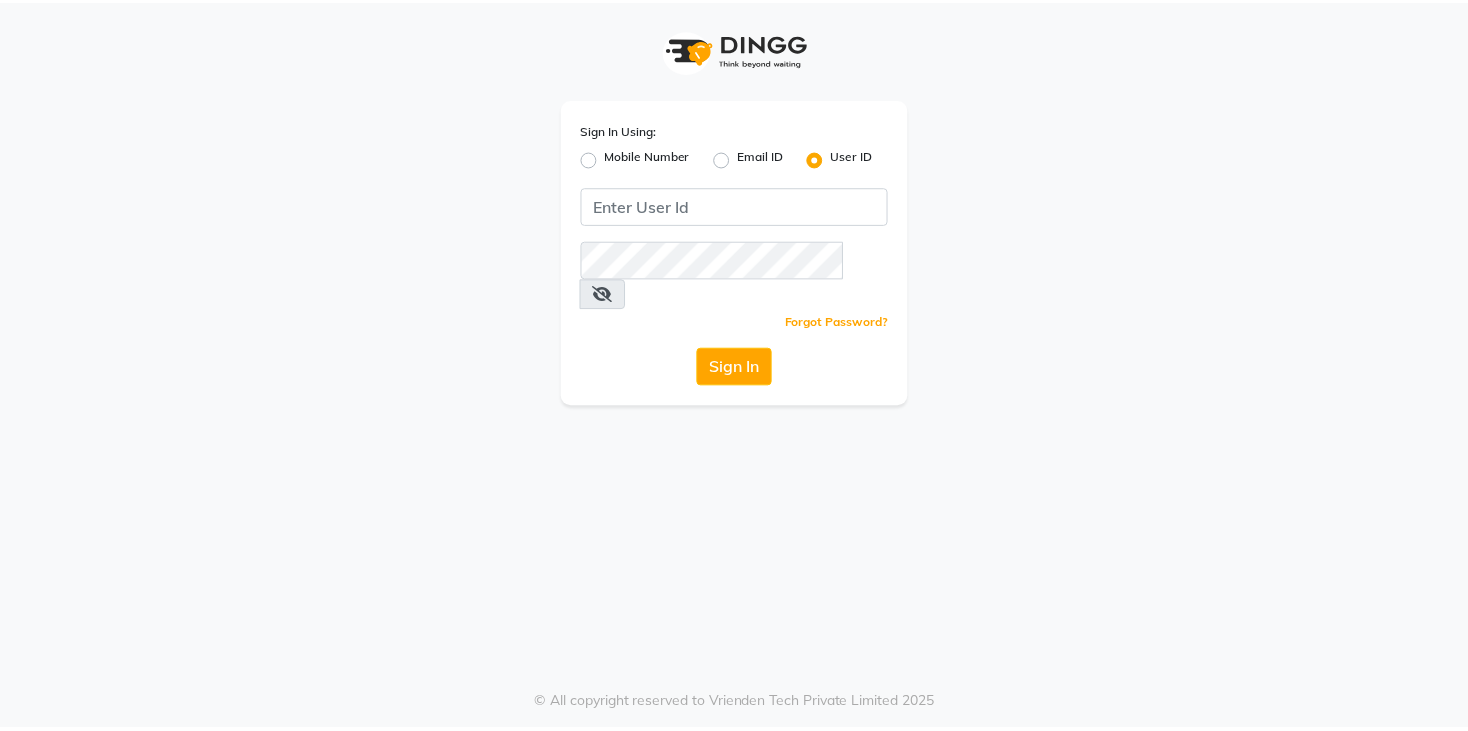 scroll, scrollTop: 0, scrollLeft: 0, axis: both 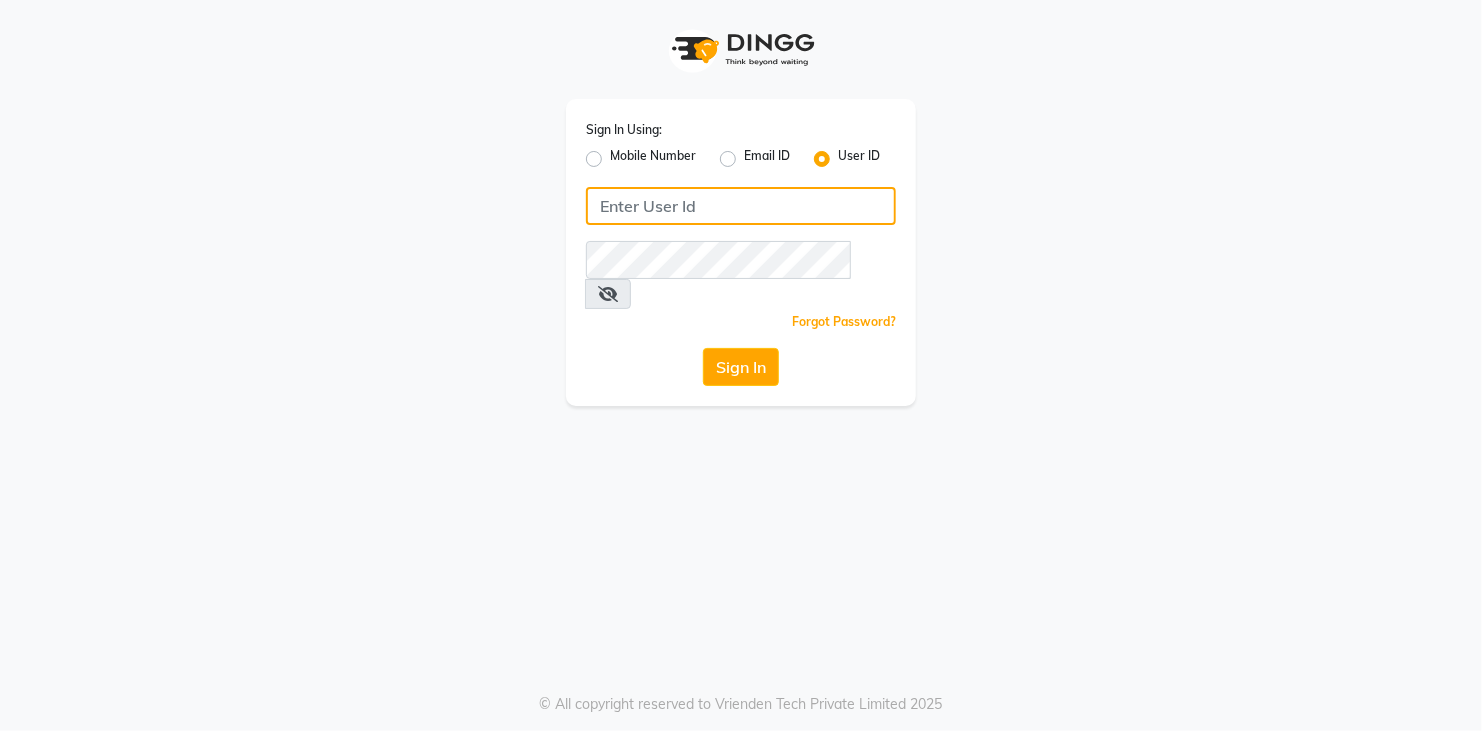 type on "8755555546" 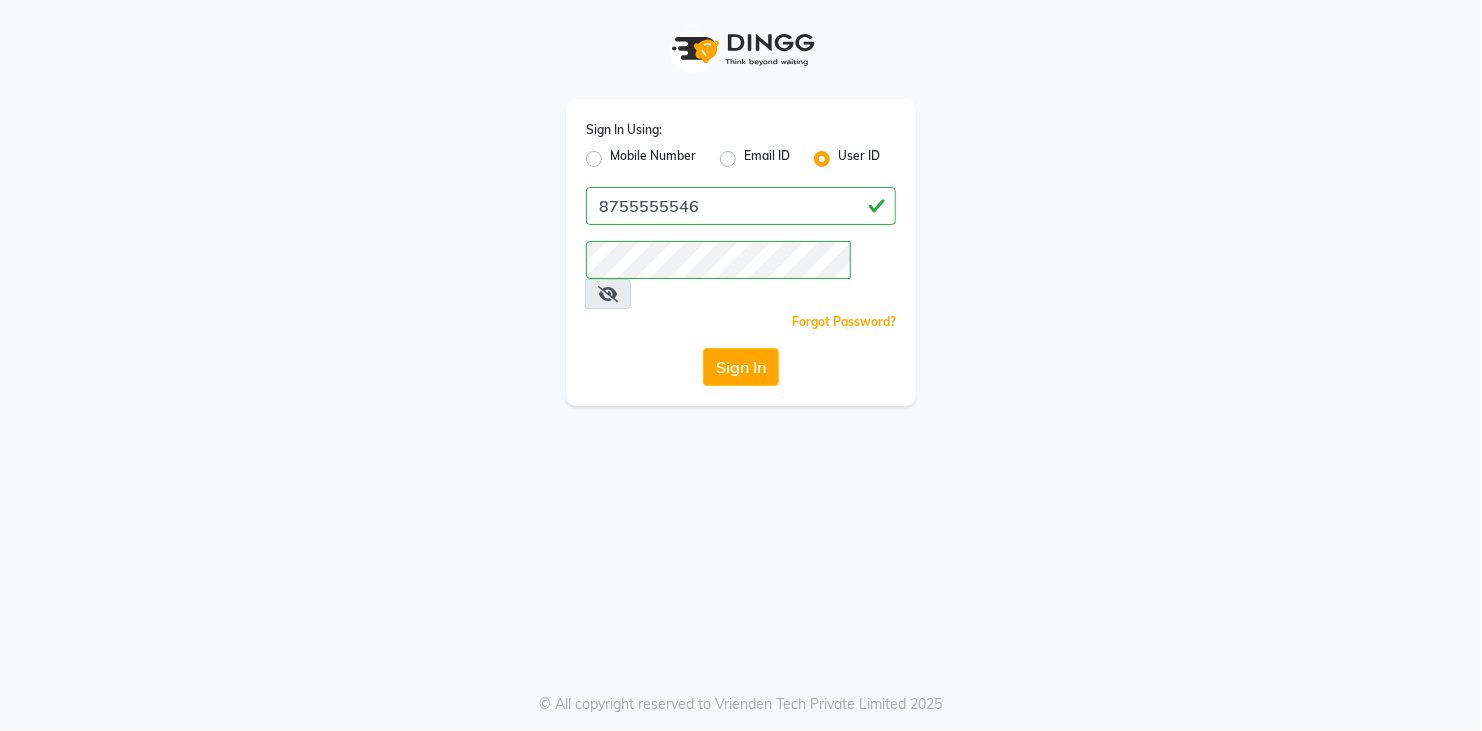 click at bounding box center [608, 294] 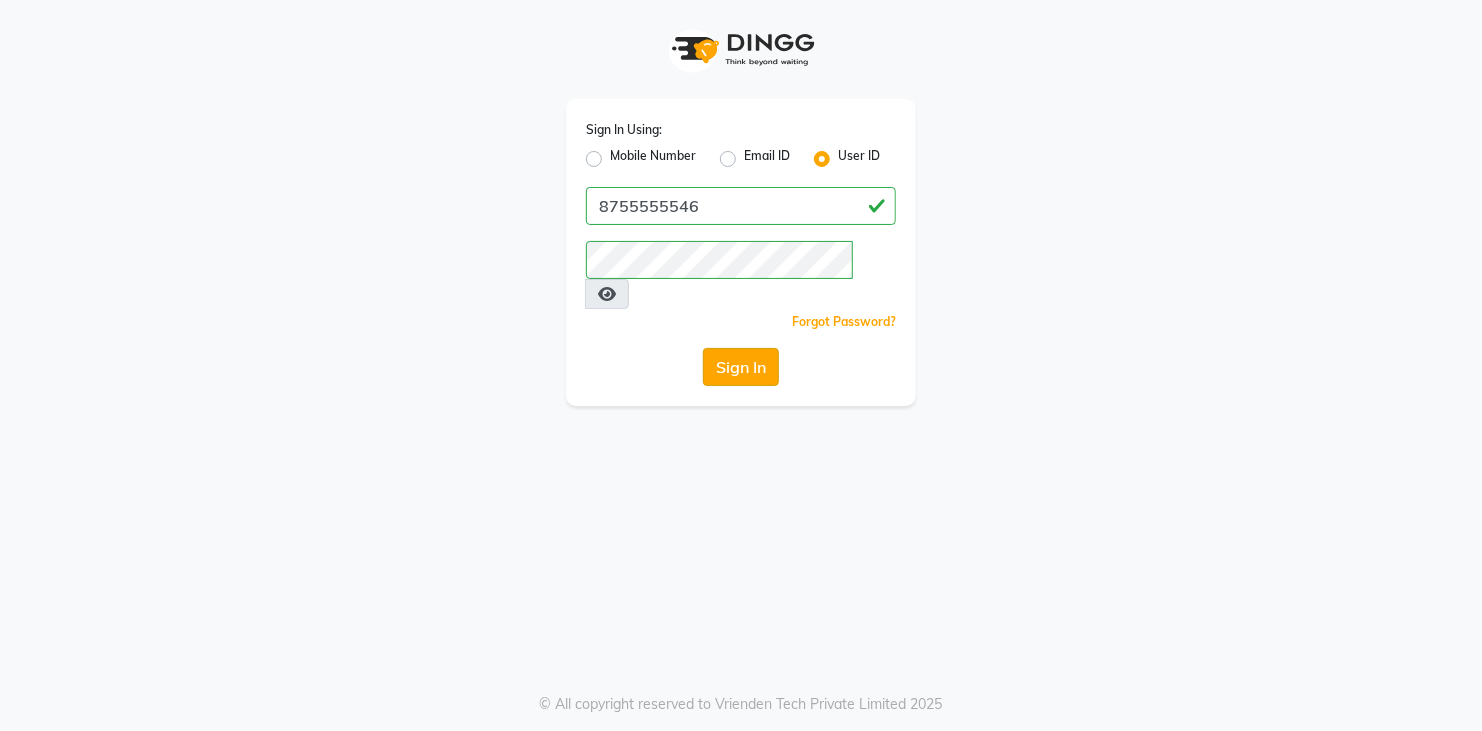 click on "Sign In" 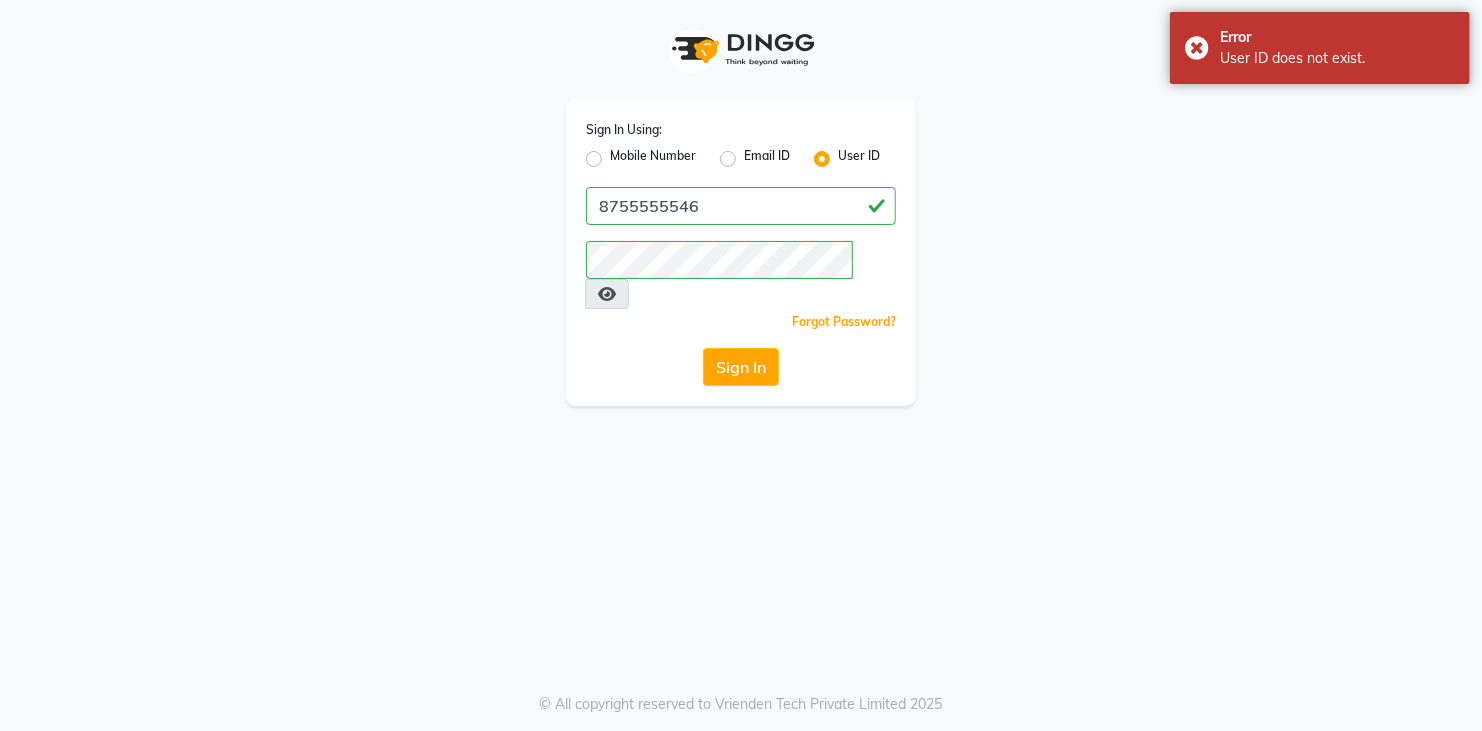 click on "Mobile Number" 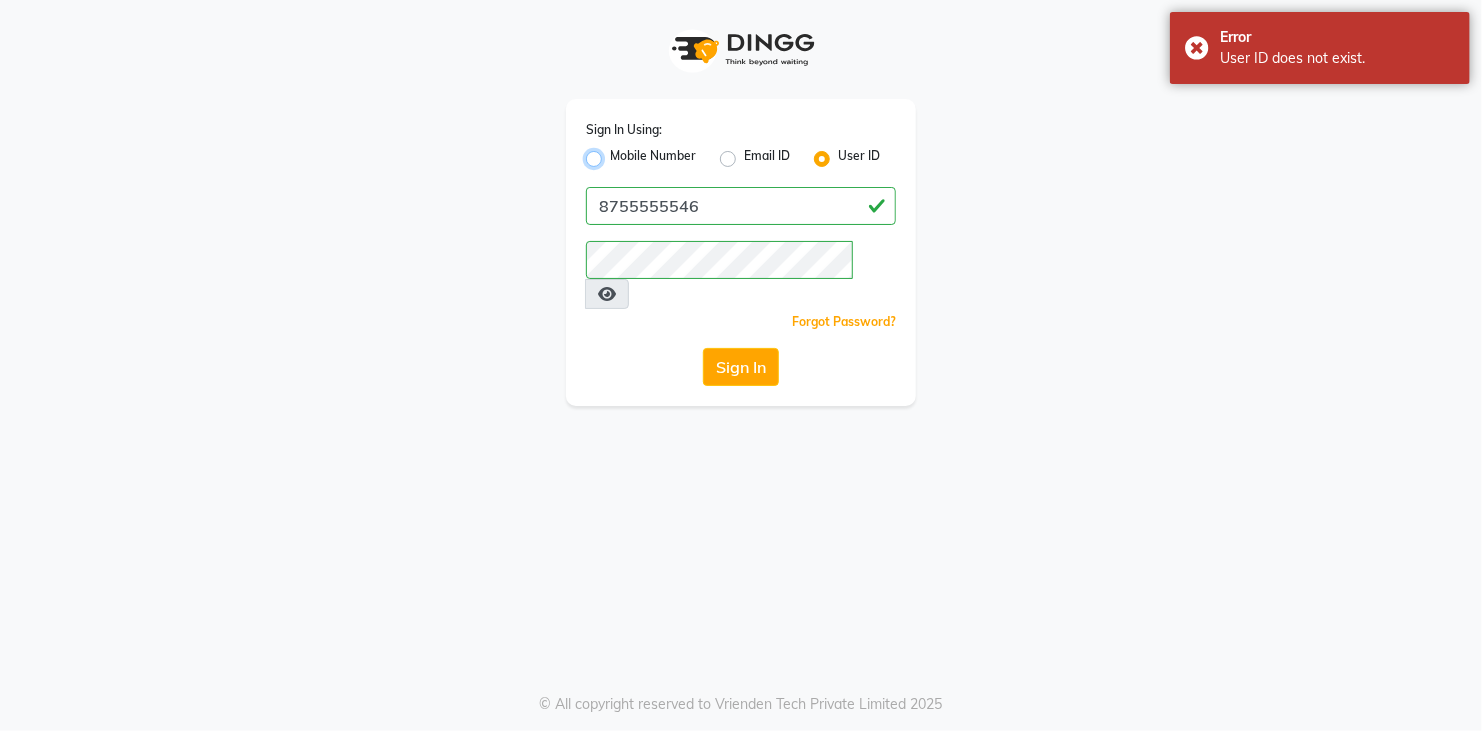 click on "Mobile Number" at bounding box center (616, 153) 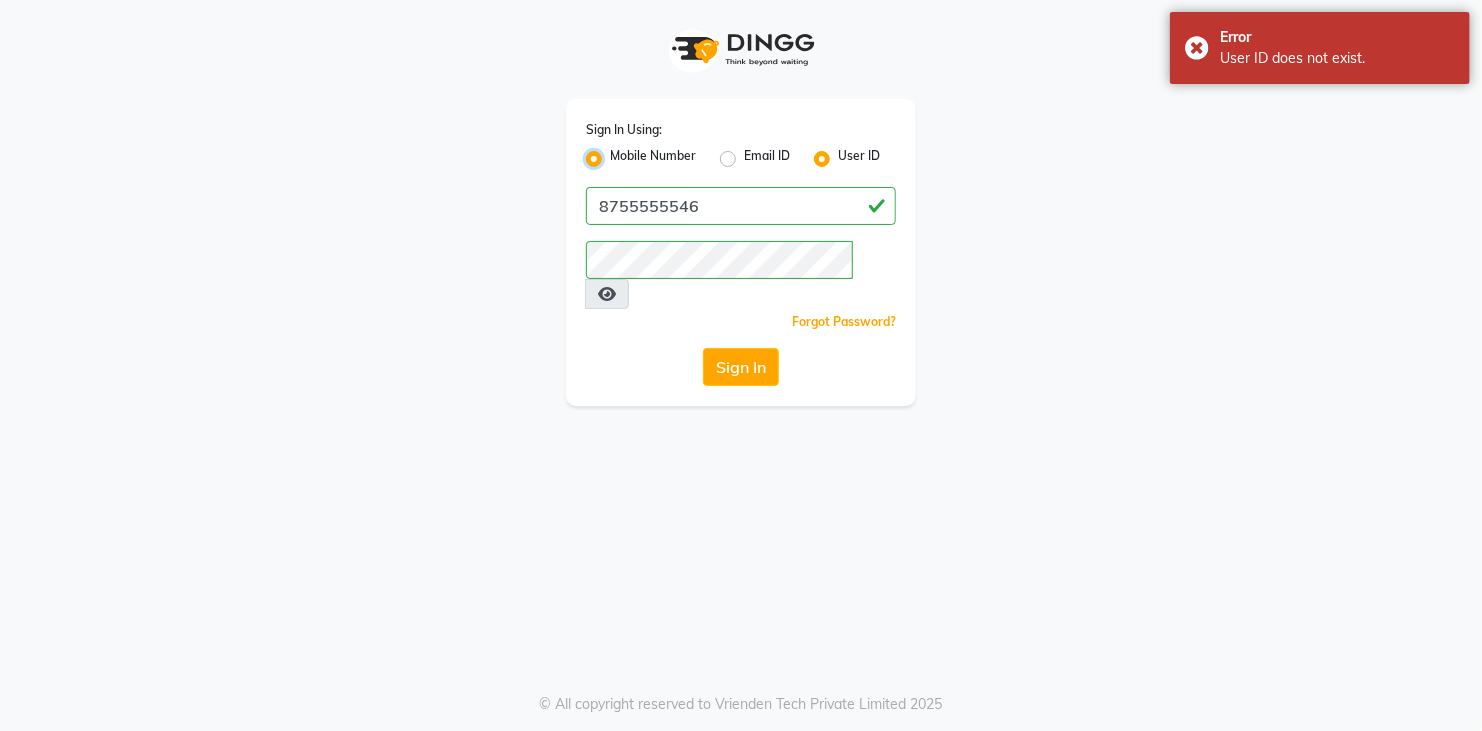 radio on "false" 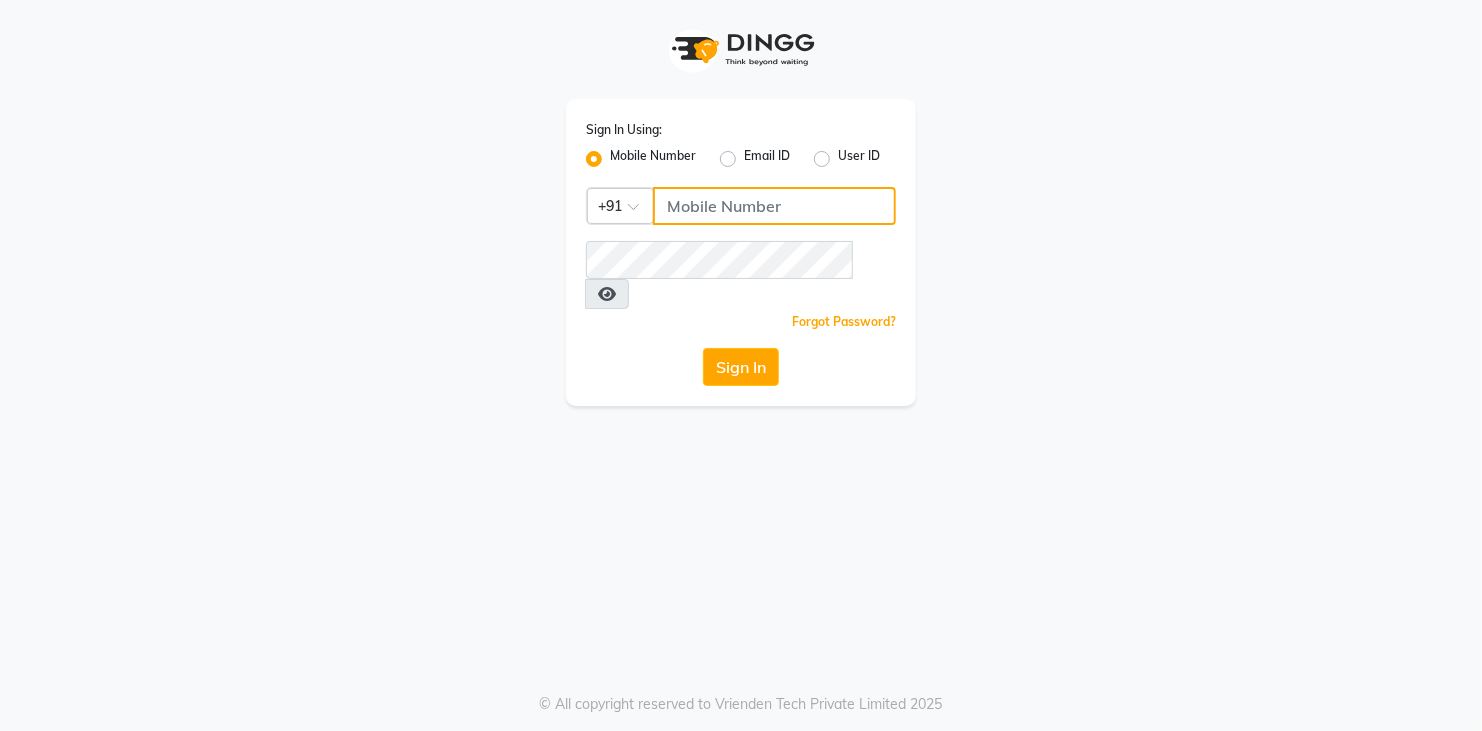 click 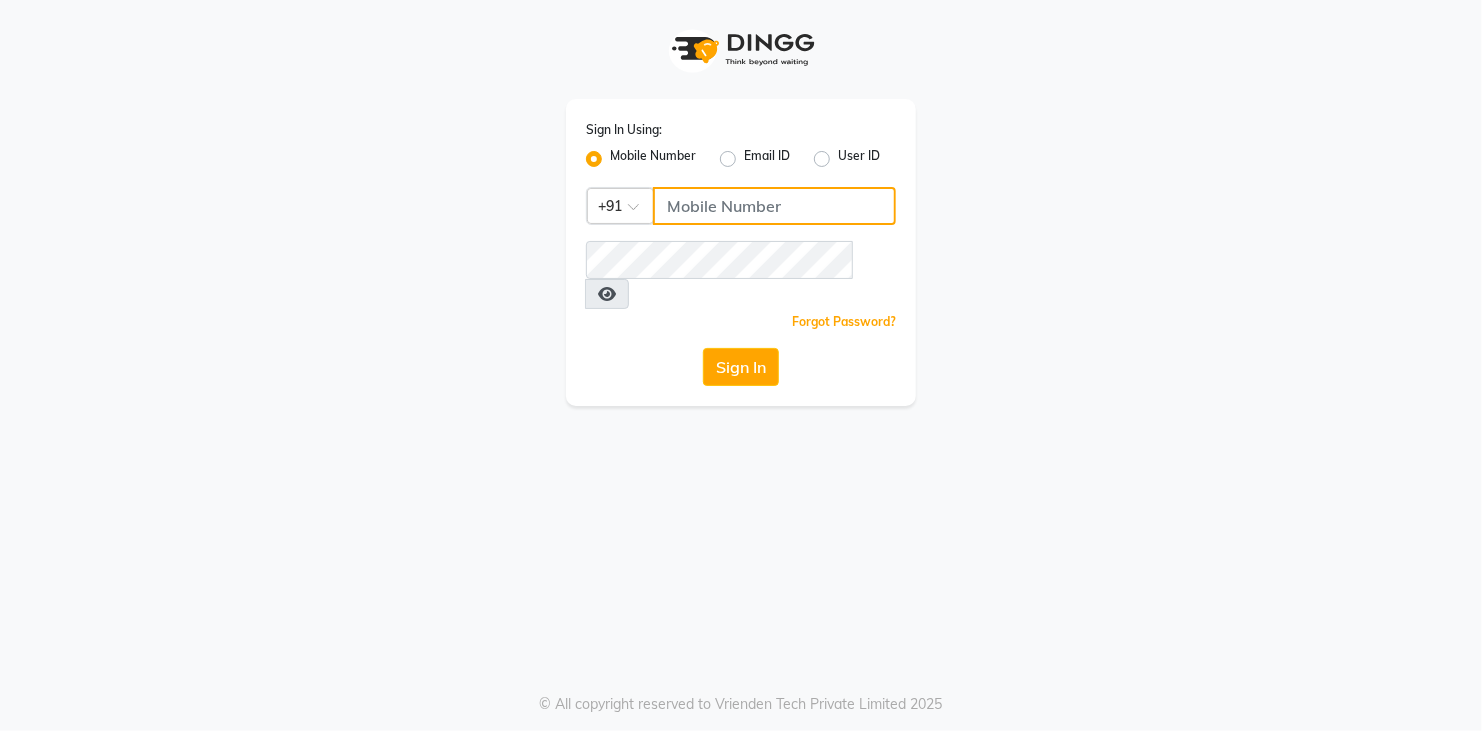 type on "8755555546" 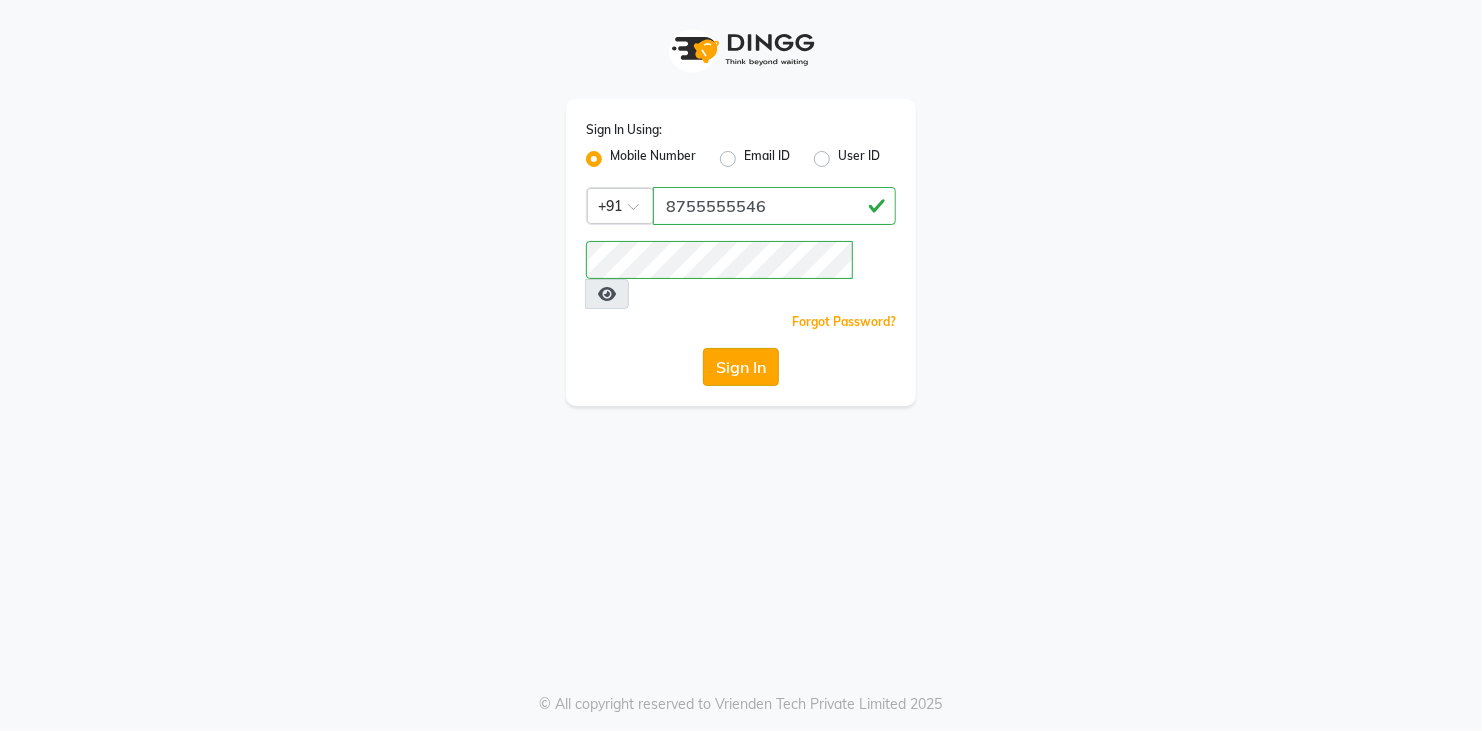 click on "Sign In" 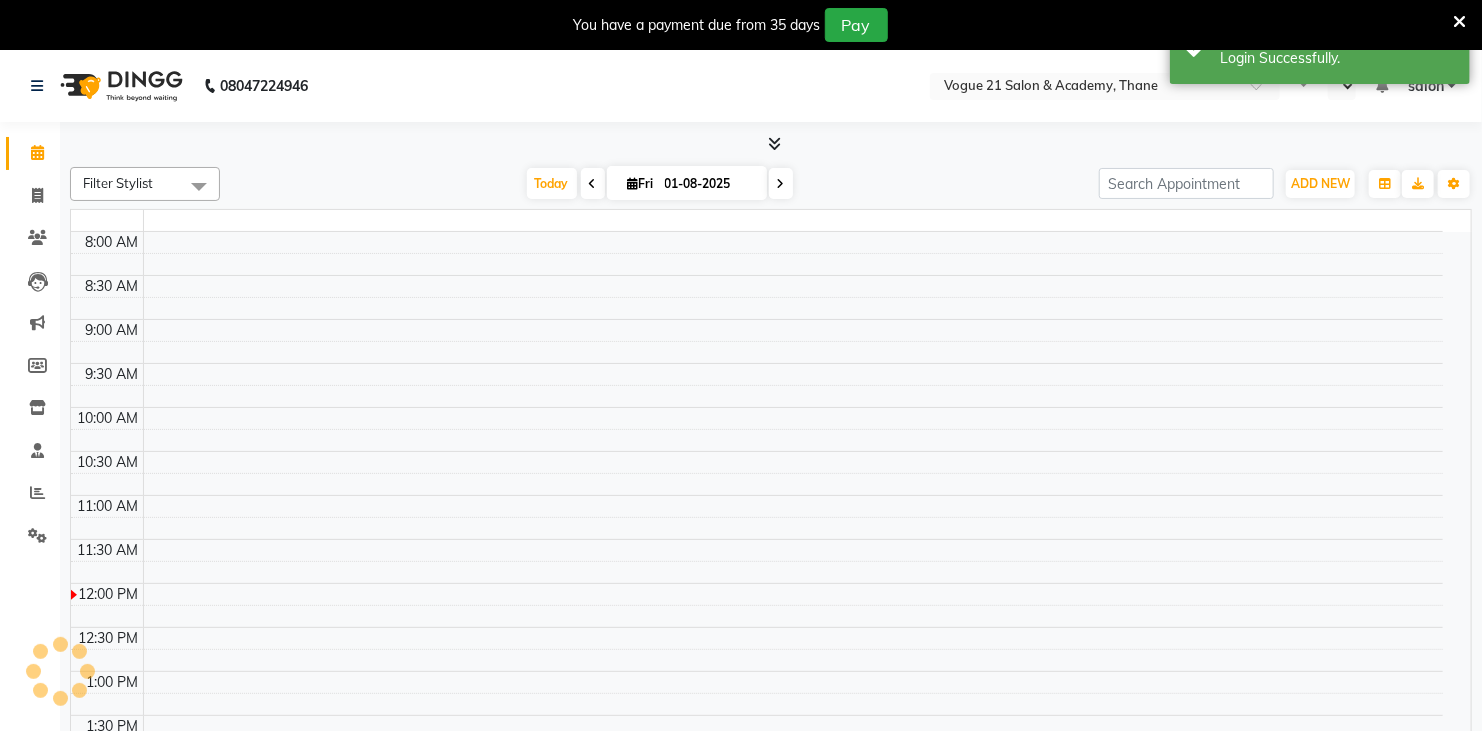 select on "en" 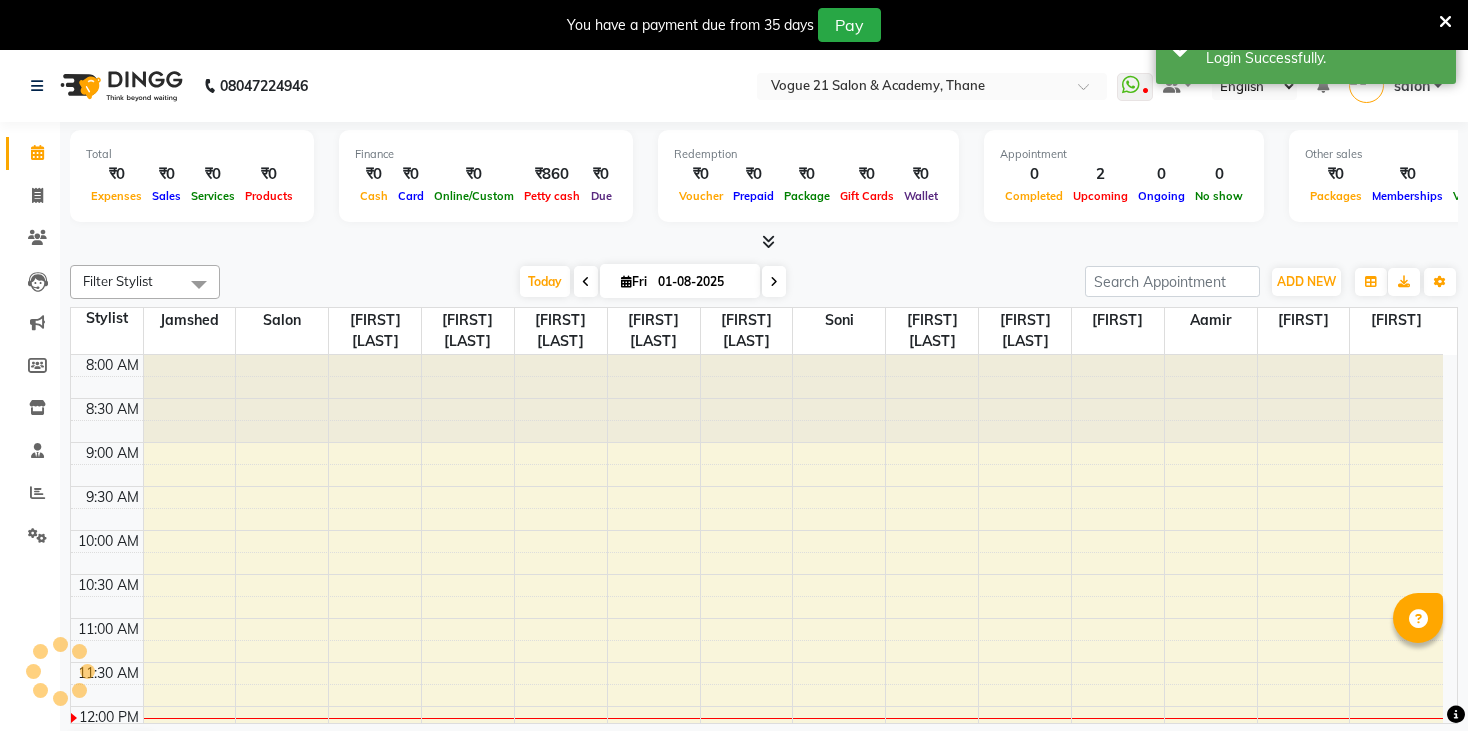 scroll, scrollTop: 0, scrollLeft: 0, axis: both 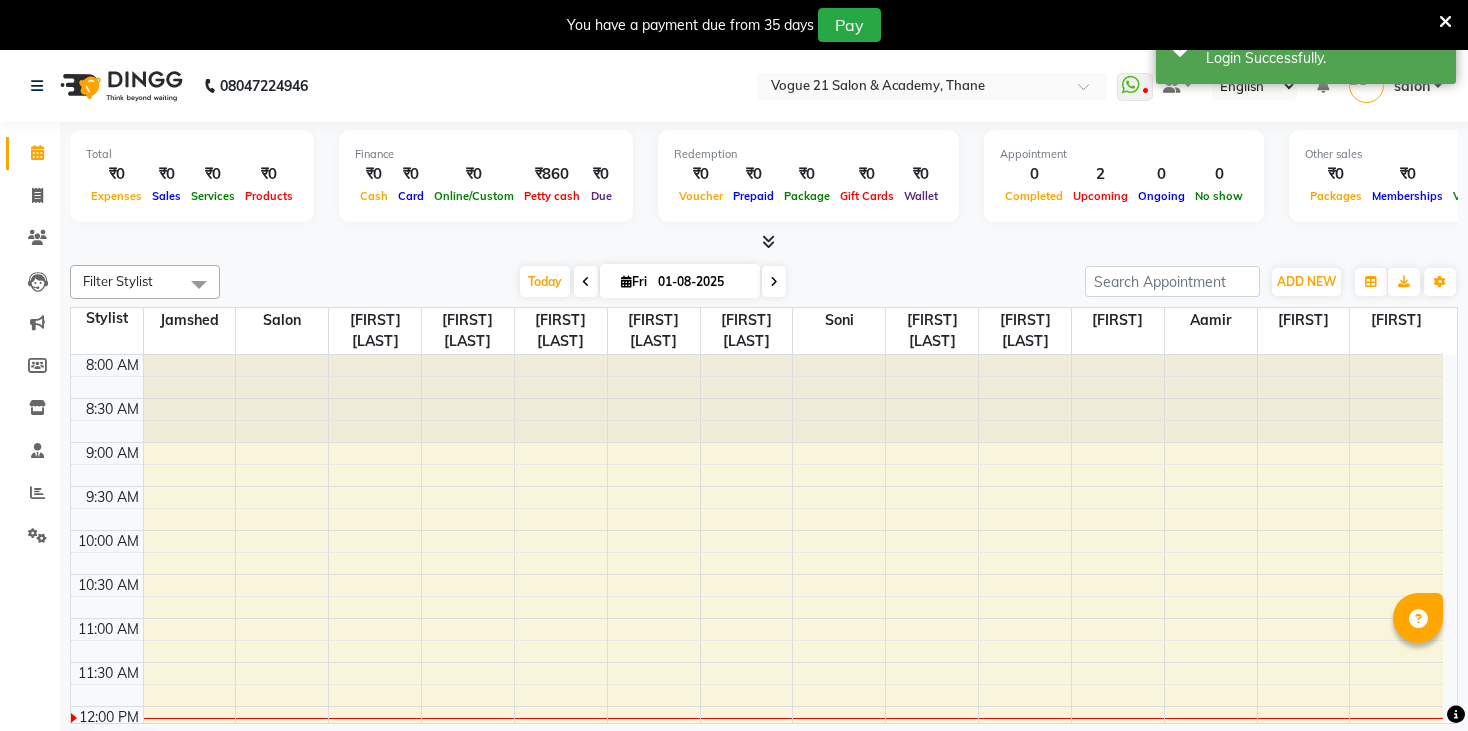 click at bounding box center [1445, 22] 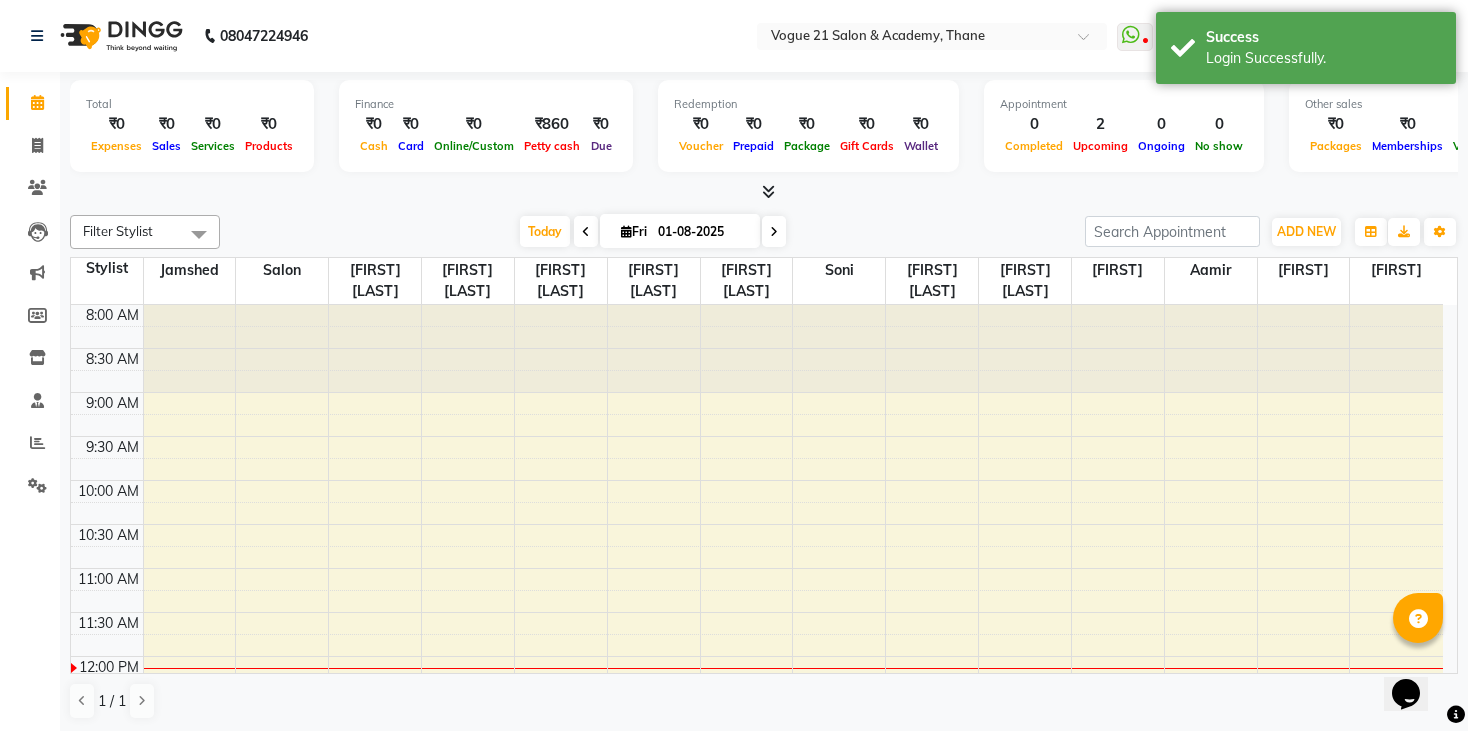 scroll, scrollTop: 0, scrollLeft: 0, axis: both 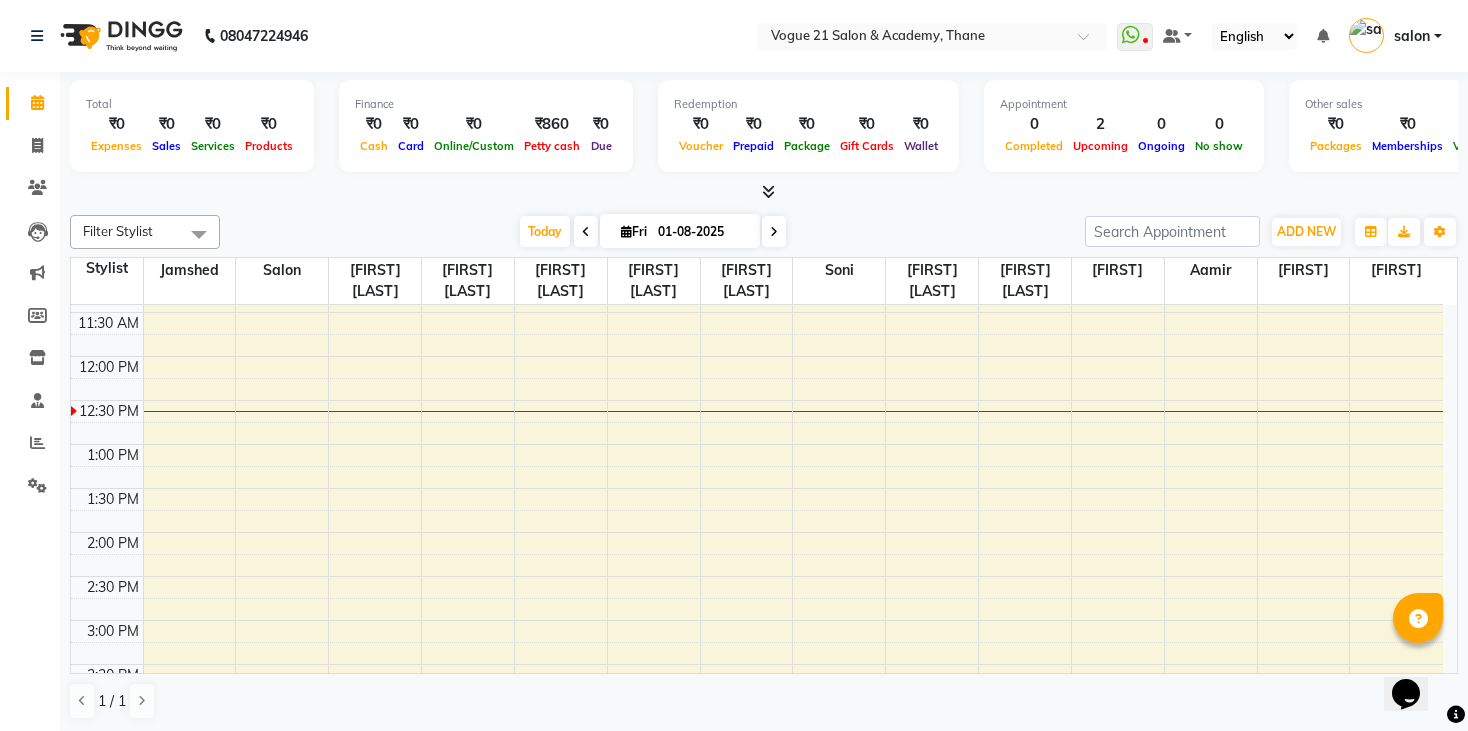 click on "8:00 AM 8:30 AM 9:00 AM 9:30 AM 10:00 AM 10:30 AM 11:00 AM 11:30 AM 12:00 PM 12:30 PM 1:00 PM 1:30 PM 2:00 PM 2:30 PM 3:00 PM 3:30 PM 4:00 PM 4:30 PM 5:00 PM 5:30 PM 6:00 PM 6:30 PM 7:00 PM 7:30 PM 8:00 PM 8:30 PM 9:00 PM 9:30 PM 10:00 PM 10:30 PM             [FIRST] [LAST], TK01, 06:30 PM-06:50 PM, Membership hair wash             [FIRST] [LAST], TK01, 06:45 PM-07:15 PM,  Facial   -   Classic" at bounding box center (757, 664) 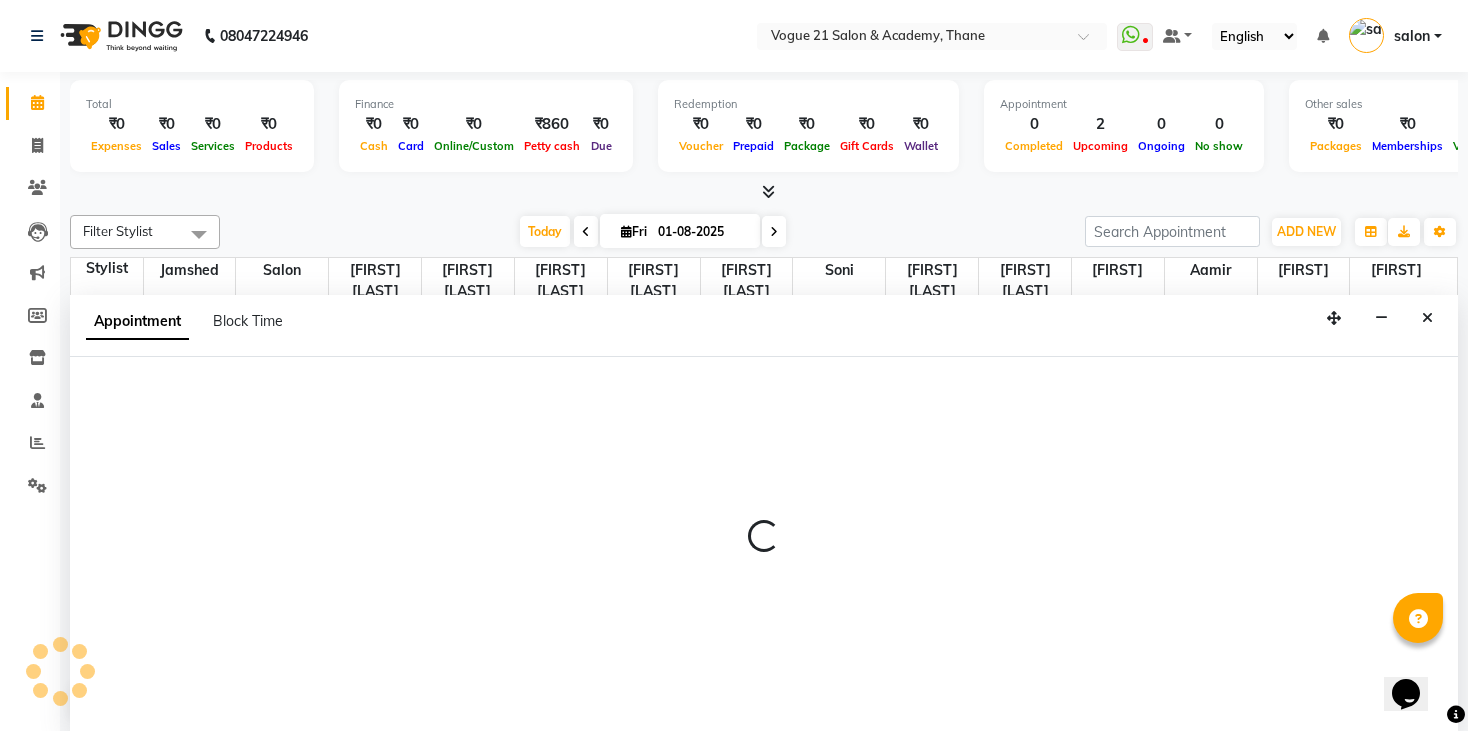 scroll, scrollTop: 0, scrollLeft: 0, axis: both 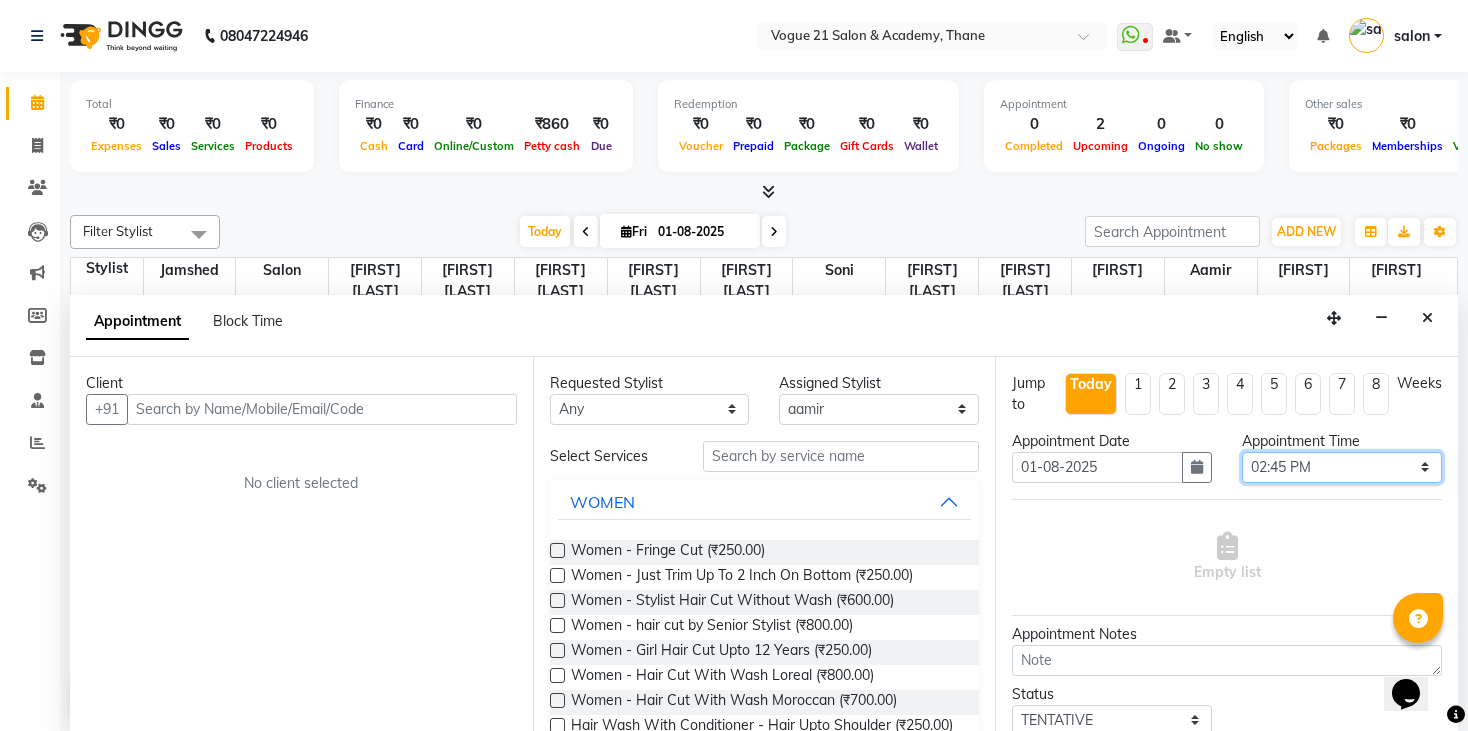 click on "Select 09:00 AM 09:15 AM 09:30 AM 09:45 AM 10:00 AM 10:15 AM 10:30 AM 10:45 AM 11:00 AM 11:15 AM 11:30 AM 11:45 AM 12:00 PM 12:15 PM 12:30 PM 12:45 PM 01:00 PM 01:15 PM 01:30 PM 01:45 PM 02:00 PM 02:15 PM 02:30 PM 02:45 PM 03:00 PM 03:15 PM 03:30 PM 03:45 PM 04:00 PM 04:15 PM 04:30 PM 04:45 PM 05:00 PM 05:15 PM 05:30 PM 05:45 PM 06:00 PM 06:15 PM 06:30 PM 06:45 PM 07:00 PM 07:15 PM 07:30 PM 07:45 PM 08:00 PM 08:15 PM 08:30 PM 08:45 PM 09:00 PM 09:15 PM 09:30 PM 09:45 PM 10:00 PM" at bounding box center [1342, 467] 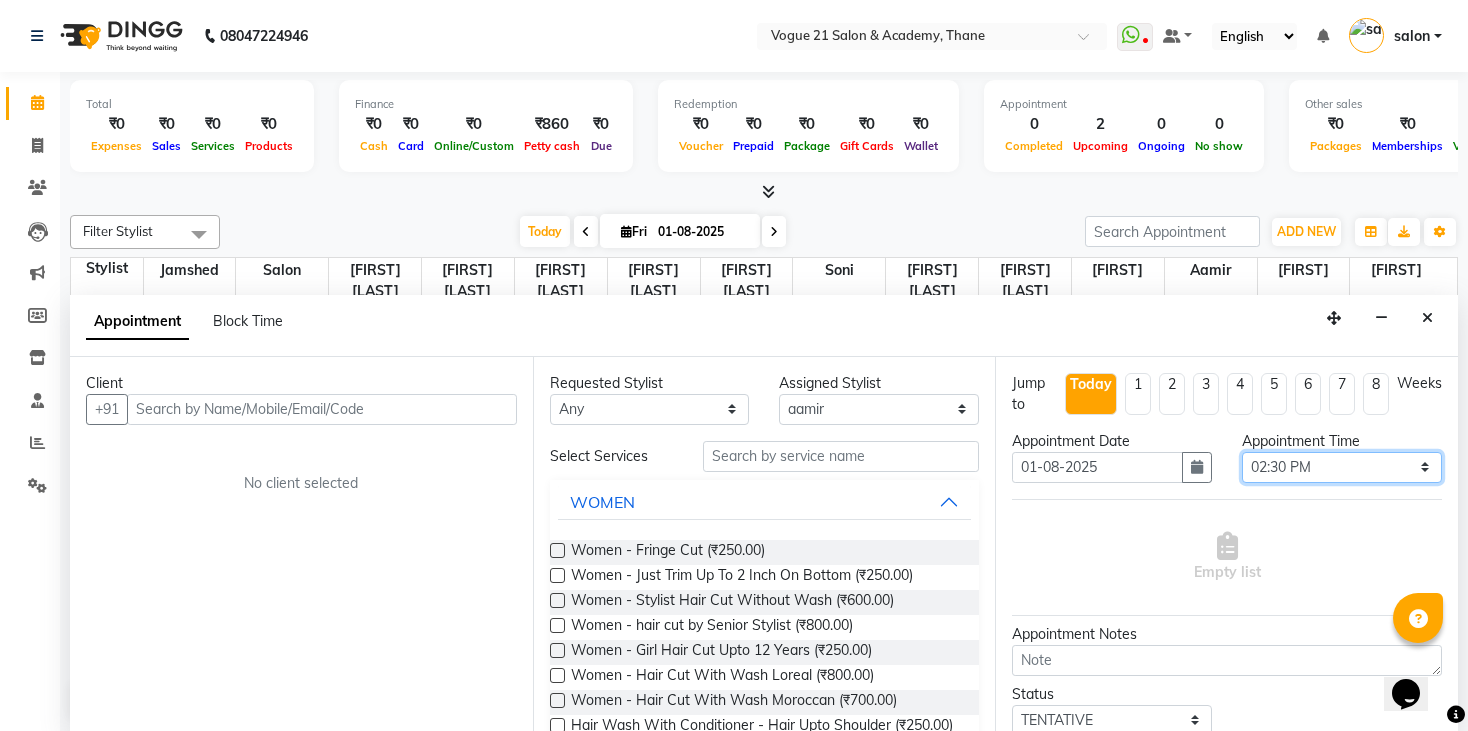click on "Select 09:00 AM 09:15 AM 09:30 AM 09:45 AM 10:00 AM 10:15 AM 10:30 AM 10:45 AM 11:00 AM 11:15 AM 11:30 AM 11:45 AM 12:00 PM 12:15 PM 12:30 PM 12:45 PM 01:00 PM 01:15 PM 01:30 PM 01:45 PM 02:00 PM 02:15 PM 02:30 PM 02:45 PM 03:00 PM 03:15 PM 03:30 PM 03:45 PM 04:00 PM 04:15 PM 04:30 PM 04:45 PM 05:00 PM 05:15 PM 05:30 PM 05:45 PM 06:00 PM 06:15 PM 06:30 PM 06:45 PM 07:00 PM 07:15 PM 07:30 PM 07:45 PM 08:00 PM 08:15 PM 08:30 PM 08:45 PM 09:00 PM 09:15 PM 09:30 PM 09:45 PM 10:00 PM" at bounding box center [1342, 467] 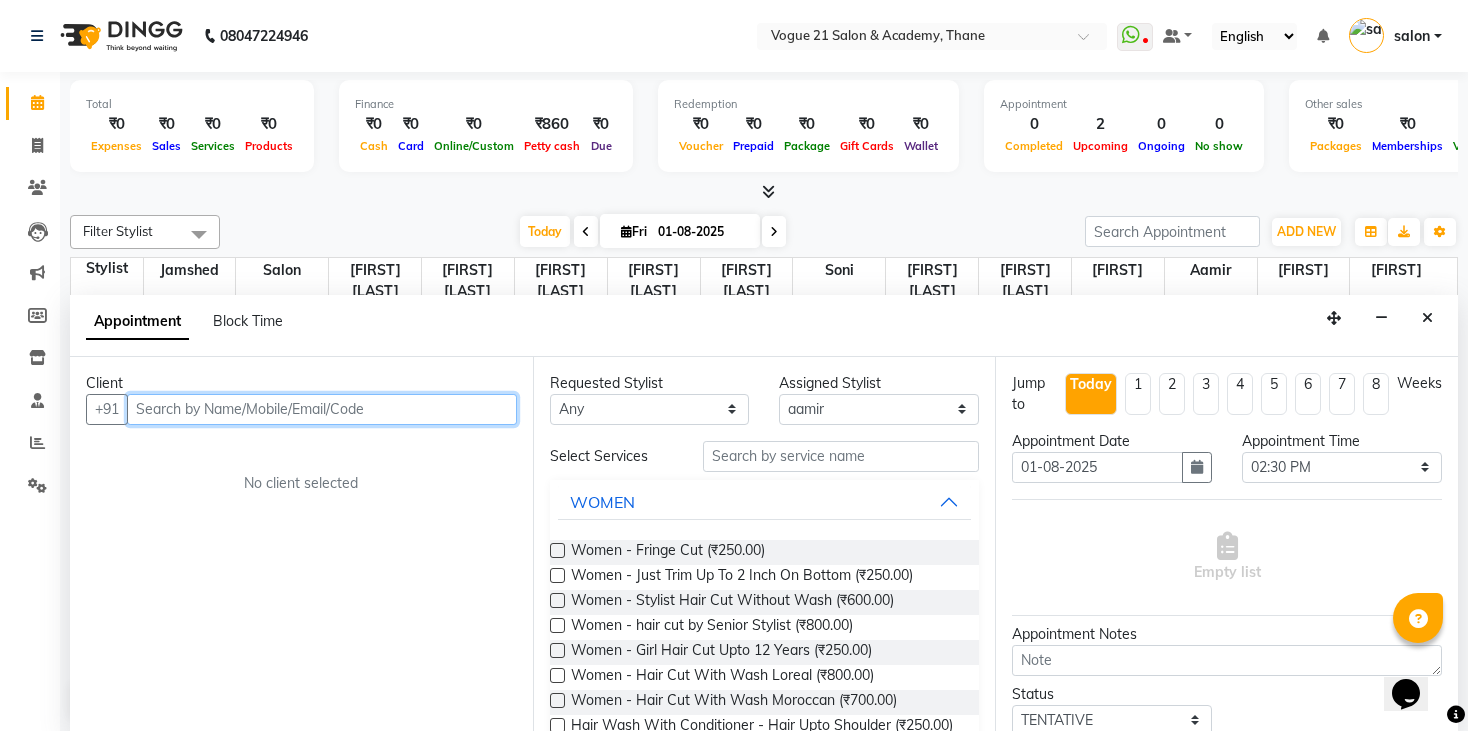click at bounding box center (322, 409) 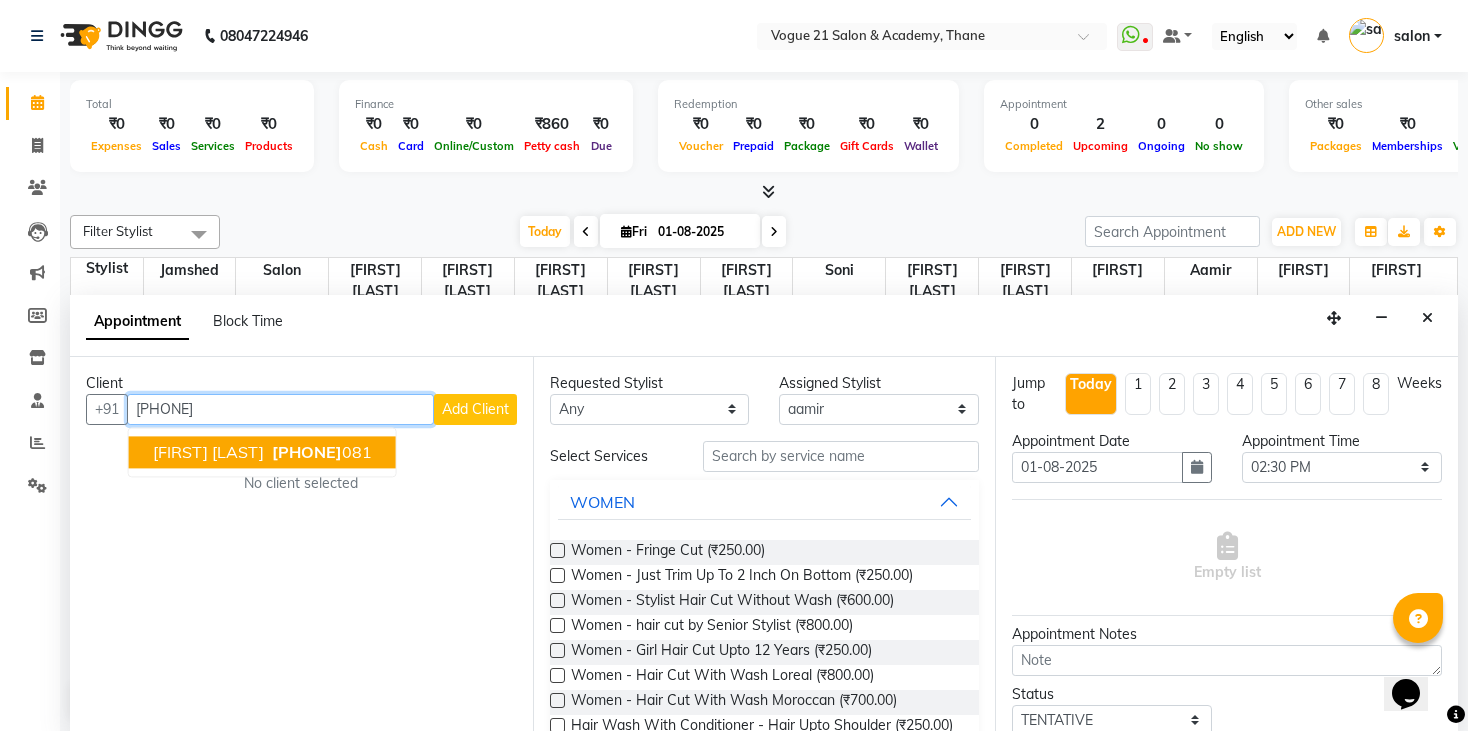 click on "[PHONE]" at bounding box center [320, 452] 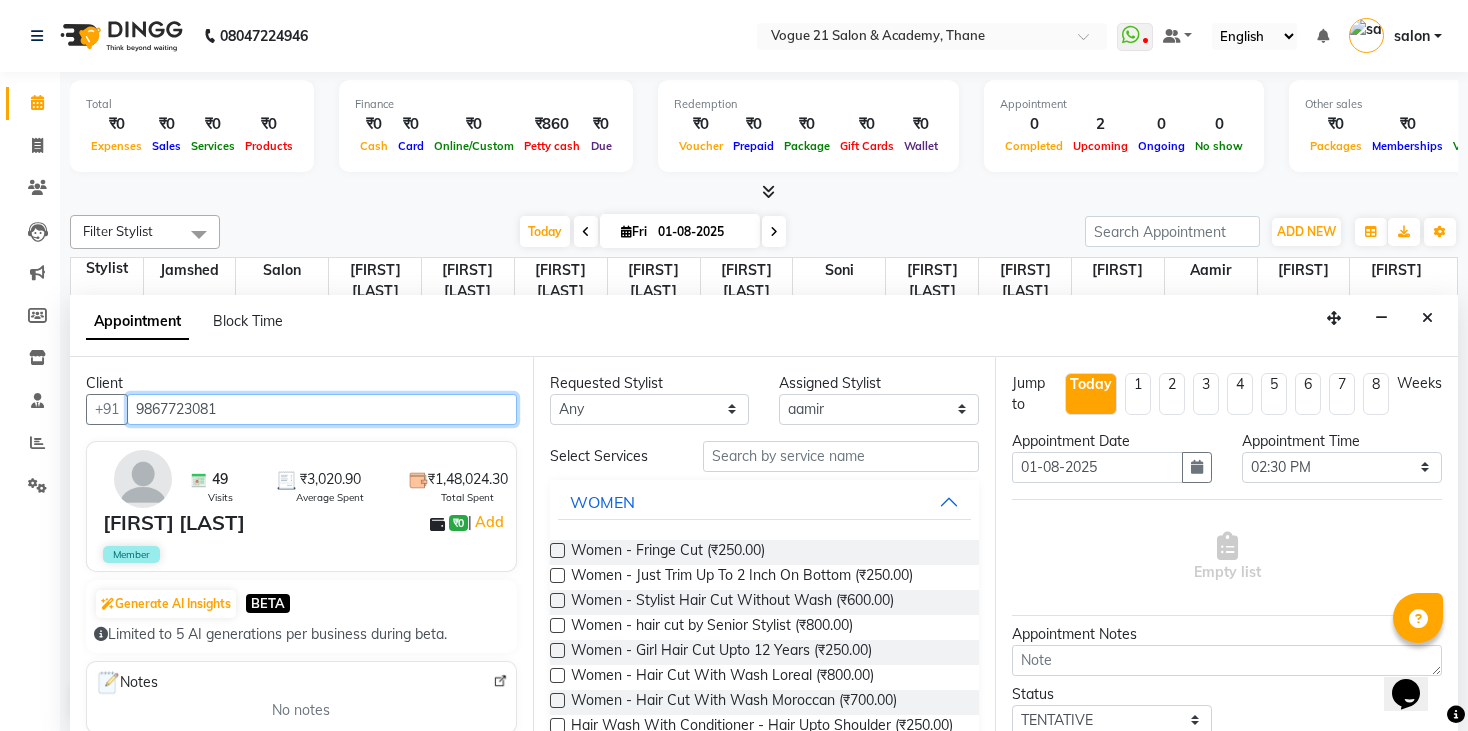 type on "9867723081" 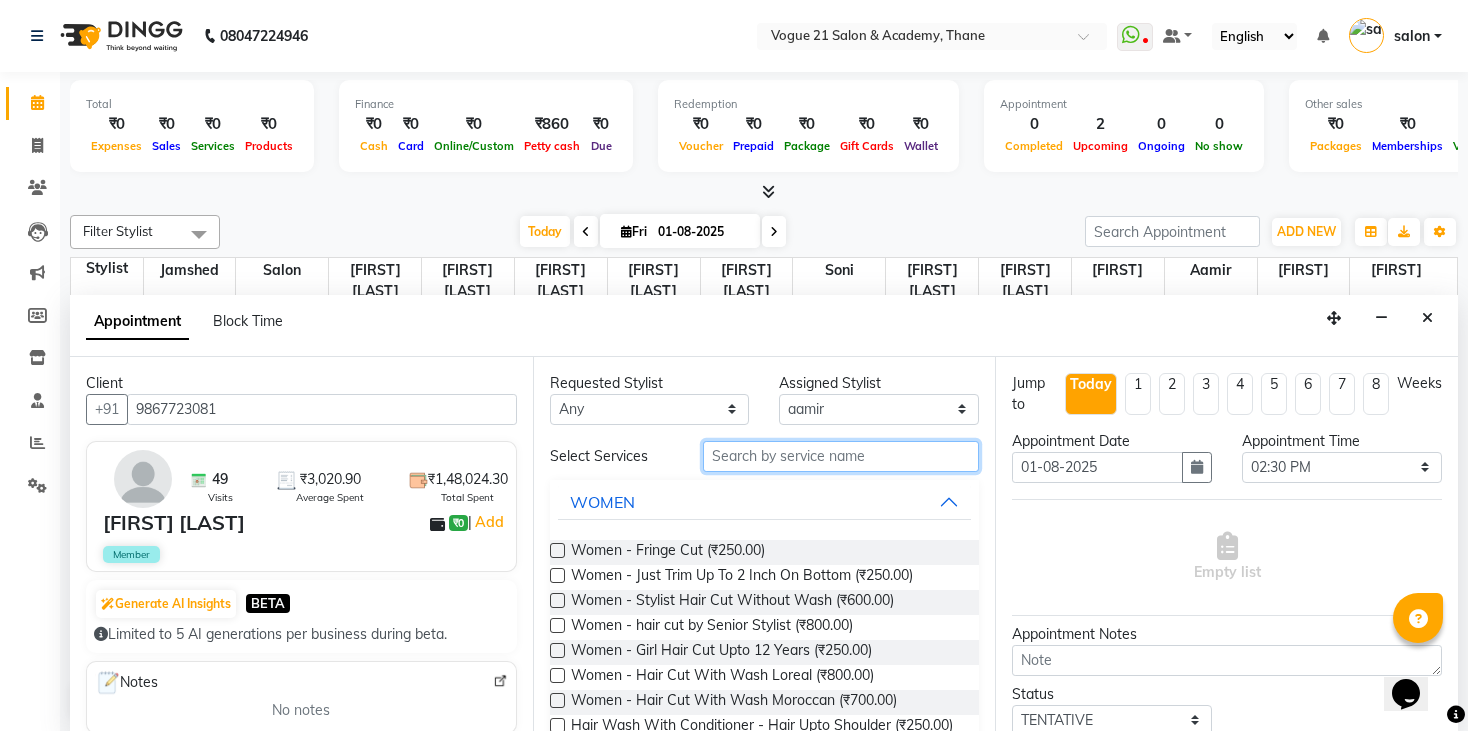 click at bounding box center (841, 456) 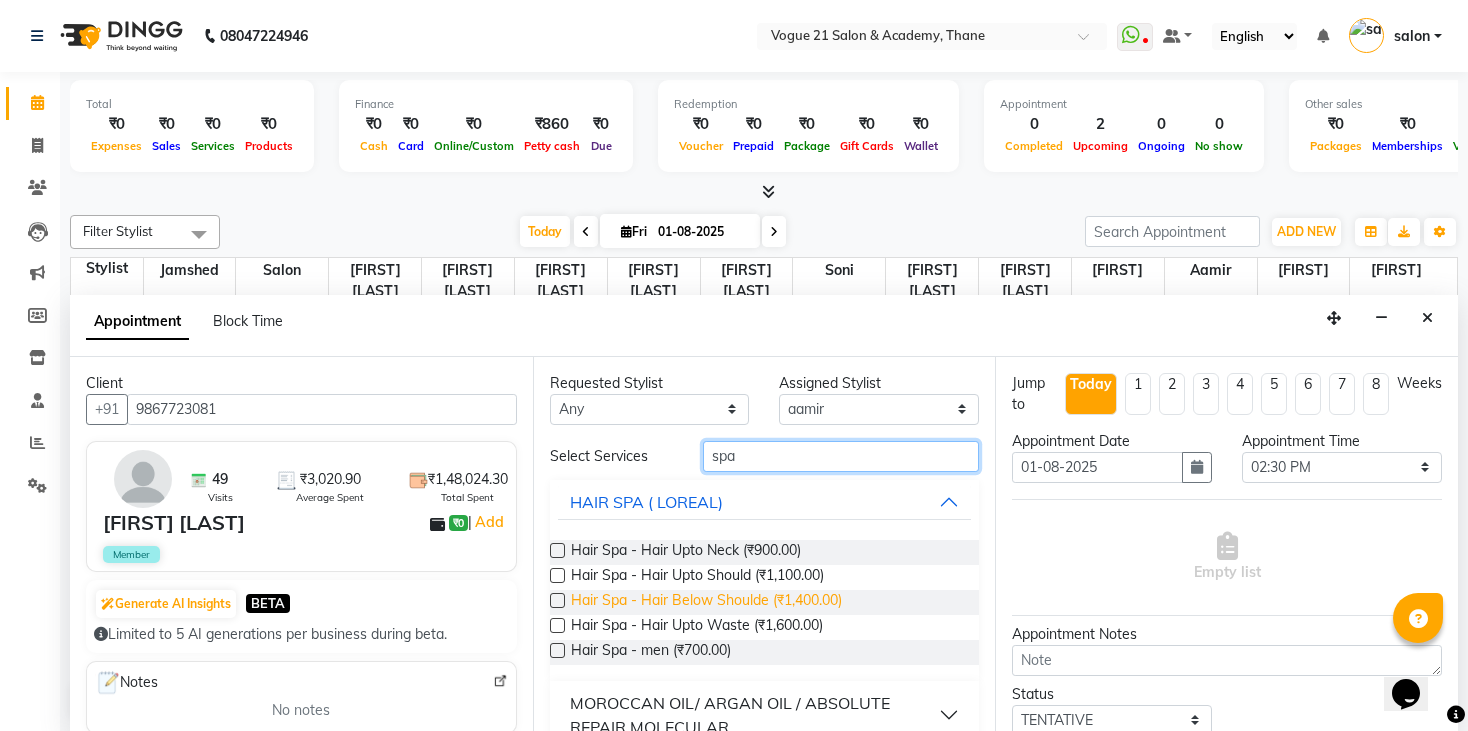 type on "spa" 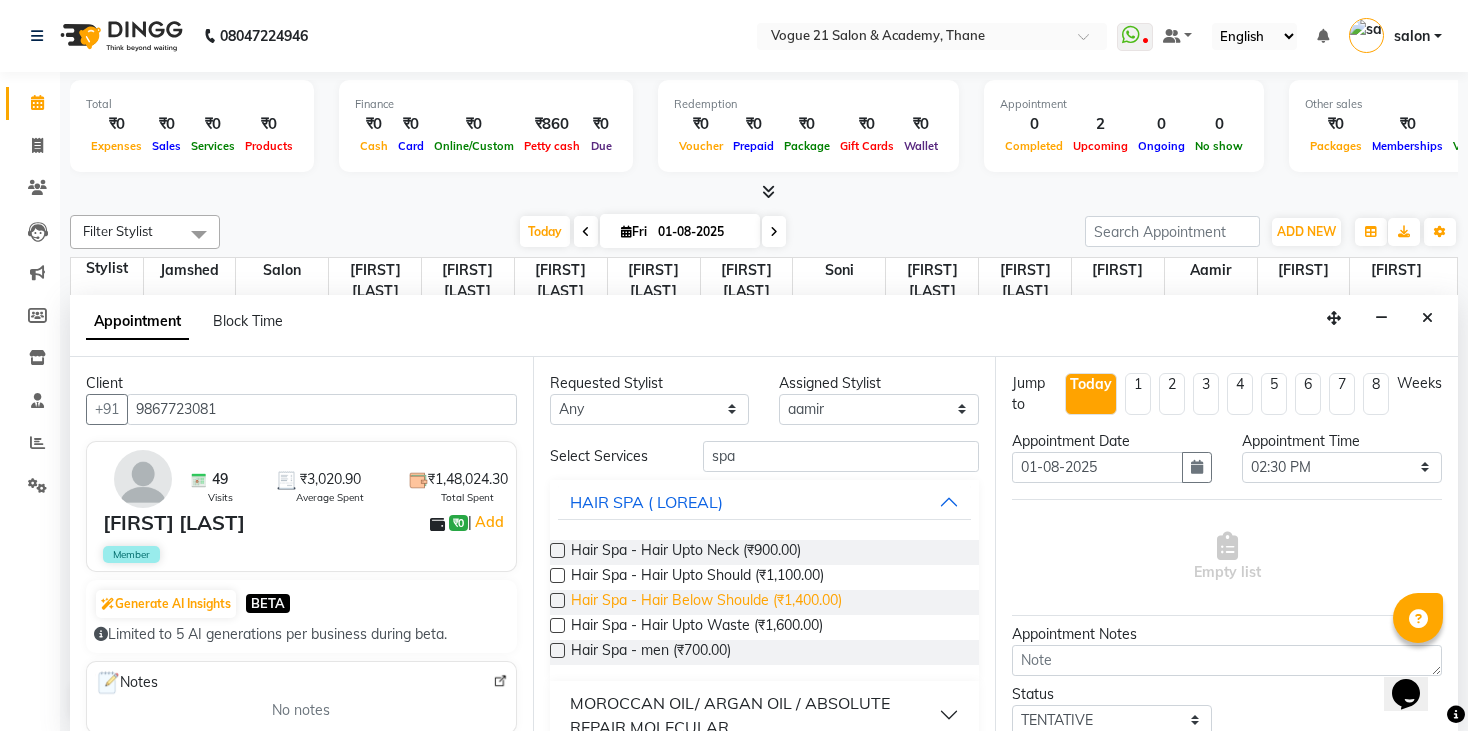 click on "Hair Spa   -   Hair Below Shoulde (₹1,400.00)" at bounding box center [706, 602] 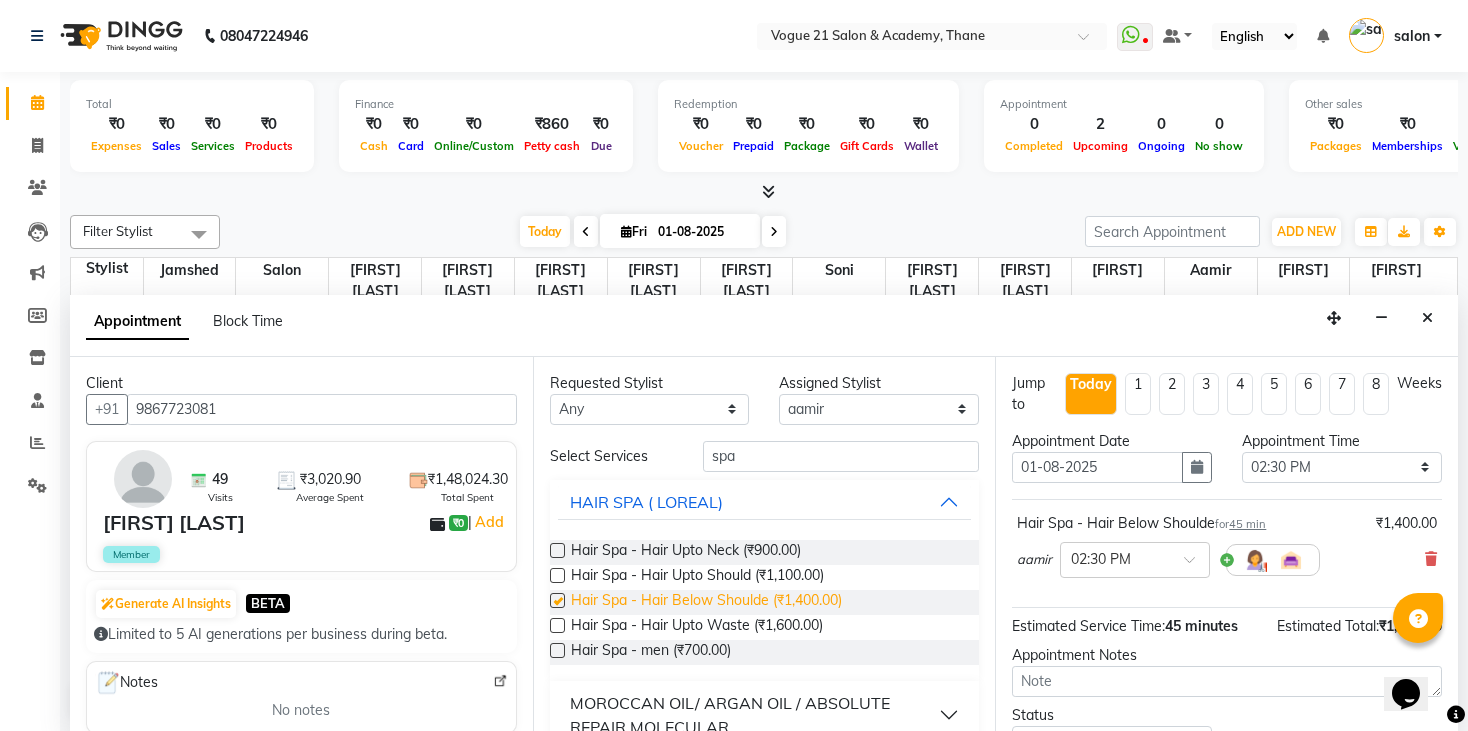 checkbox on "false" 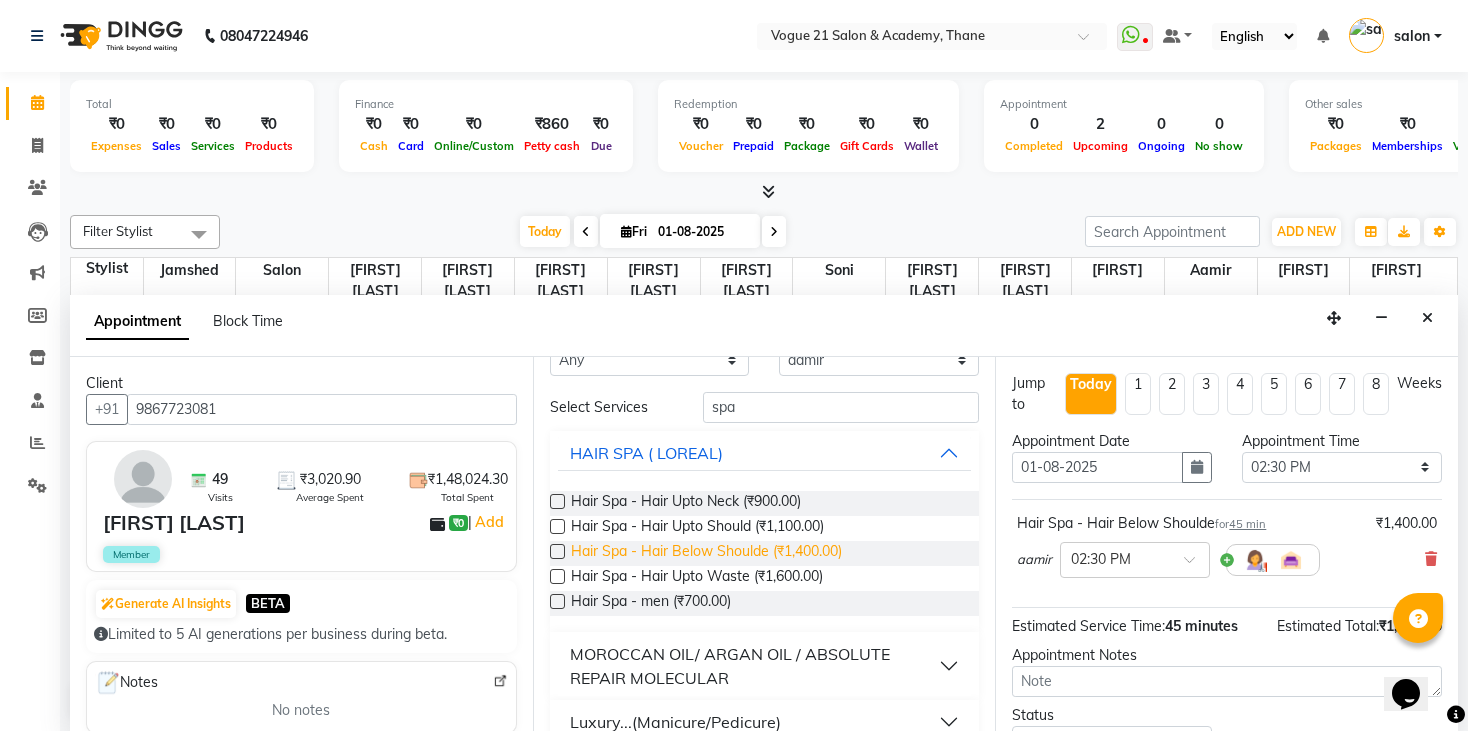 scroll, scrollTop: 75, scrollLeft: 0, axis: vertical 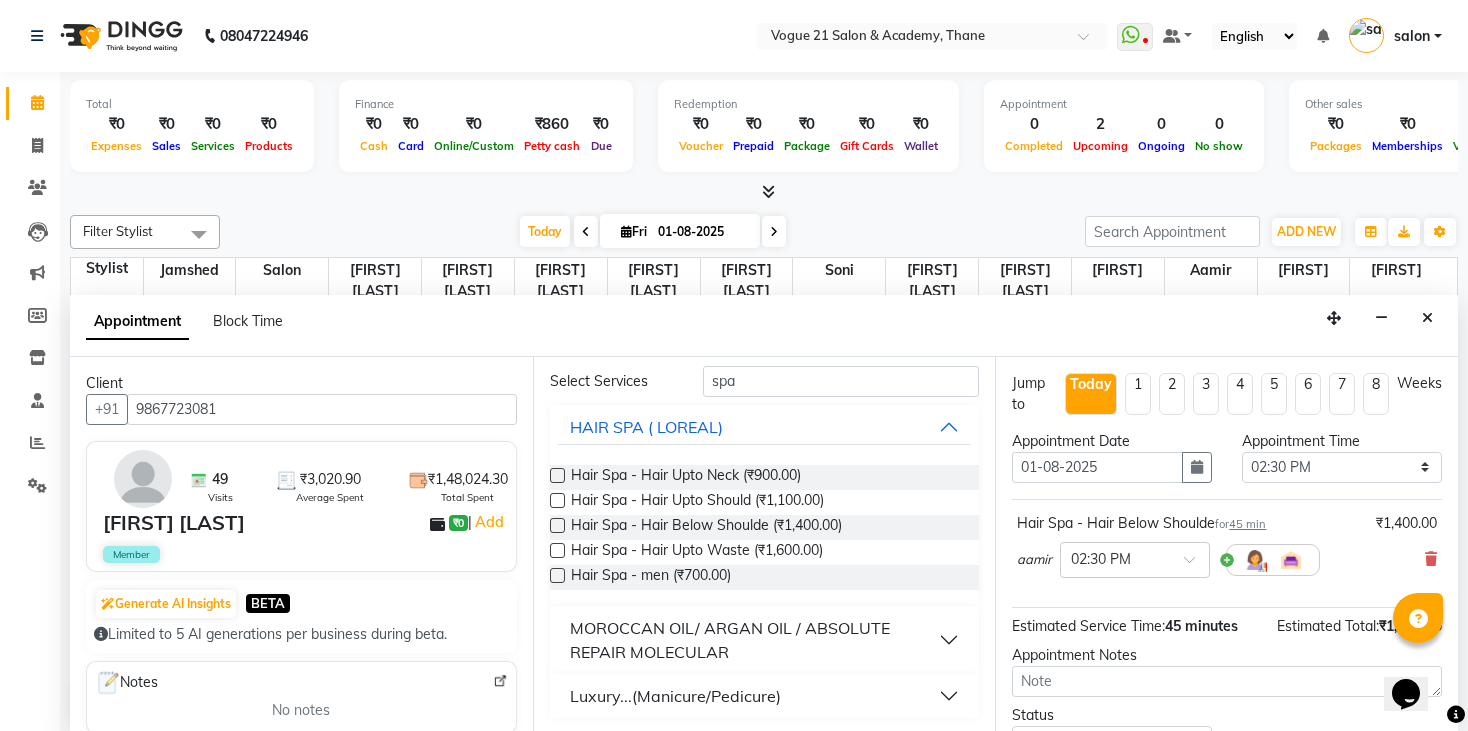 click on "Jump to Today 1 2 3 4 5 6 7 8 Weeks Appointment Date 01-08-2025 Appointment Time Select 09:00 AM 09:15 AM 09:30 AM 09:45 AM 10:00 AM 10:15 AM 10:30 AM 10:45 AM 11:00 AM 11:15 AM 11:30 AM 11:45 AM 12:00 PM 12:15 PM 12:30 PM 12:45 PM 01:00 PM 01:15 PM 01:30 PM 01:45 PM 02:00 PM 02:15 PM 02:30 PM 02:45 PM 03:00 PM 03:15 PM 03:30 PM 03:45 PM 04:00 PM 04:15 PM 04:30 PM 04:45 PM 05:00 PM 05:15 PM 05:30 PM 05:45 PM 06:00 PM 06:15 PM 06:30 PM 06:45 PM 07:00 PM 07:15 PM 07:30 PM 07:45 PM 08:00 PM 08:15 PM 08:30 PM 08:45 PM 09:00 PM 09:15 PM 09:30 PM 09:45 PM 10:00 PM Hair Spa   -   Hair Below Shoulde   for  45 min ₹1,400.00 [FIRST]  × 02:30 PM Estimated Service Time:  45 minutes Estimated Total:  ₹1,400.00 Appointment Notes Status Select TENTATIVE CONFIRM CHECK-IN UPCOMING Merge Services of Same Stylist Send Appointment Details On SMS Email  Book" at bounding box center [1226, 545] 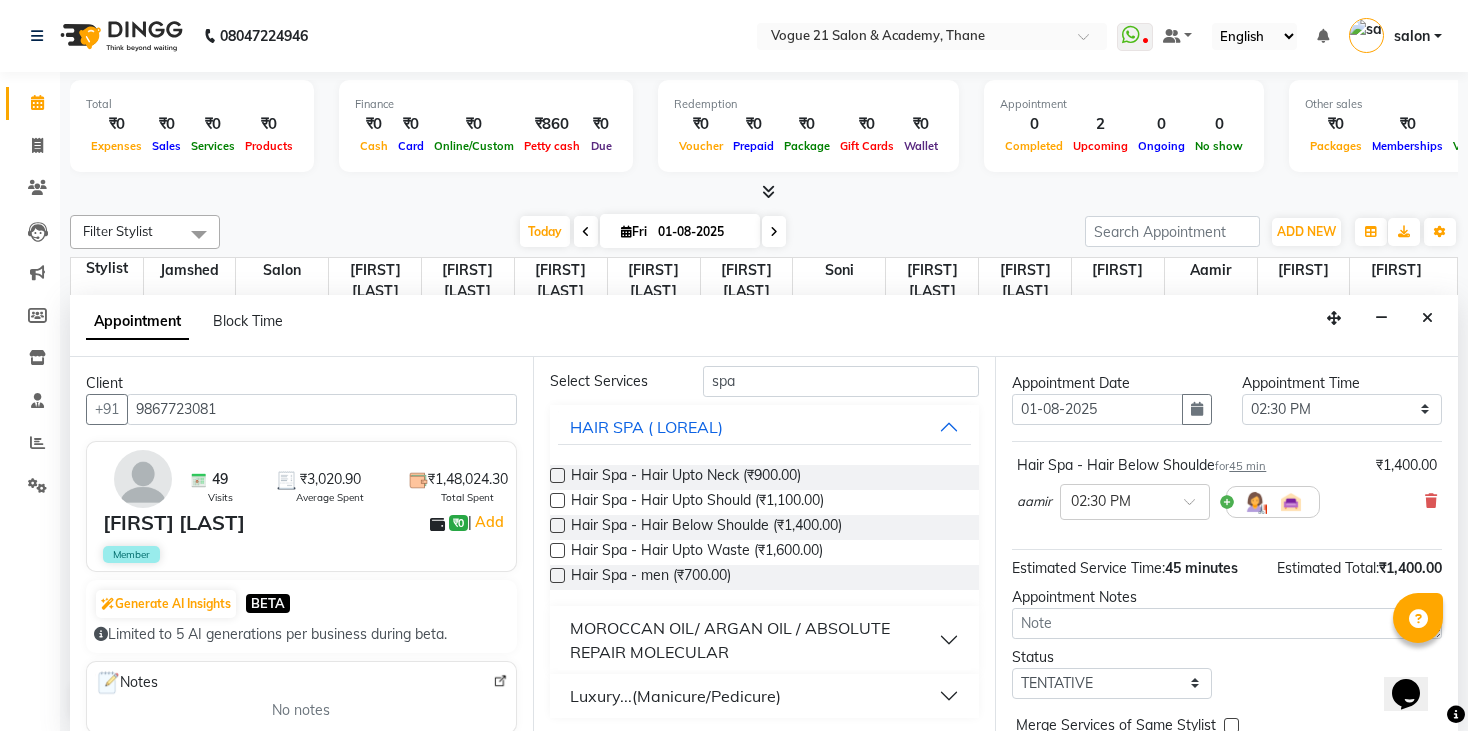 scroll, scrollTop: 148, scrollLeft: 0, axis: vertical 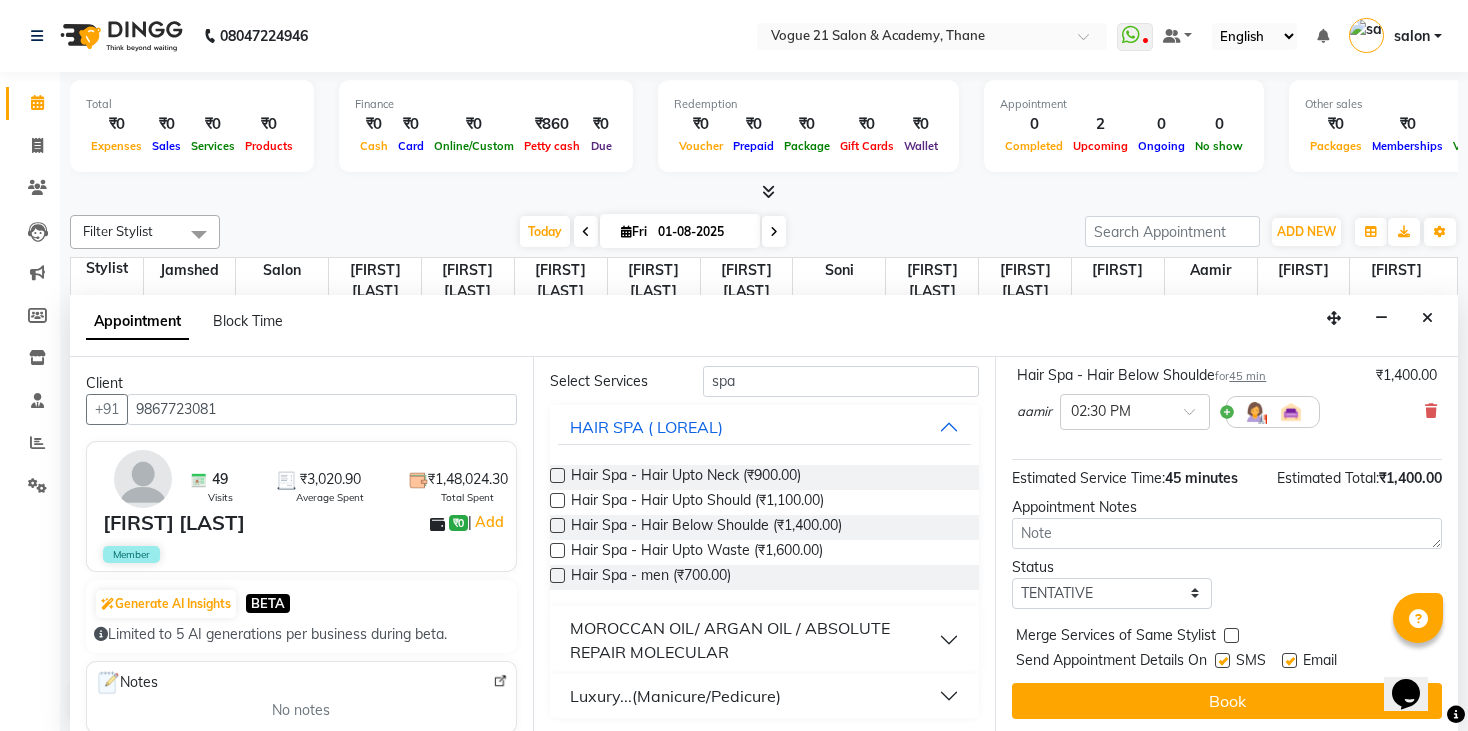click on "Book" at bounding box center (1227, 701) 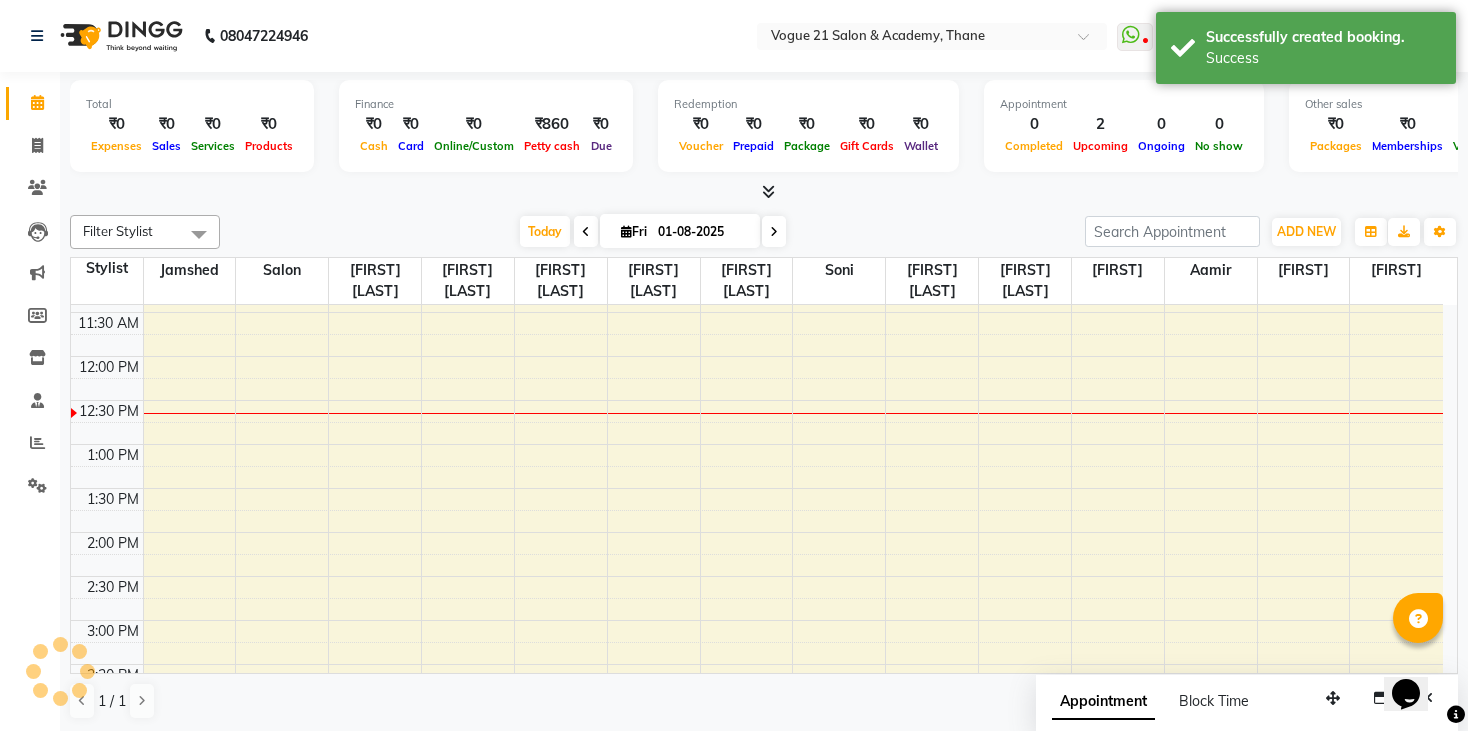 scroll, scrollTop: 0, scrollLeft: 0, axis: both 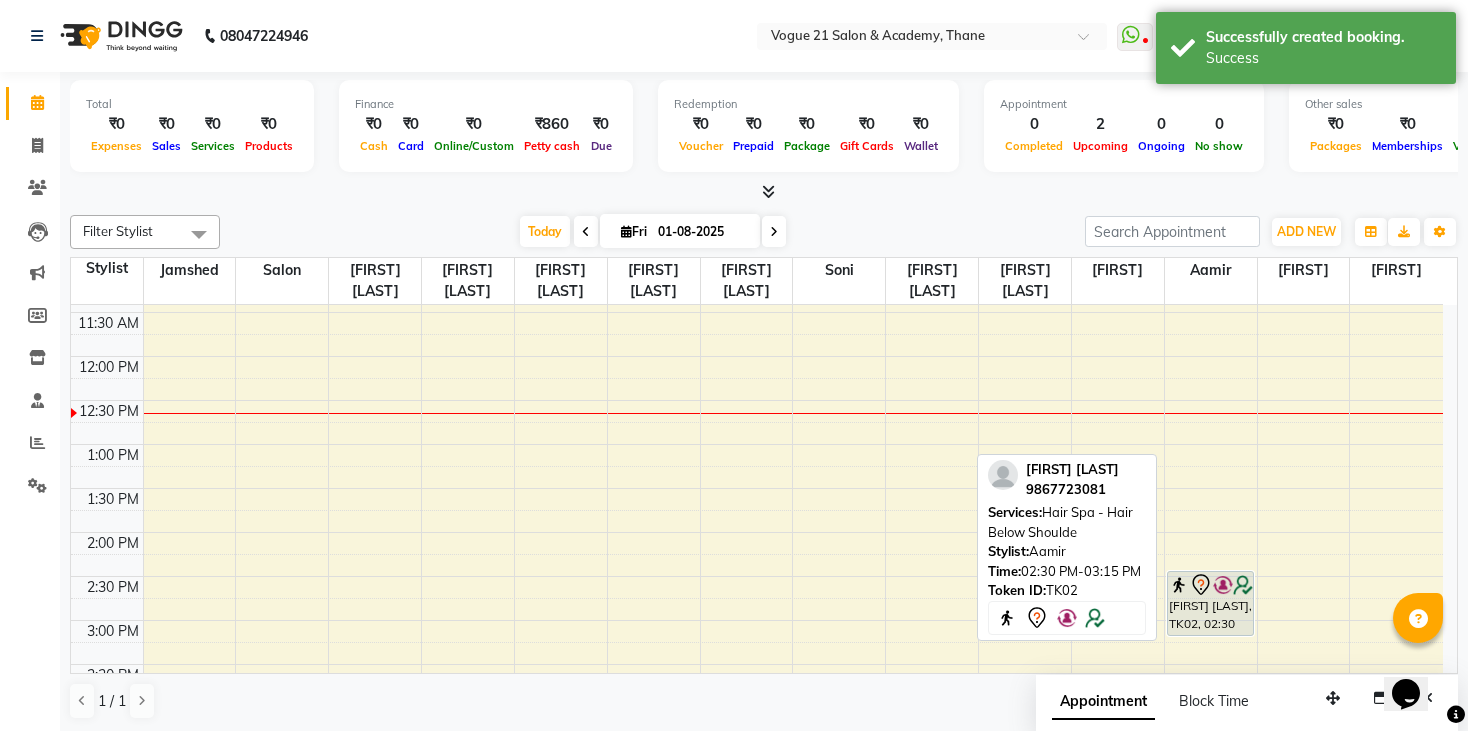 click on "[FIRST] [LAST], TK02, 02:30 PM-03:15 PM, Hair Spa   -   Hair Below Shoulde" at bounding box center [1211, 603] 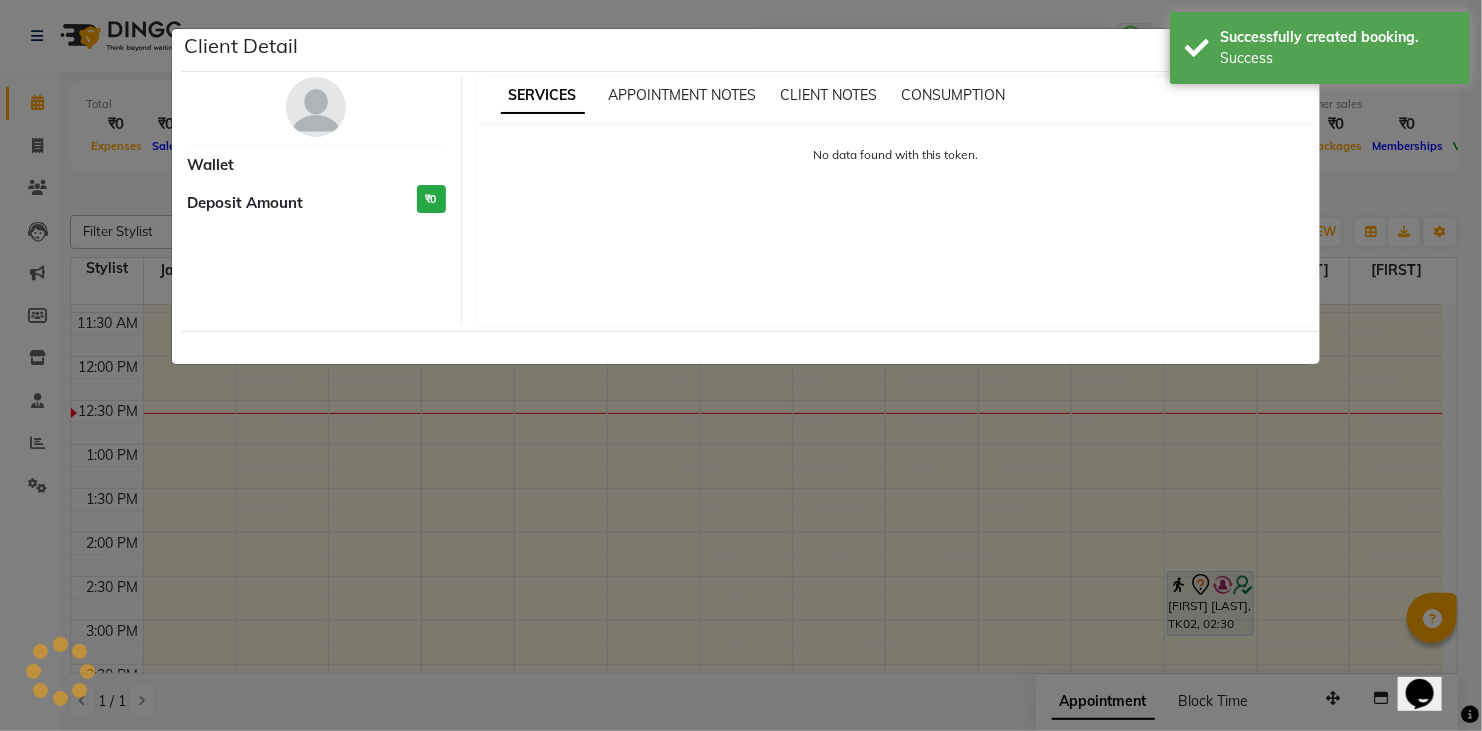 select on "7" 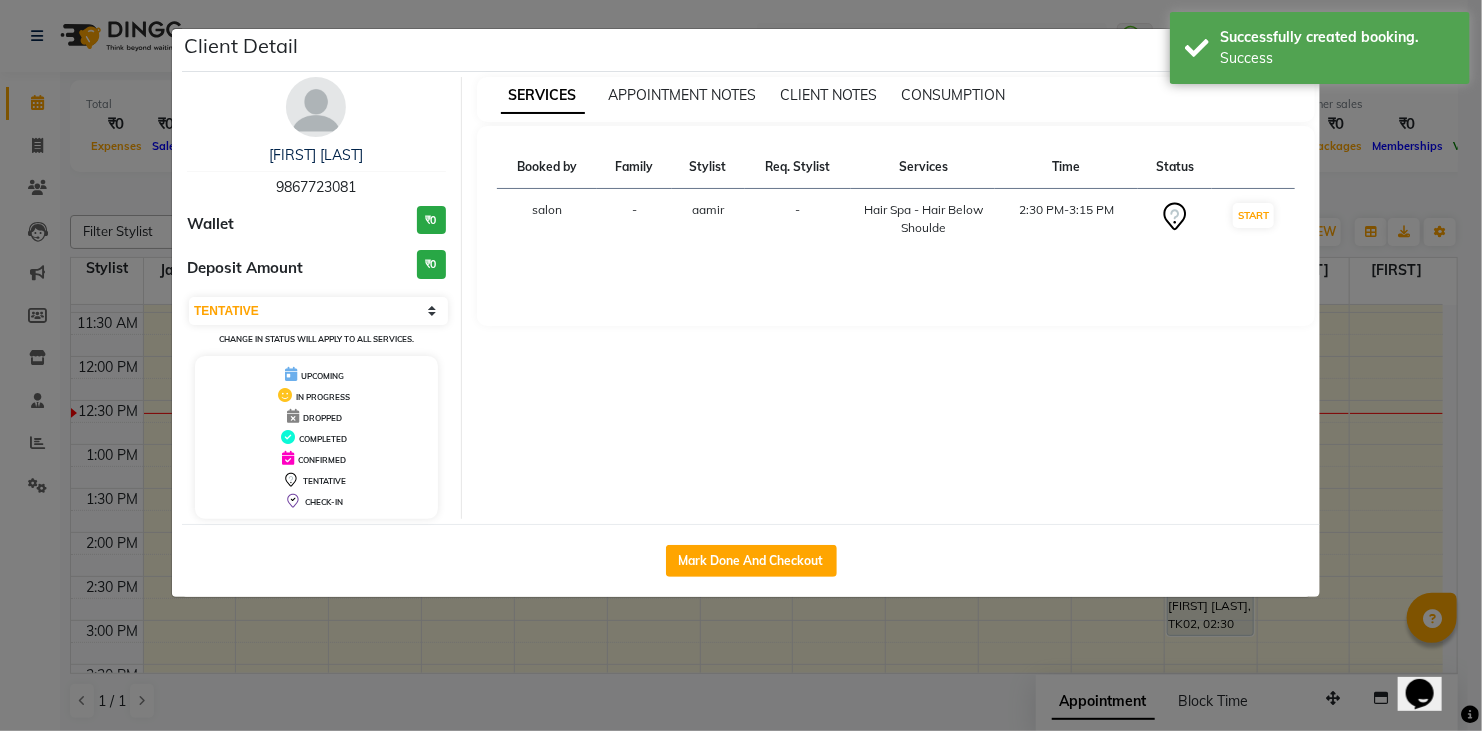 click on "Client Detail  [FIRST] [LAST]   [PHONE] Wallet ₹0 Deposit Amount  ₹0  Select IN SERVICE CONFIRMED TENTATIVE CHECK IN MARK DONE DROPPED UPCOMING Change in status will apply to all services. UPCOMING IN PROGRESS DROPPED COMPLETED CONFIRMED TENTATIVE CHECK-IN SERVICES APPOINTMENT NOTES CLIENT NOTES CONSUMPTION Booked by Family Stylist Req. Stylist Services Time Status  salon  - [FIRST]  -  Hair Spa   -   Hair Below Shoulde   2:30 PM-3:15 PM   START   Mark Done And Checkout" 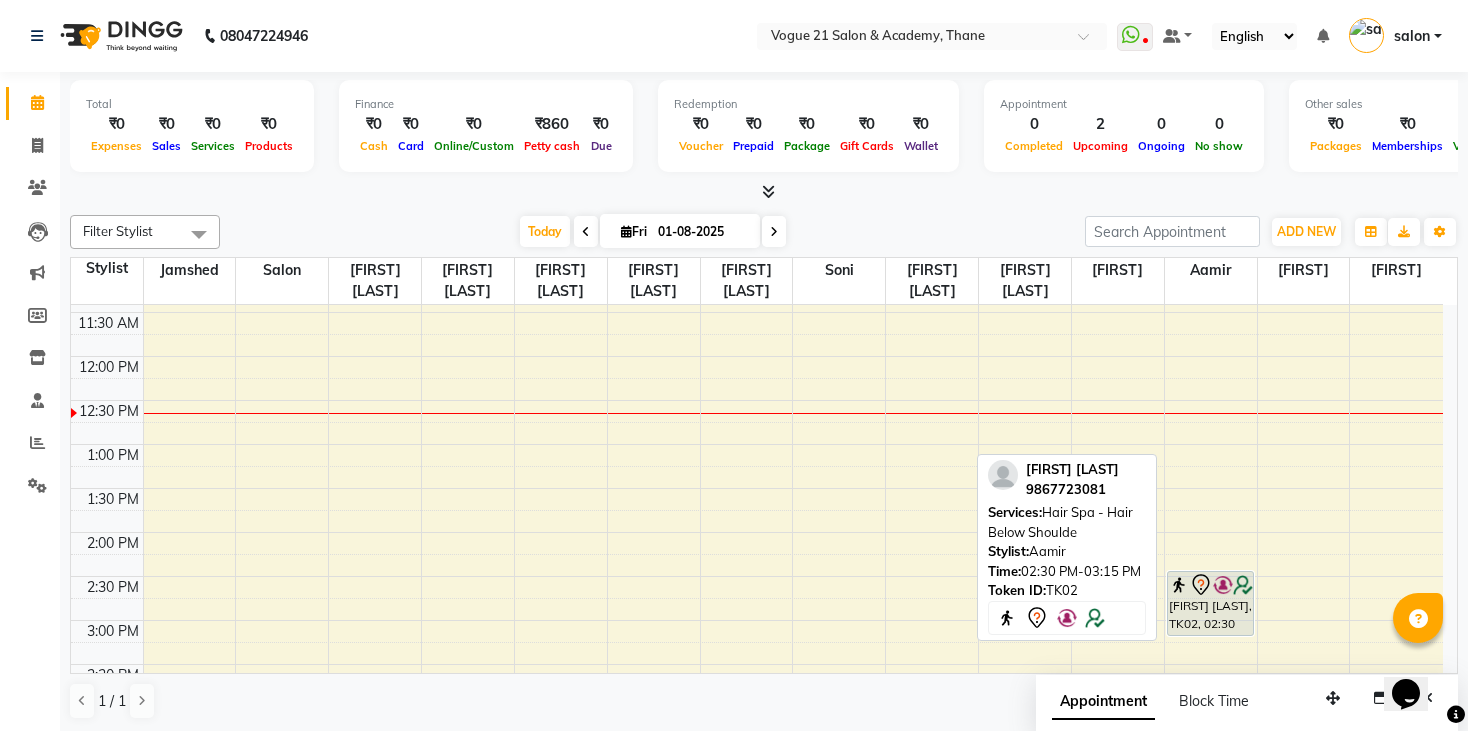 click on "[FIRST] [LAST], TK02, 02:30 PM-03:15 PM, Hair Spa   -   Hair Below Shoulde" at bounding box center (1211, 603) 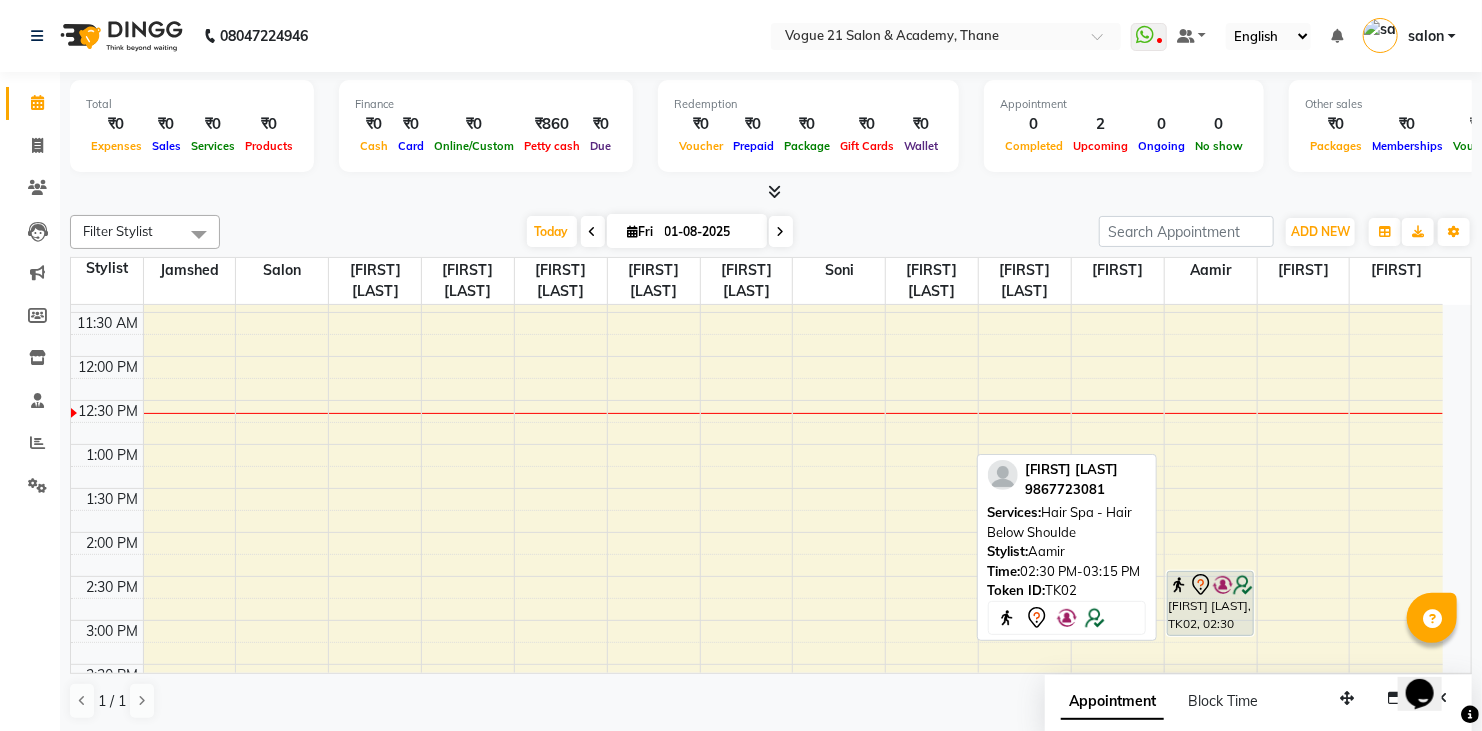 select on "7" 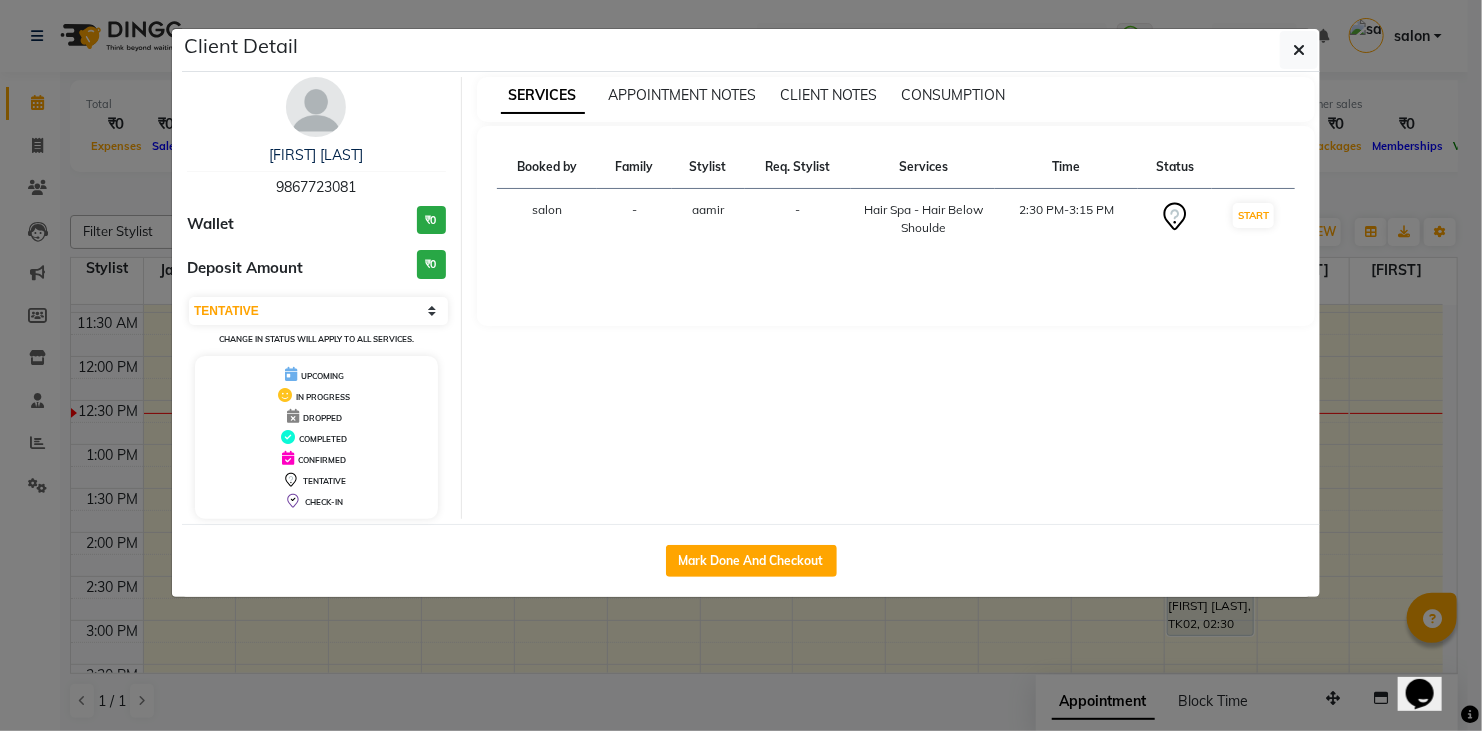 click on "Client Detail  [FIRST] [LAST]   [PHONE] Wallet ₹0 Deposit Amount  ₹0  Select IN SERVICE CONFIRMED TENTATIVE CHECK IN MARK DONE DROPPED UPCOMING Change in status will apply to all services. UPCOMING IN PROGRESS DROPPED COMPLETED CONFIRMED TENTATIVE CHECK-IN SERVICES APPOINTMENT NOTES CLIENT NOTES CONSUMPTION Booked by Family Stylist Req. Stylist Services Time Status  salon  - [FIRST]  -  Hair Spa   -   Hair Below Shoulde   2:30 PM-3:15 PM   START   Mark Done And Checkout" 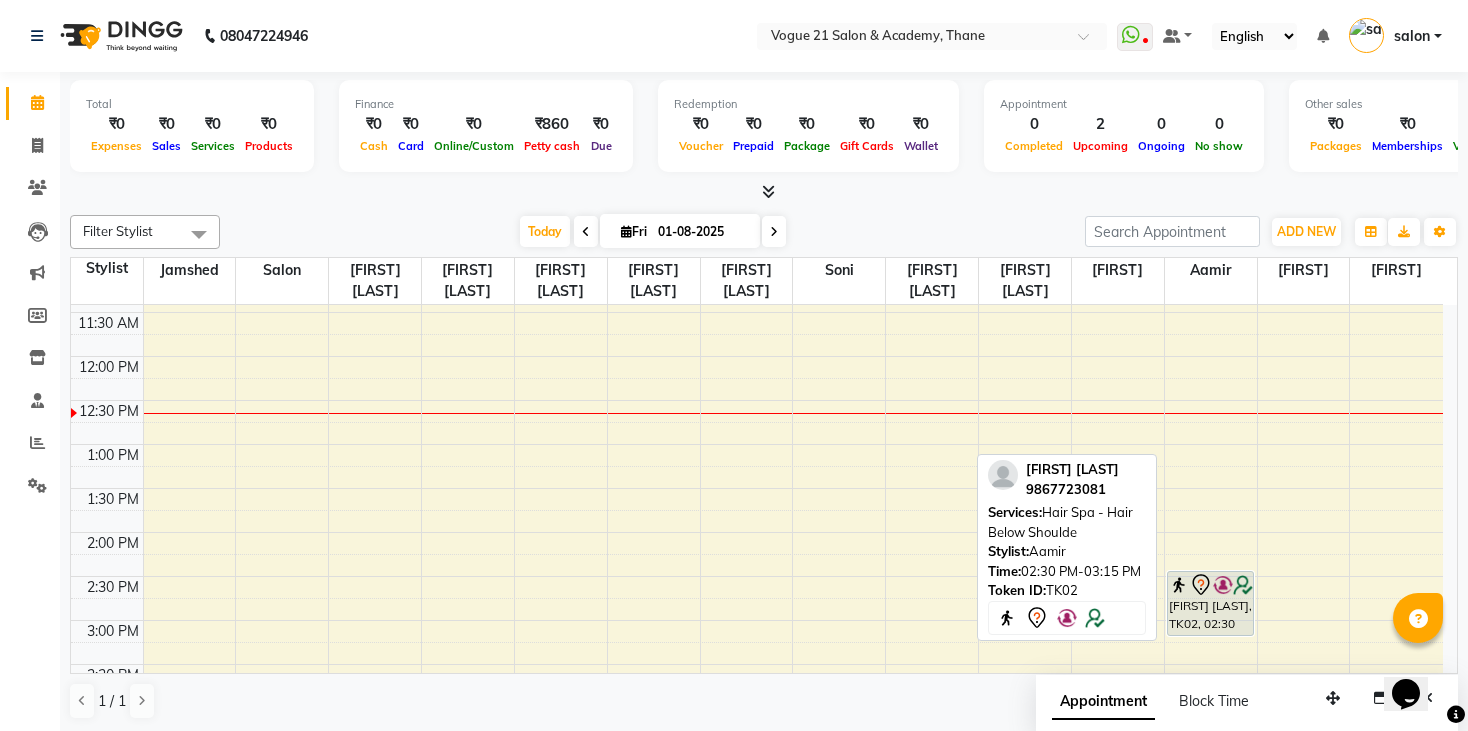 click on "[FIRST] [LAST], TK02, 02:30 PM-03:15 PM, Hair Spa   -   Hair Below Shoulde" at bounding box center (1211, 603) 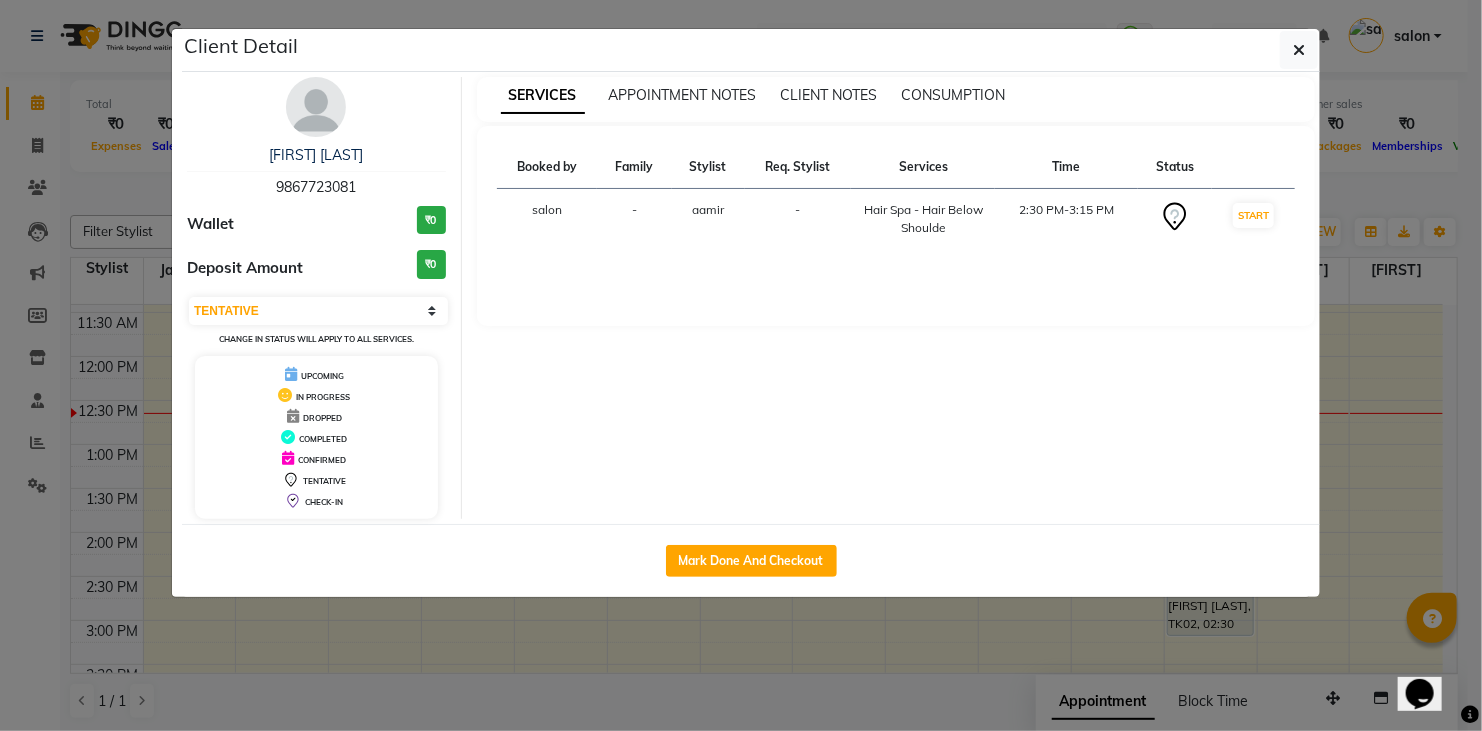 click on "Client Detail  [FIRST] [LAST]   [PHONE] Wallet ₹0 Deposit Amount  ₹0  Select IN SERVICE CONFIRMED TENTATIVE CHECK IN MARK DONE DROPPED UPCOMING Change in status will apply to all services. UPCOMING IN PROGRESS DROPPED COMPLETED CONFIRMED TENTATIVE CHECK-IN SERVICES APPOINTMENT NOTES CLIENT NOTES CONSUMPTION Booked by Family Stylist Req. Stylist Services Time Status  salon  - [FIRST]  -  Hair Spa   -   Hair Below Shoulde   2:30 PM-3:15 PM   START   Mark Done And Checkout" 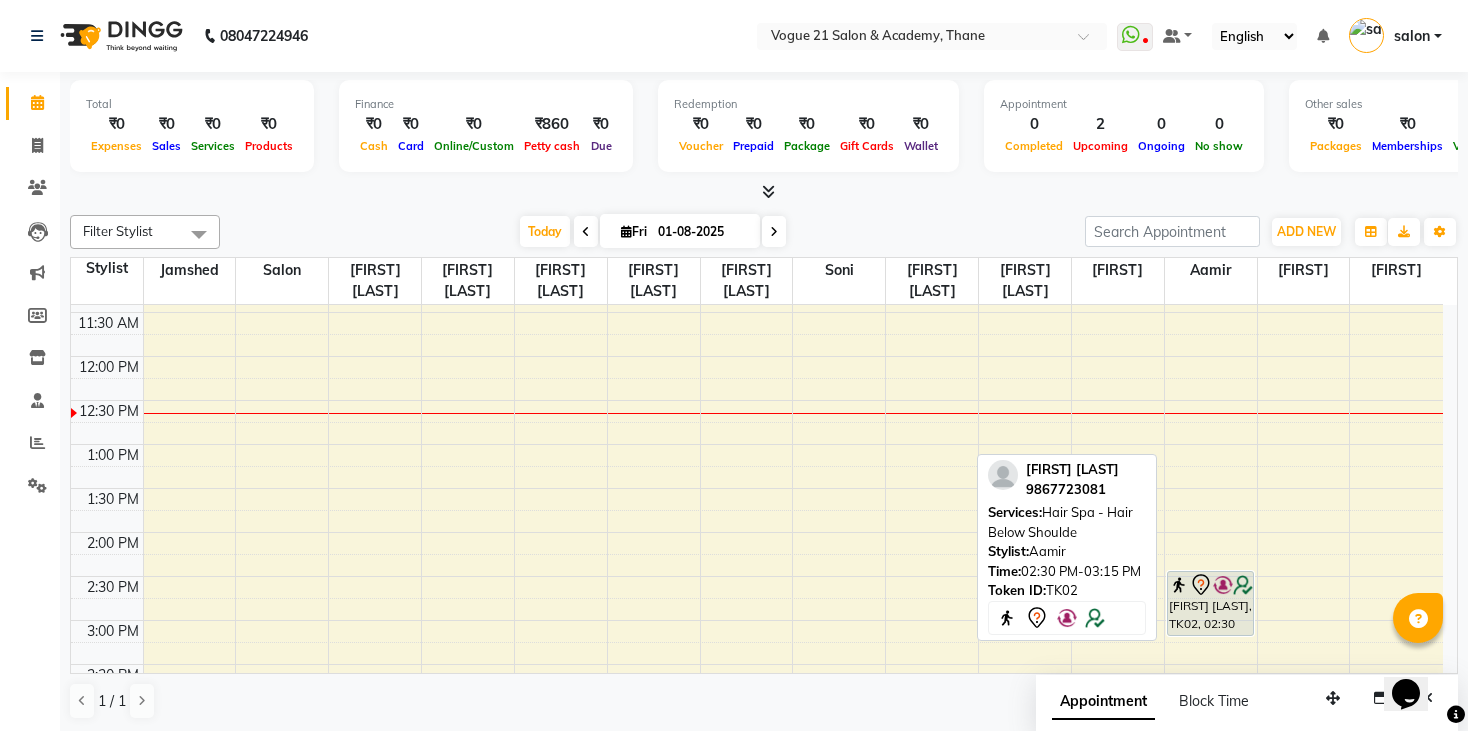 click at bounding box center [0, 0] 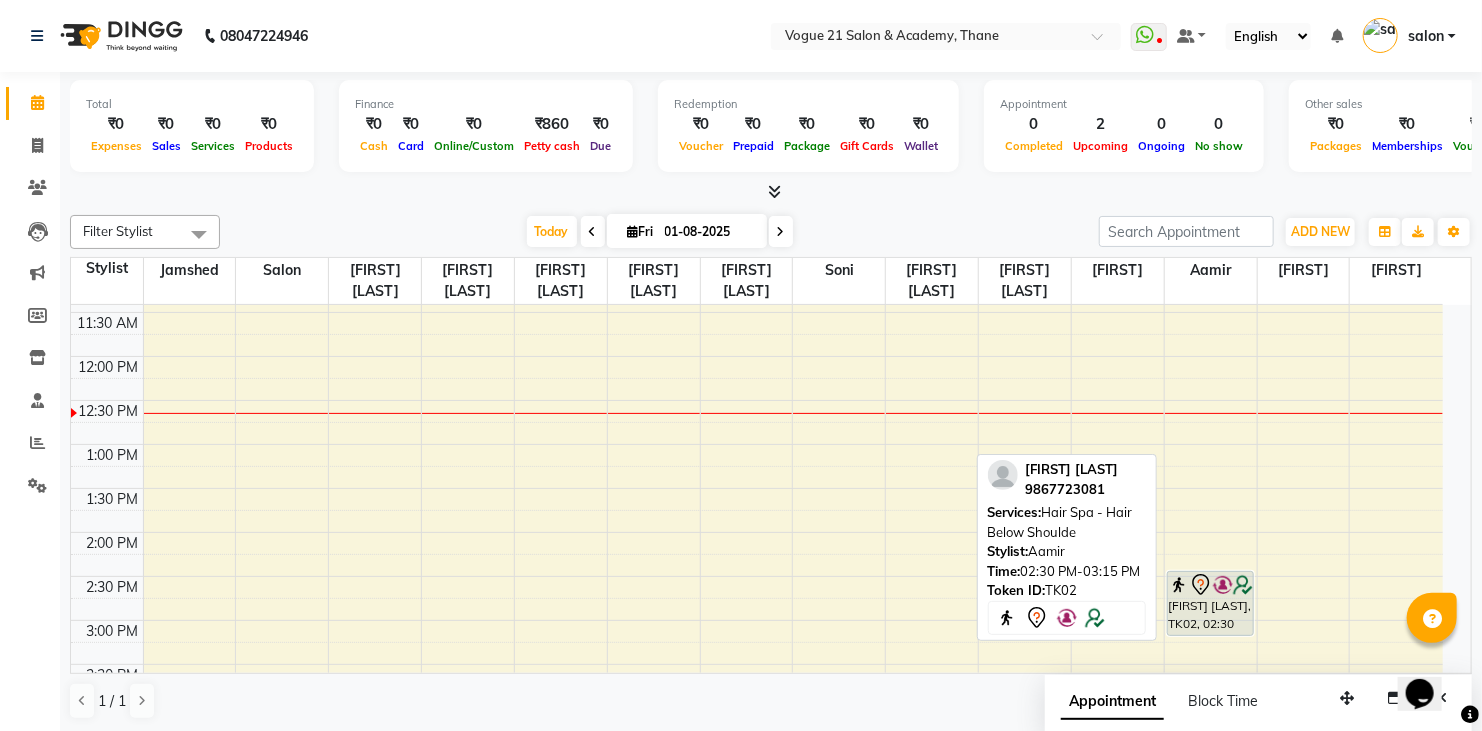 select on "7" 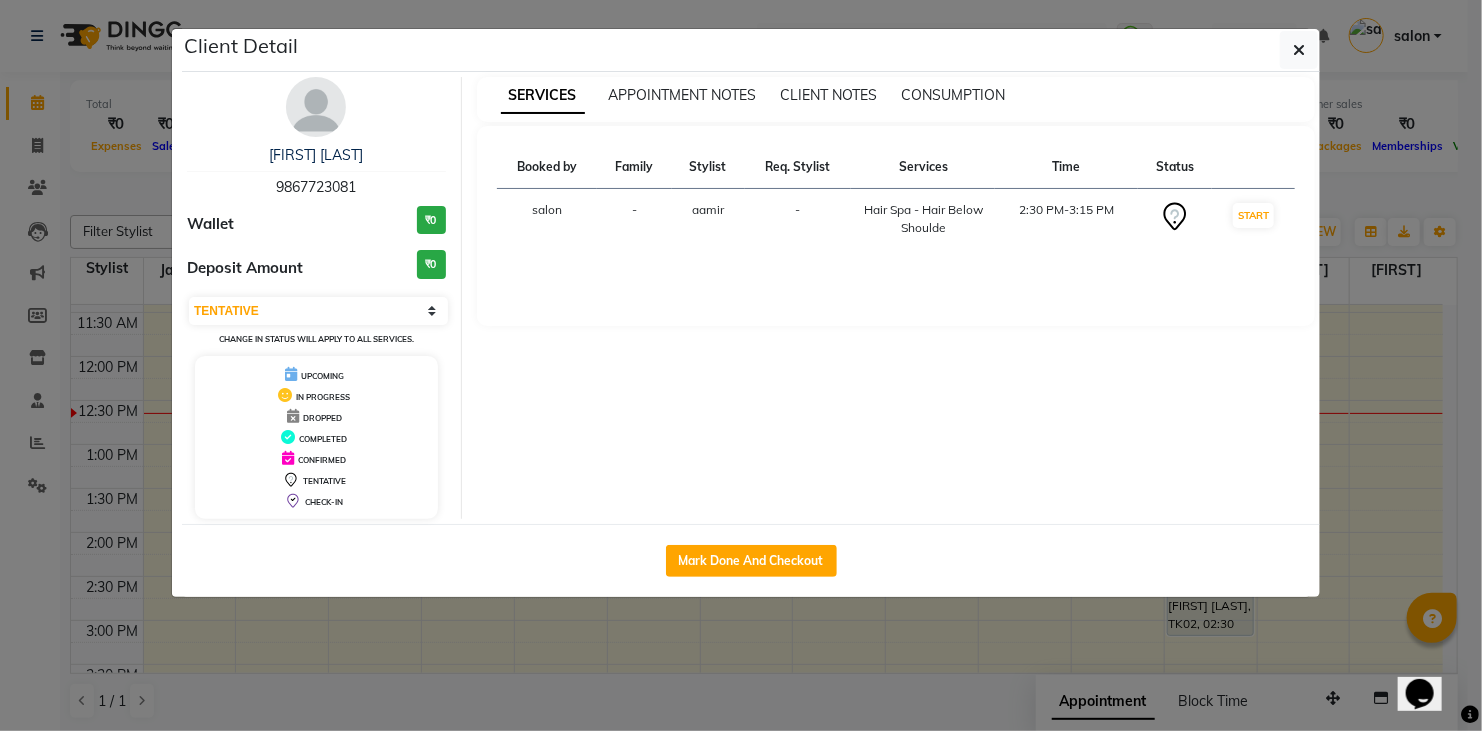 click on "Client Detail  [FIRST] [LAST]   [PHONE] Wallet ₹0 Deposit Amount  ₹0  Select IN SERVICE CONFIRMED TENTATIVE CHECK IN MARK DONE DROPPED UPCOMING Change in status will apply to all services. UPCOMING IN PROGRESS DROPPED COMPLETED CONFIRMED TENTATIVE CHECK-IN SERVICES APPOINTMENT NOTES CLIENT NOTES CONSUMPTION Booked by Family Stylist Req. Stylist Services Time Status  salon  - [FIRST]  -  Hair Spa   -   Hair Below Shoulde   2:30 PM-3:15 PM   START   Mark Done And Checkout" 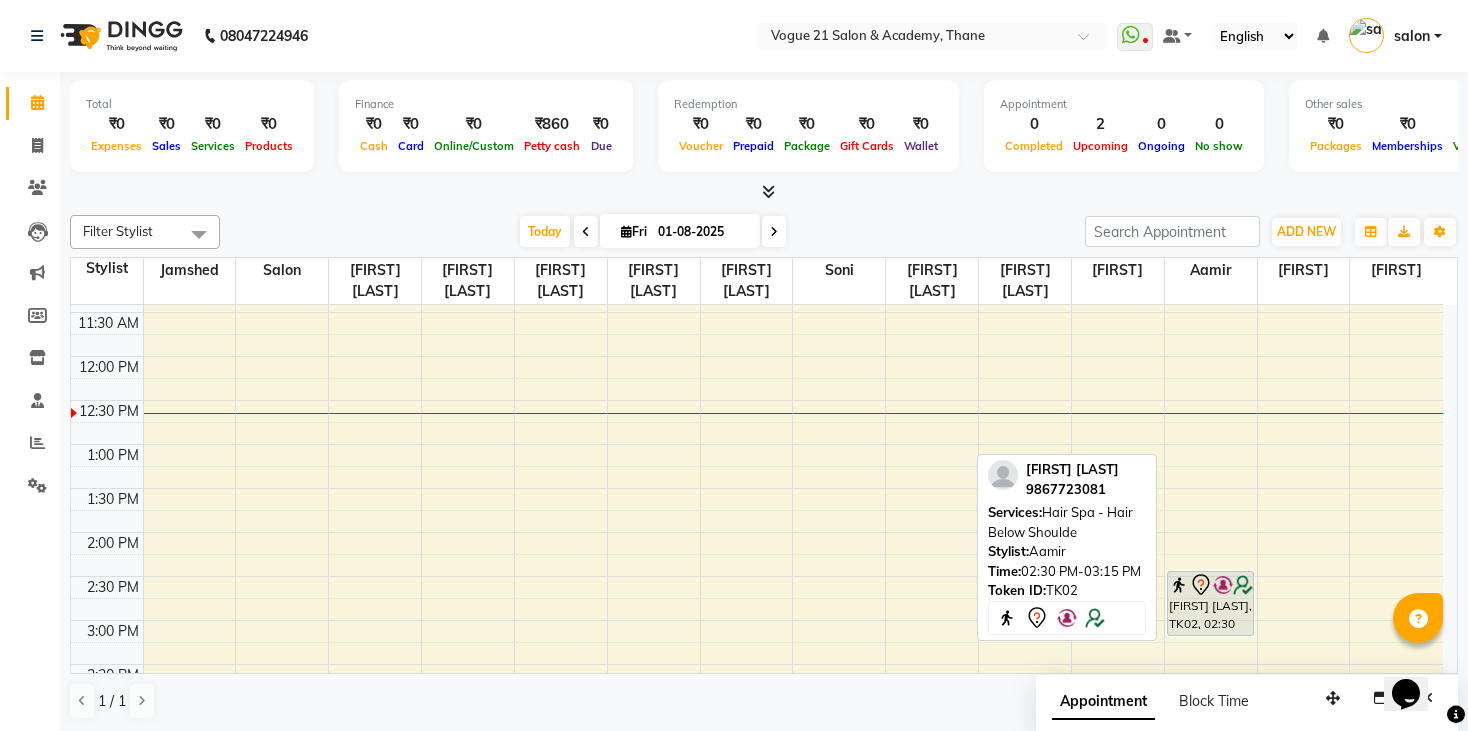 click on "[FIRST] [LAST], TK02, 02:30 PM-03:15 PM, Hair Spa   -   Hair Below Shoulde" at bounding box center (1211, 603) 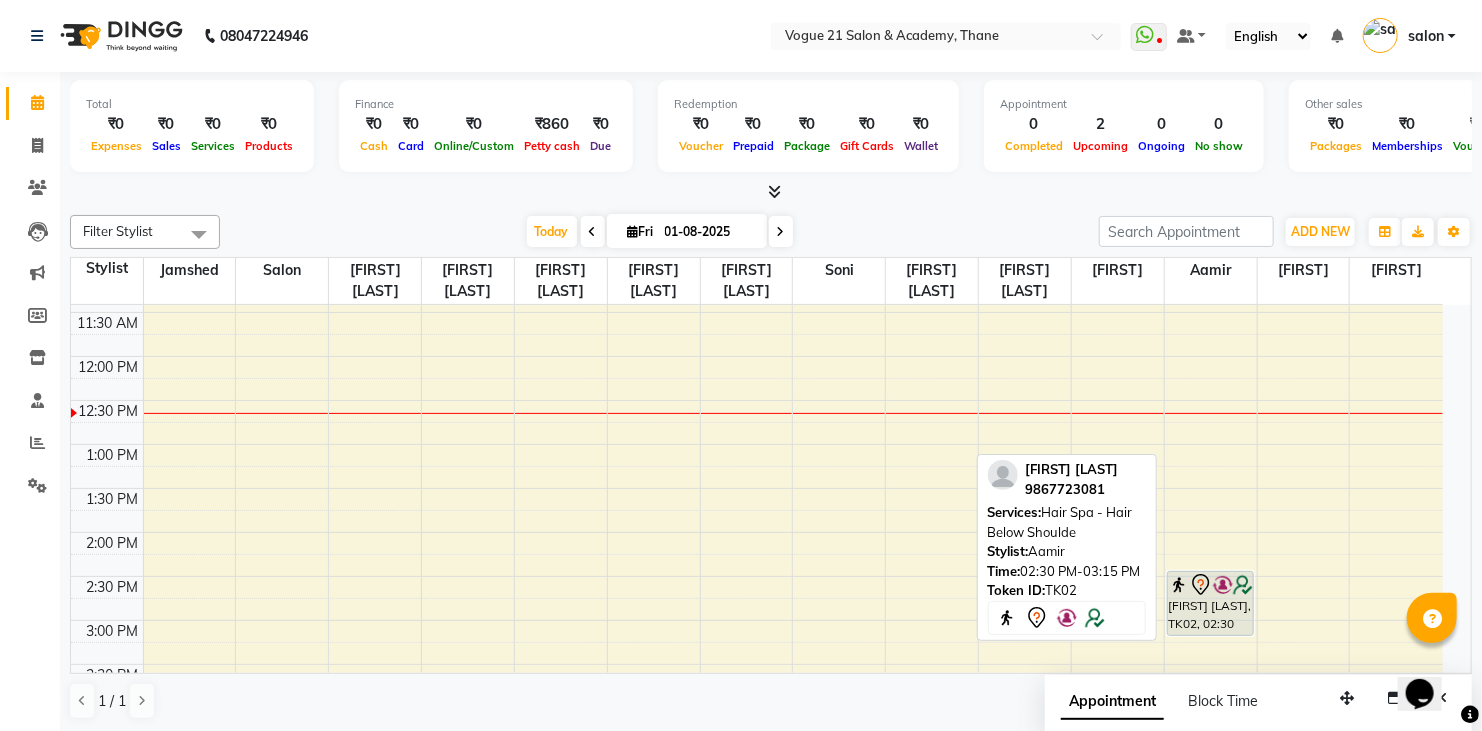 select on "7" 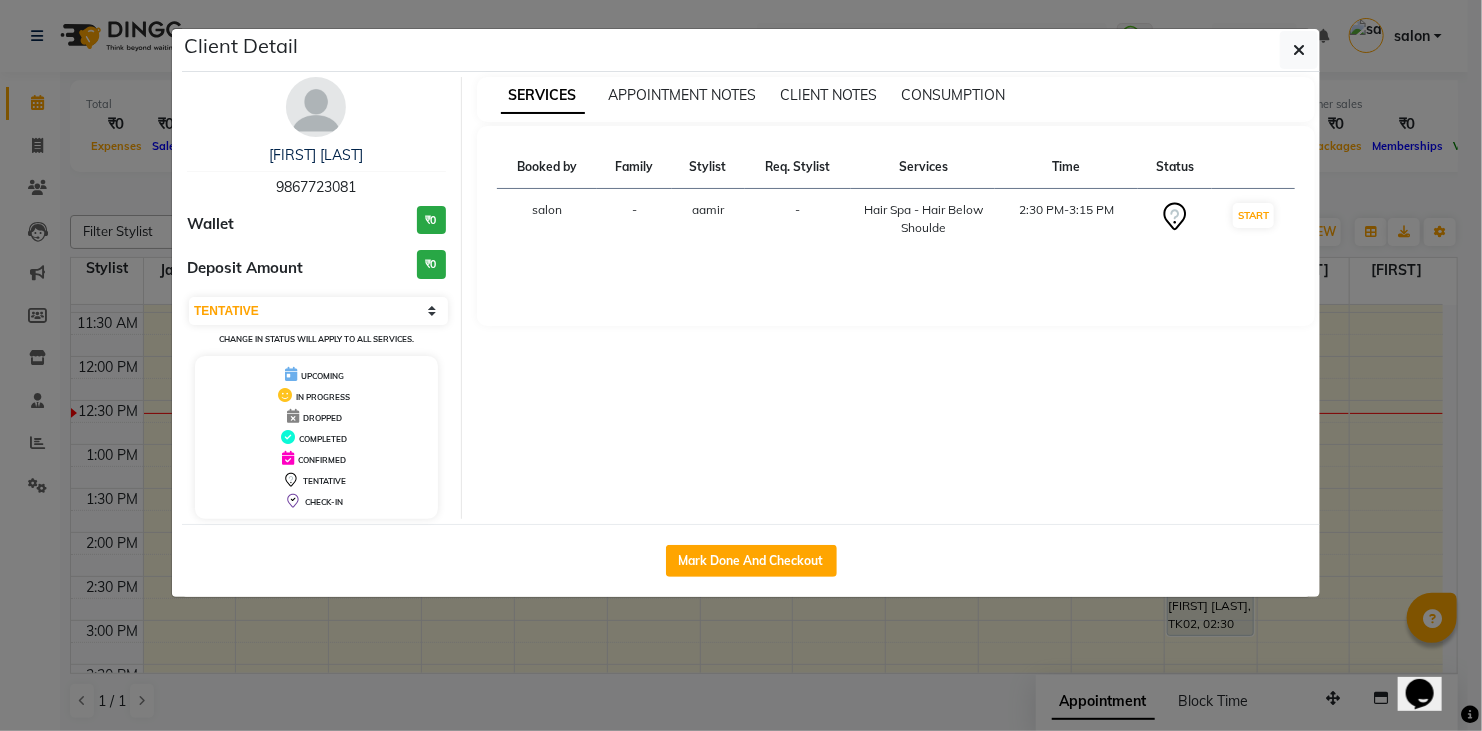 click on "Client Detail  [FIRST] [LAST]   [PHONE] Wallet ₹0 Deposit Amount  ₹0  Select IN SERVICE CONFIRMED TENTATIVE CHECK IN MARK DONE DROPPED UPCOMING Change in status will apply to all services. UPCOMING IN PROGRESS DROPPED COMPLETED CONFIRMED TENTATIVE CHECK-IN SERVICES APPOINTMENT NOTES CLIENT NOTES CONSUMPTION Booked by Family Stylist Req. Stylist Services Time Status  salon  - [FIRST]  -  Hair Spa   -   Hair Below Shoulde   2:30 PM-3:15 PM   START   Mark Done And Checkout" 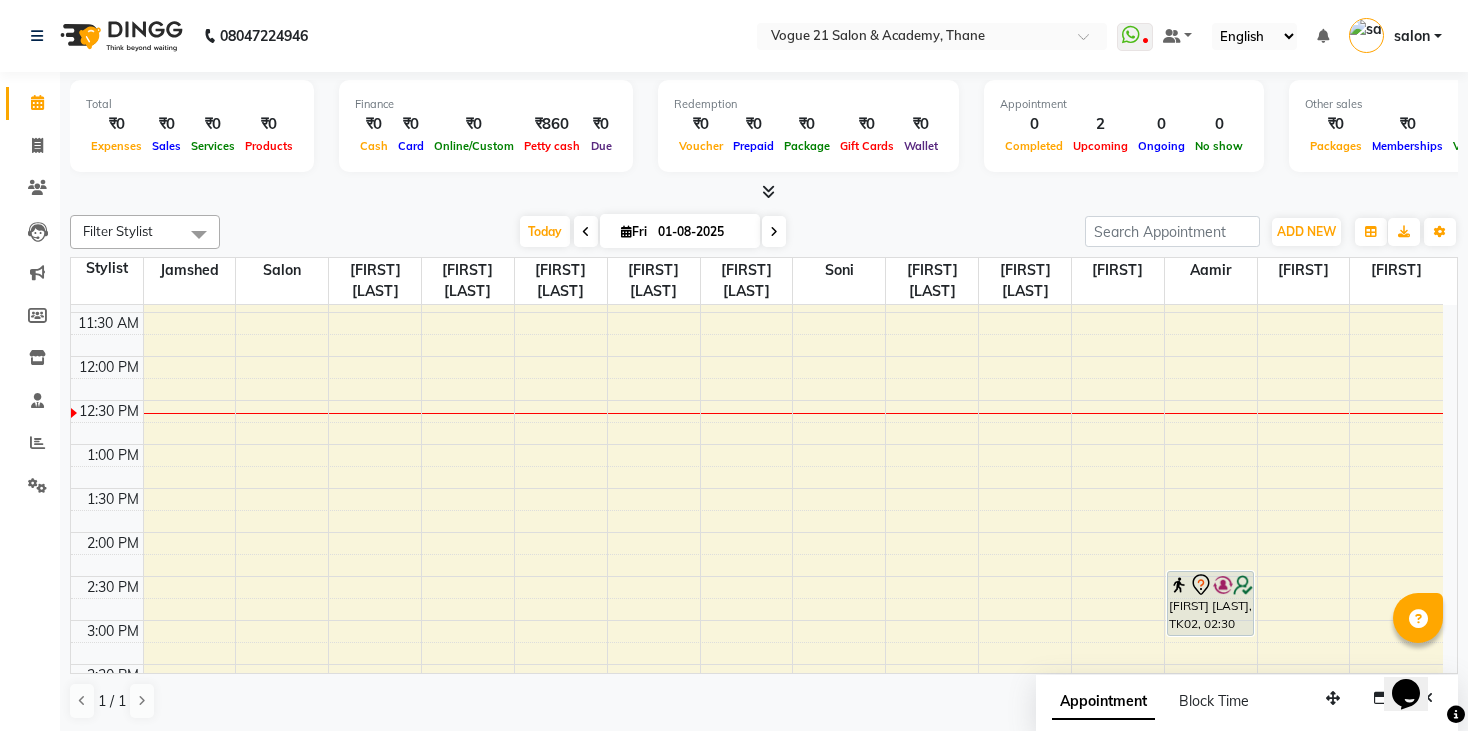 click on "8:00 AM 8:30 AM 9:00 AM 9:30 AM 10:00 AM 10:30 AM 11:00 AM 11:30 AM 12:00 PM 12:30 PM 1:00 PM 1:30 PM 2:00 PM 2:30 PM 3:00 PM 3:30 PM 4:00 PM 4:30 PM 5:00 PM 5:30 PM 6:00 PM 6:30 PM 7:00 PM 7:30 PM 8:00 PM 8:30 PM 9:00 PM 9:30 PM 10:00 PM 10:30 PM             [FIRST] [LAST], TK01, 06:30 PM-06:50 PM, Membership hair wash             [FIRST] [LAST], TK01, 06:45 PM-07:15 PM,  Facial   -   Classic             [FIRST] [LAST], TK02, 02:30 PM-03:15 PM, Hair Spa   -   Hair Below Shoulde" at bounding box center [757, 664] 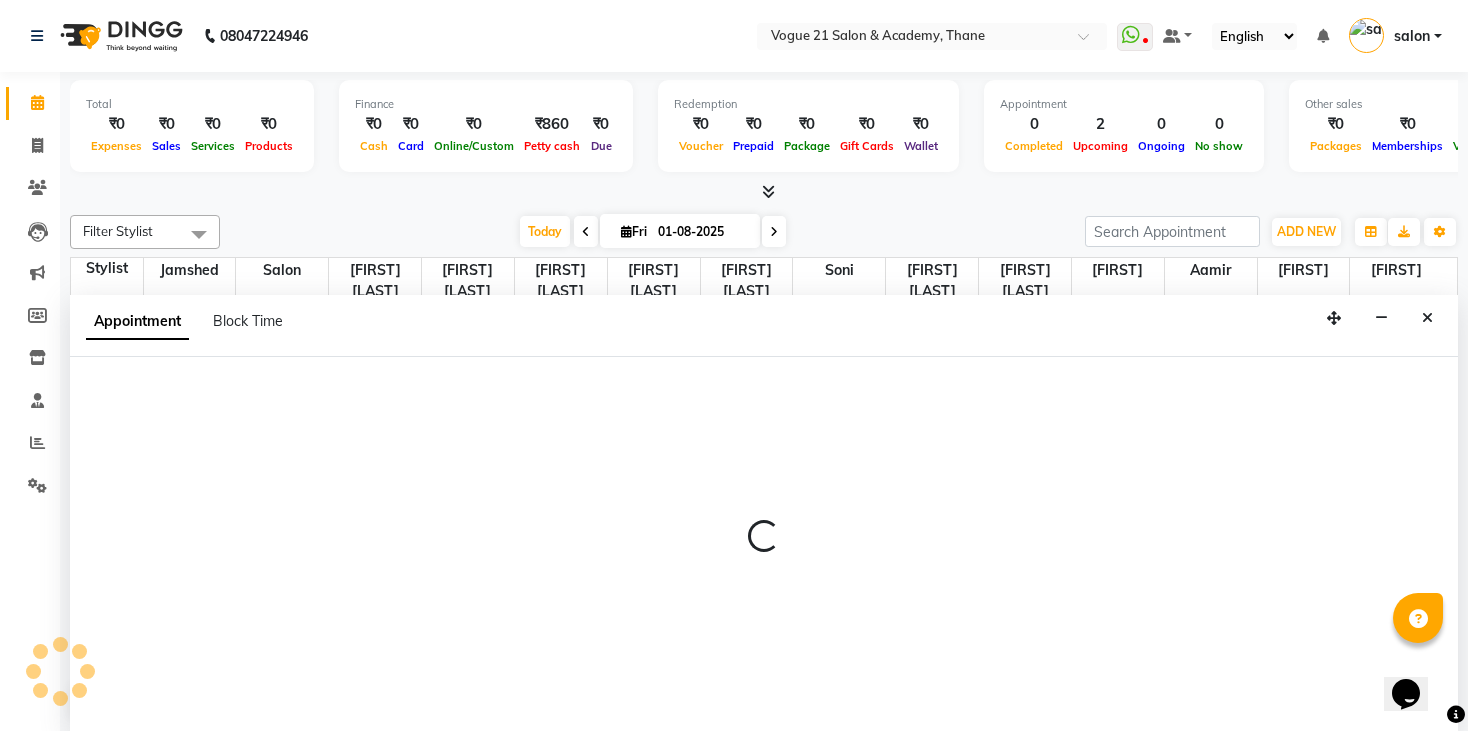 scroll, scrollTop: 0, scrollLeft: 0, axis: both 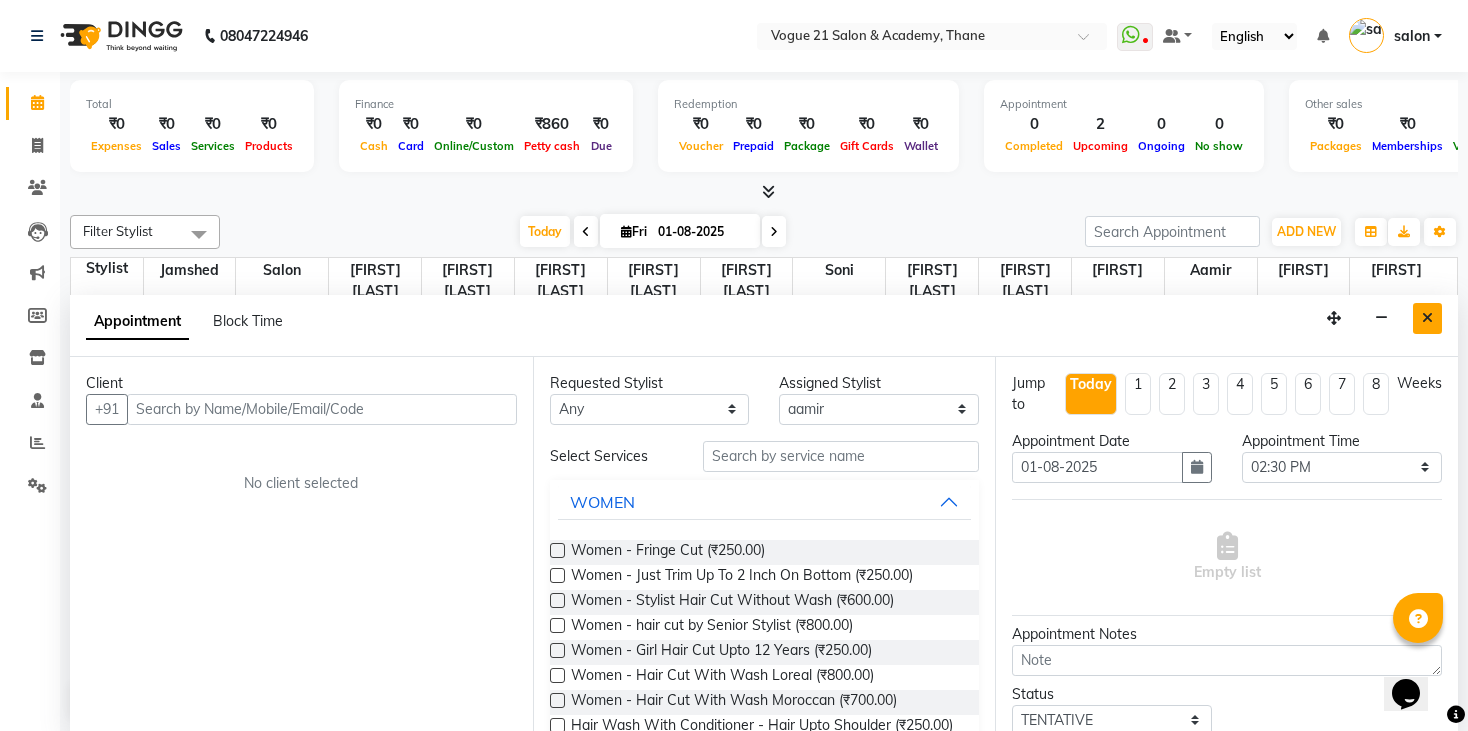 click at bounding box center [1427, 318] 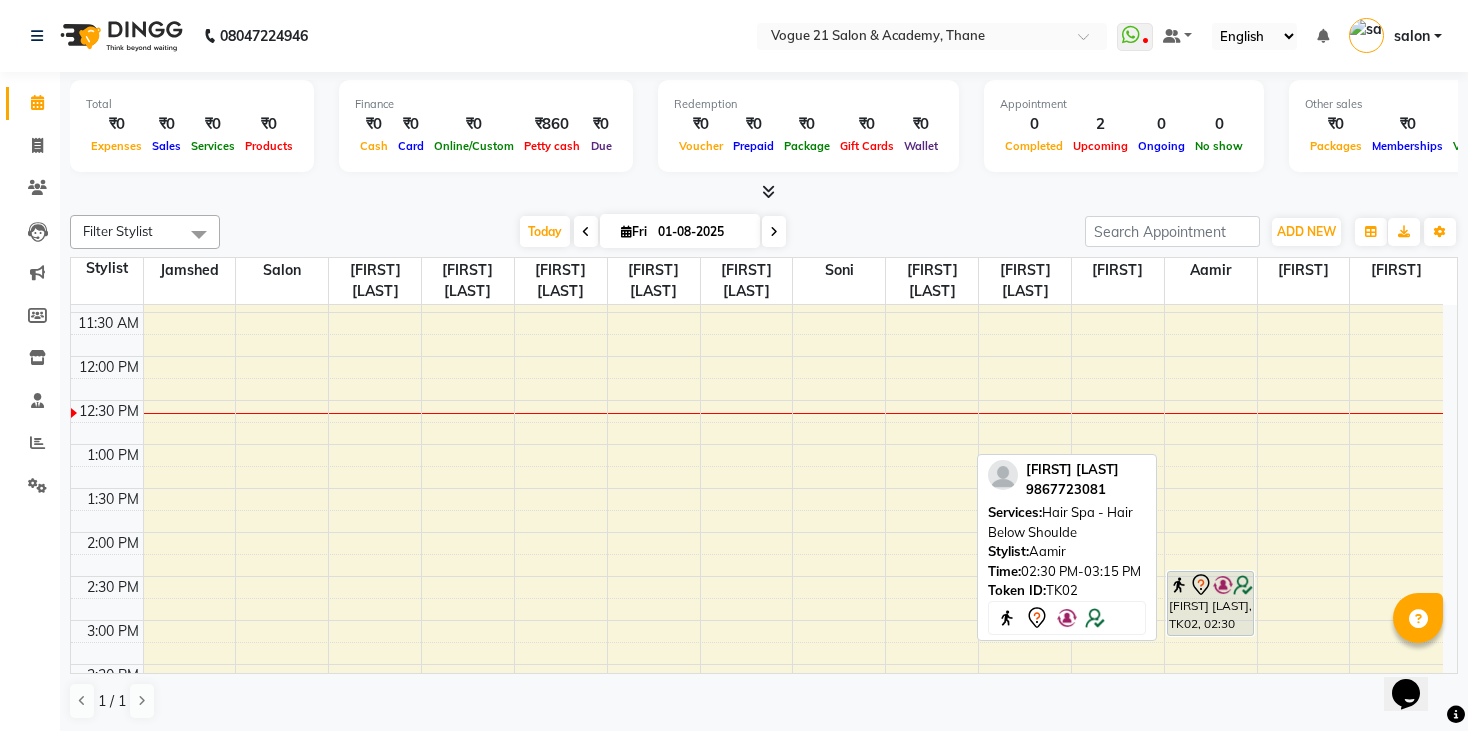 click on "[FIRST] [LAST], TK02, 02:30 PM-03:15 PM, Hair Spa   -   Hair Below Shoulde" at bounding box center [1211, 603] 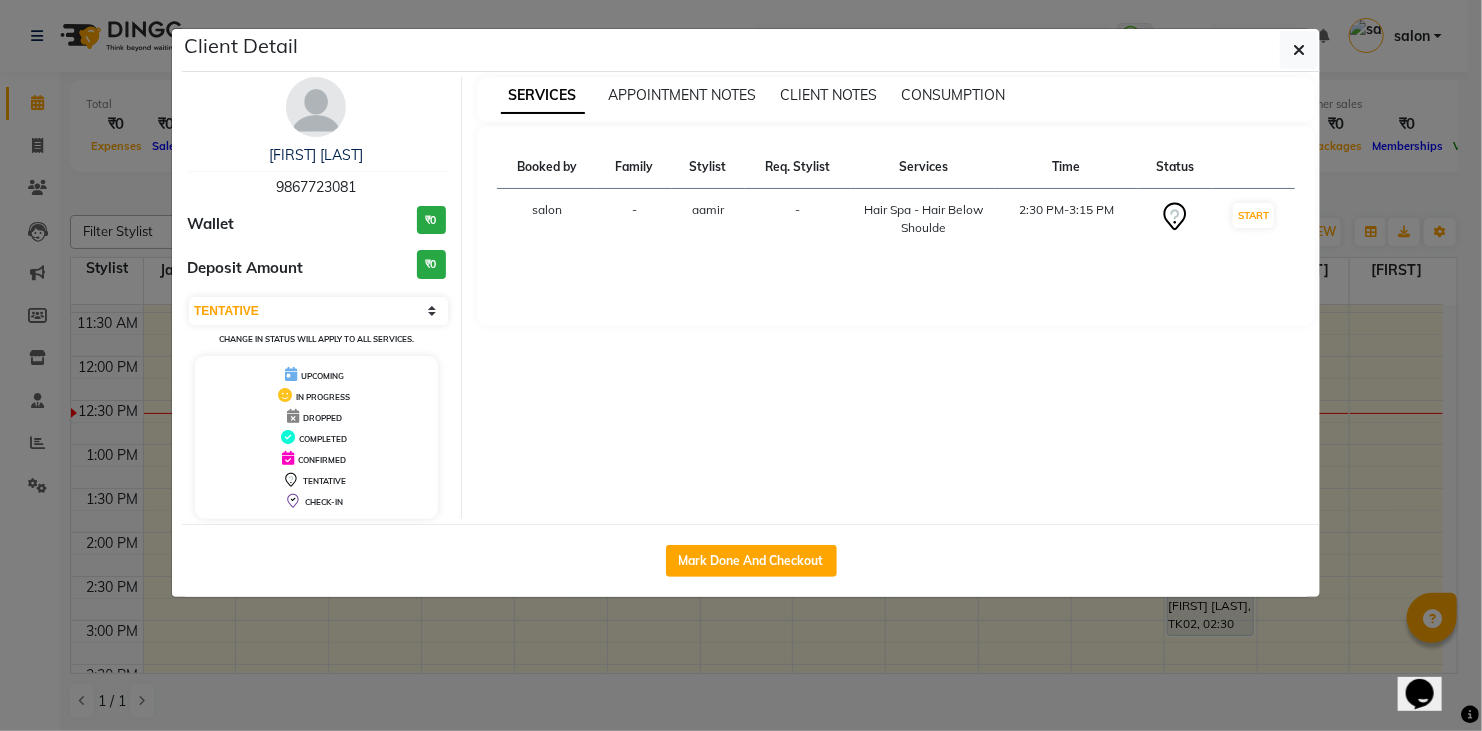 click on "Client Detail  [FIRST] [LAST]   [PHONE] Wallet ₹0 Deposit Amount  ₹0  Select IN SERVICE CONFIRMED TENTATIVE CHECK IN MARK DONE DROPPED UPCOMING Change in status will apply to all services. UPCOMING IN PROGRESS DROPPED COMPLETED CONFIRMED TENTATIVE CHECK-IN SERVICES APPOINTMENT NOTES CLIENT NOTES CONSUMPTION Booked by Family Stylist Req. Stylist Services Time Status  salon  - [FIRST]  -  Hair Spa   -   Hair Below Shoulde   2:30 PM-3:15 PM   START   Mark Done And Checkout" 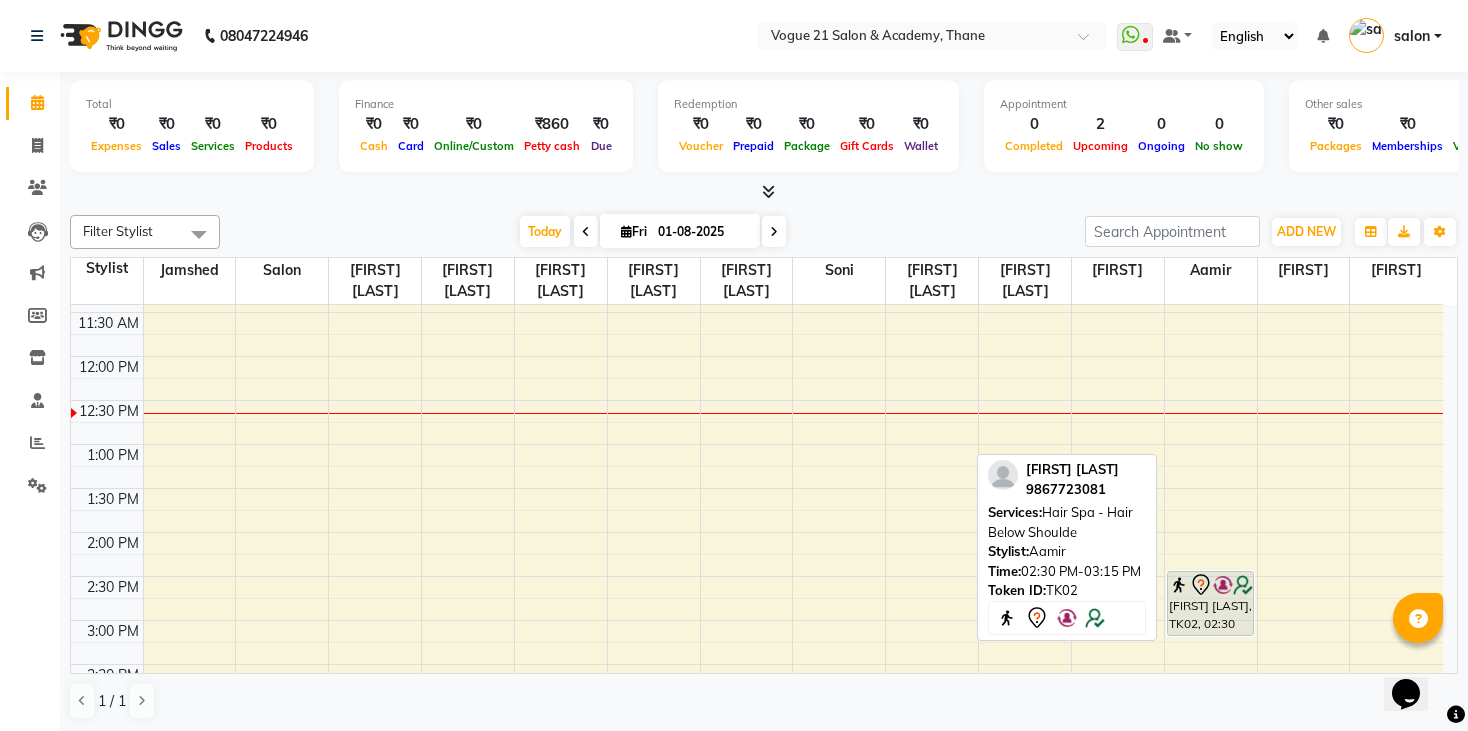 click on "[FIRST] [LAST], TK02, 02:30 PM-03:15 PM, Hair Spa   -   Hair Below Shoulde" at bounding box center (1211, 603) 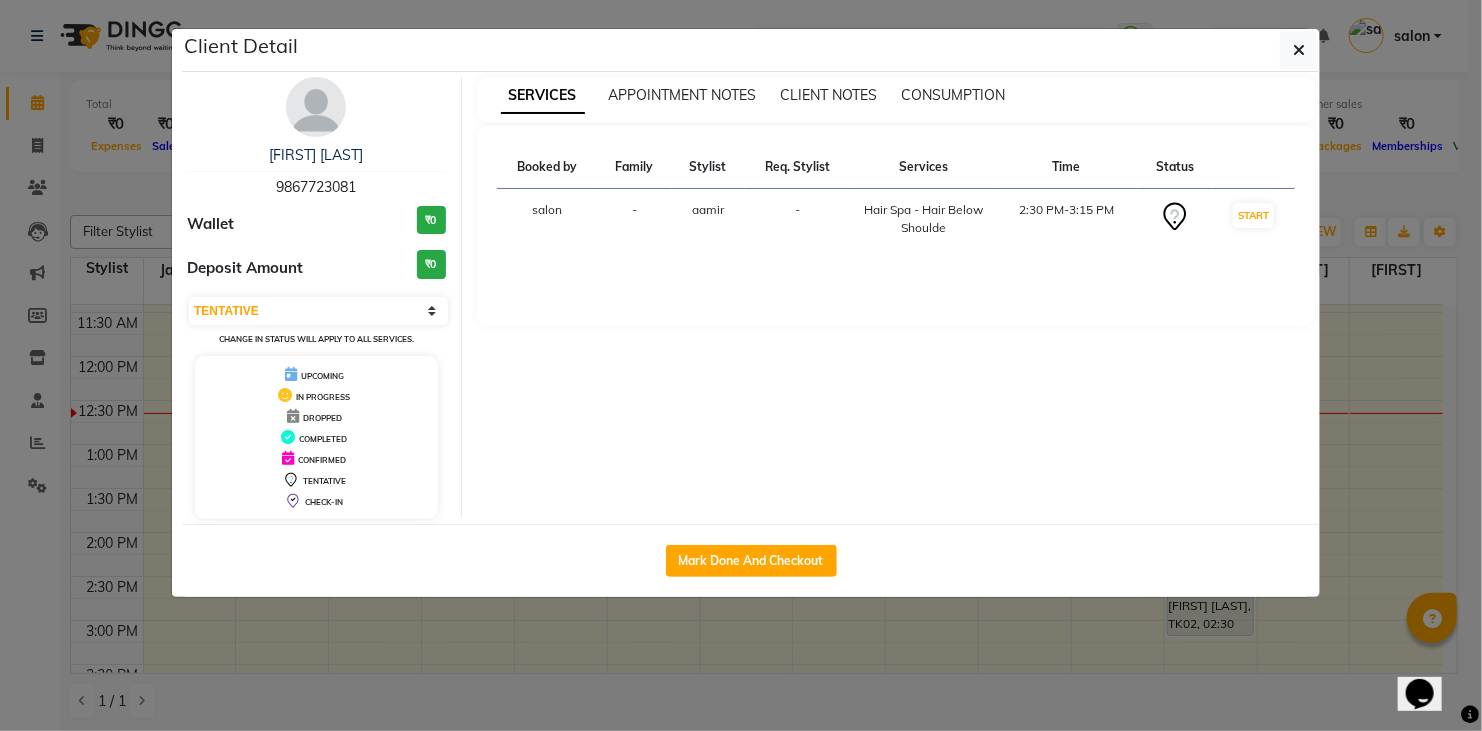 click on "Client Detail  [FIRST] [LAST]   [PHONE] Wallet ₹0 Deposit Amount  ₹0  Select IN SERVICE CONFIRMED TENTATIVE CHECK IN MARK DONE DROPPED UPCOMING Change in status will apply to all services. UPCOMING IN PROGRESS DROPPED COMPLETED CONFIRMED TENTATIVE CHECK-IN SERVICES APPOINTMENT NOTES CLIENT NOTES CONSUMPTION Booked by Family Stylist Req. Stylist Services Time Status  salon  - [FIRST]  -  Hair Spa   -   Hair Below Shoulde   2:30 PM-3:15 PM   START   Mark Done And Checkout" 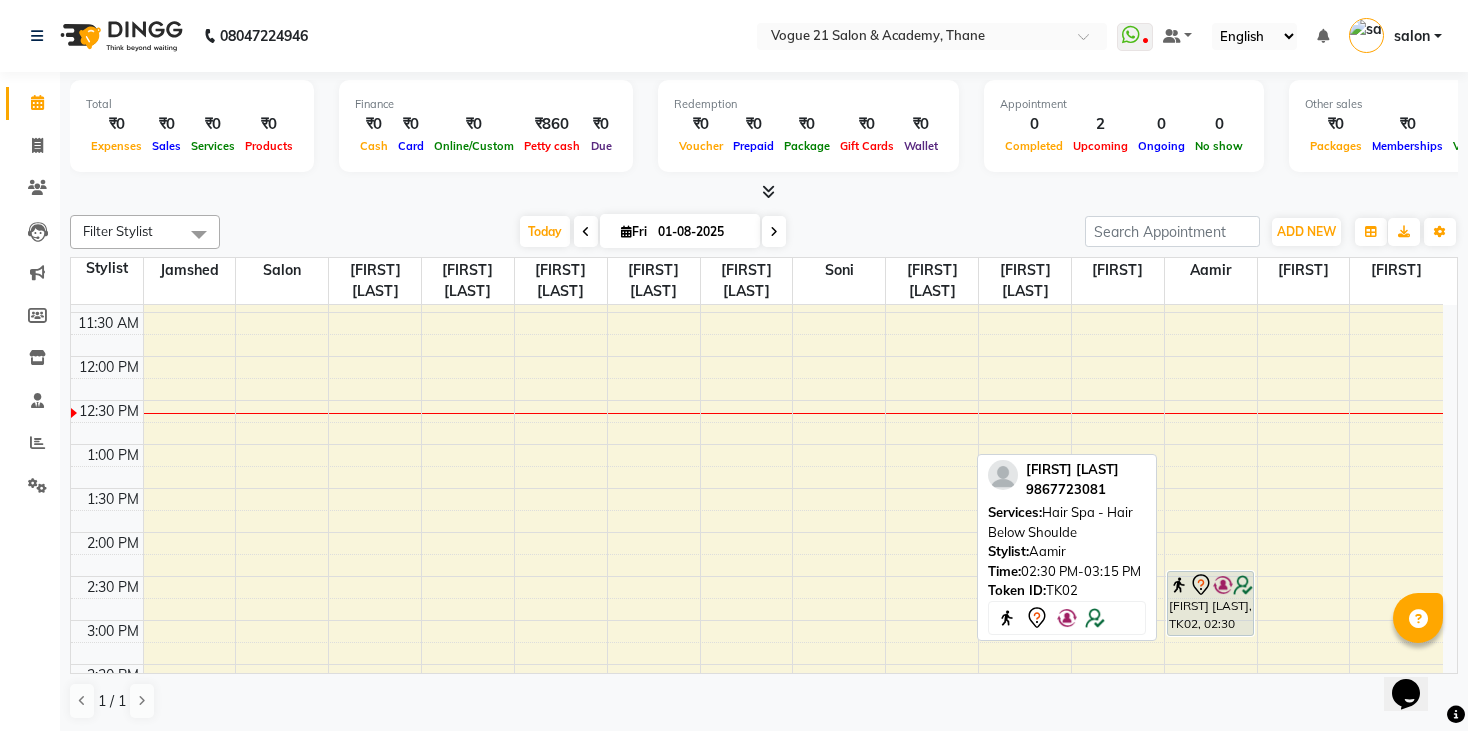 click on "[FIRST] [LAST], TK02, 02:30 PM-03:15 PM, Hair Spa   -   Hair Below Shoulde" at bounding box center (1211, 603) 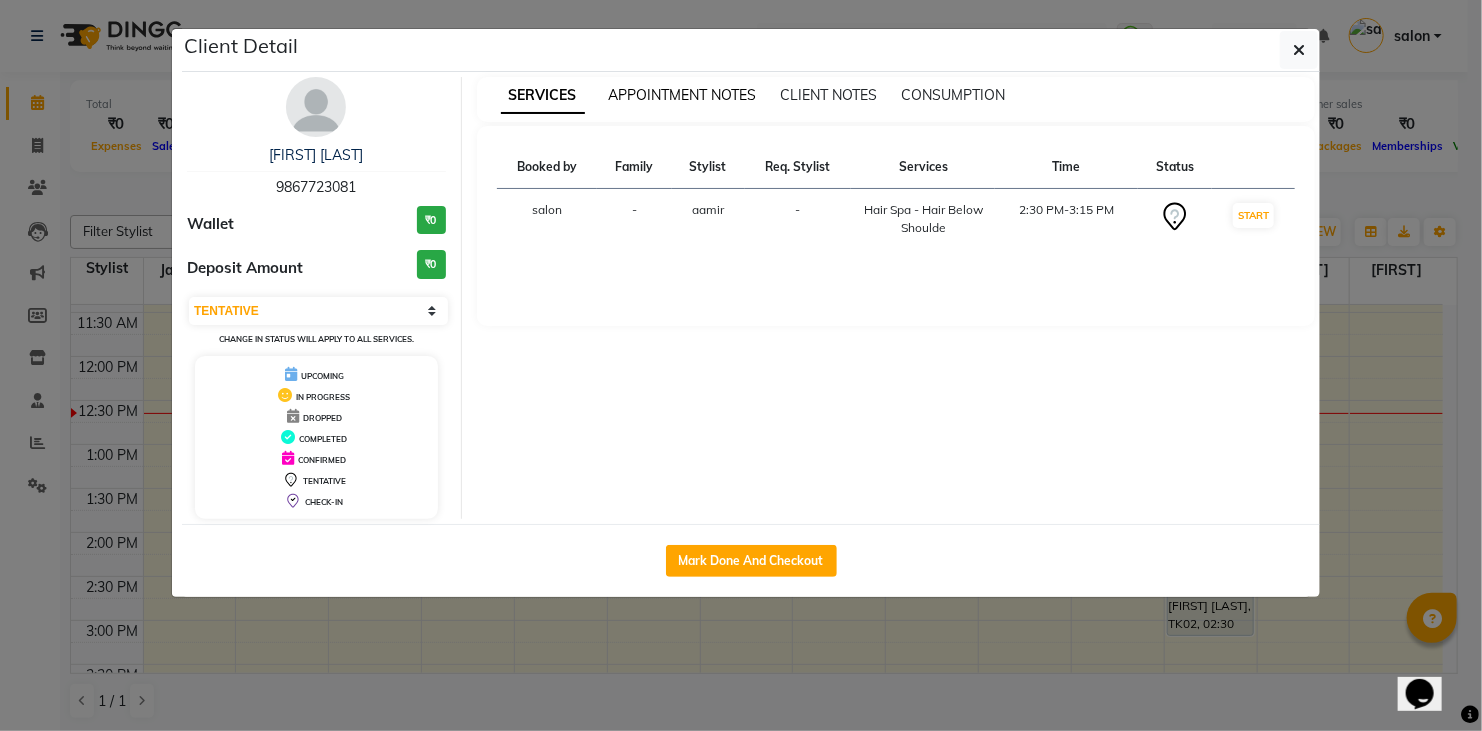 click on "APPOINTMENT NOTES" at bounding box center [683, 95] 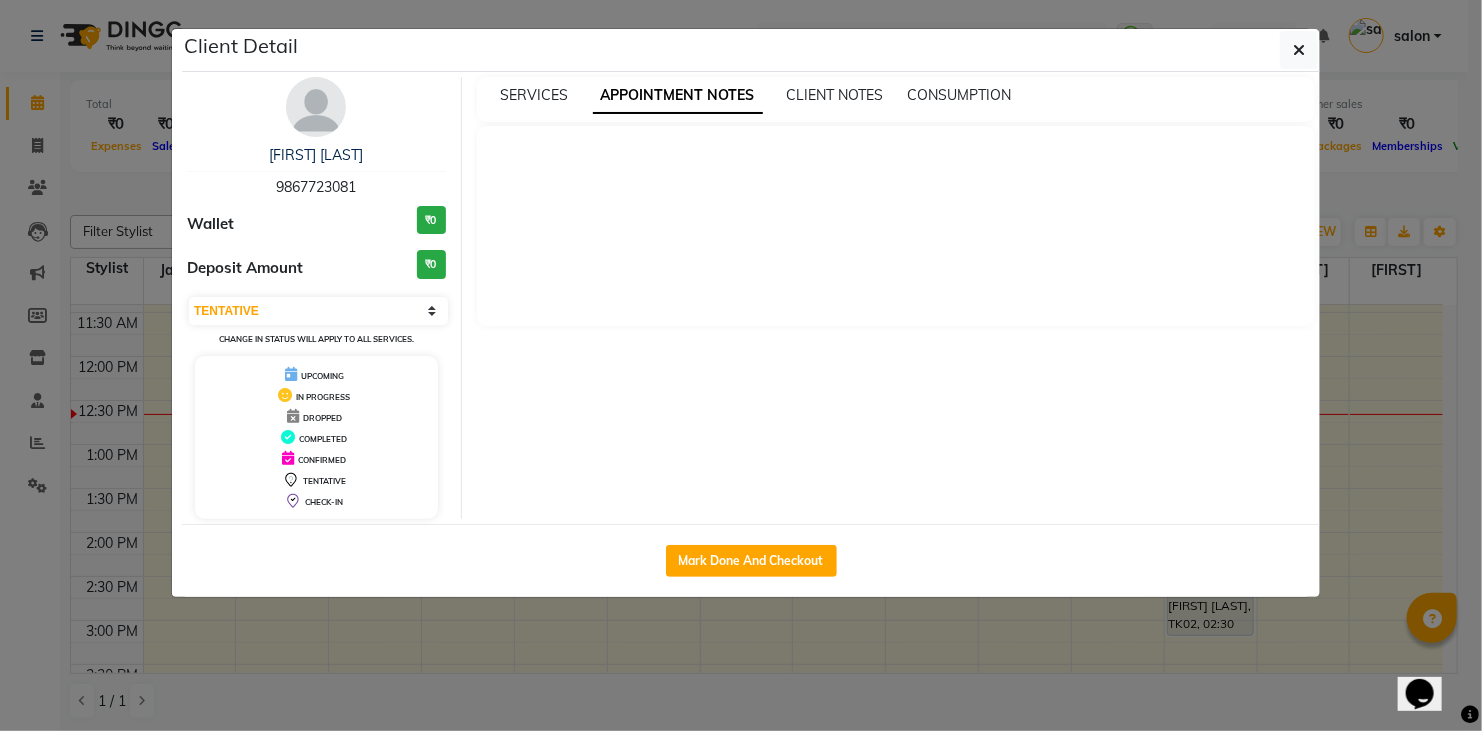 click on "Client Detail  [FIRST] [LAST]   [PHONE] Wallet ₹0 Deposit Amount  ₹0  Select IN SERVICE CONFIRMED TENTATIVE CHECK IN MARK DONE DROPPED UPCOMING Change in status will apply to all services. UPCOMING IN PROGRESS DROPPED COMPLETED CONFIRMED TENTATIVE CHECK-IN SERVICES APPOINTMENT NOTES CLIENT NOTES CONSUMPTION  Mark Done And Checkout" 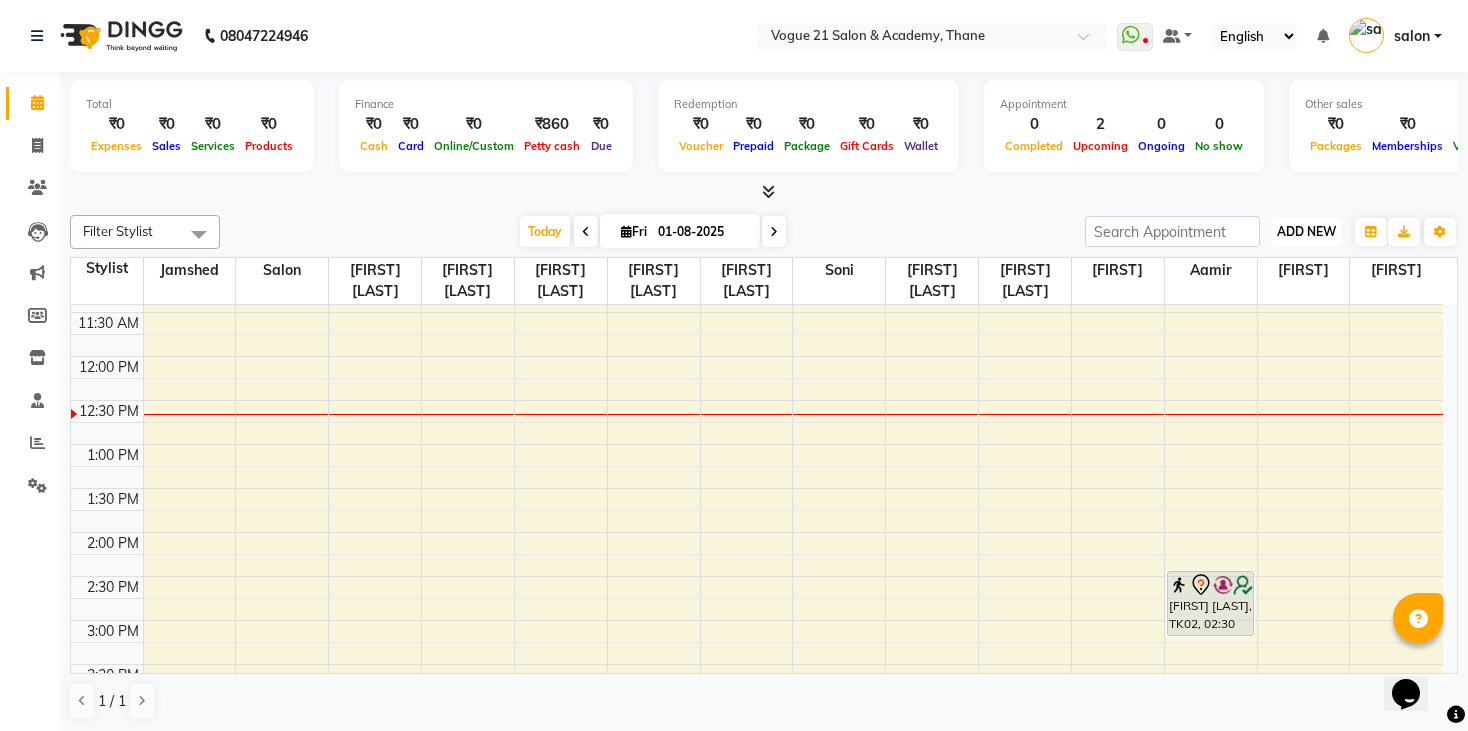 click on "ADD NEW Toggle Dropdown" at bounding box center (1306, 232) 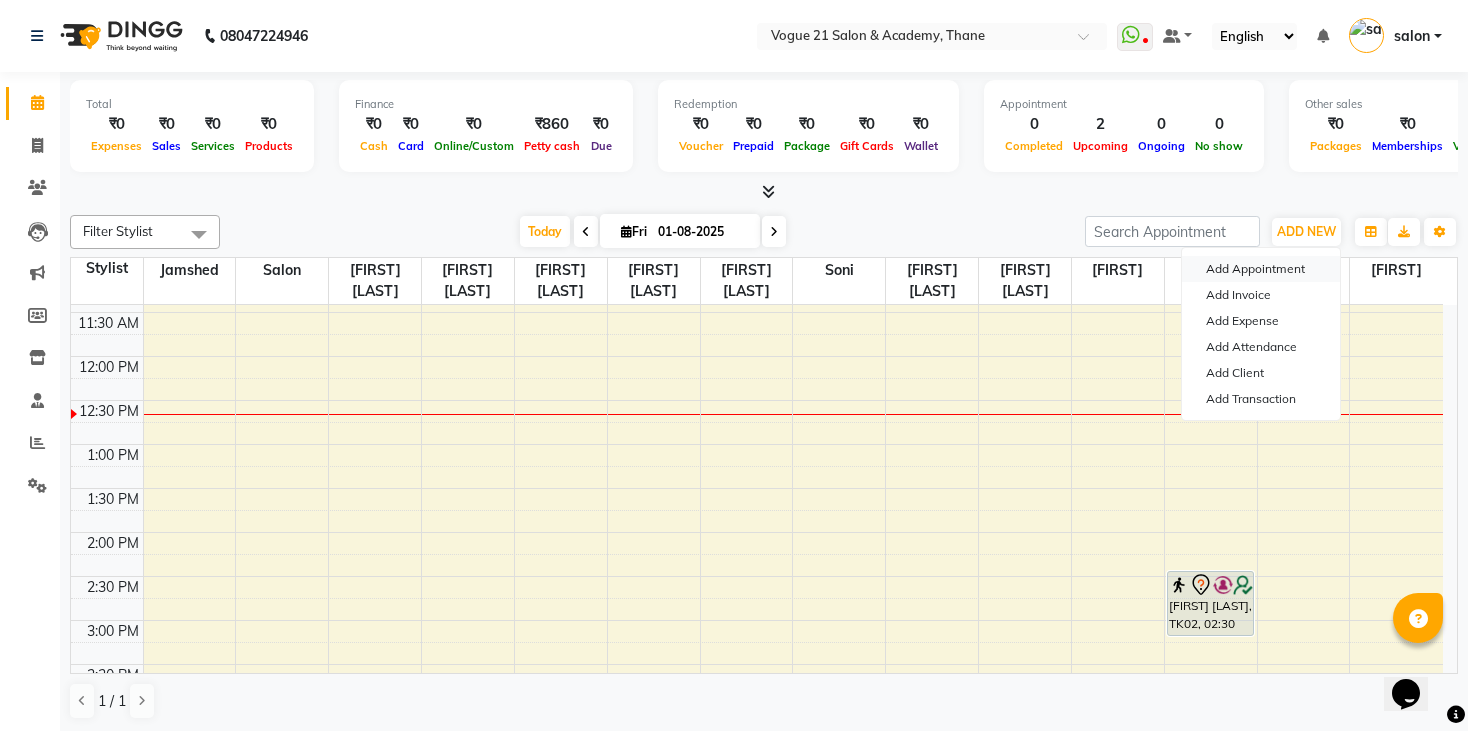 click on "Add Appointment" at bounding box center (1261, 269) 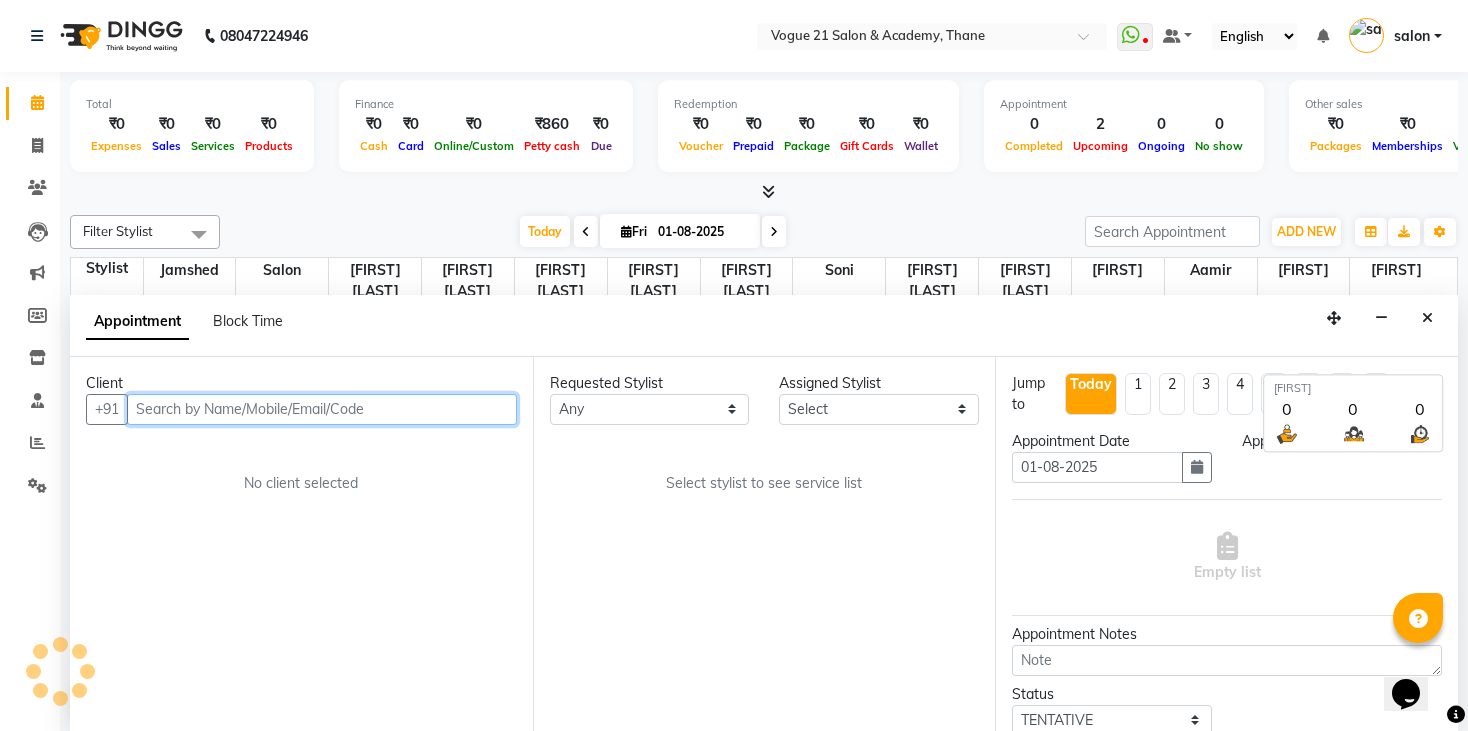 select on "540" 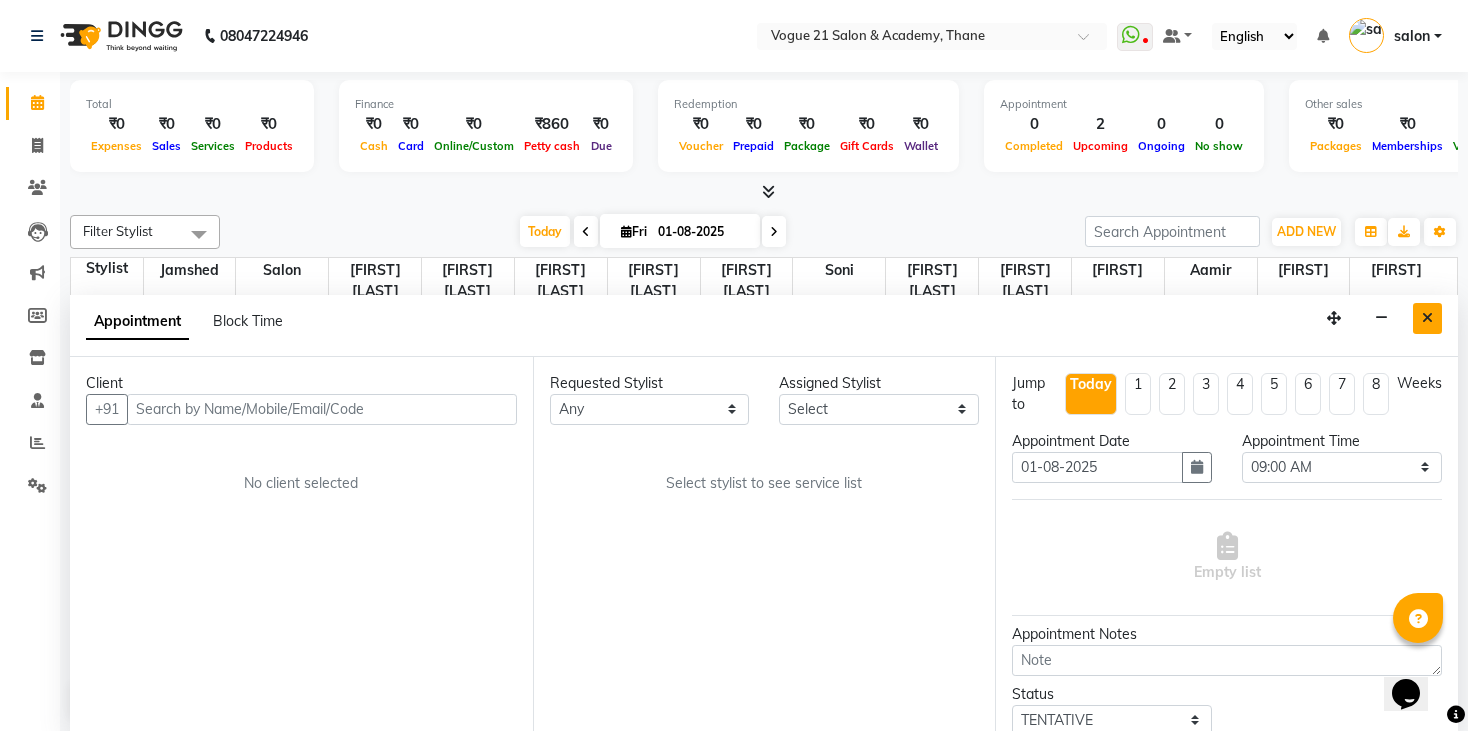 click at bounding box center [1427, 318] 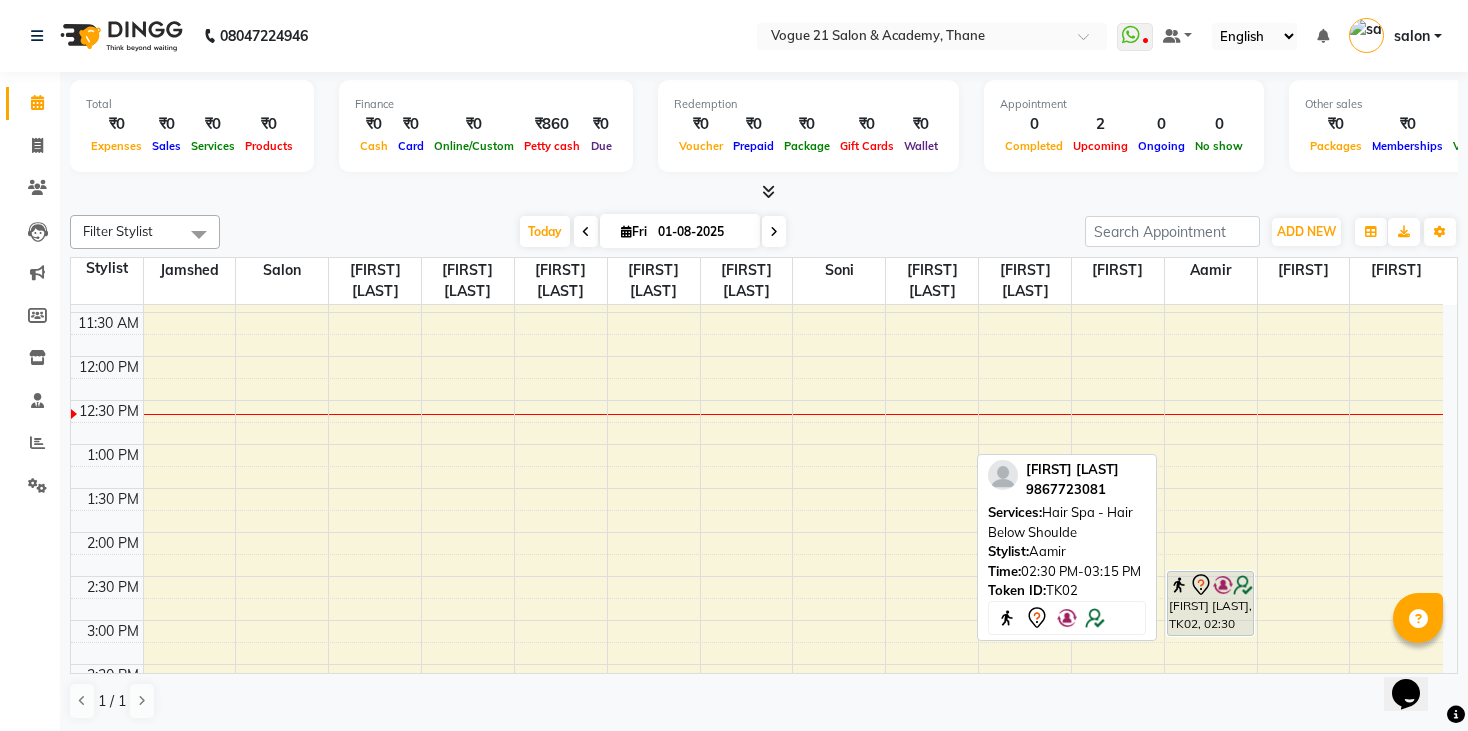 click on "[FIRST] [LAST], TK02, 02:30 PM-03:15 PM, Hair Spa   -   Hair Below Shoulde" at bounding box center (1211, 603) 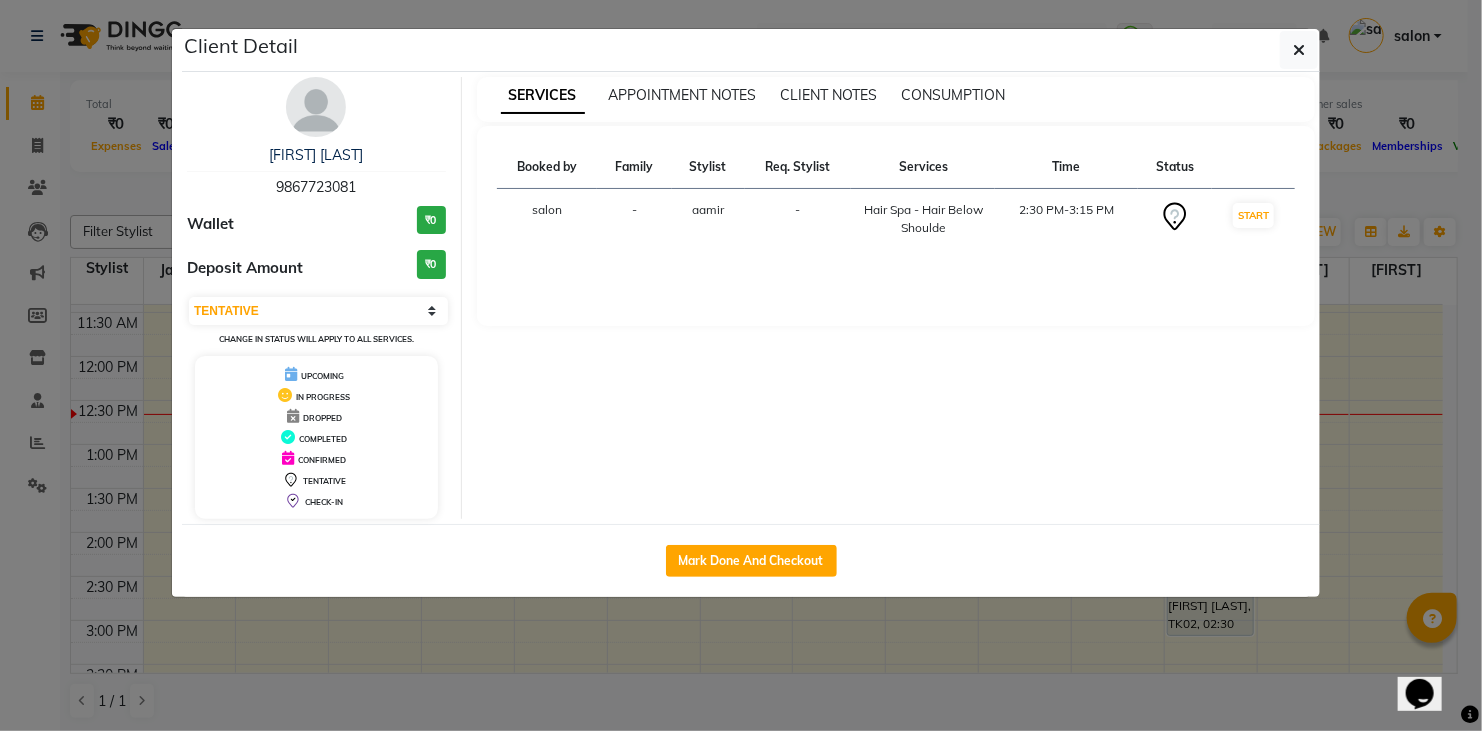 click on "Client Detail  [FIRST] [LAST]   [PHONE] Wallet ₹0 Deposit Amount  ₹0  Select IN SERVICE CONFIRMED TENTATIVE CHECK IN MARK DONE DROPPED UPCOMING Change in status will apply to all services. UPCOMING IN PROGRESS DROPPED COMPLETED CONFIRMED TENTATIVE CHECK-IN SERVICES APPOINTMENT NOTES CLIENT NOTES CONSUMPTION Booked by Family Stylist Req. Stylist Services Time Status  salon  - [FIRST]  -  Hair Spa   -   Hair Below Shoulde   2:30 PM-3:15 PM   START   Mark Done And Checkout" 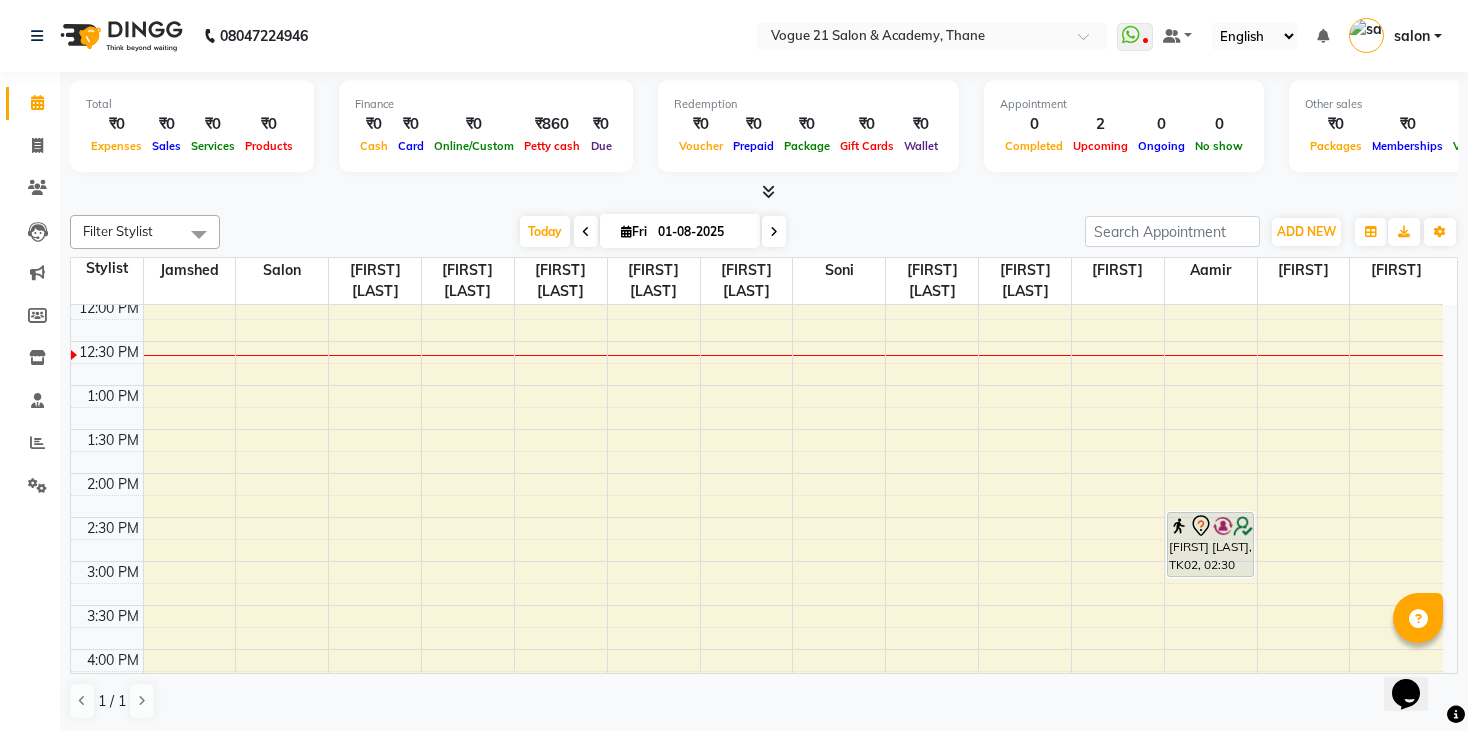 scroll, scrollTop: 366, scrollLeft: 0, axis: vertical 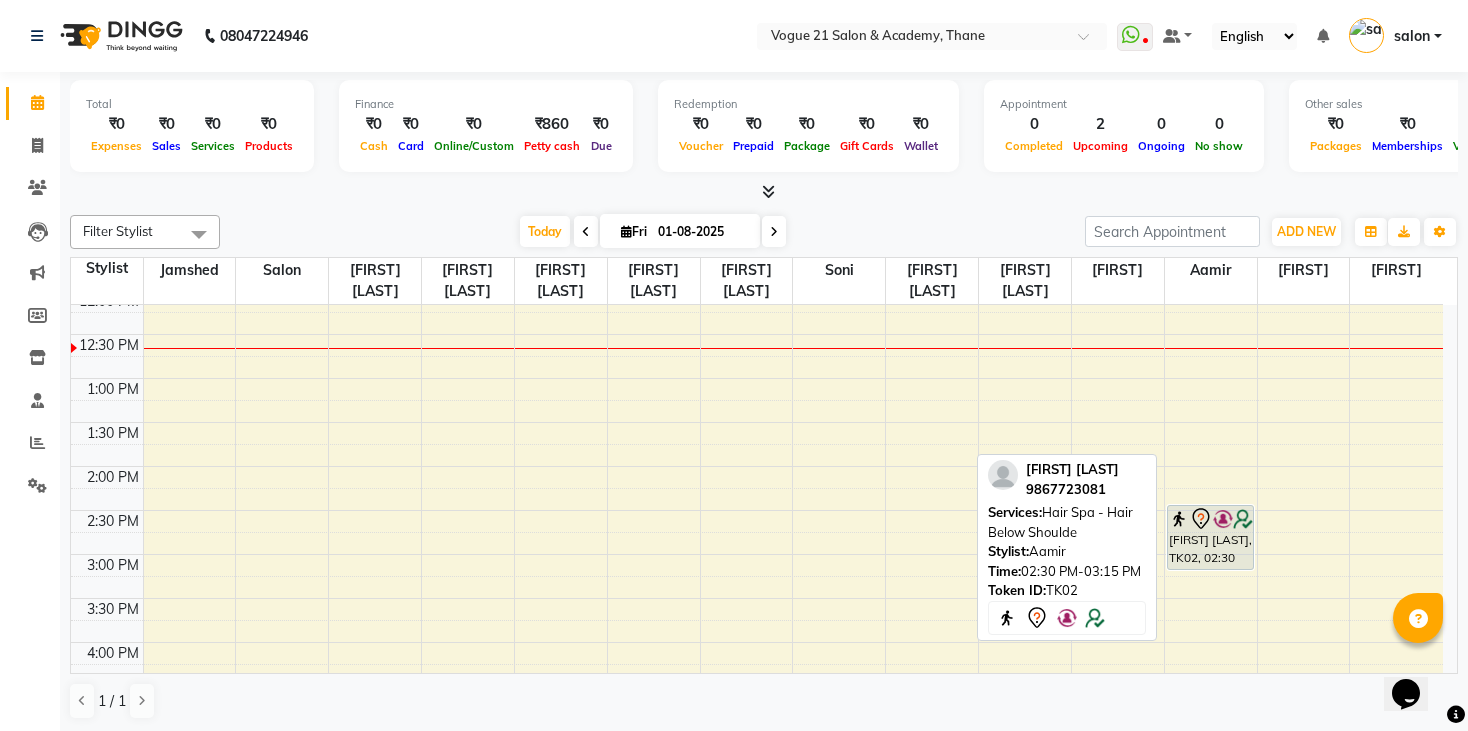click on "[FIRST] [LAST], TK02, 02:30 PM-03:15 PM, Hair Spa   -   Hair Below Shoulde" at bounding box center (1211, 537) 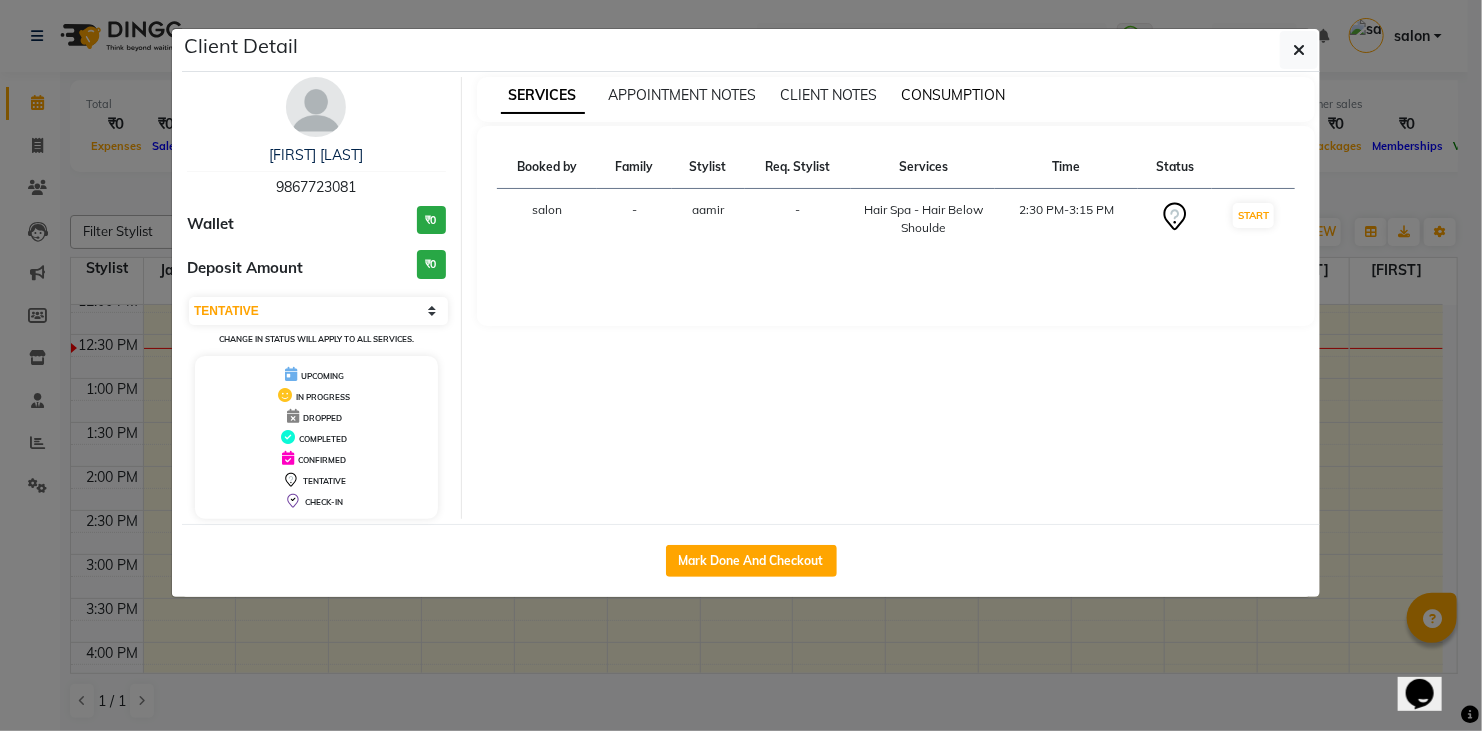 click on "CONSUMPTION" at bounding box center (954, 95) 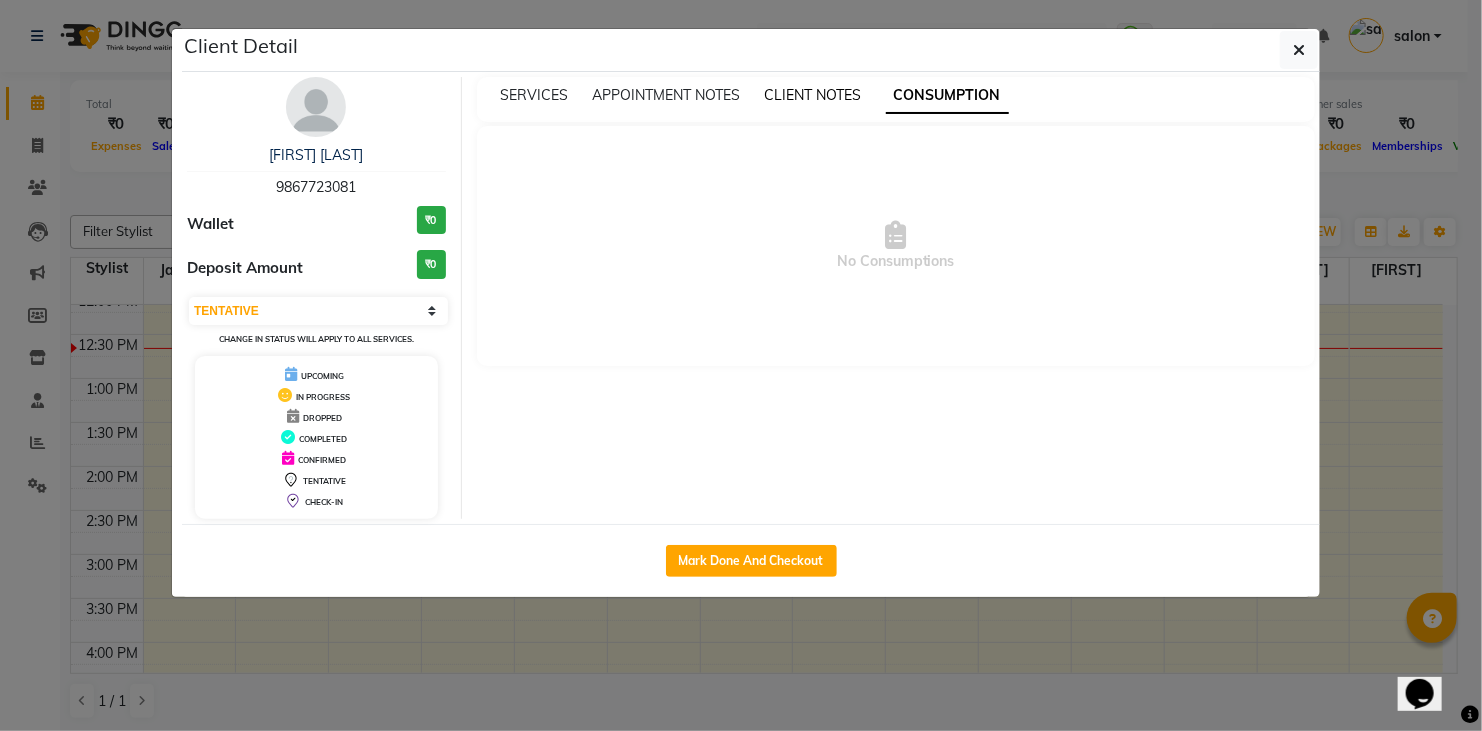 click on "CLIENT NOTES" at bounding box center [813, 95] 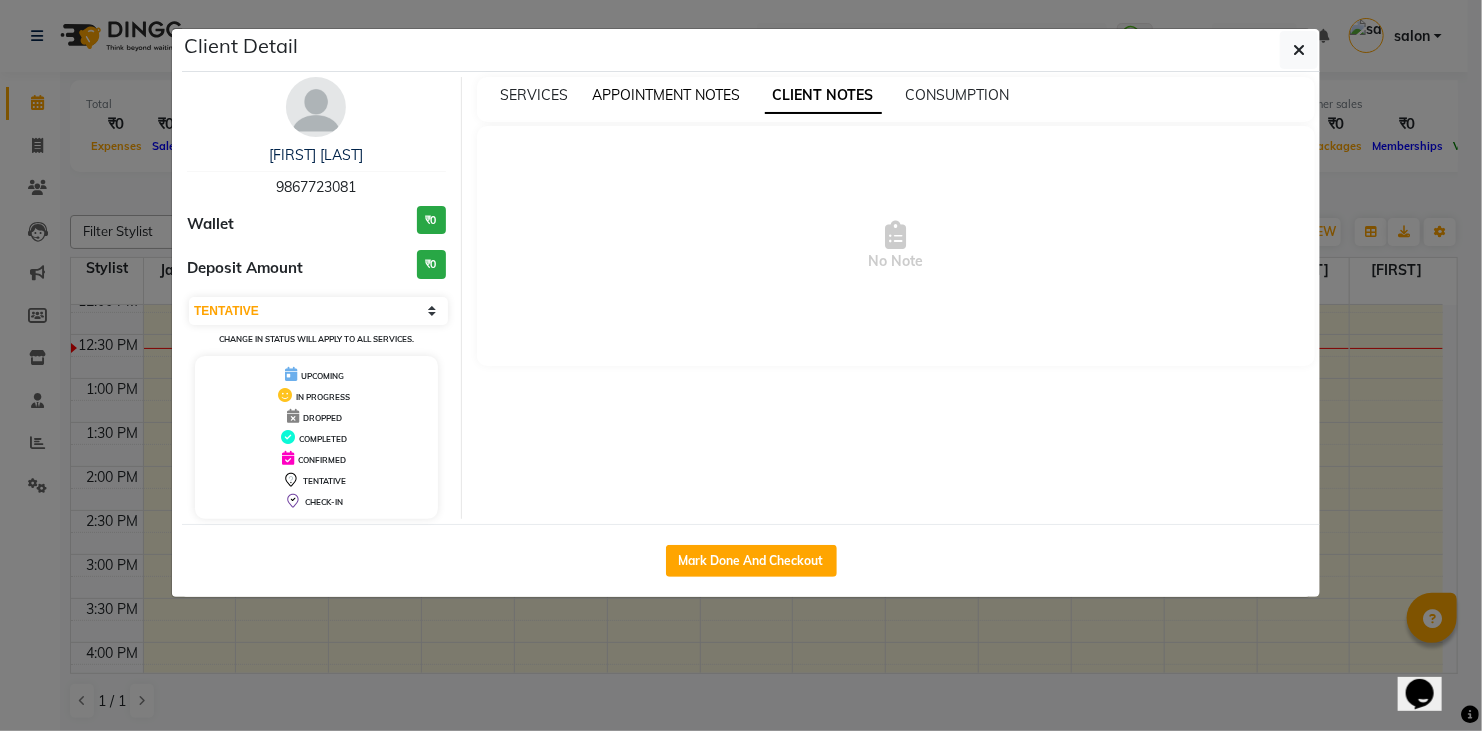 click on "APPOINTMENT NOTES" at bounding box center [667, 95] 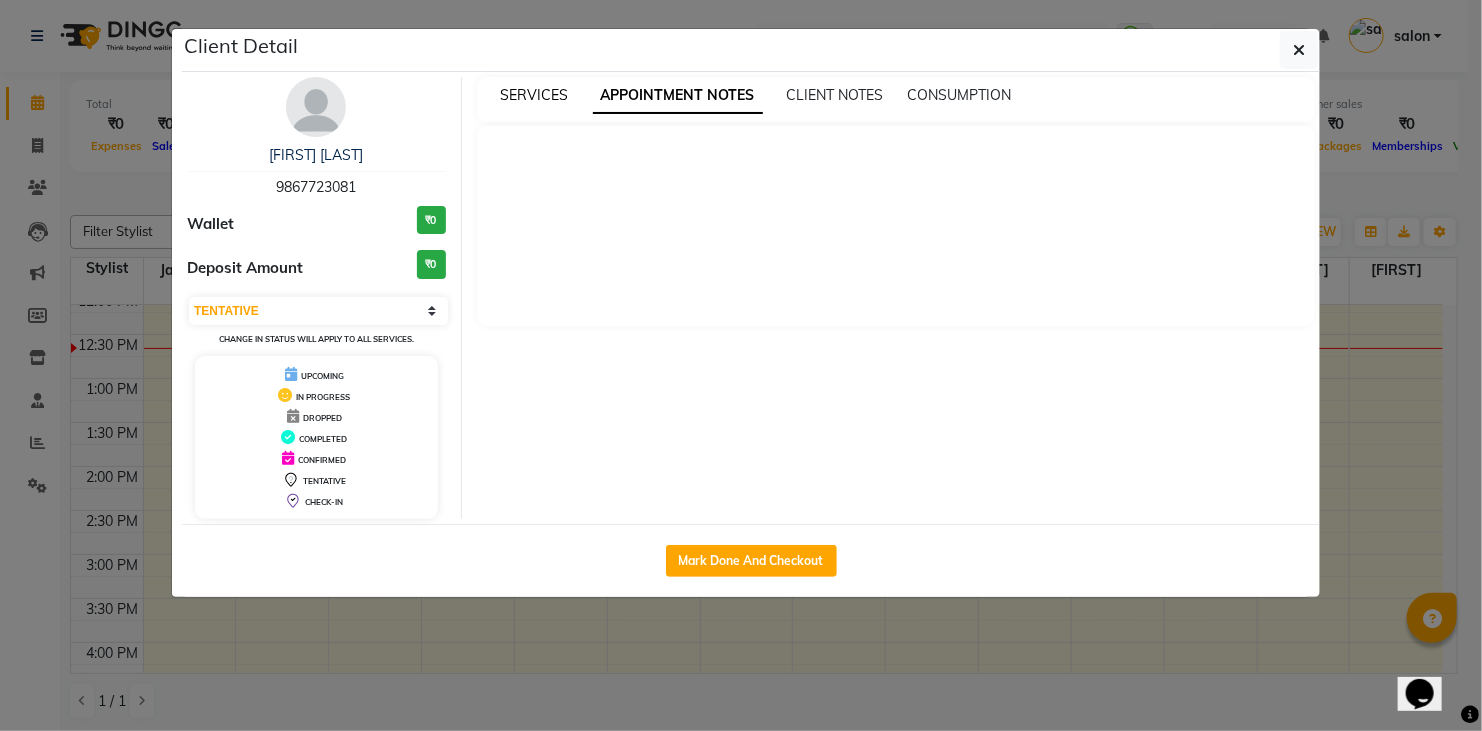 click on "SERVICES" at bounding box center (535, 95) 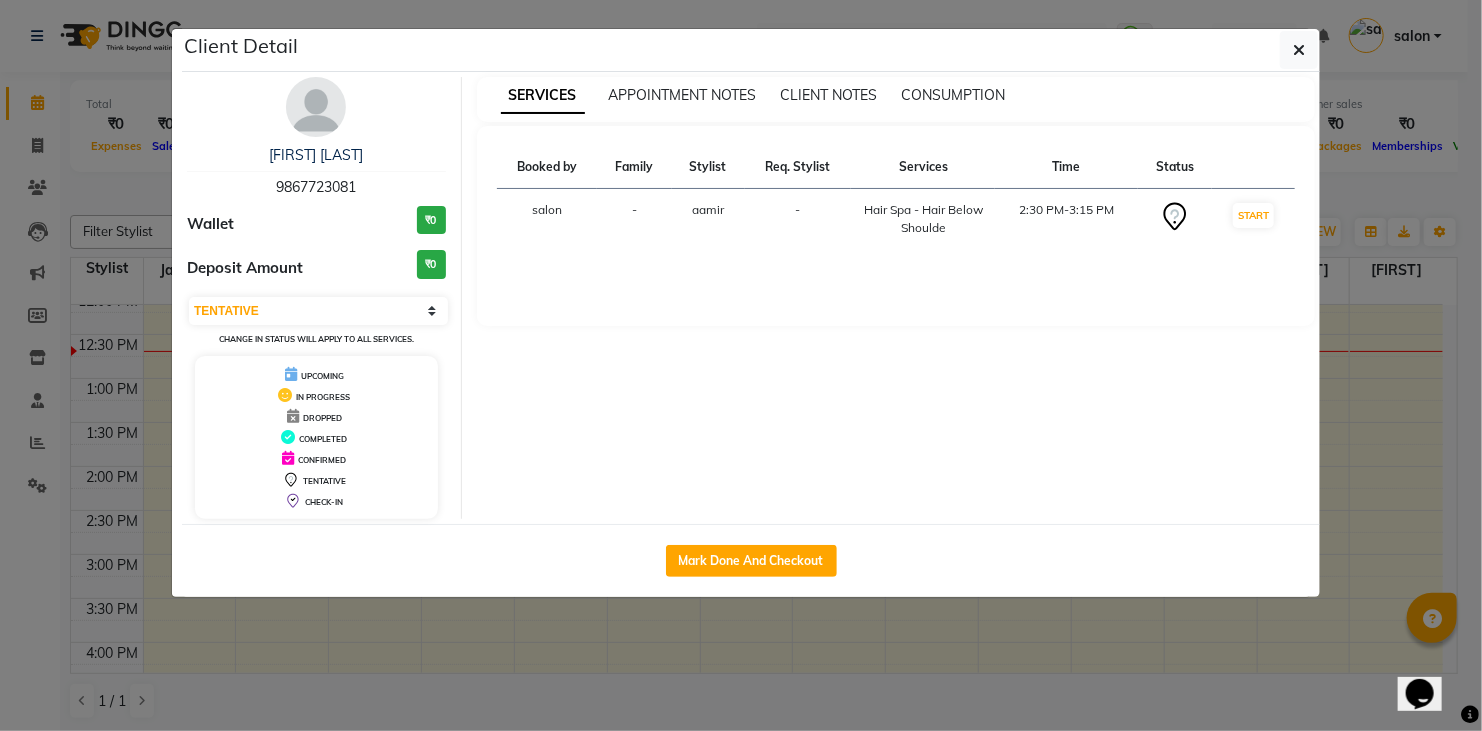 click on "Client Detail  [FIRST] [LAST]   [PHONE] Wallet ₹0 Deposit Amount  ₹0  Select IN SERVICE CONFIRMED TENTATIVE CHECK IN MARK DONE DROPPED UPCOMING Change in status will apply to all services. UPCOMING IN PROGRESS DROPPED COMPLETED CONFIRMED TENTATIVE CHECK-IN SERVICES APPOINTMENT NOTES CLIENT NOTES CONSUMPTION Booked by Family Stylist Req. Stylist Services Time Status  salon  - [FIRST]  -  Hair Spa   -   Hair Below Shoulde   2:30 PM-3:15 PM   START   Mark Done And Checkout" 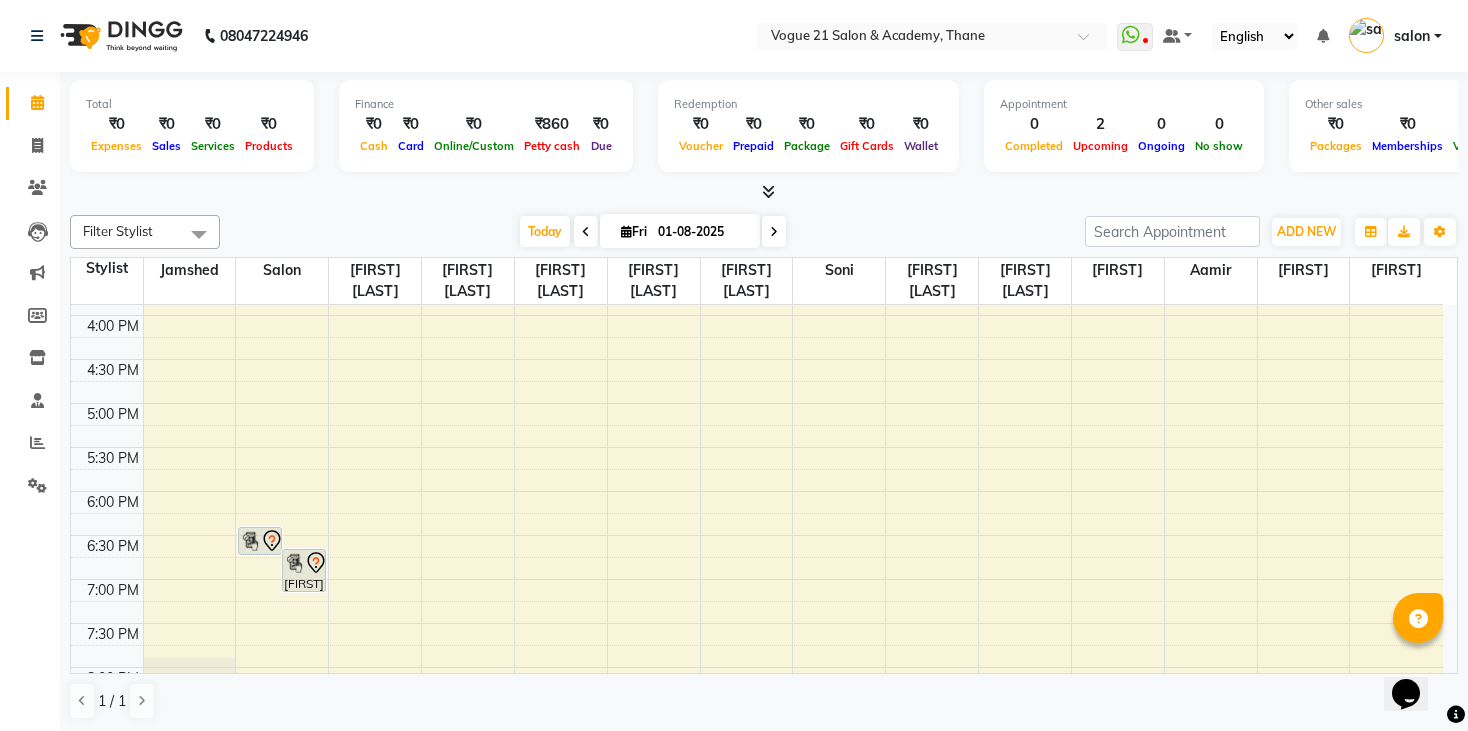 scroll, scrollTop: 680, scrollLeft: 0, axis: vertical 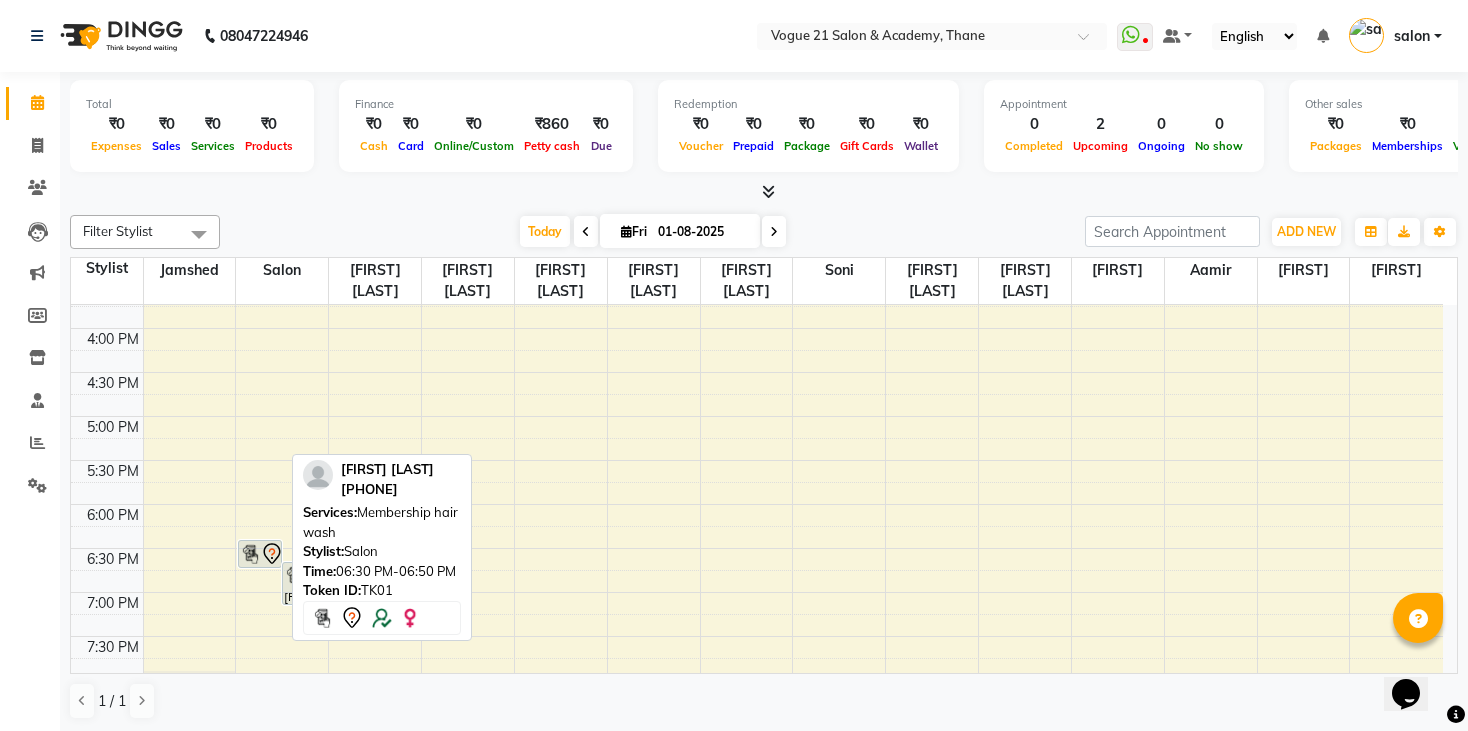 click at bounding box center (260, 567) 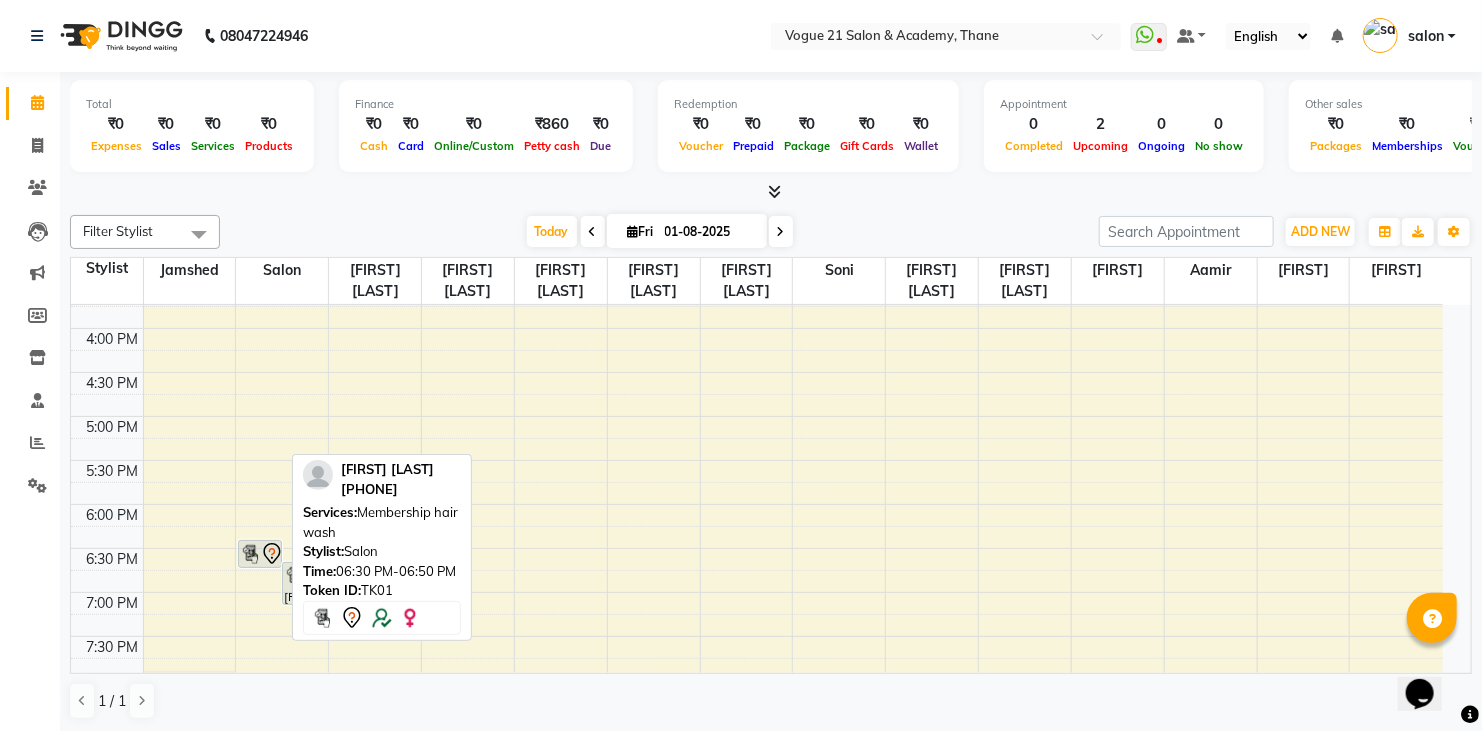 select on "7" 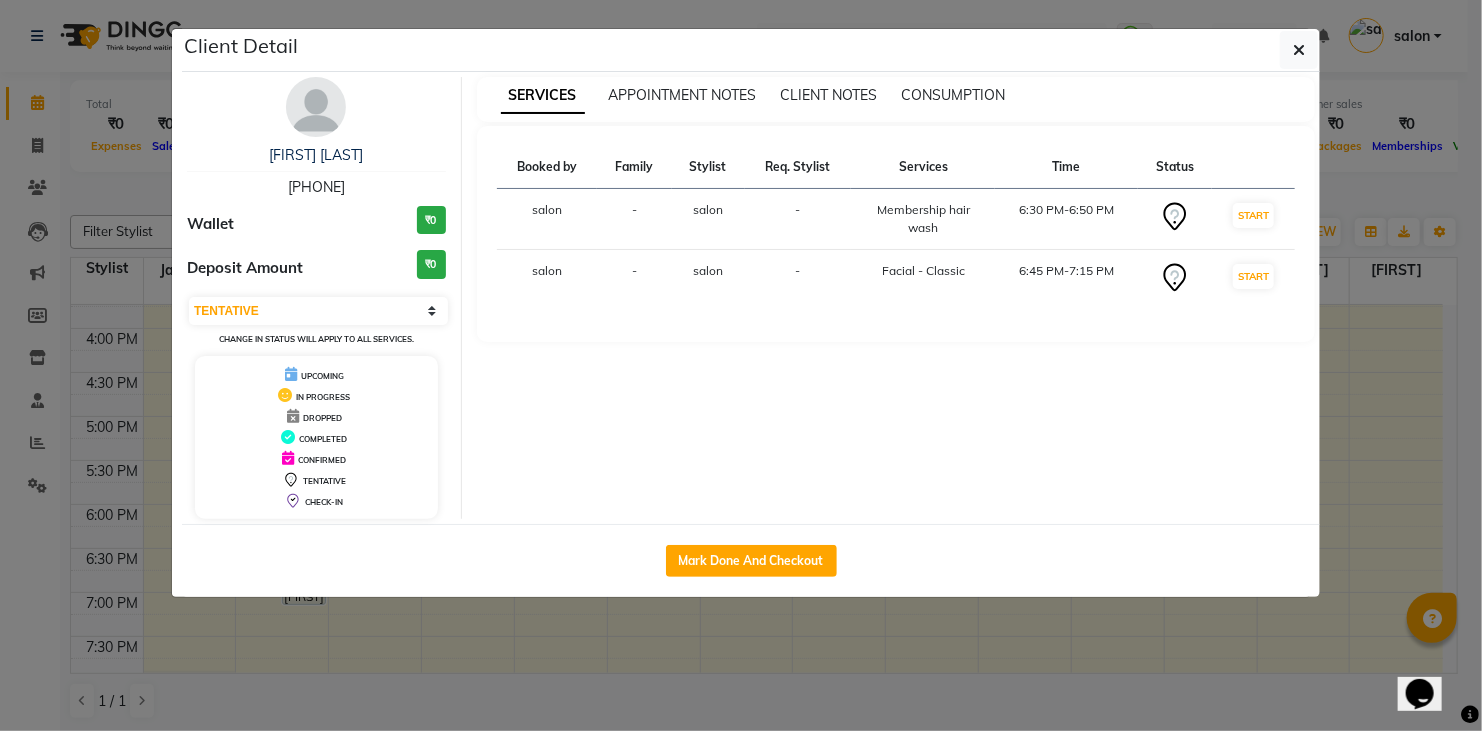 click on "Client Detail  [FIRST] [LAST]   [PHONE] Wallet ₹0 Deposit Amount  ₹0  Select IN SERVICE CONFIRMED TENTATIVE CHECK IN MARK DONE DROPPED UPCOMING Change in status will apply to all services. UPCOMING IN PROGRESS DROPPED COMPLETED CONFIRMED TENTATIVE CHECK-IN SERVICES APPOINTMENT NOTES CLIENT NOTES CONSUMPTION Booked by Family Stylist Req. Stylist Services Time Status  salon  - salon -  Membership hair wash   6:30 PM-6:50 PM   START   salon  - salon -   Facial   -   Classic   6:45 PM-7:15 PM   START   Mark Done And Checkout" 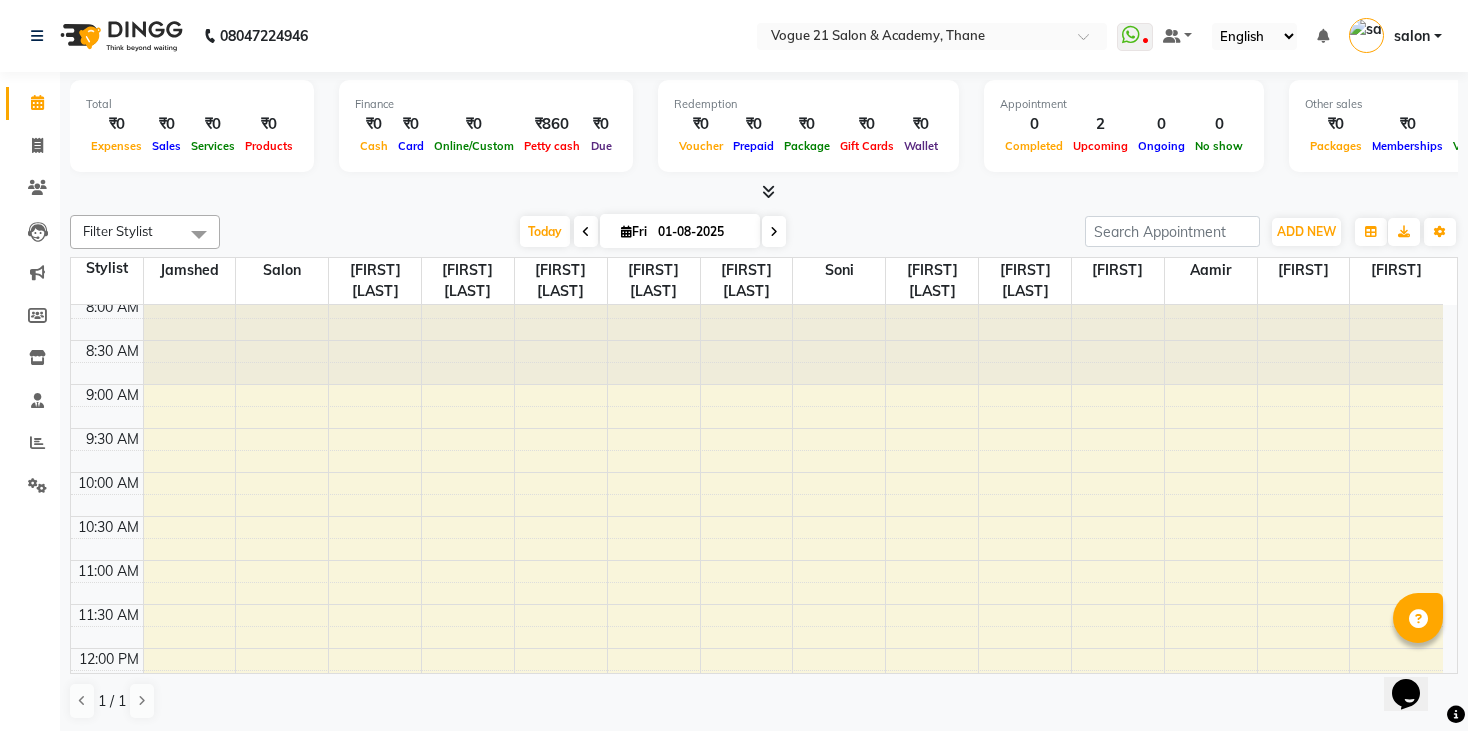 scroll, scrollTop: 0, scrollLeft: 0, axis: both 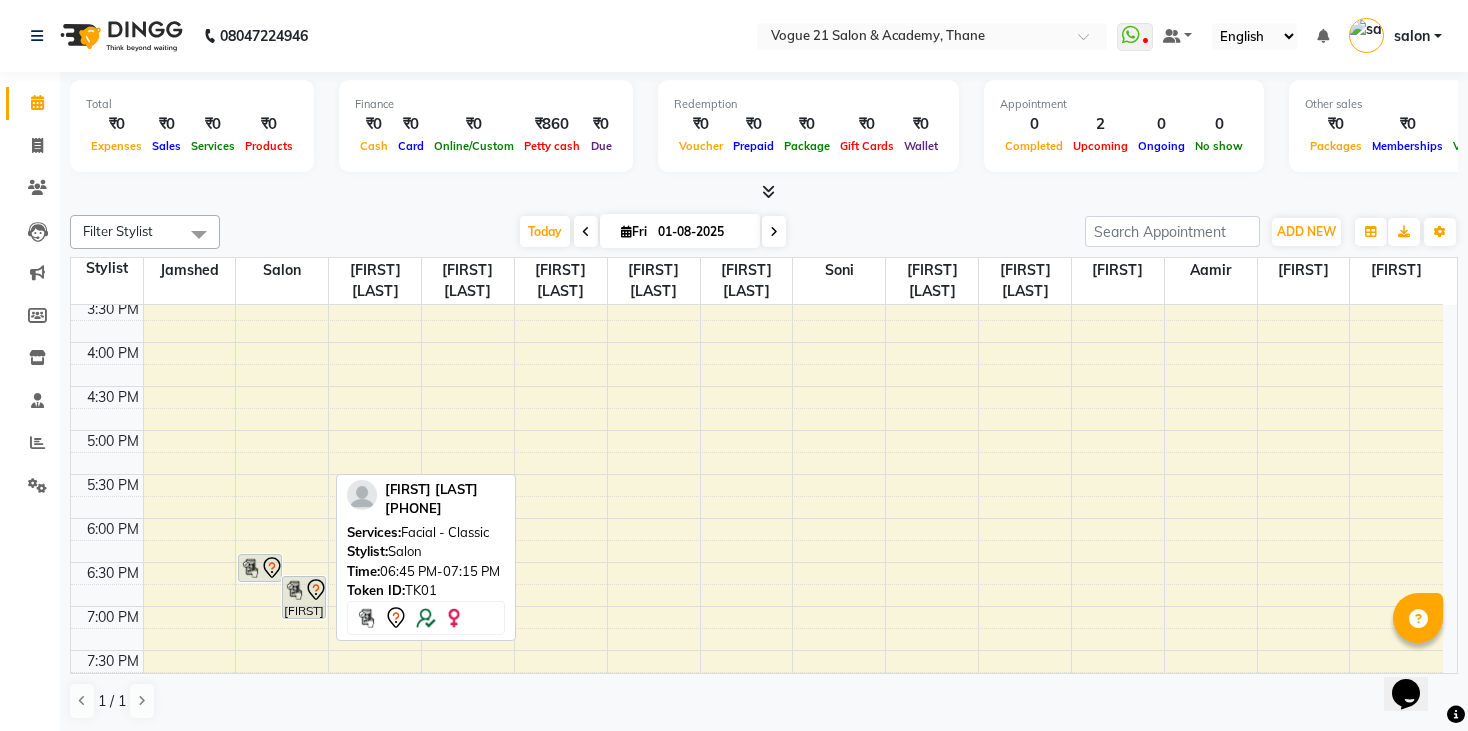 click at bounding box center [294, 590] 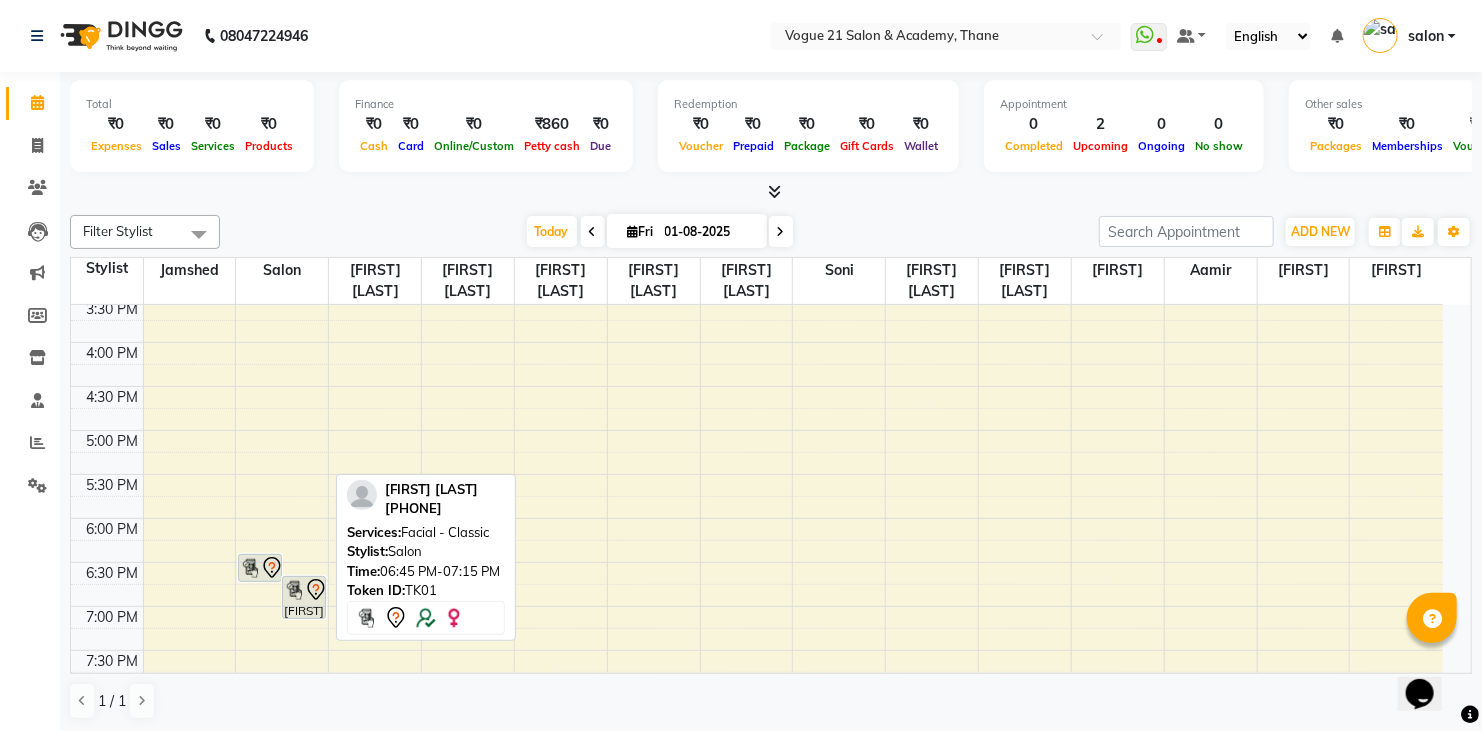 select on "7" 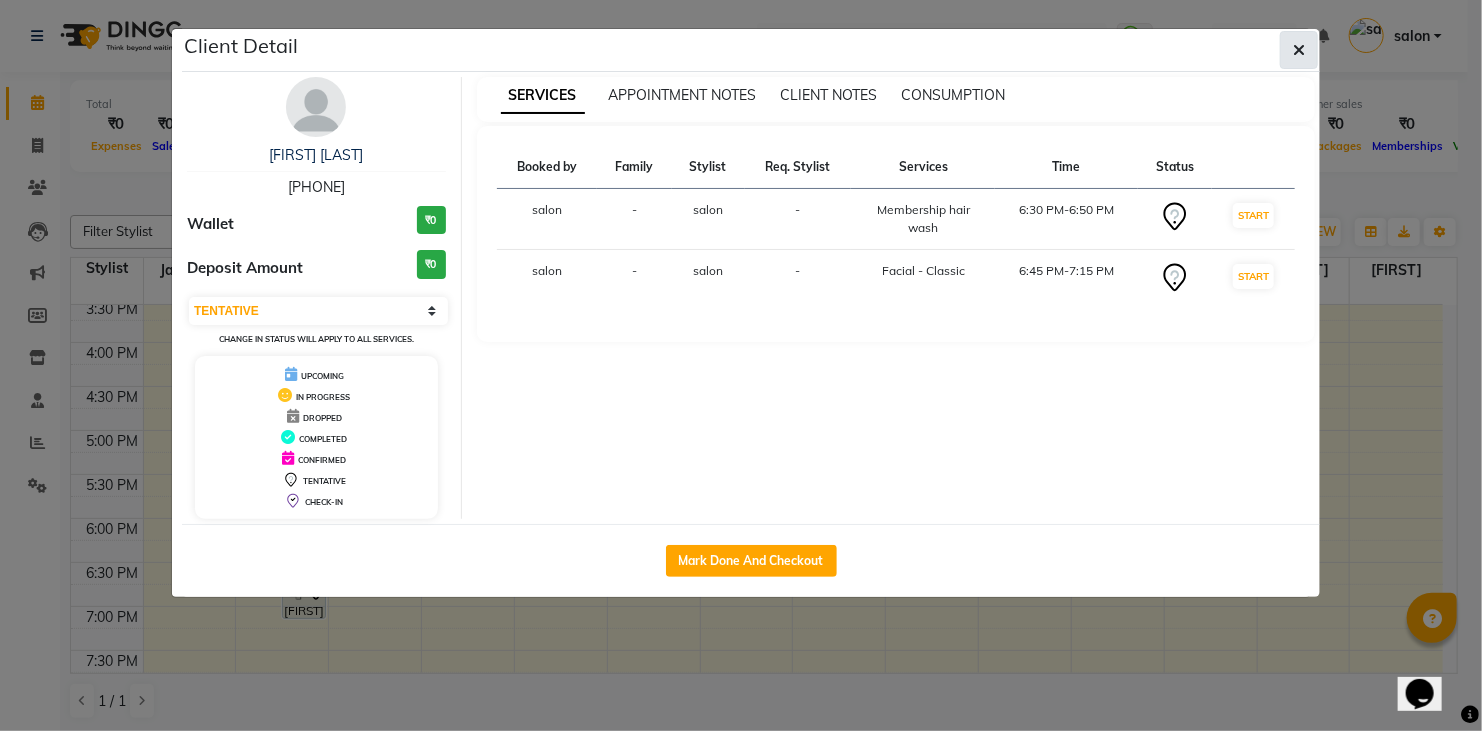 click 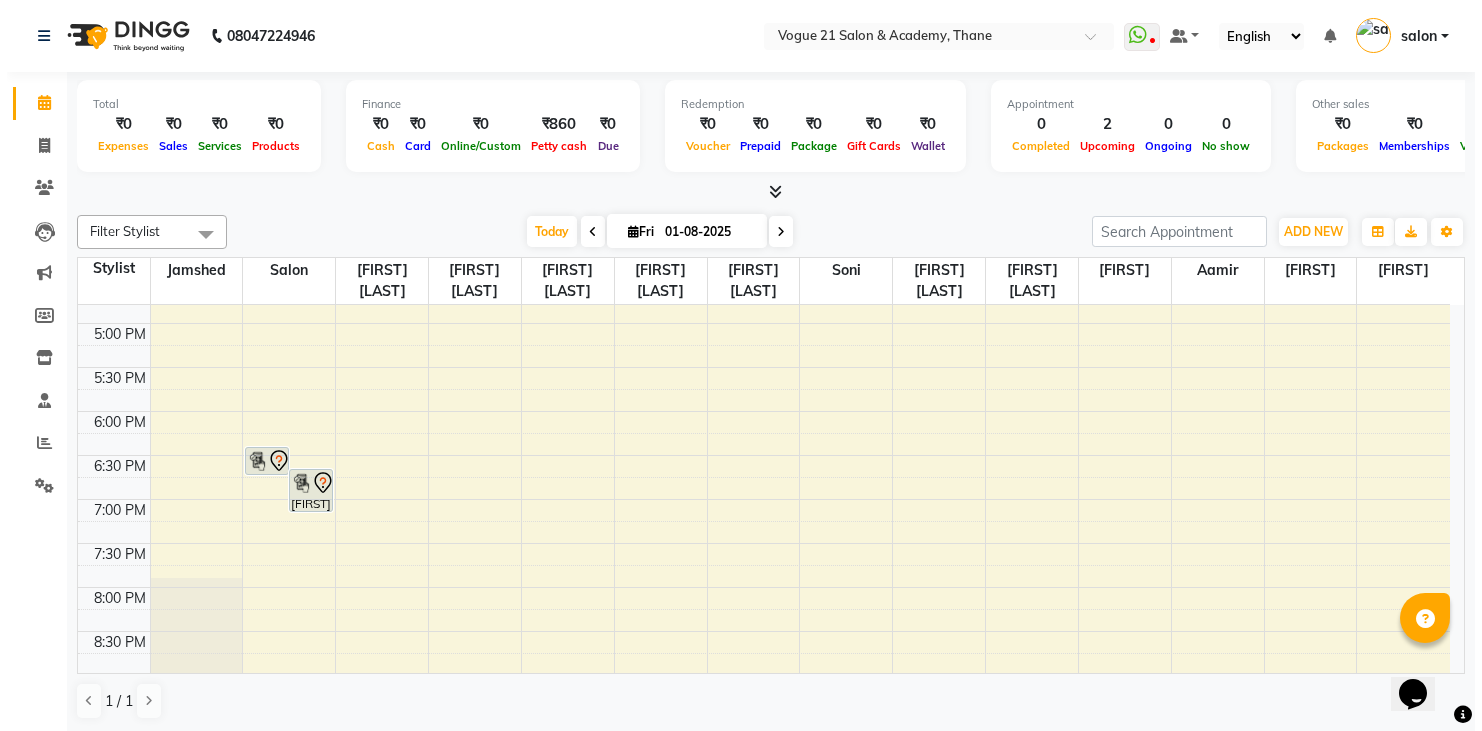 scroll, scrollTop: 792, scrollLeft: 0, axis: vertical 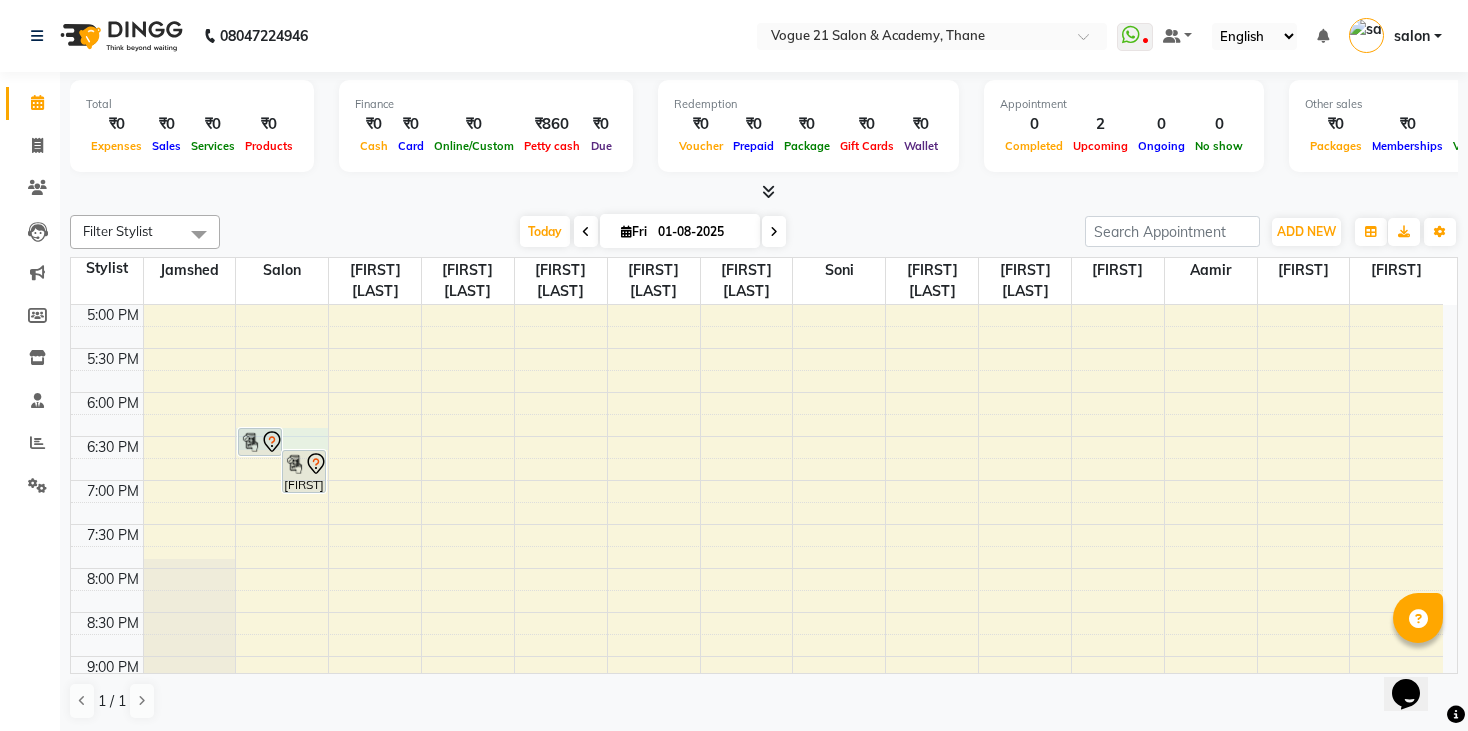 click on "8:00 AM 8:30 AM 9:00 AM 9:30 AM 10:00 AM 10:30 AM 11:00 AM 11:30 AM 12:00 PM 12:30 PM 1:00 PM 1:30 PM 2:00 PM 2:30 PM 3:00 PM 3:30 PM 4:00 PM 4:30 PM 5:00 PM 5:30 PM 6:00 PM 6:30 PM 7:00 PM 7:30 PM 8:00 PM 8:30 PM 9:00 PM 9:30 PM 10:00 PM 10:30 PM             [FIRST] [LAST], TK01, 06:30 PM-06:50 PM, Membership hair wash             [FIRST] [LAST], TK01, 06:45 PM-07:15 PM,  Facial   -   Classic             [FIRST] [LAST], TK02, 02:30 PM-03:15 PM, Hair Spa   -   Hair Below Shoulde" at bounding box center [757, 172] 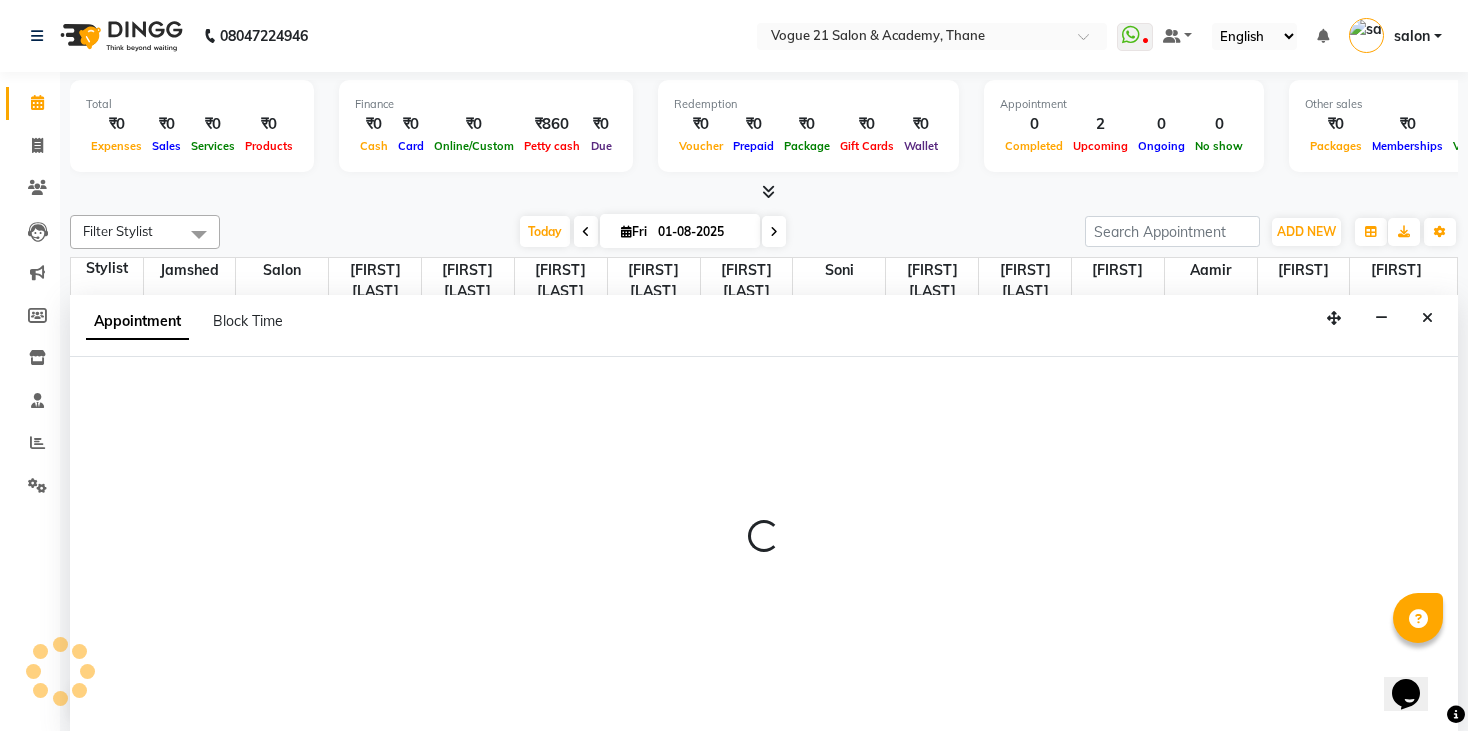 select on "25756" 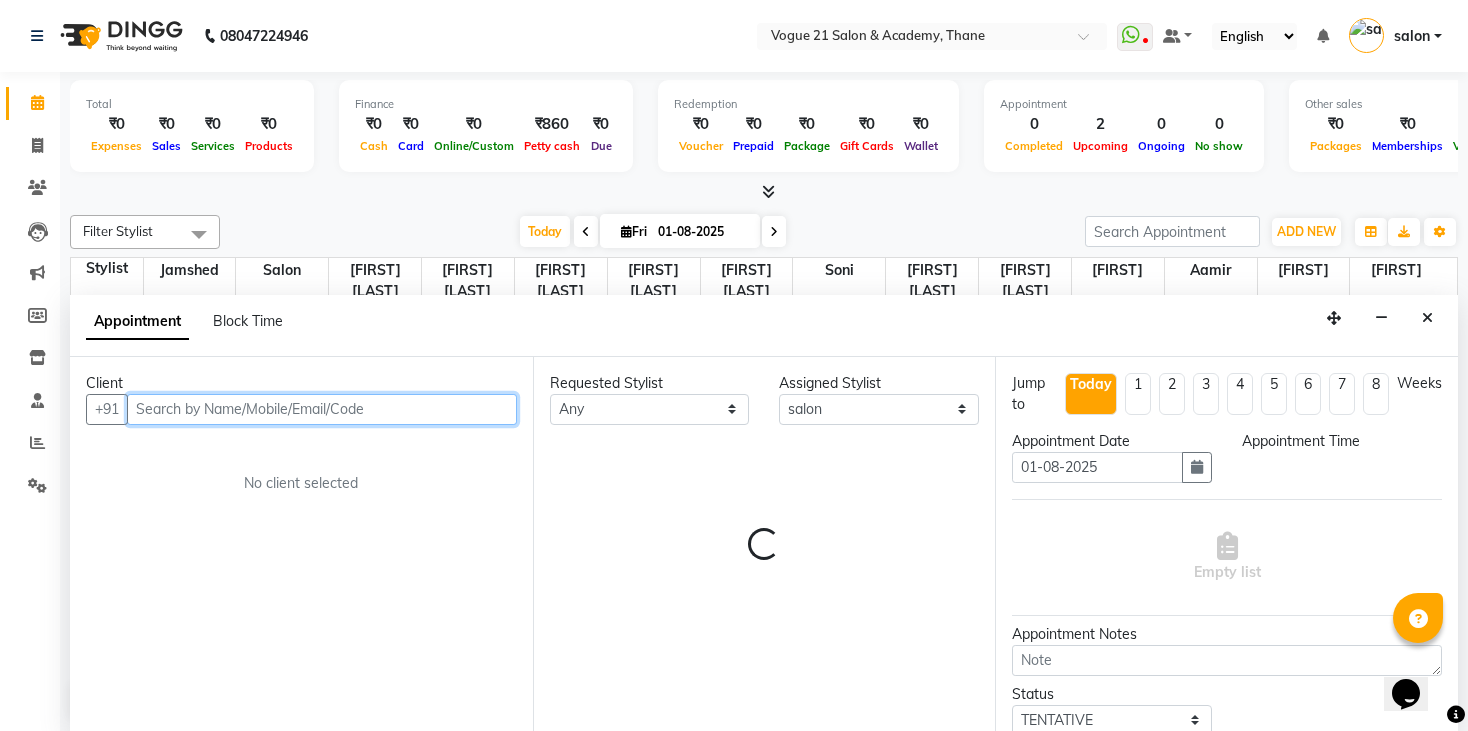 select on "1110" 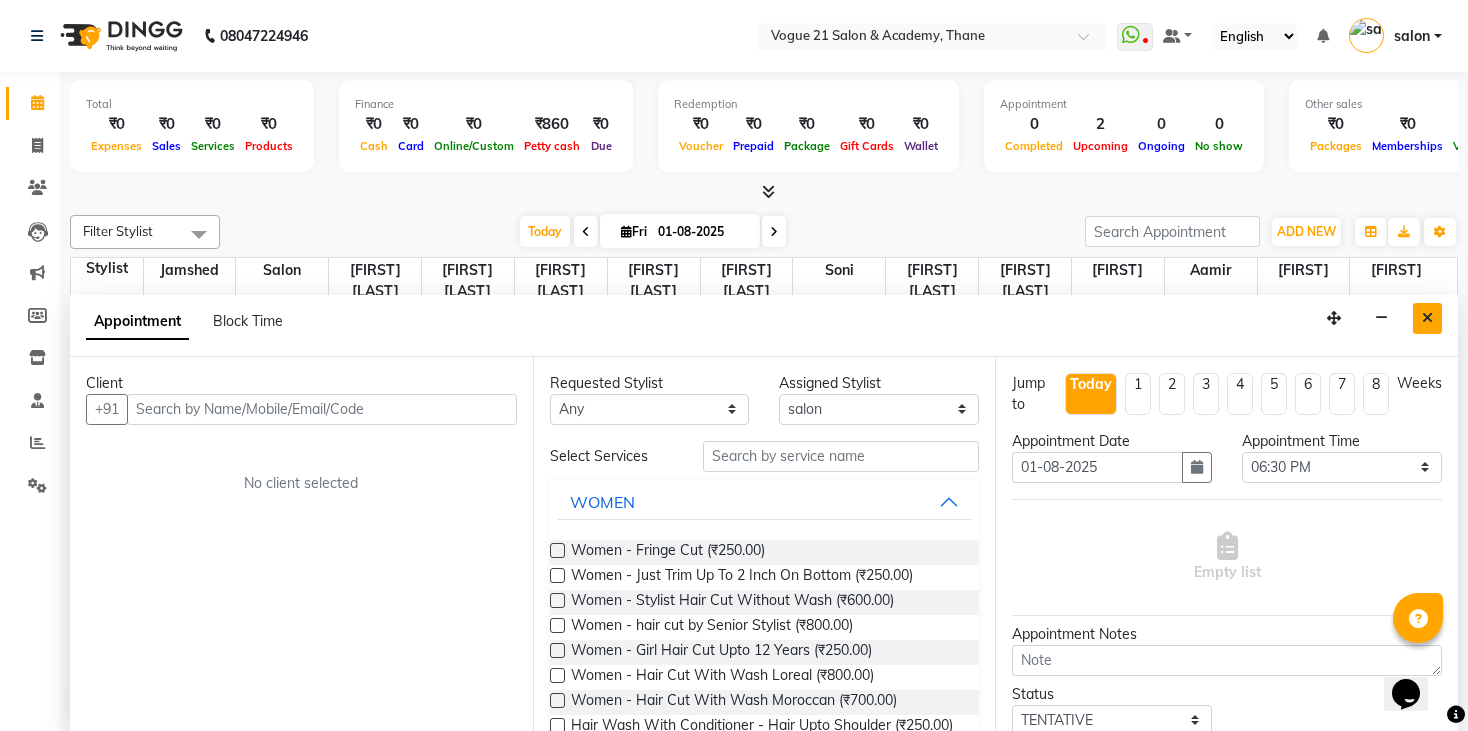 click at bounding box center [1427, 318] 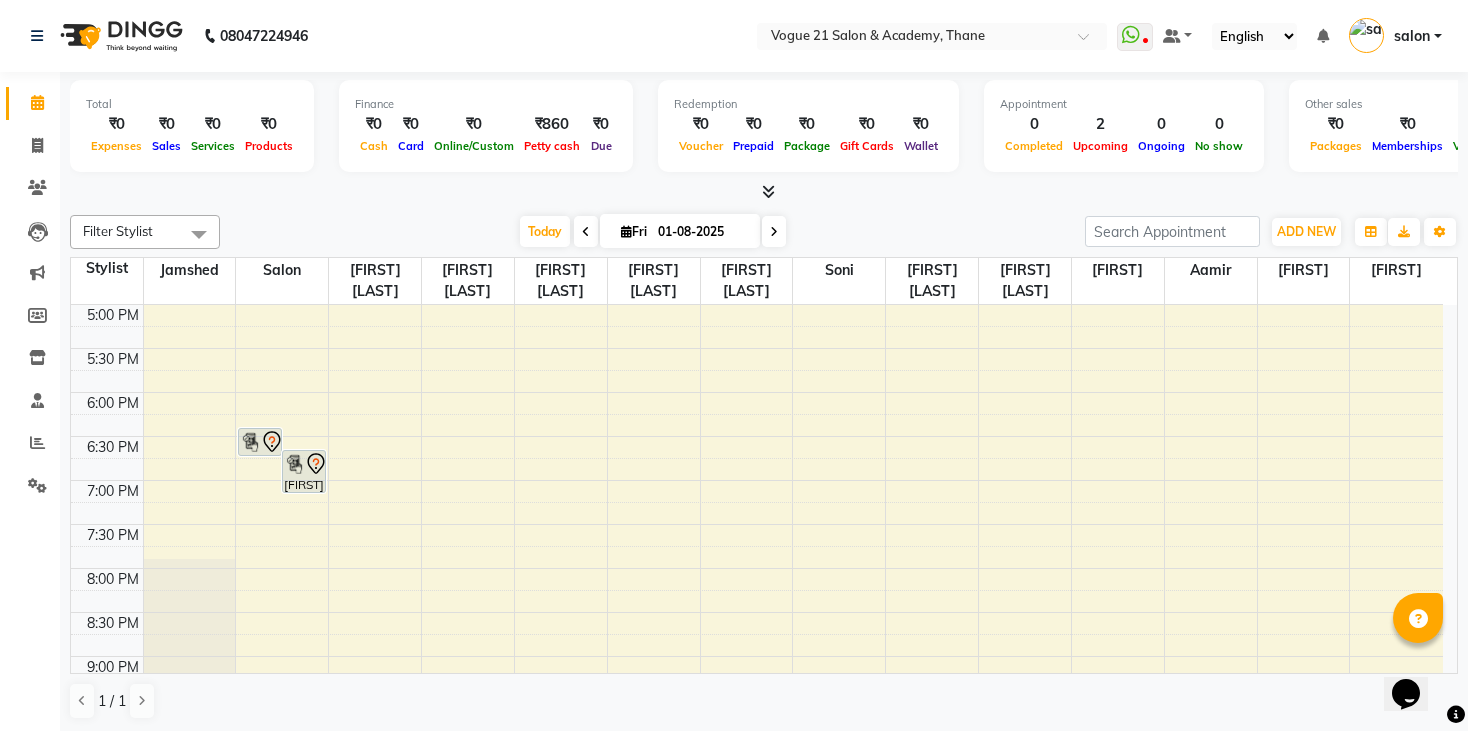 click on "8:00 AM 8:30 AM 9:00 AM 9:30 AM 10:00 AM 10:30 AM 11:00 AM 11:30 AM 12:00 PM 12:30 PM 1:00 PM 1:30 PM 2:00 PM 2:30 PM 3:00 PM 3:30 PM 4:00 PM 4:30 PM 5:00 PM 5:30 PM 6:00 PM 6:30 PM 7:00 PM 7:30 PM 8:00 PM 8:30 PM 9:00 PM 9:30 PM 10:00 PM 10:30 PM             [FIRST] [LAST], TK01, 06:30 PM-06:50 PM, Membership hair wash             [FIRST] [LAST], TK01, 06:45 PM-07:15 PM,  Facial   -   Classic             [FIRST] [LAST], TK02, 02:30 PM-03:15 PM, Hair Spa   -   Hair Below Shoulde" at bounding box center [757, 172] 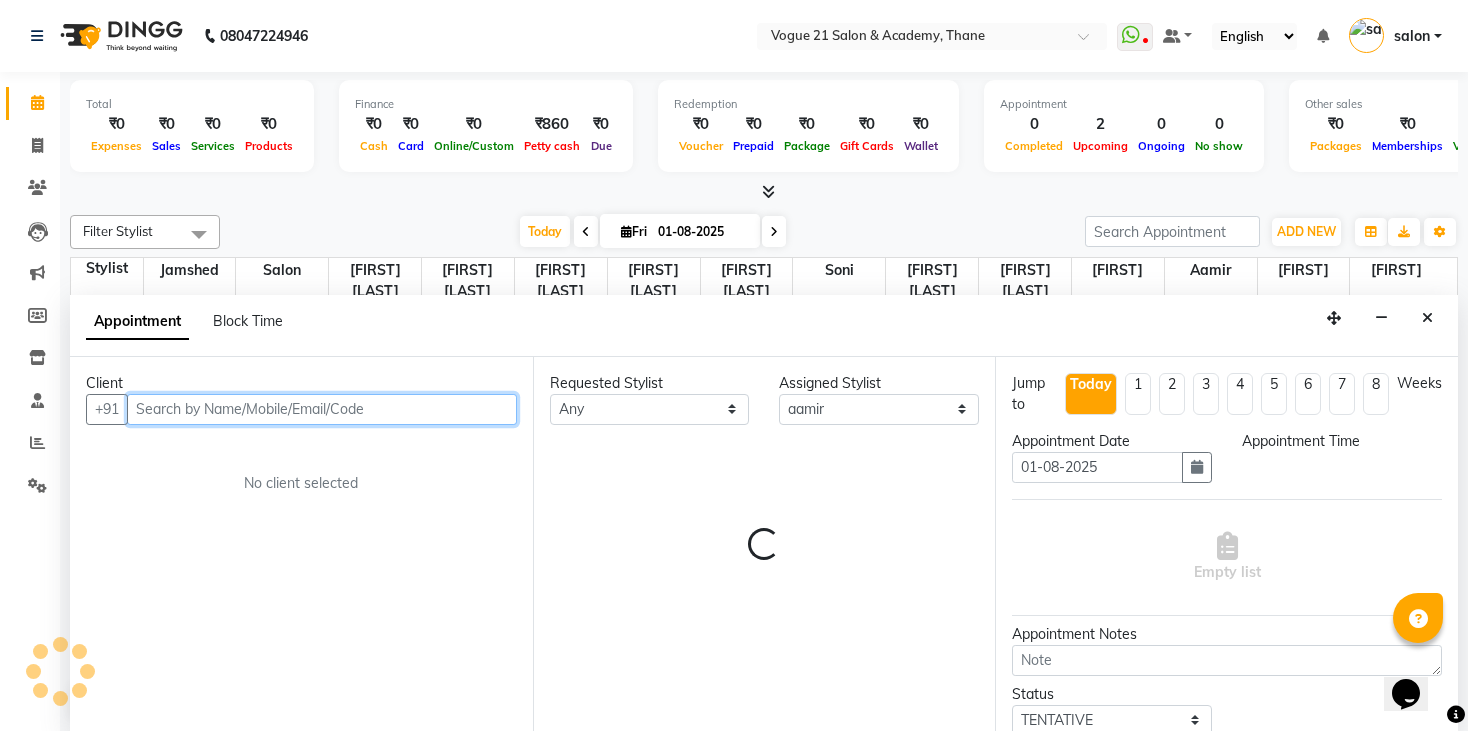 select on "1050" 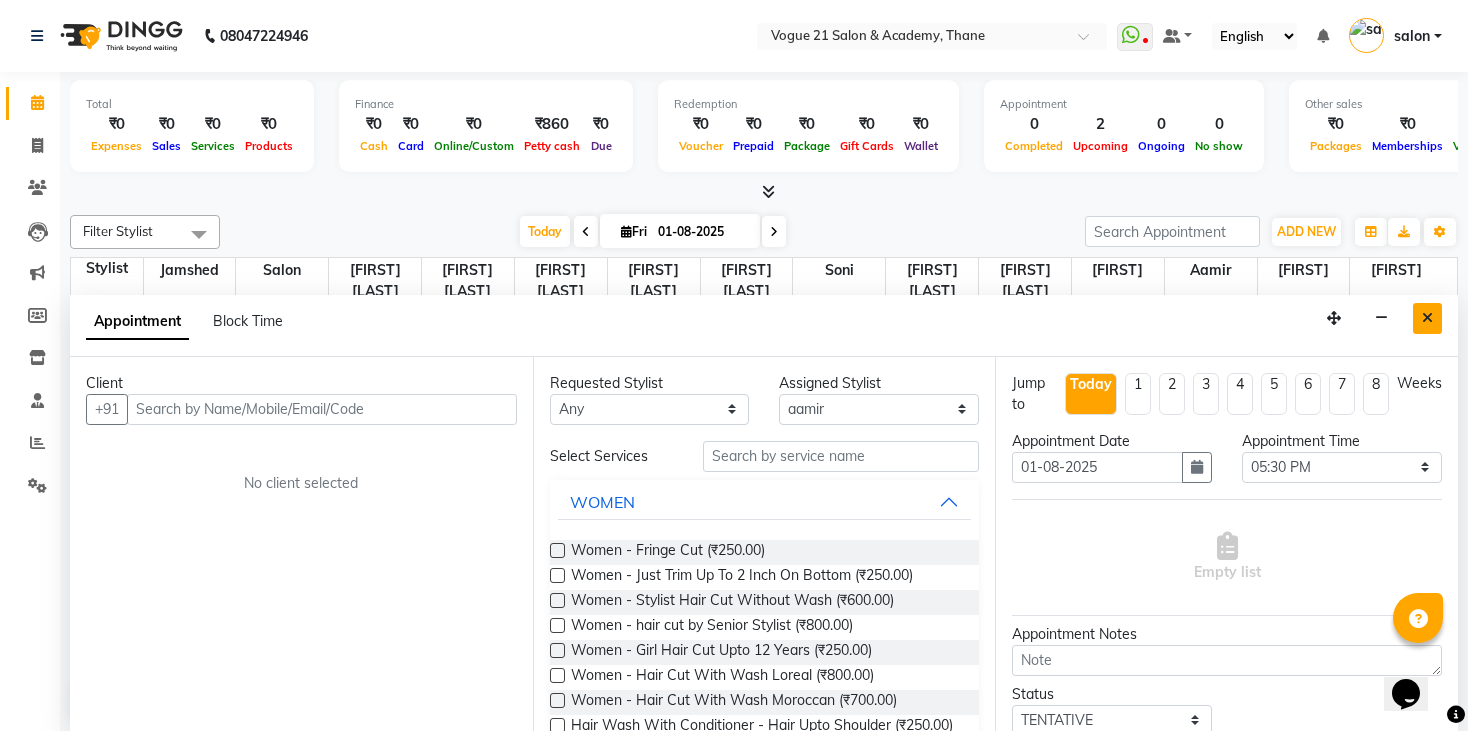 click at bounding box center [1427, 318] 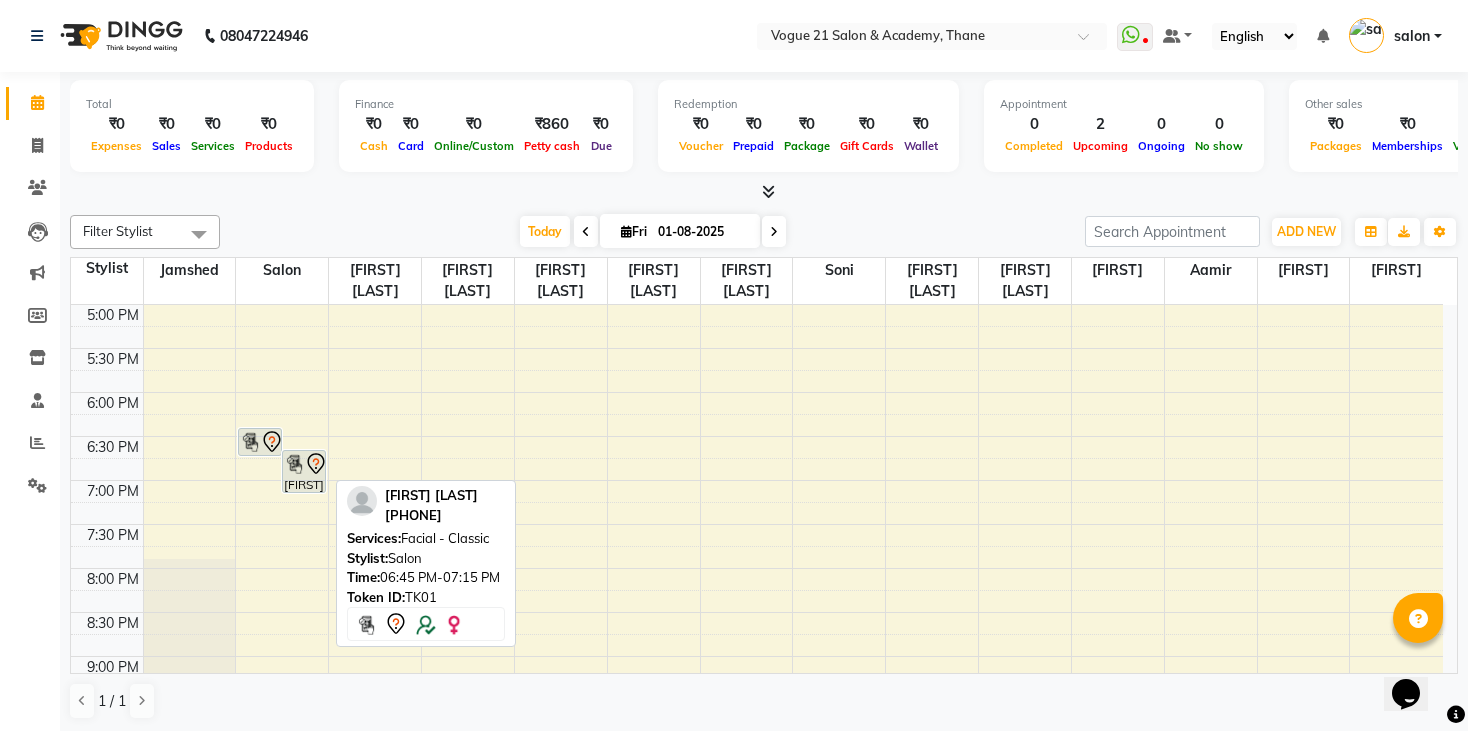 click 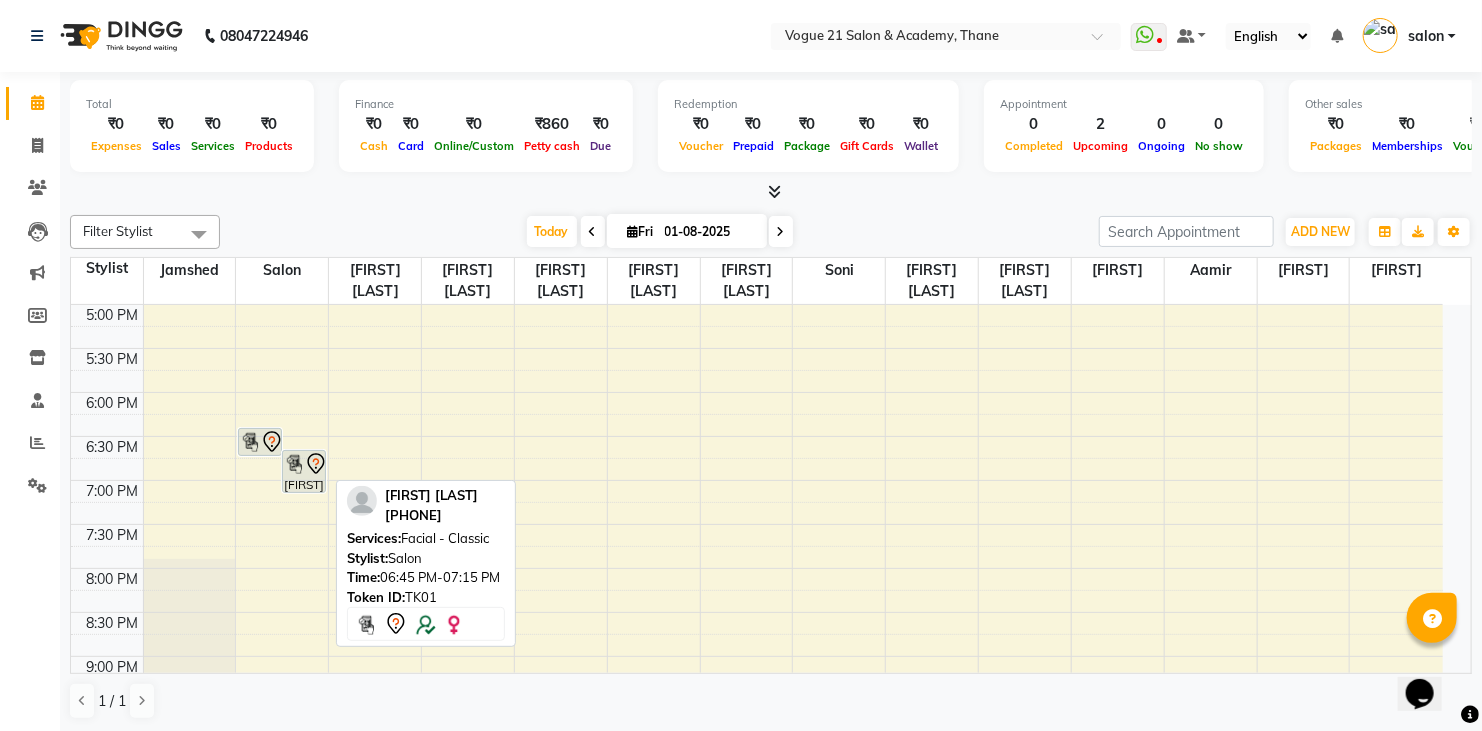 select on "7" 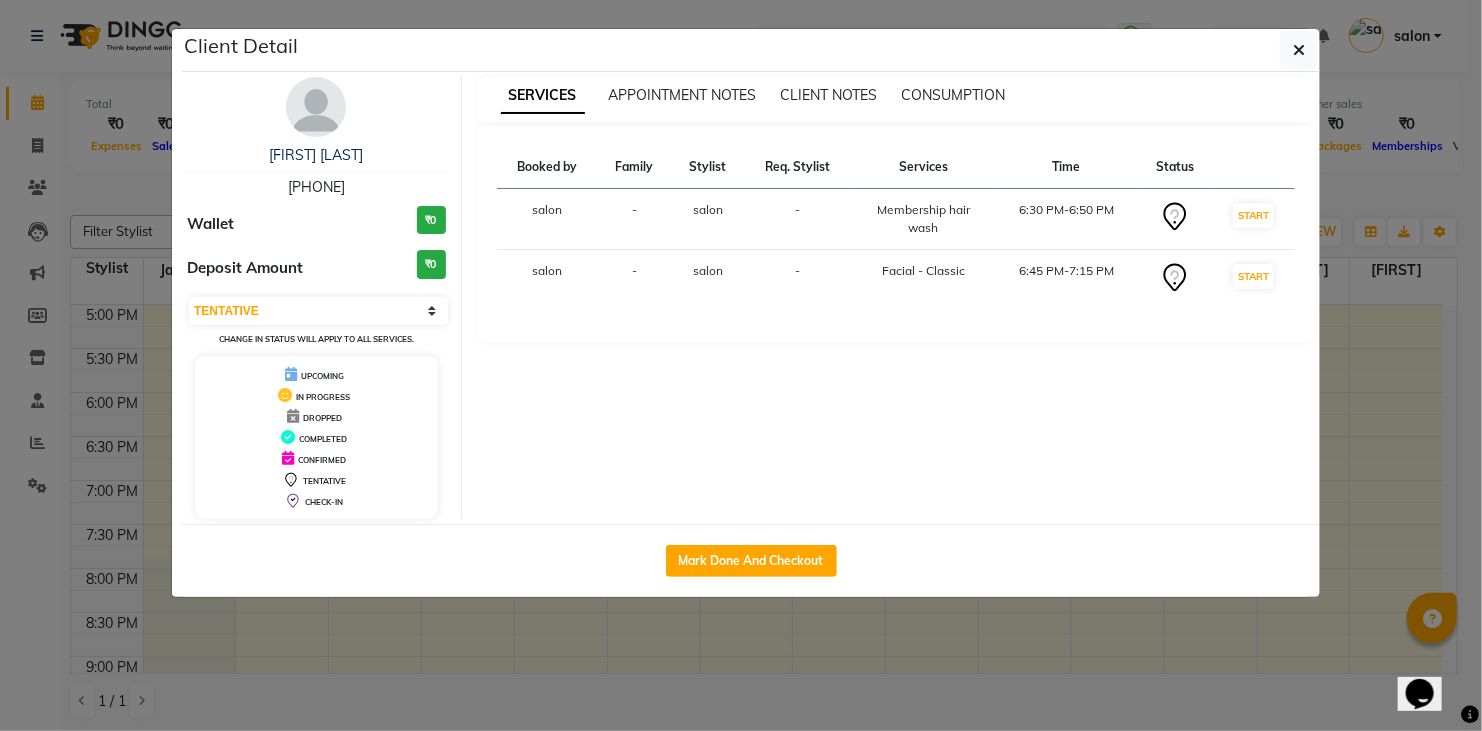click on "[FIRST] [LAST]   [PHONE] Wallet ₹0 Deposit Amount  ₹0  Select IN SERVICE CONFIRMED TENTATIVE CHECK IN MARK DONE DROPPED UPCOMING Change in status will apply to all services. UPCOMING IN PROGRESS DROPPED COMPLETED CONFIRMED TENTATIVE CHECK-IN" at bounding box center (317, 298) 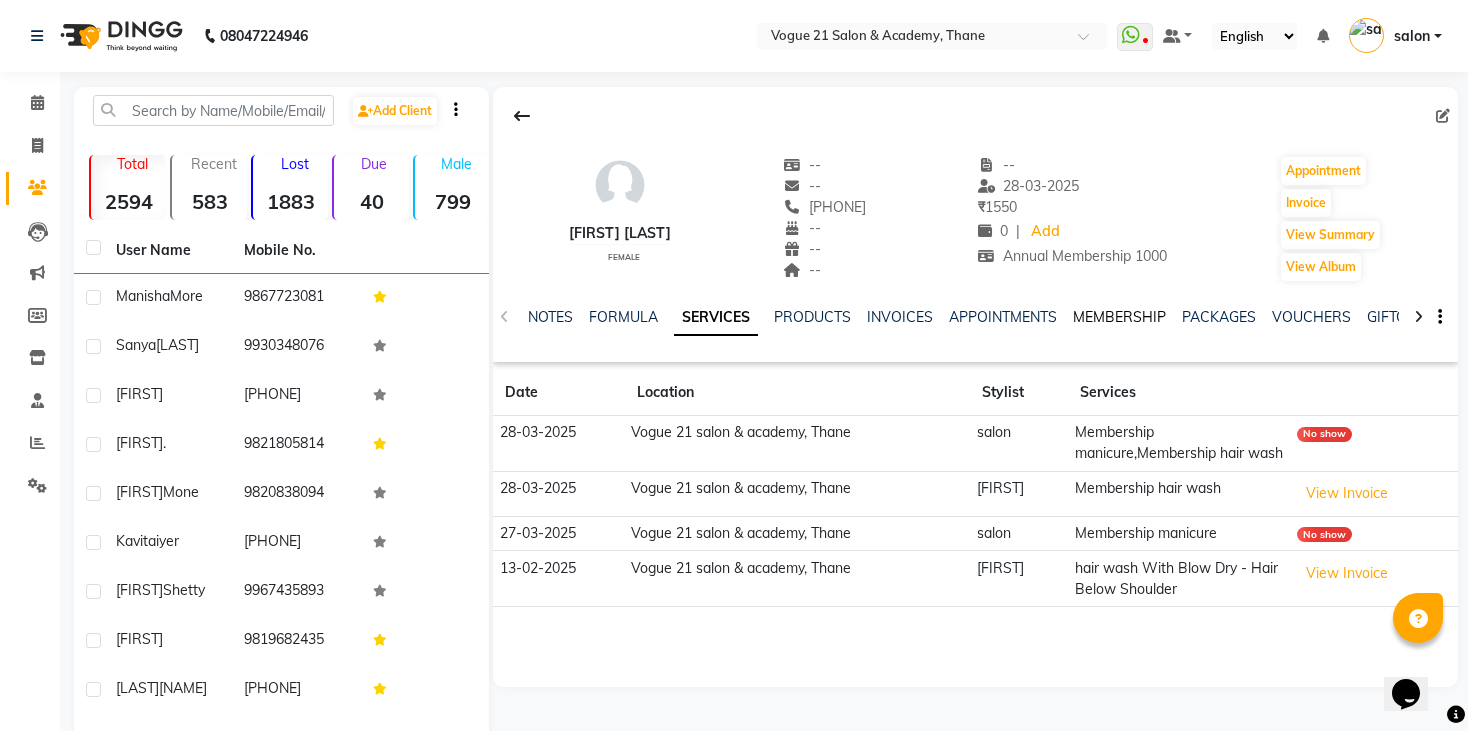 click on "MEMBERSHIP" 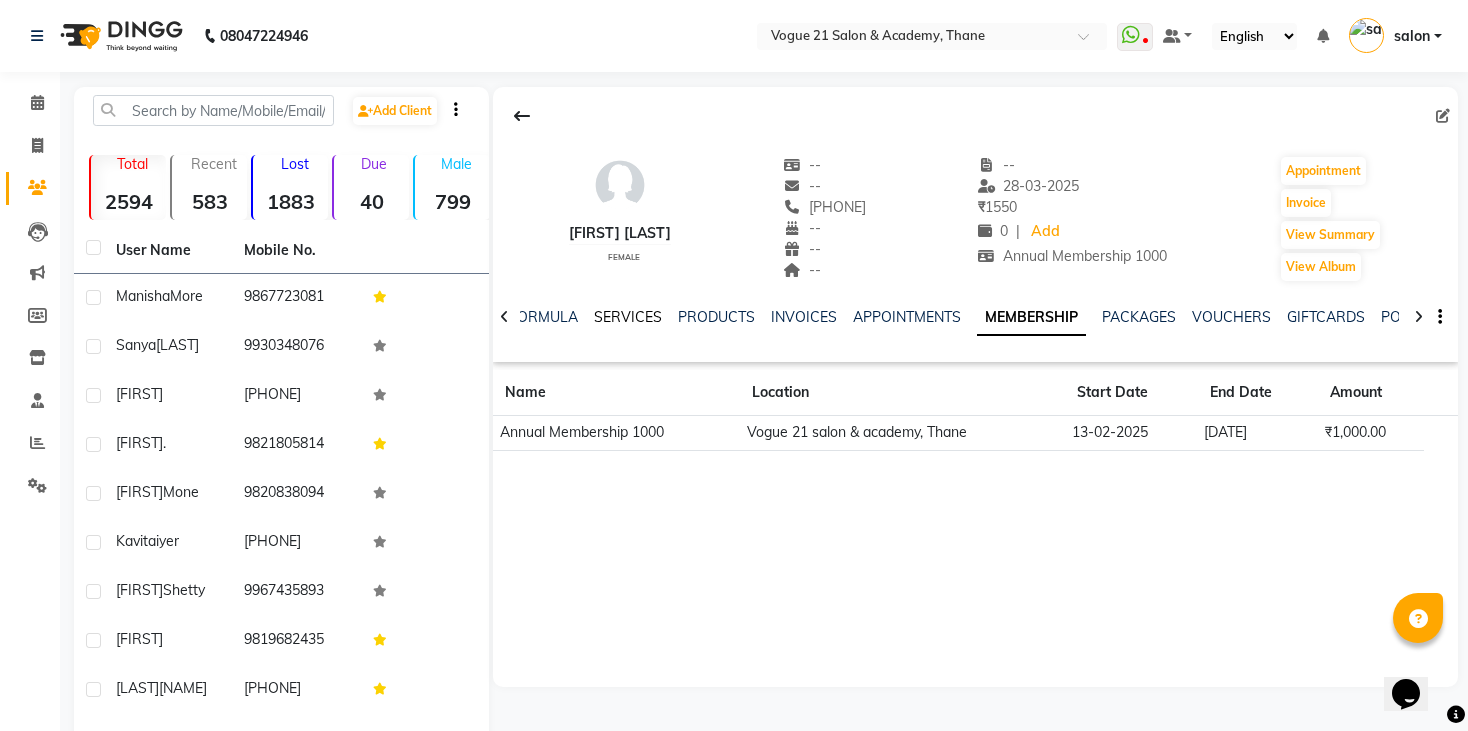 click on "SERVICES" 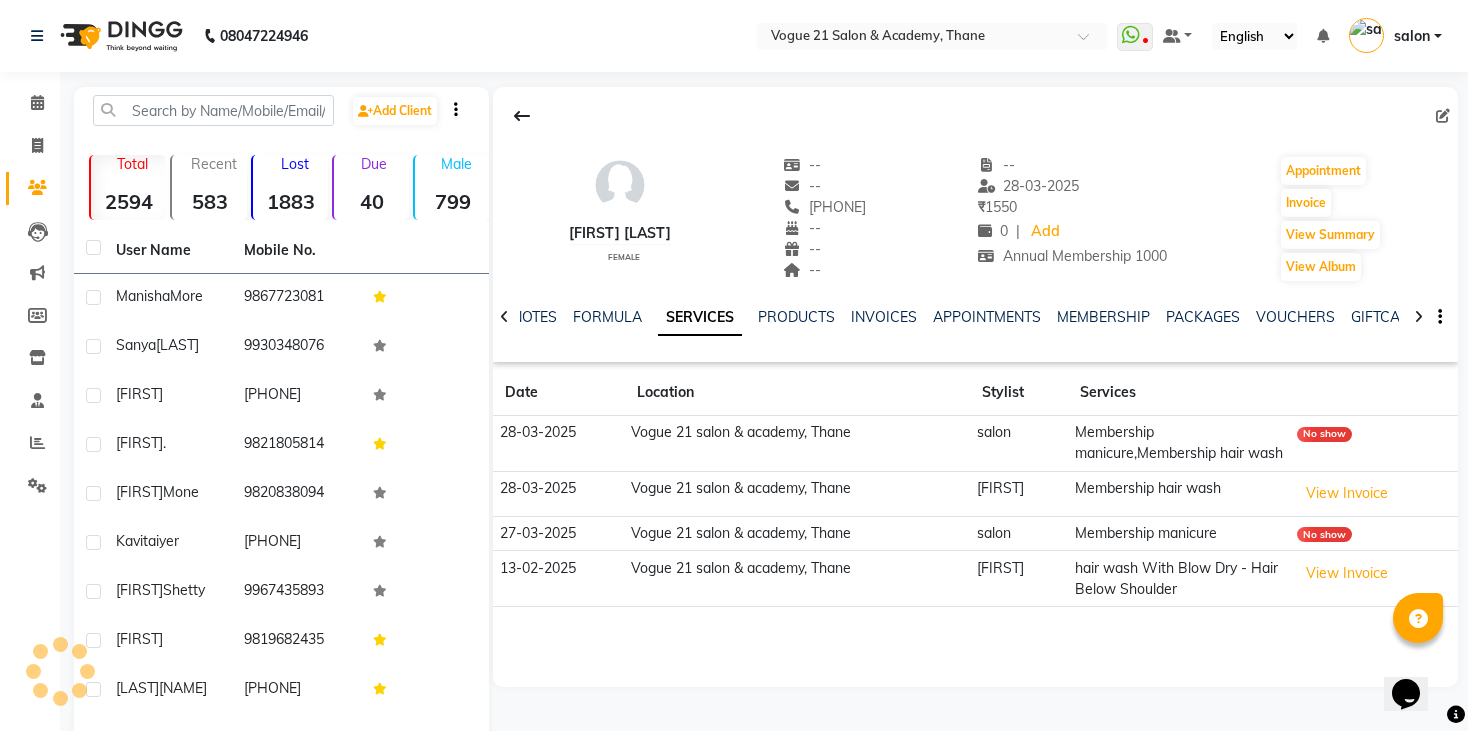 click on "NOTES FORMULA SERVICES PRODUCTS INVOICES APPOINTMENTS MEMBERSHIP PACKAGES VOUCHERS GIFTCARDS POINTS FORMS FAMILY CARDS WALLET" 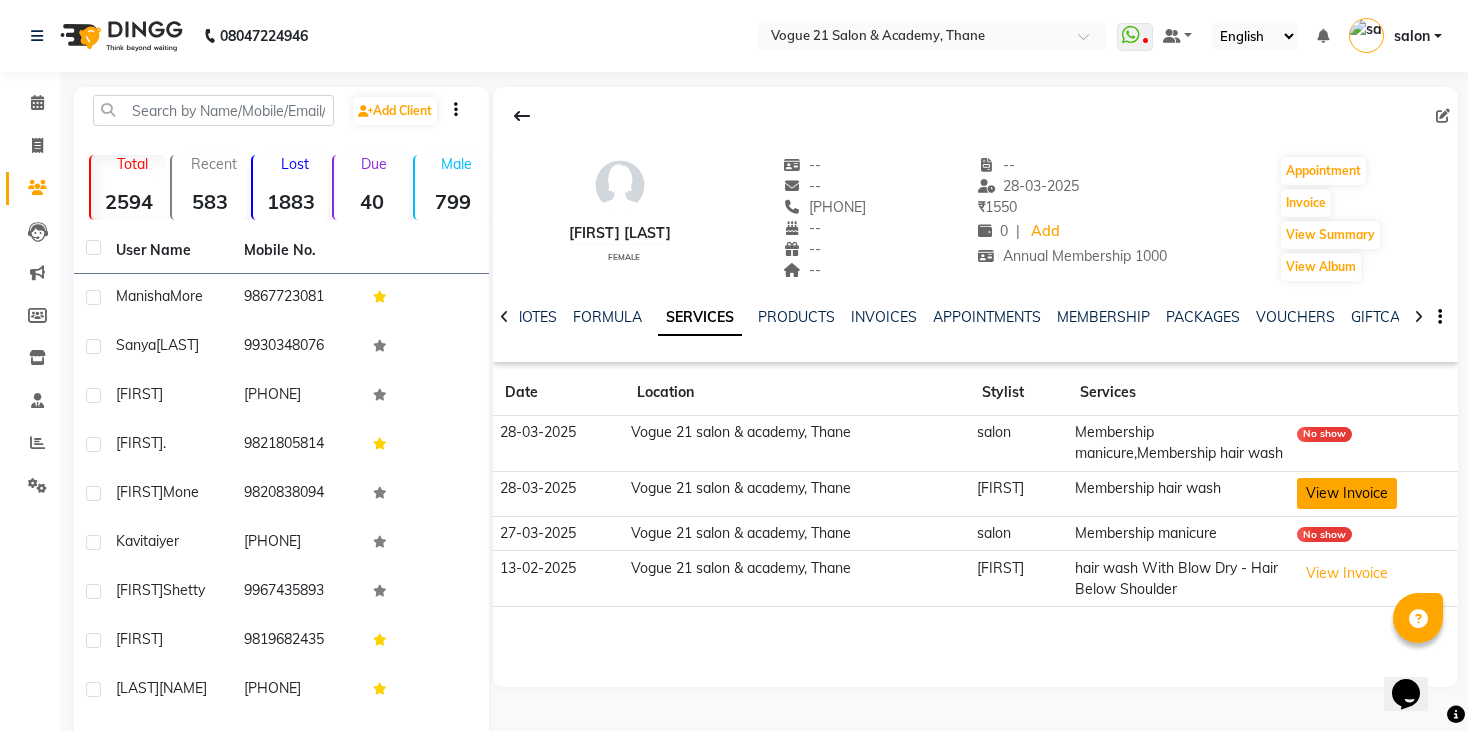 click on "View Invoice" 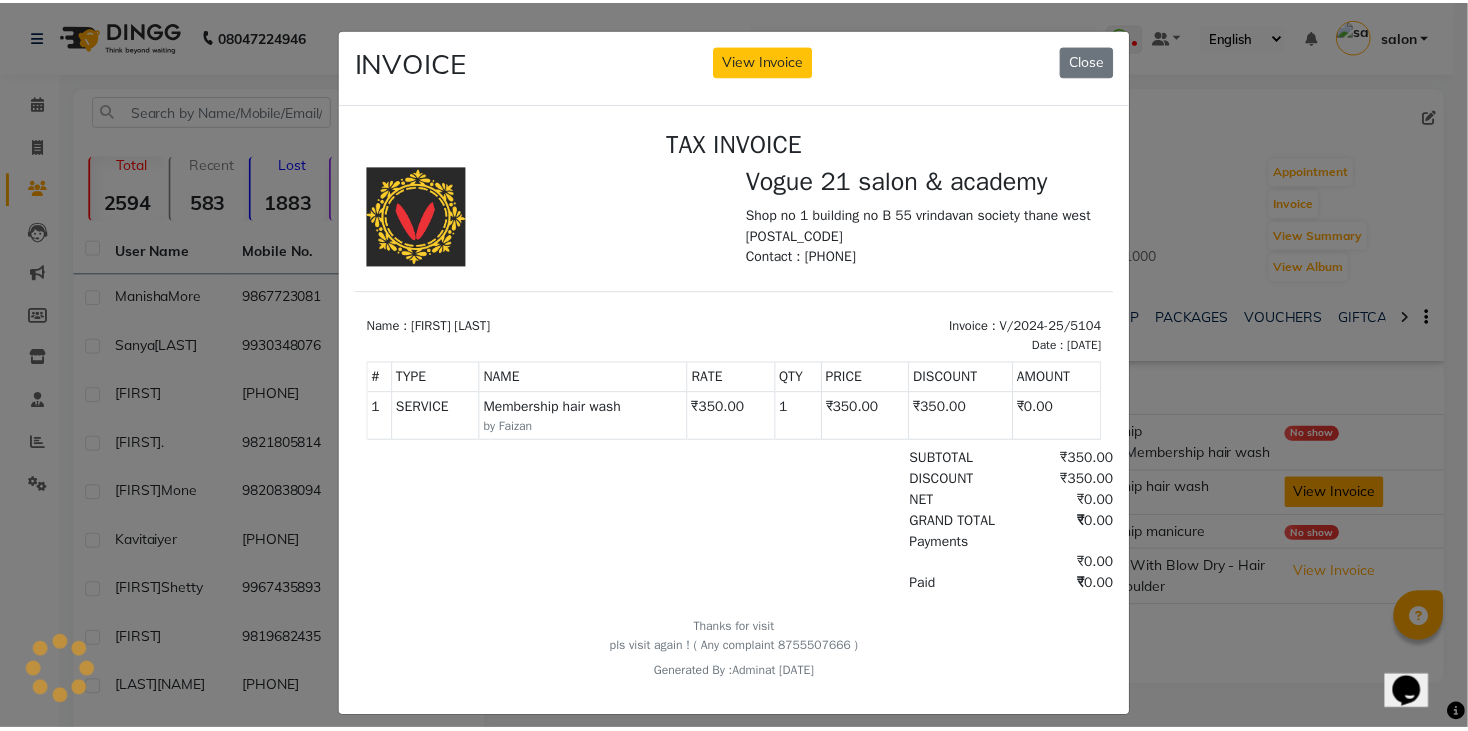 scroll, scrollTop: 0, scrollLeft: 0, axis: both 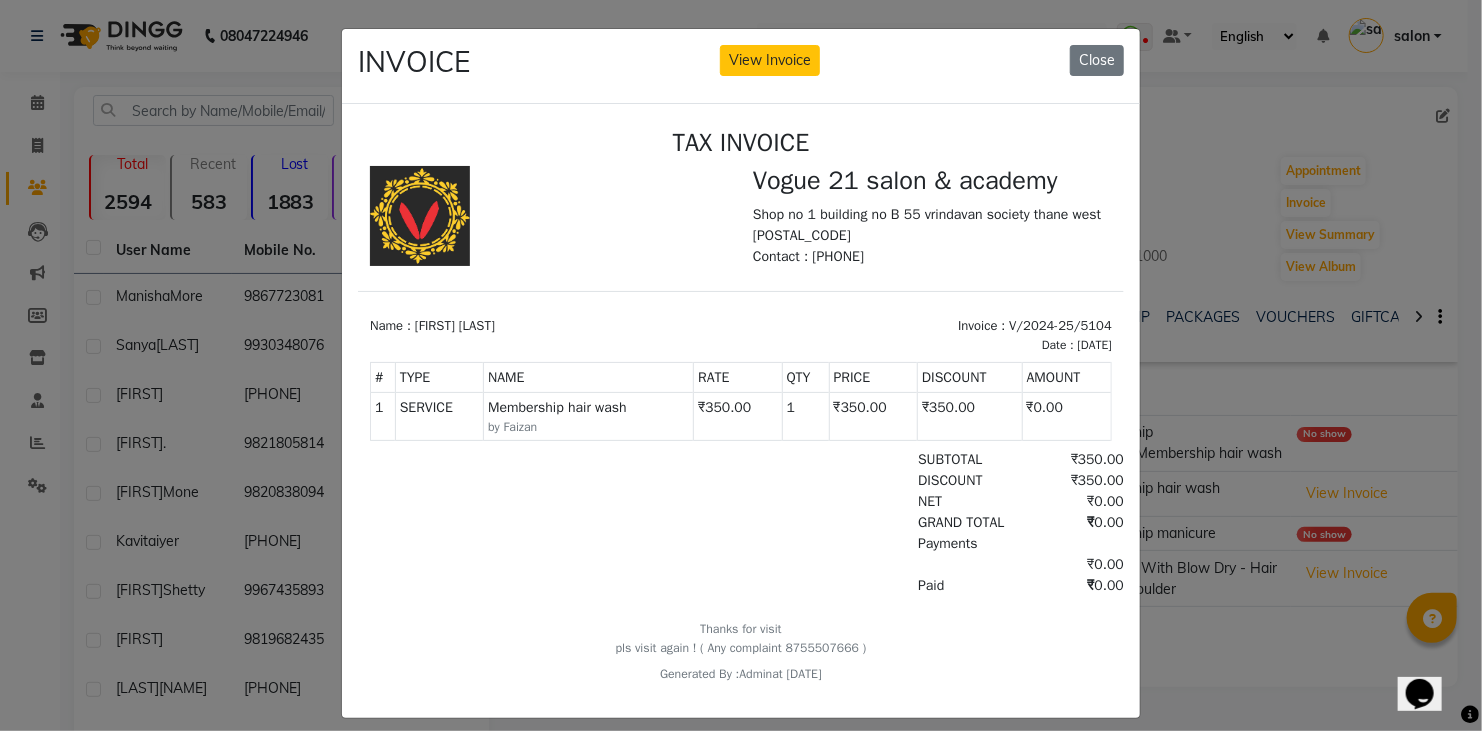 click on "INVOICE View Invoice Close" 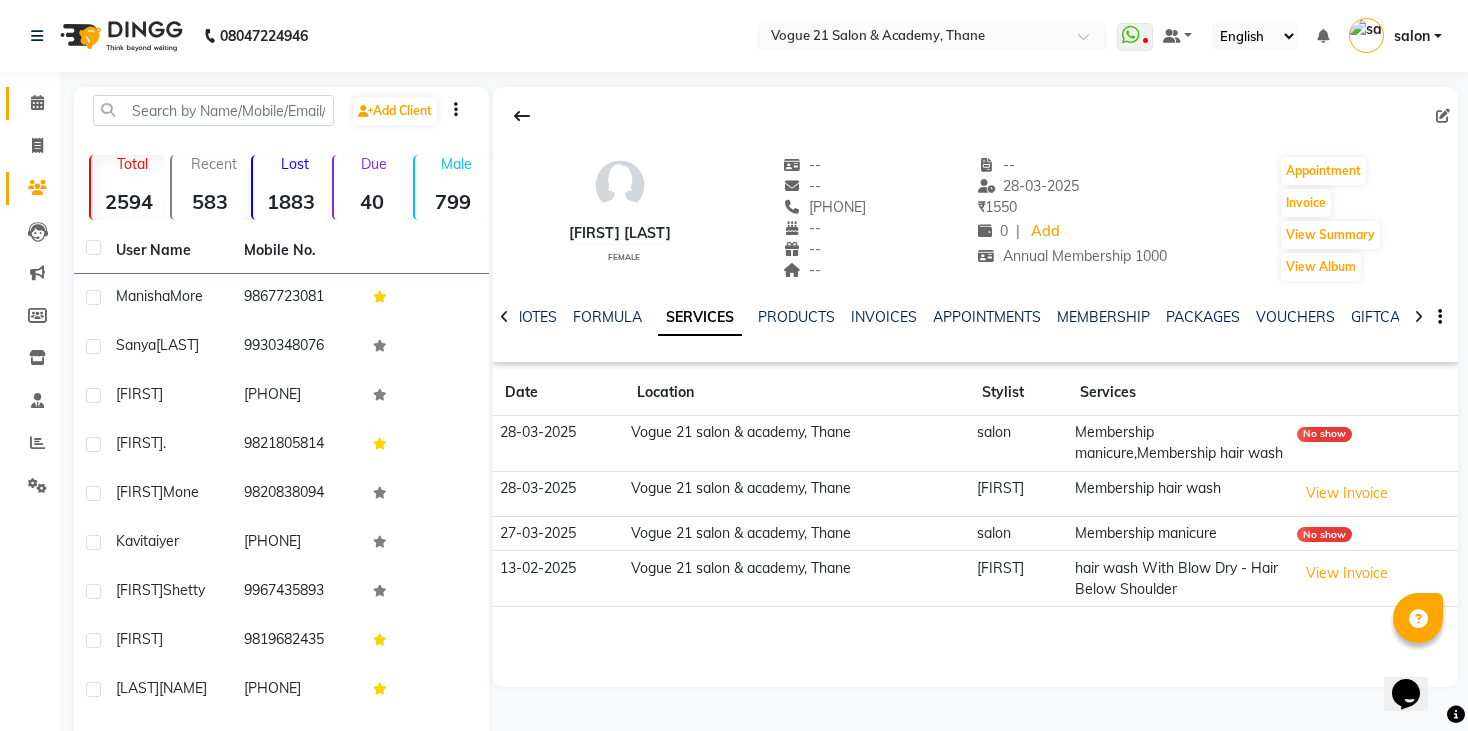 click on "Calendar" 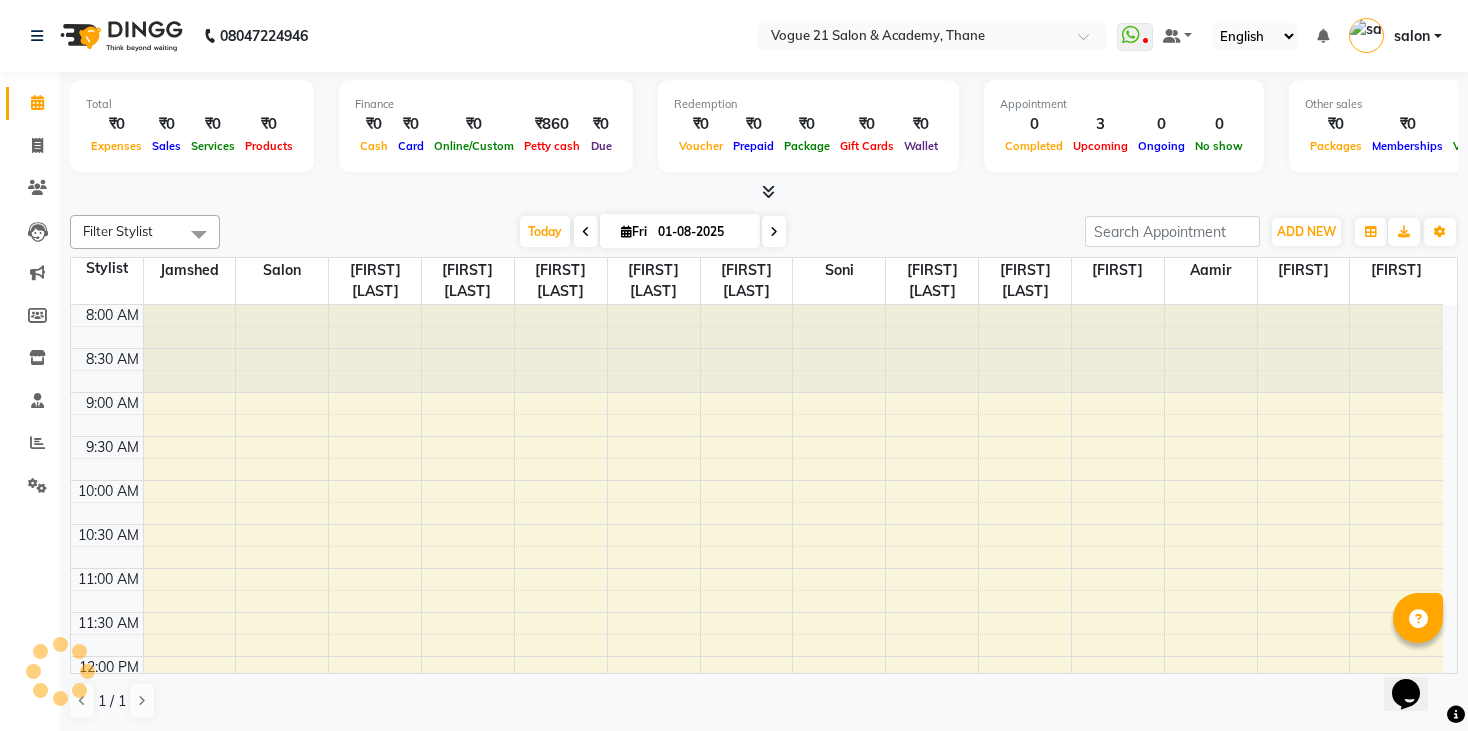 scroll, scrollTop: 0, scrollLeft: 0, axis: both 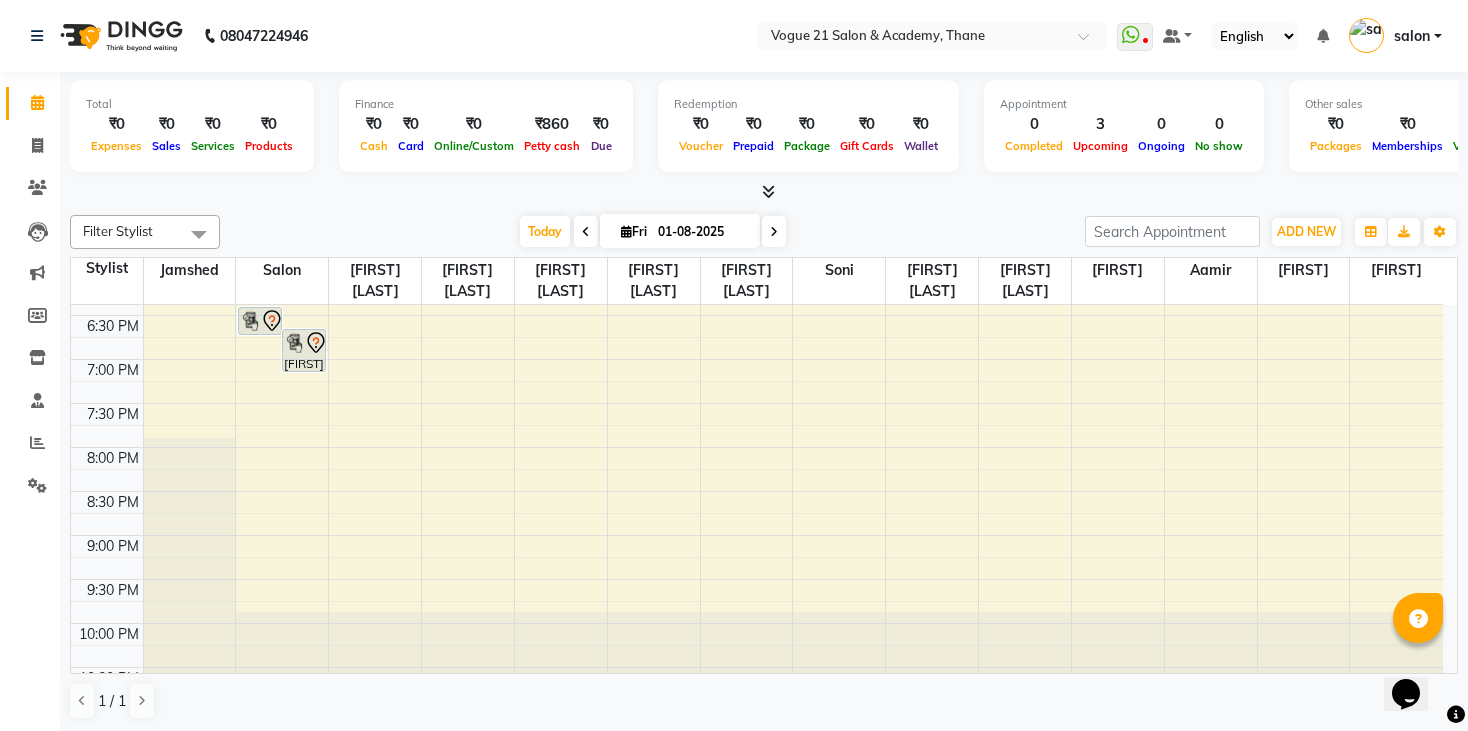 click on "8:00 AM 8:30 AM 9:00 AM 9:30 AM 10:00 AM 10:30 AM 11:00 AM 11:30 AM 12:00 PM 12:30 PM 1:00 PM 1:30 PM 2:00 PM 2:30 PM 3:00 PM 3:30 PM 4:00 PM 4:30 PM 5:00 PM 5:30 PM 6:00 PM 6:30 PM 7:00 PM 7:30 PM 8:00 PM 8:30 PM 9:00 PM 9:30 PM 10:00 PM 10:30 PM             [FIRST] [LAST], TK01, 06:30 PM-06:50 PM, Membership hair wash             [FIRST] [LAST], TK01, 06:45 PM-07:15 PM,  Facial   -   Classic             [FIRST] [LAST], TK02, 02:30 PM-03:15 PM, Hair Spa   -   Hair Below Shoulde" at bounding box center [757, 51] 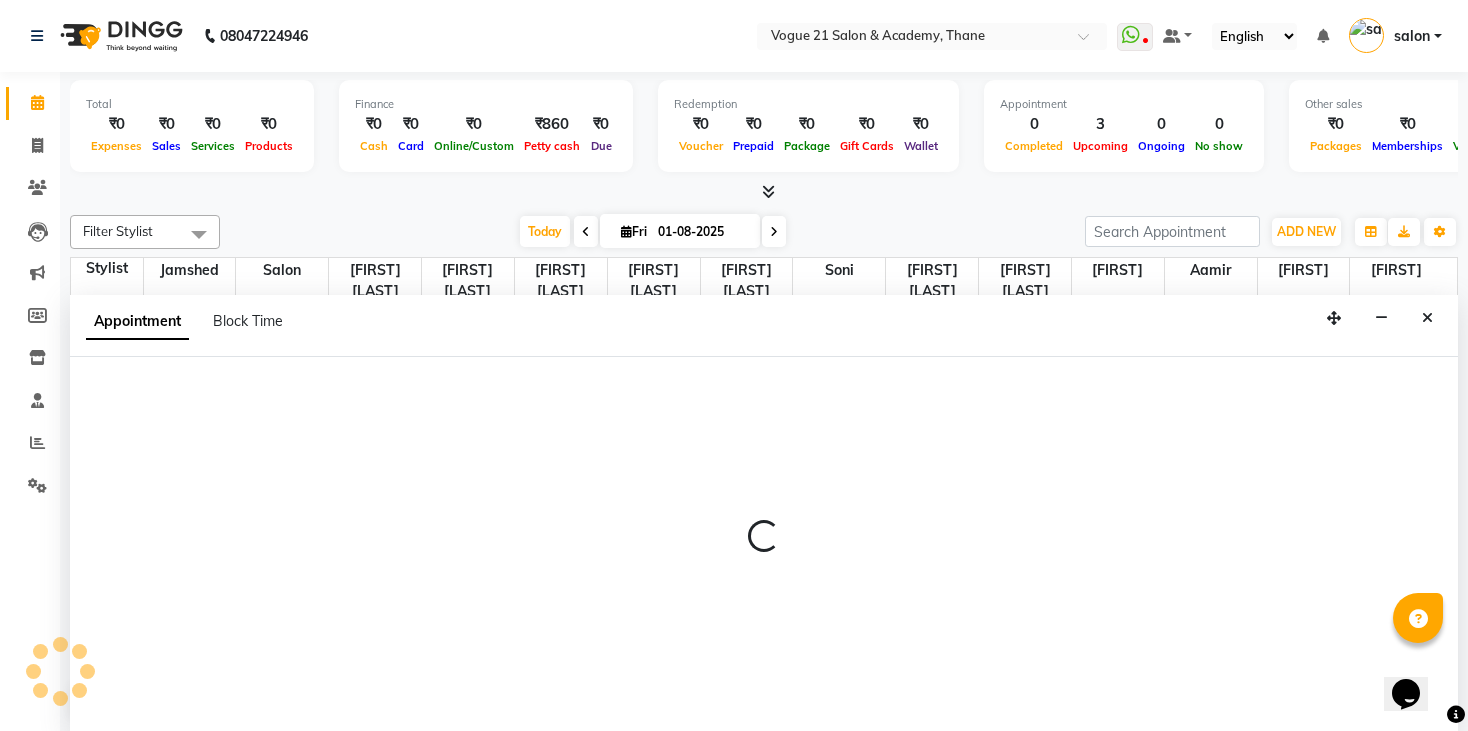 select on "66614" 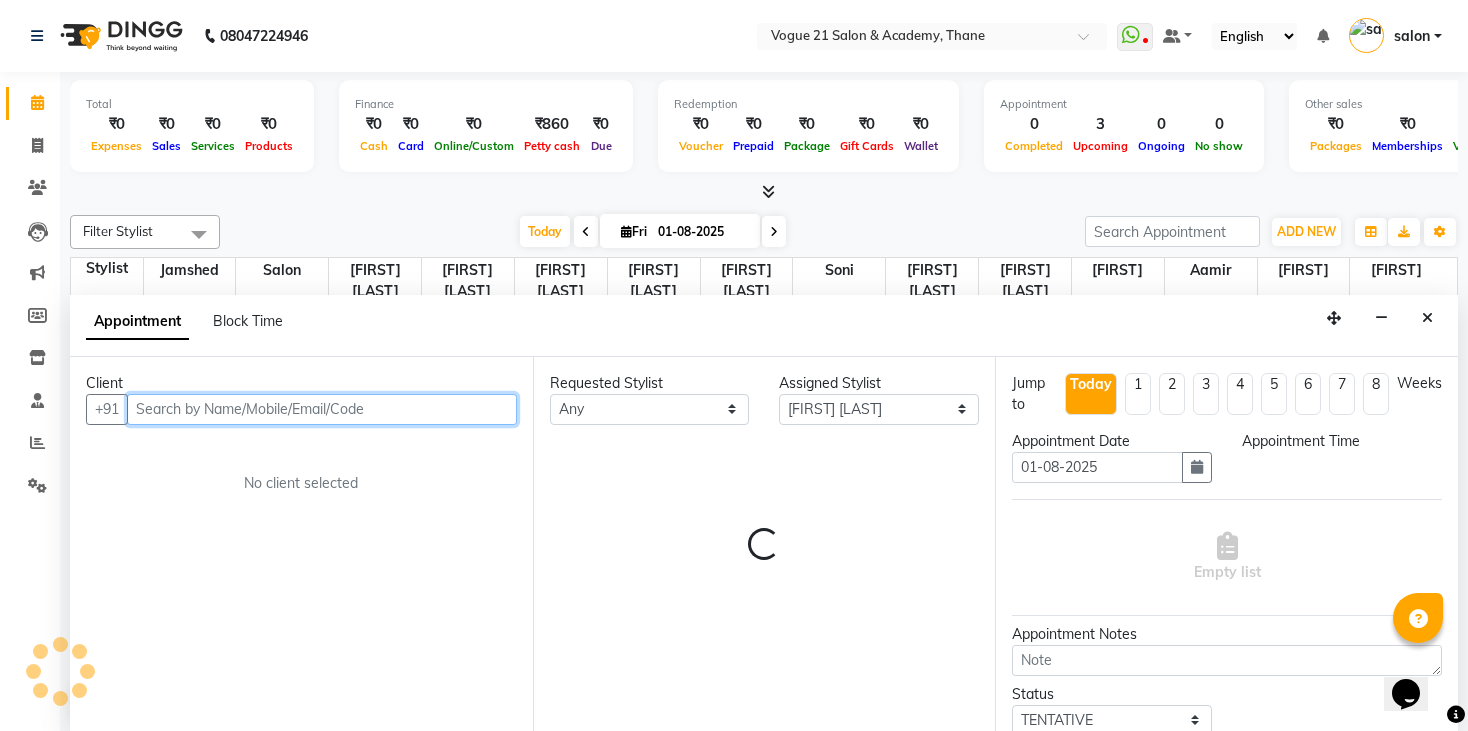 scroll, scrollTop: 0, scrollLeft: 0, axis: both 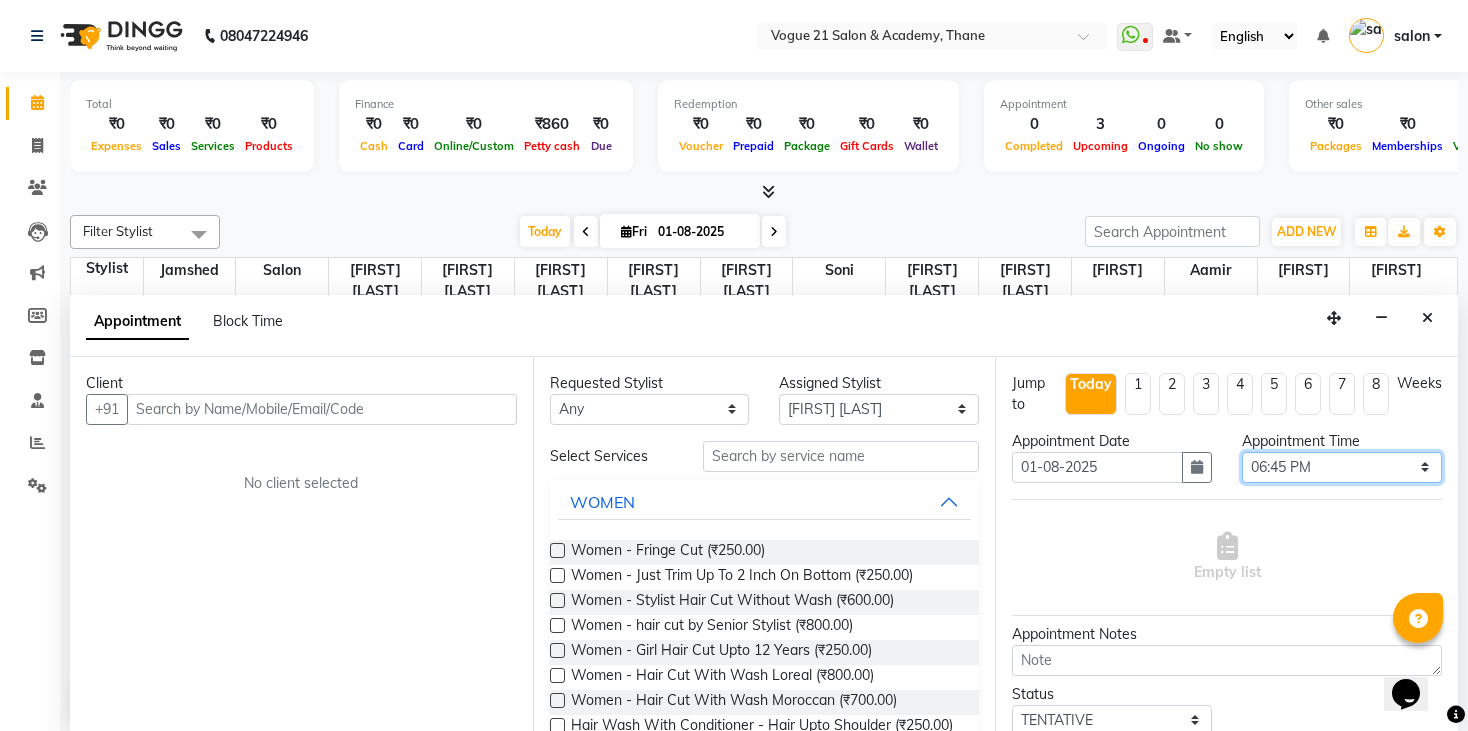click on "Select 09:00 AM 09:15 AM 09:30 AM 09:45 AM 10:00 AM 10:15 AM 10:30 AM 10:45 AM 11:00 AM 11:15 AM 11:30 AM 11:45 AM 12:00 PM 12:15 PM 12:30 PM 12:45 PM 01:00 PM 01:15 PM 01:30 PM 01:45 PM 02:00 PM 02:15 PM 02:30 PM 02:45 PM 03:00 PM 03:15 PM 03:30 PM 03:45 PM 04:00 PM 04:15 PM 04:30 PM 04:45 PM 05:00 PM 05:15 PM 05:30 PM 05:45 PM 06:00 PM 06:15 PM 06:30 PM 06:45 PM 07:00 PM 07:15 PM 07:30 PM 07:45 PM 08:00 PM 08:15 PM 08:30 PM 08:45 PM 09:00 PM 09:15 PM 09:30 PM 09:45 PM 10:00 PM" at bounding box center [1342, 467] 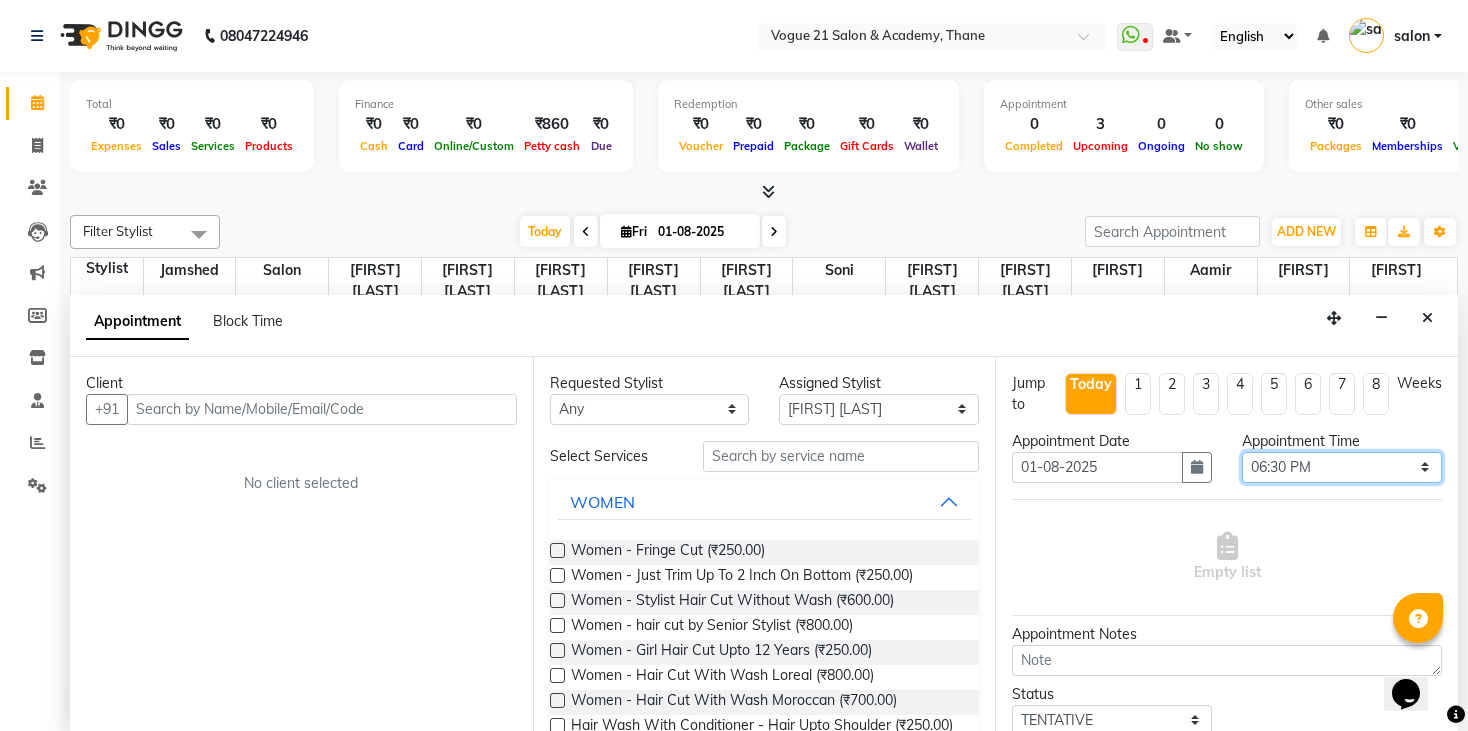 click on "Select 09:00 AM 09:15 AM 09:30 AM 09:45 AM 10:00 AM 10:15 AM 10:30 AM 10:45 AM 11:00 AM 11:15 AM 11:30 AM 11:45 AM 12:00 PM 12:15 PM 12:30 PM 12:45 PM 01:00 PM 01:15 PM 01:30 PM 01:45 PM 02:00 PM 02:15 PM 02:30 PM 02:45 PM 03:00 PM 03:15 PM 03:30 PM 03:45 PM 04:00 PM 04:15 PM 04:30 PM 04:45 PM 05:00 PM 05:15 PM 05:30 PM 05:45 PM 06:00 PM 06:15 PM 06:30 PM 06:45 PM 07:00 PM 07:15 PM 07:30 PM 07:45 PM 08:00 PM 08:15 PM 08:30 PM 08:45 PM 09:00 PM 09:15 PM 09:30 PM 09:45 PM 10:00 PM" at bounding box center (1342, 467) 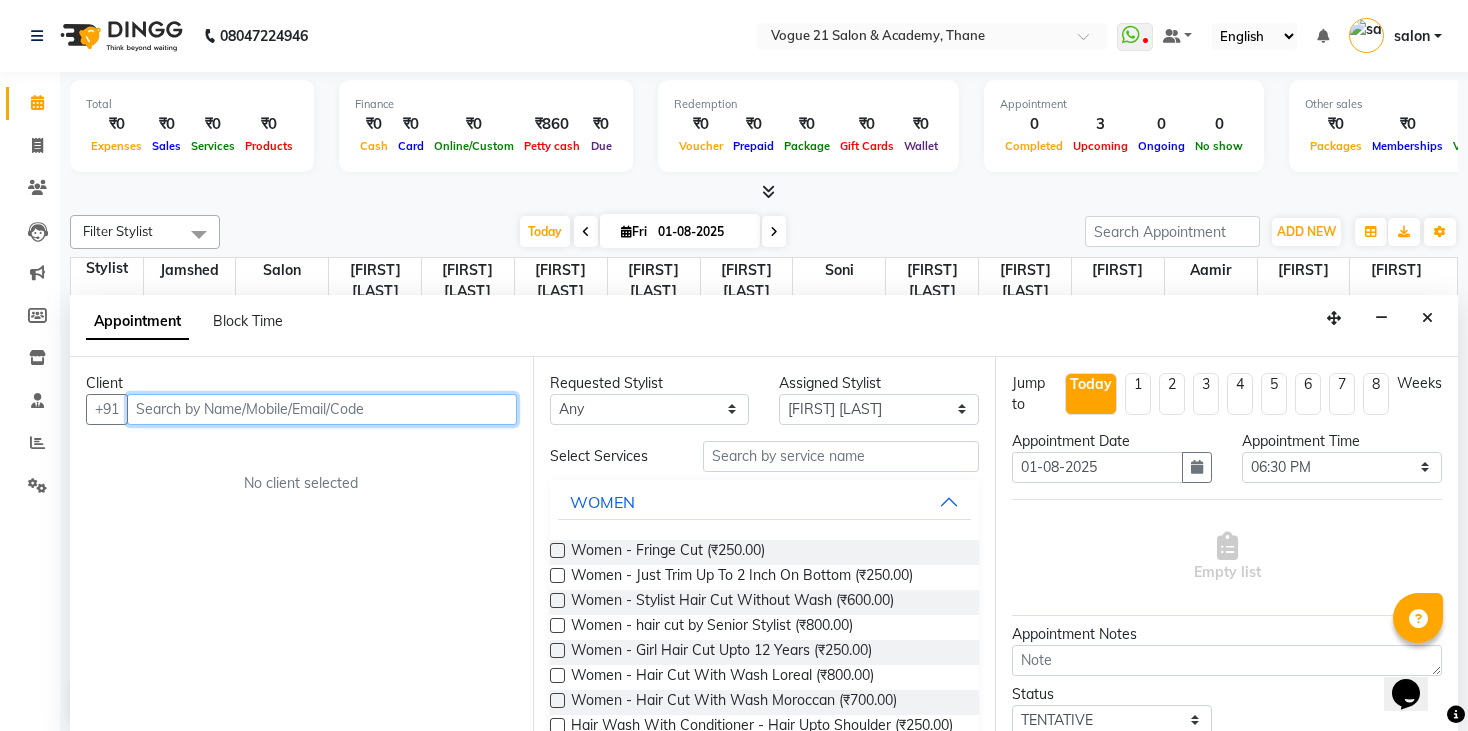 click at bounding box center [322, 409] 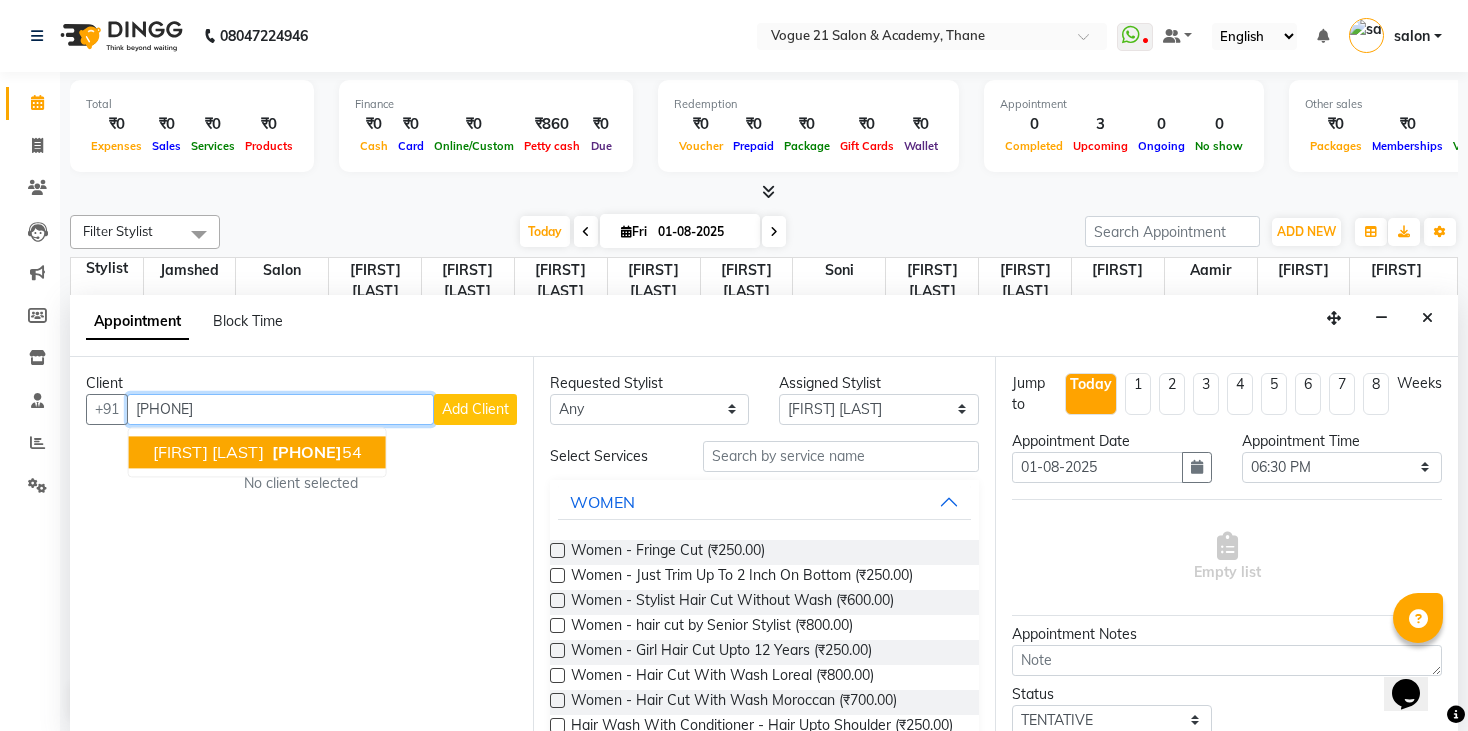 click on "[PHONE]" at bounding box center [315, 452] 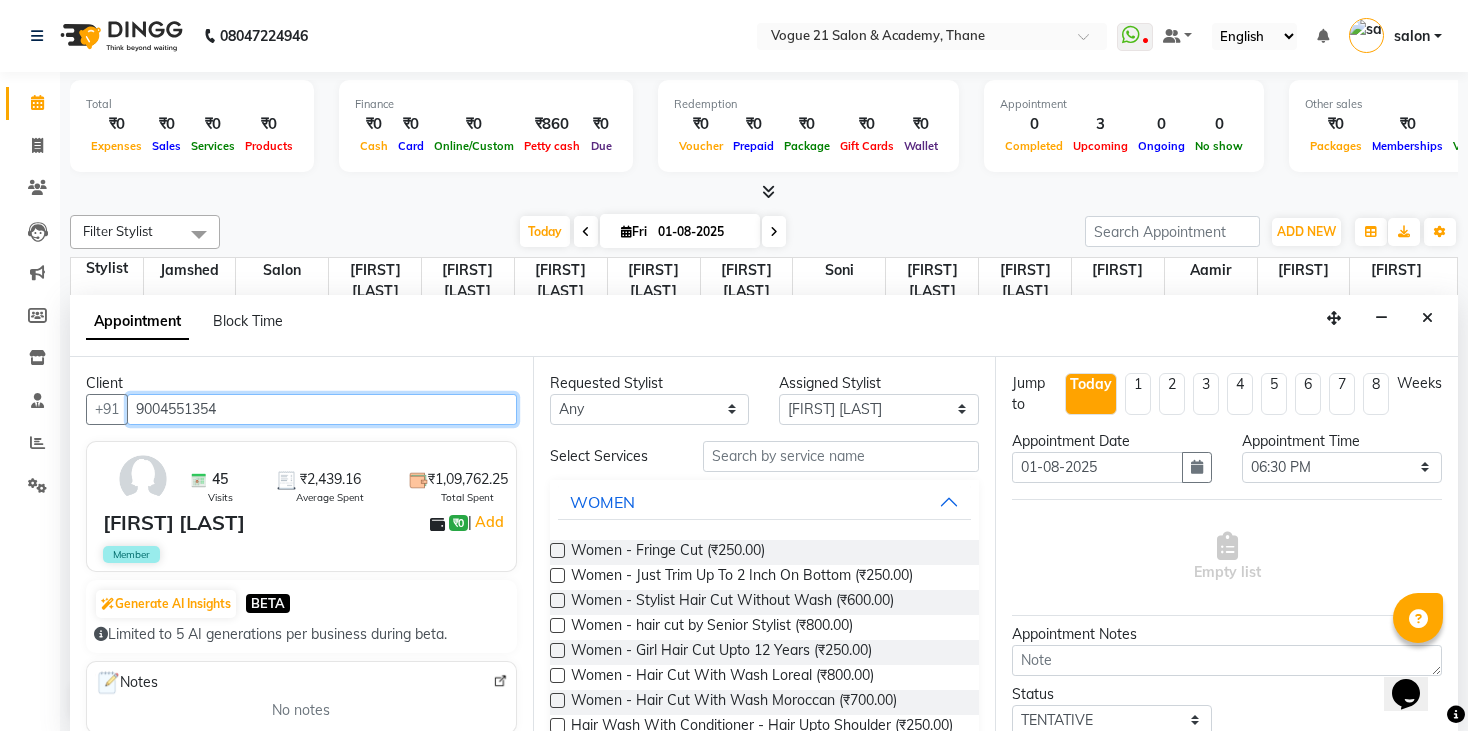 type on "9004551354" 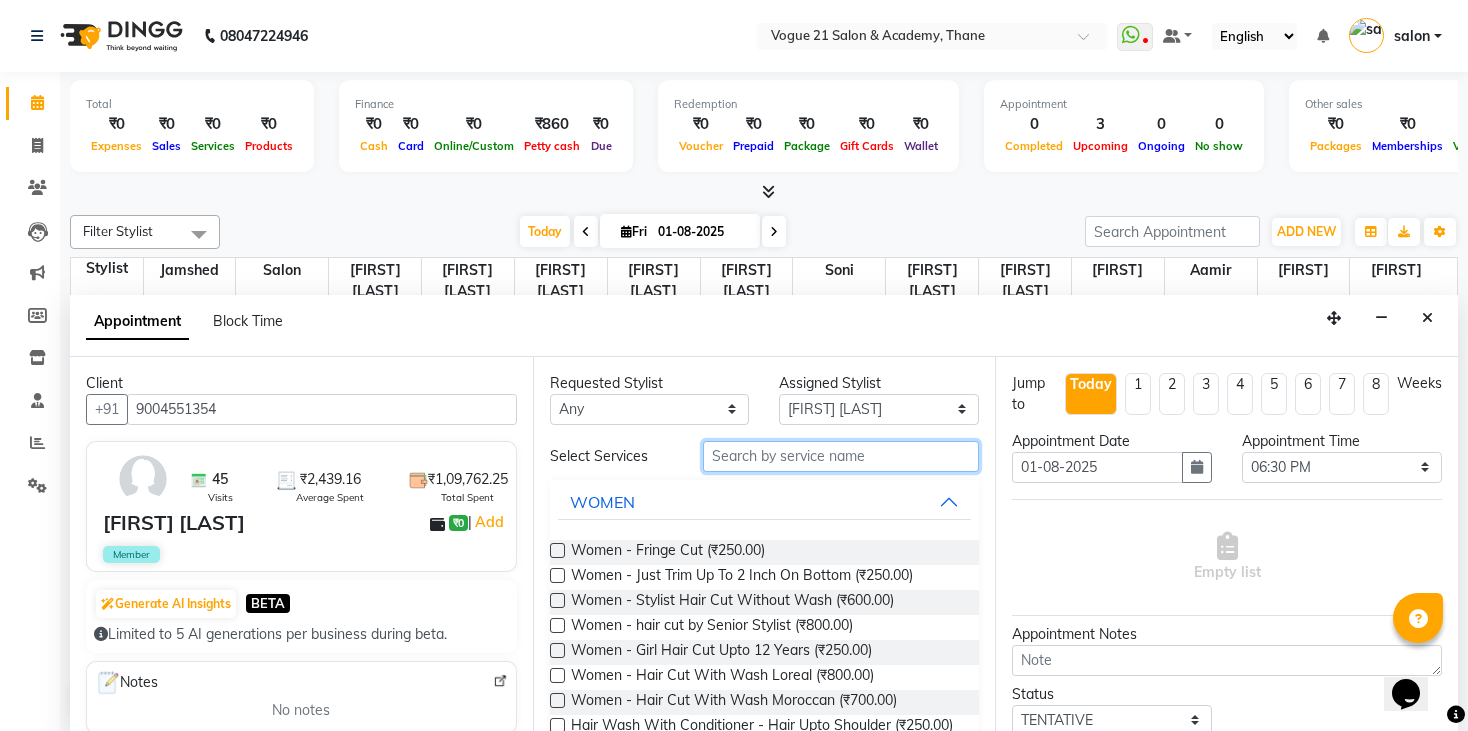 click at bounding box center [841, 456] 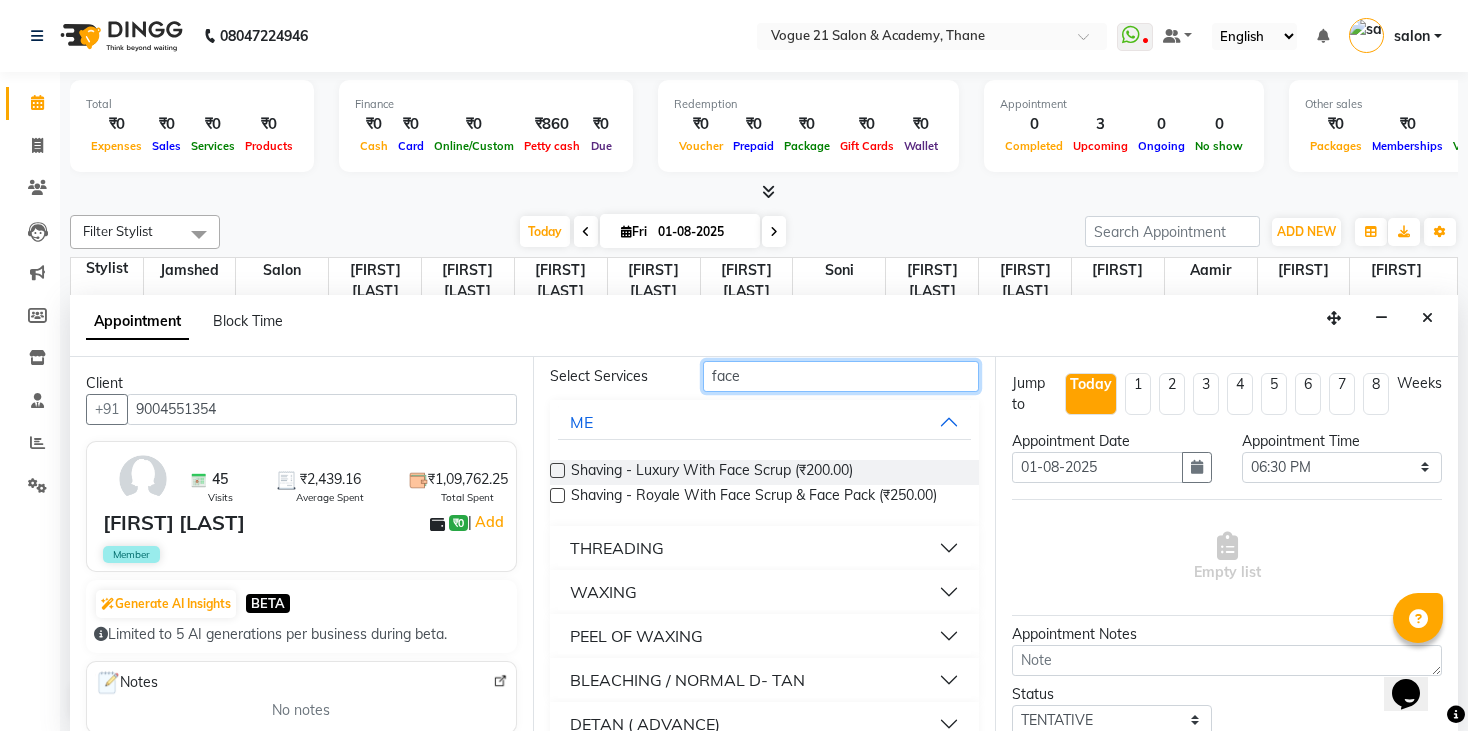 scroll, scrollTop: 108, scrollLeft: 0, axis: vertical 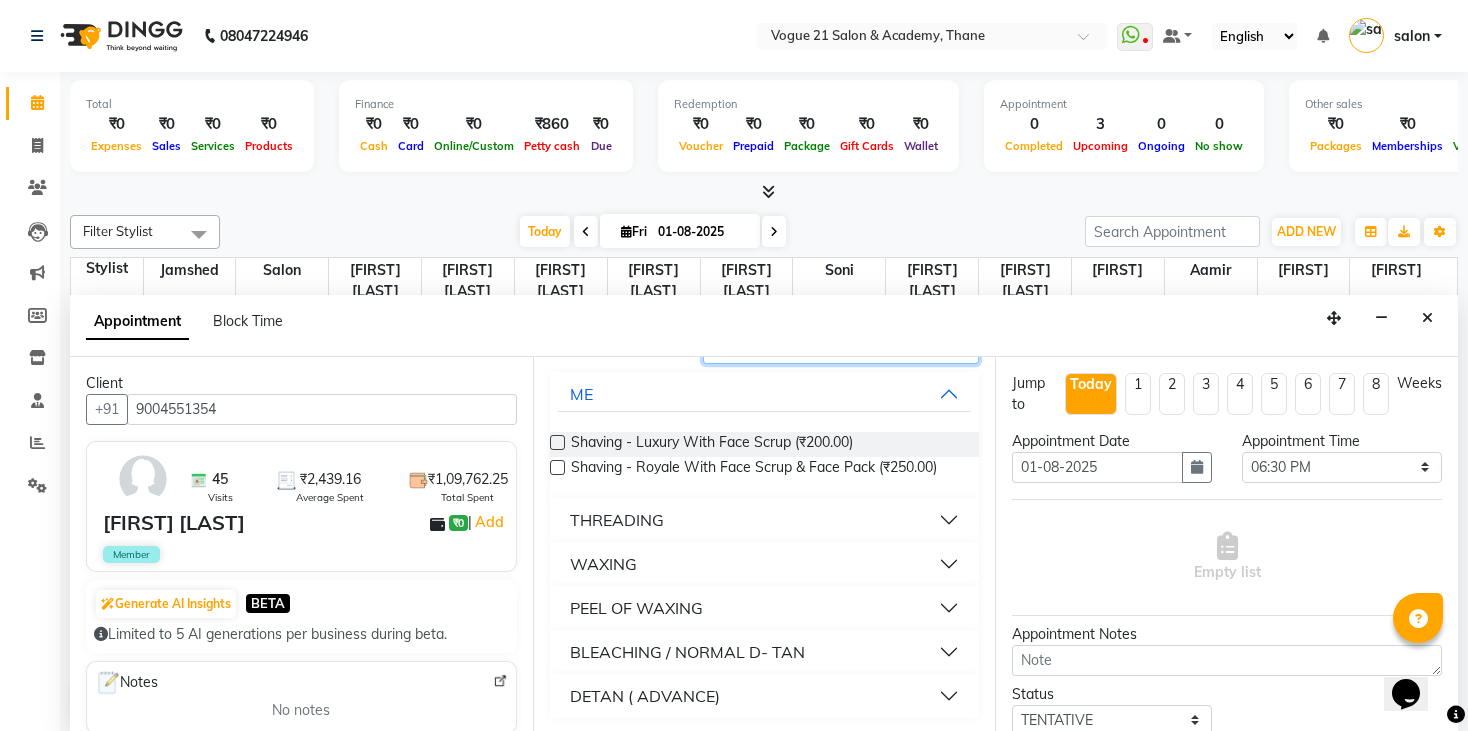 type on "face" 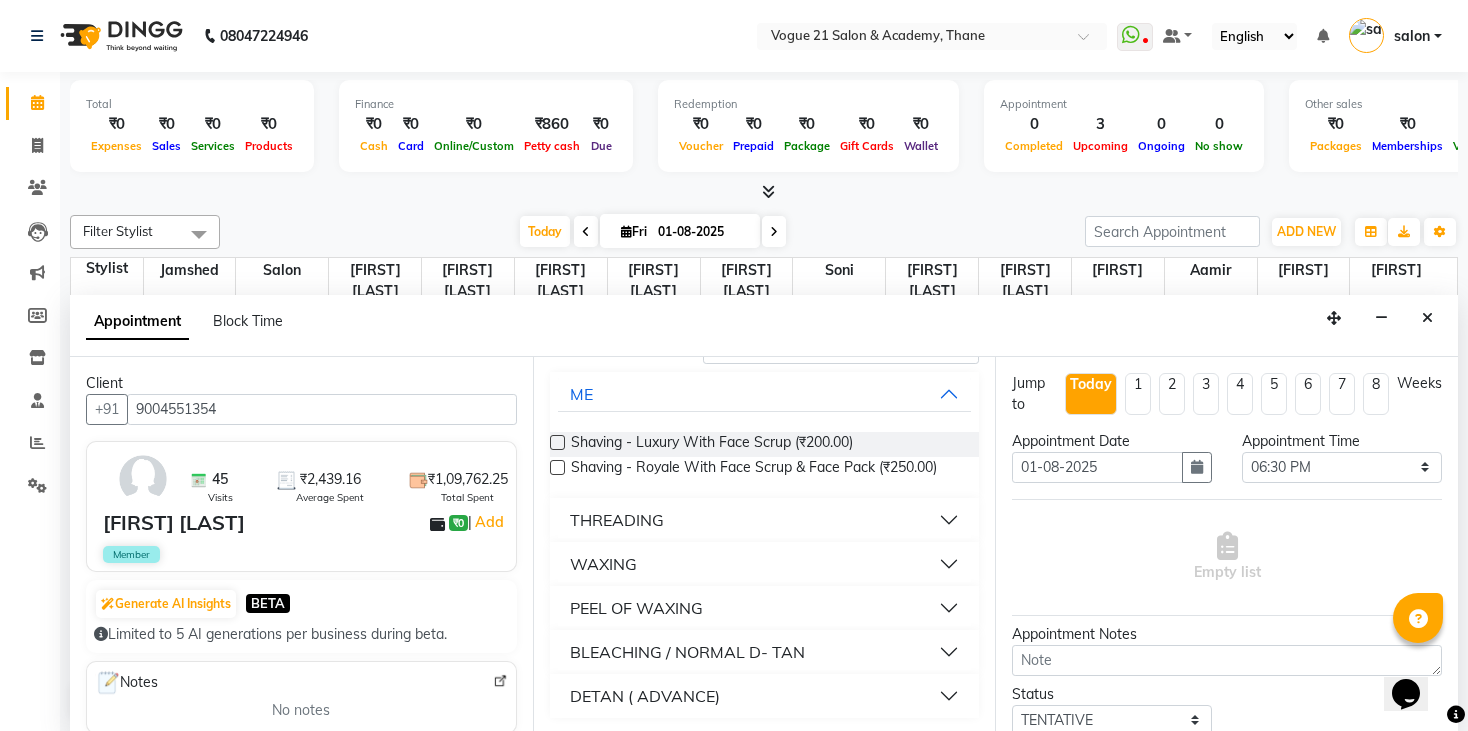 click on "PEEL OF WAXING" at bounding box center (765, 608) 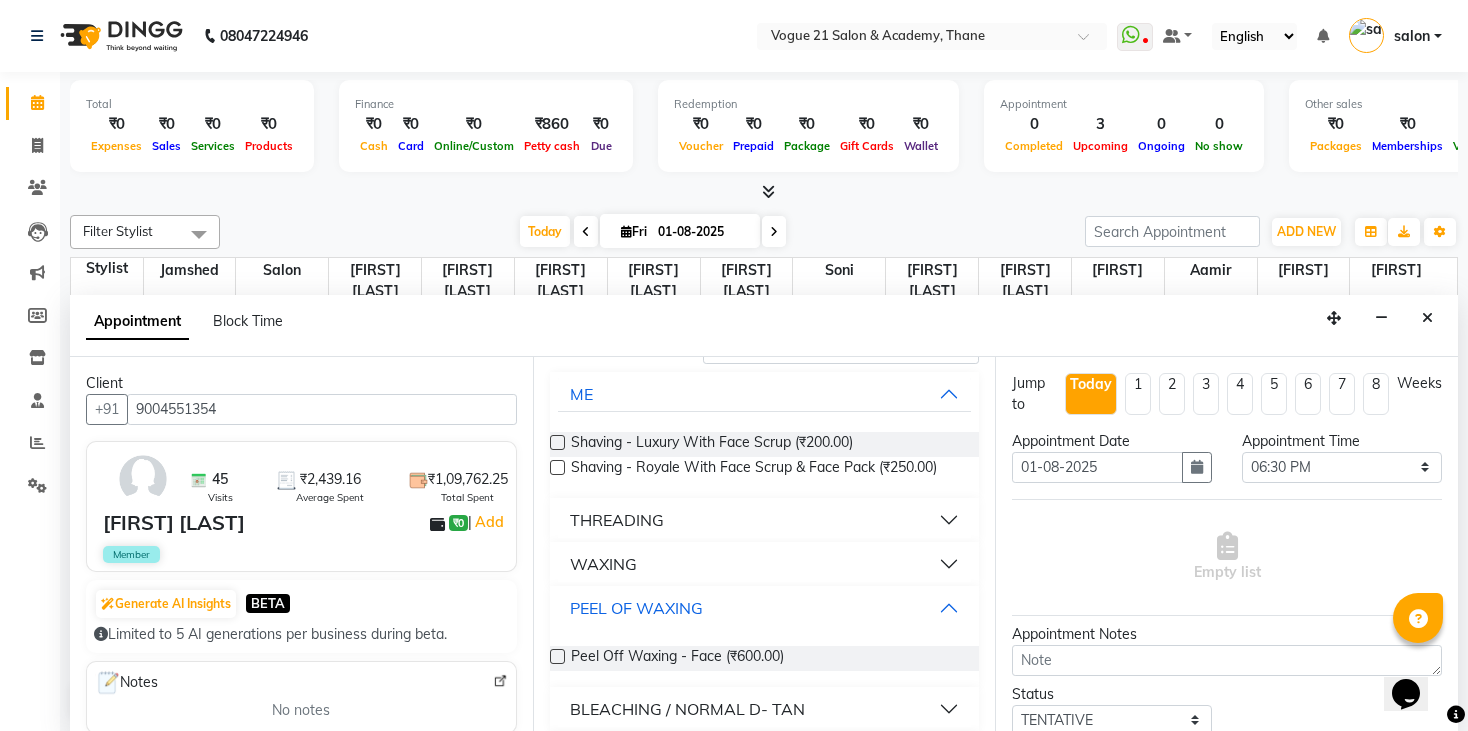 scroll, scrollTop: 164, scrollLeft: 0, axis: vertical 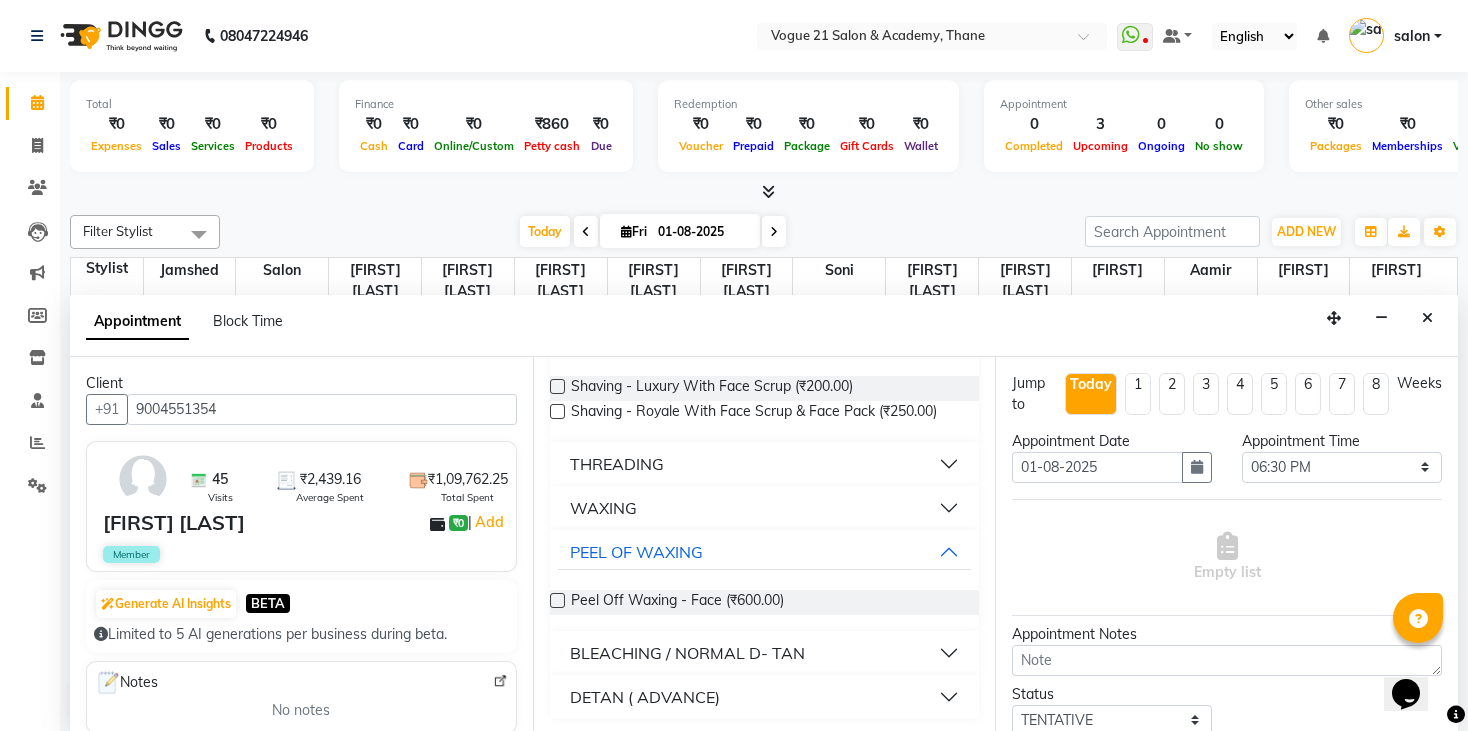 click at bounding box center [557, 600] 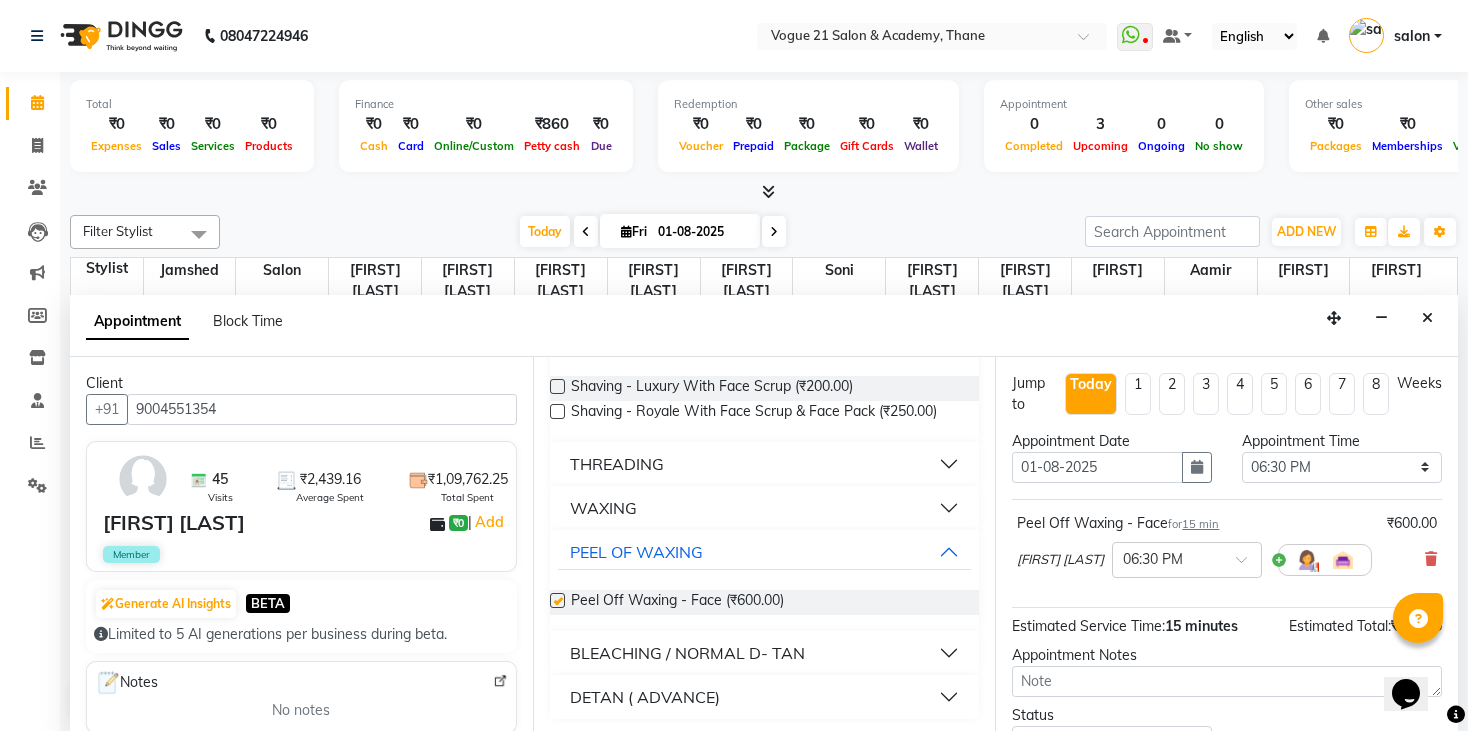 checkbox on "false" 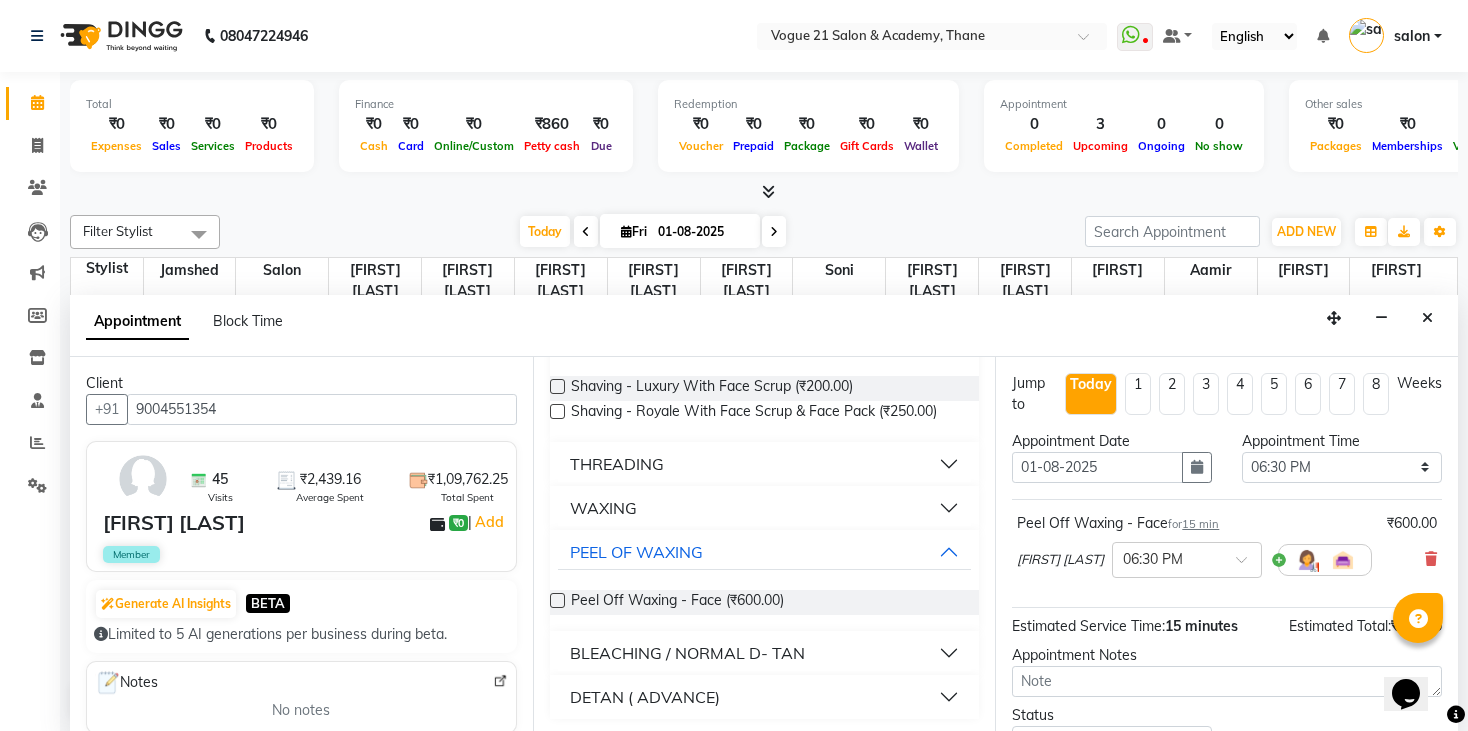 click on "Jump to Today 1 2 3 4 5 6 7 8 Weeks Appointment Date 01-08-2025 Appointment Time Select 09:00 AM 09:15 AM 09:30 AM 09:45 AM 10:00 AM 10:15 AM 10:30 AM 10:45 AM 11:00 AM 11:15 AM 11:30 AM 11:45 AM 12:00 PM 12:15 PM 12:30 PM 12:45 PM 01:00 PM 01:15 PM 01:30 PM 01:45 PM 02:00 PM 02:15 PM 02:30 PM 02:45 PM 03:00 PM 03:15 PM 03:30 PM 03:45 PM 04:00 PM 04:15 PM 04:30 PM 04:45 PM 05:00 PM 05:15 PM 05:30 PM 05:45 PM 06:00 PM 06:15 PM 06:30 PM 06:45 PM 07:00 PM 07:15 PM 07:30 PM 07:45 PM 08:00 PM 08:15 PM 08:30 PM 08:45 PM 09:00 PM 09:15 PM 09:30 PM 09:45 PM 10:00 PM Peel Off Waxing   -   Face   for  15 min ₹600.00 [FIRST] [LAST] × 06:30 PM Estimated Service Time:  15 minutes Estimated Total:  ₹600.00 Appointment Notes Status Select TENTATIVE CONFIRM CHECK-IN UPCOMING Merge Services of Same Stylist Send Appointment Details On SMS Email  Book" at bounding box center [1226, 545] 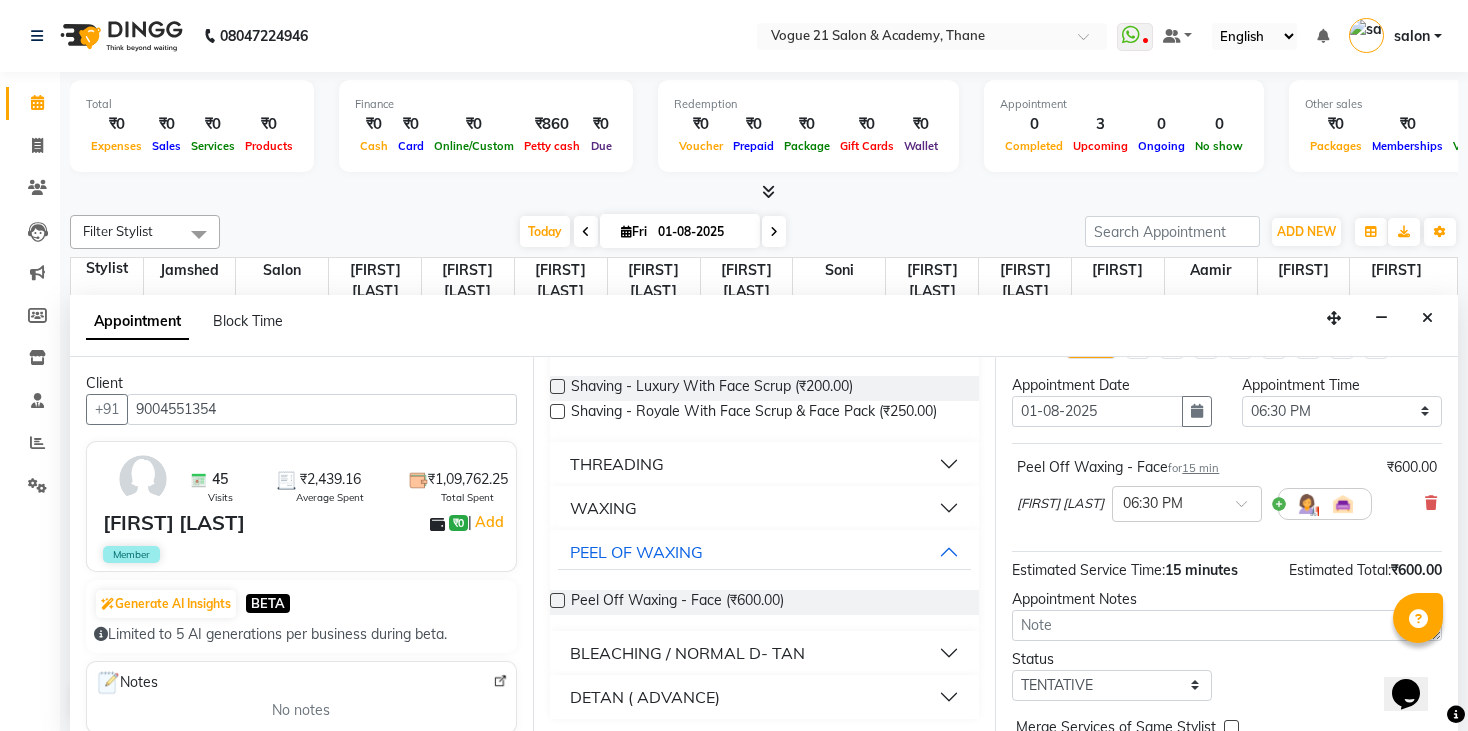 scroll, scrollTop: 148, scrollLeft: 0, axis: vertical 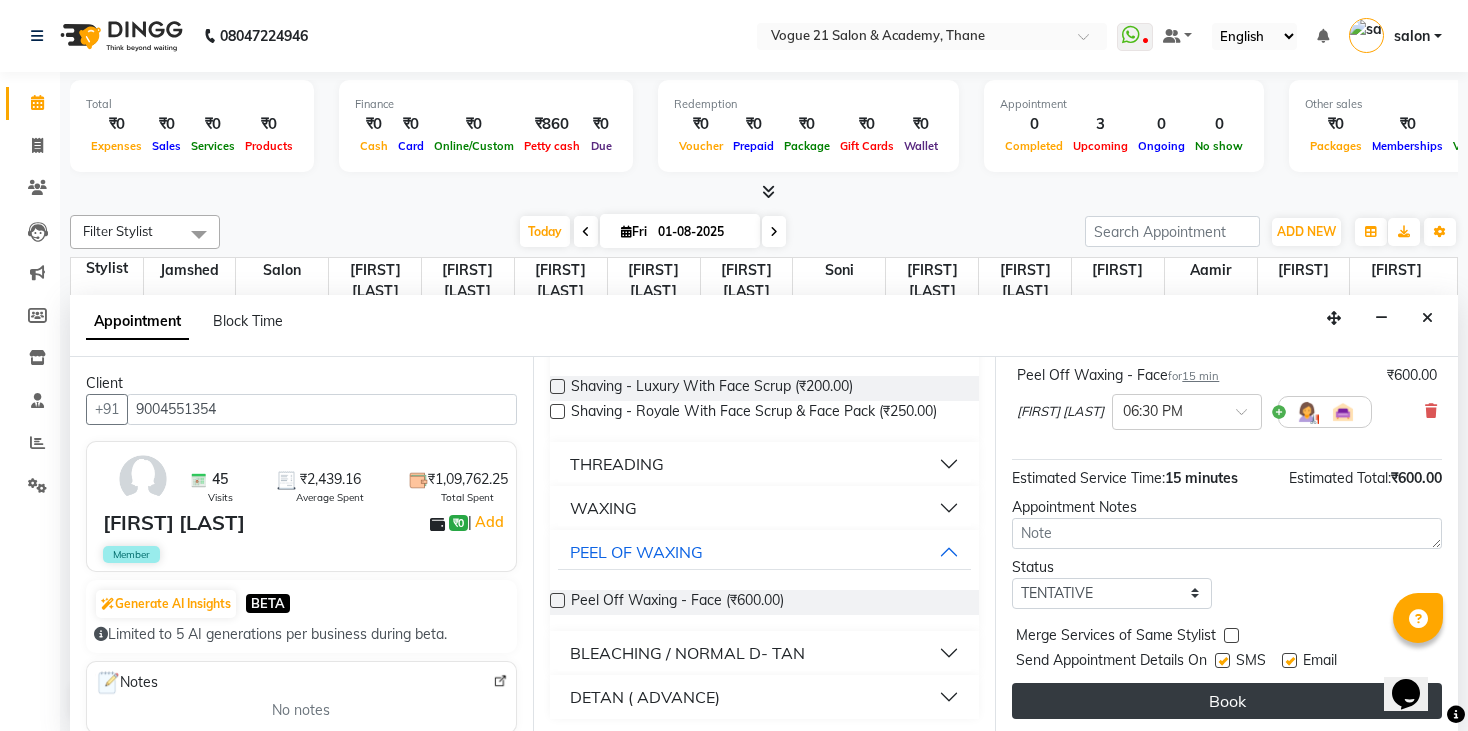 click on "Book" at bounding box center [1227, 701] 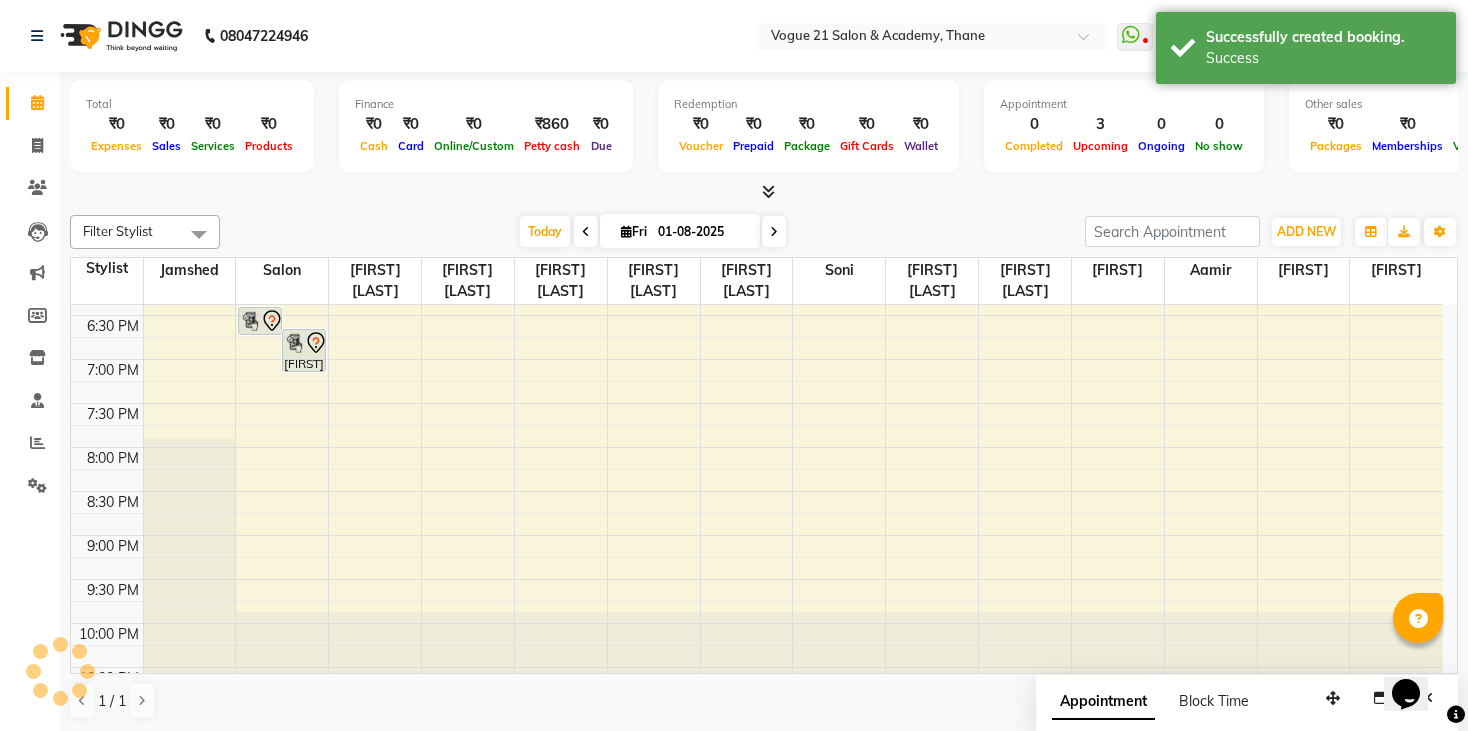 scroll, scrollTop: 0, scrollLeft: 0, axis: both 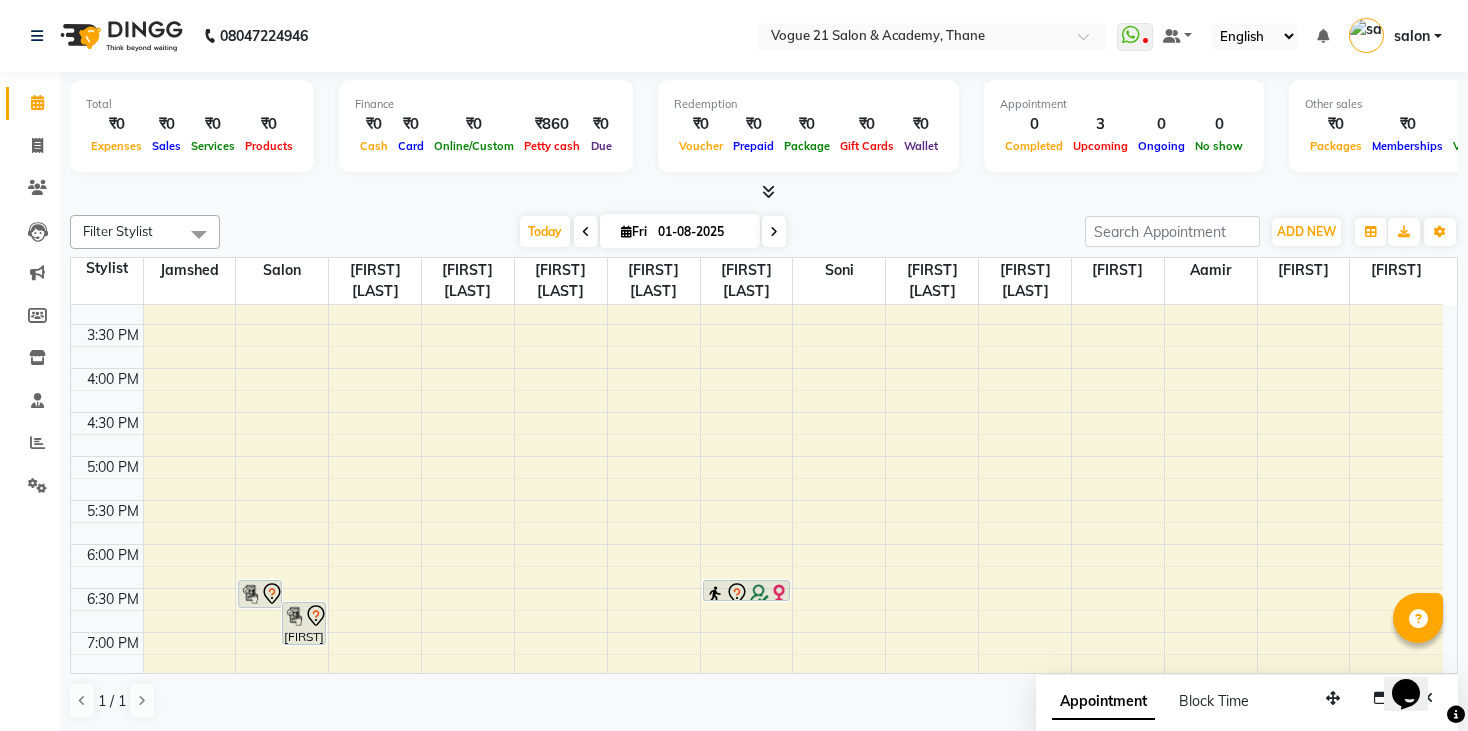 click on "8:00 AM 8:30 AM 9:00 AM 9:30 AM 10:00 AM 10:30 AM 11:00 AM 11:30 AM 12:00 PM 12:30 PM 1:00 PM 1:30 PM 2:00 PM 2:30 PM 3:00 PM 3:30 PM 4:00 PM 4:30 PM 5:00 PM 5:30 PM 6:00 PM 6:30 PM 7:00 PM 7:30 PM 8:00 PM 8:30 PM 9:00 PM 9:30 PM 10:00 PM 10:30 PM             [FIRST] [LAST], TK01, 06:30 PM-06:50 PM, Membership hair wash             [FIRST] [LAST], TK01, 06:45 PM-07:15 PM,  Facial   -   Classic             [FIRST] [LAST], TK03, 06:30 PM-06:45 PM, Peel Off Waxing   -   Face             [FIRST] [LAST], TK02, 02:30 PM-03:15 PM, Hair Spa   -   Hair Below Shoulde" at bounding box center (757, 324) 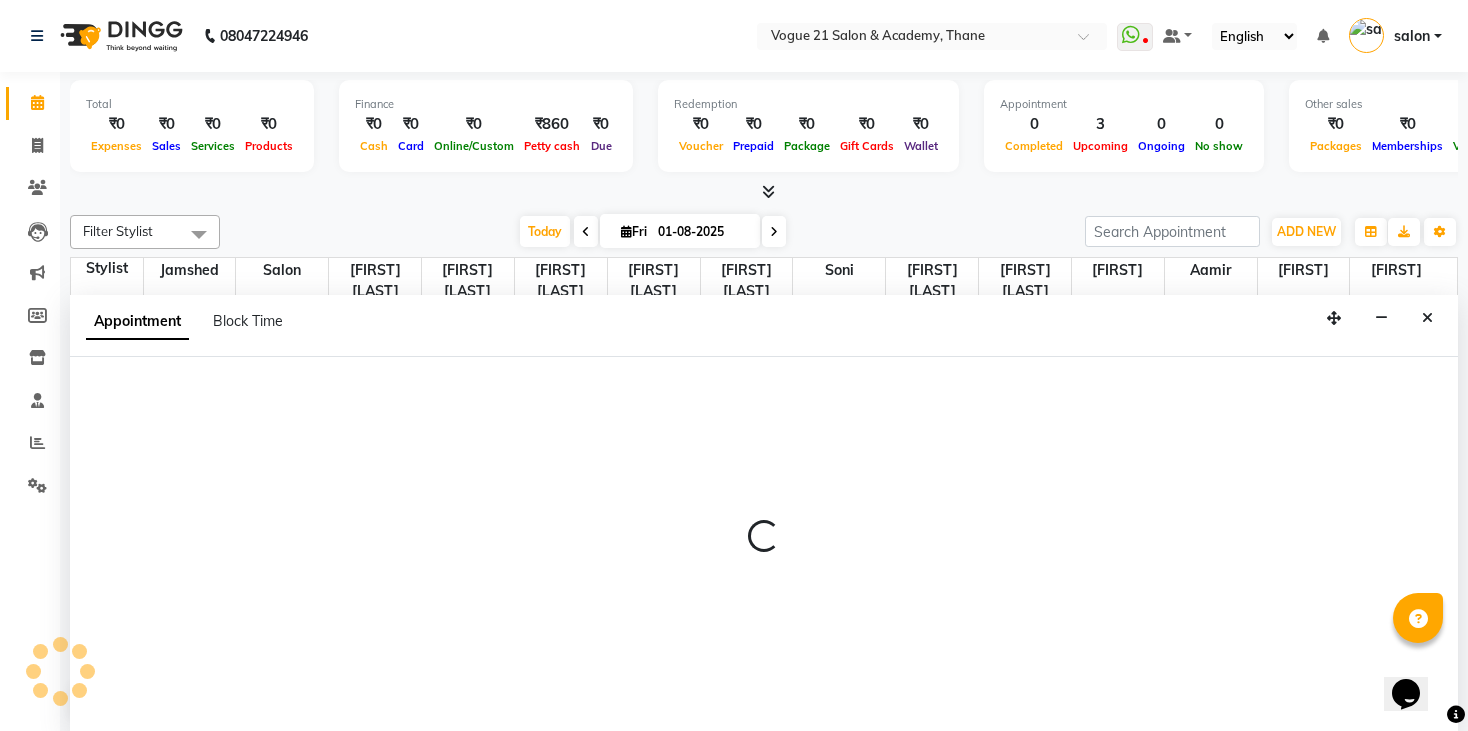 scroll, scrollTop: 0, scrollLeft: 0, axis: both 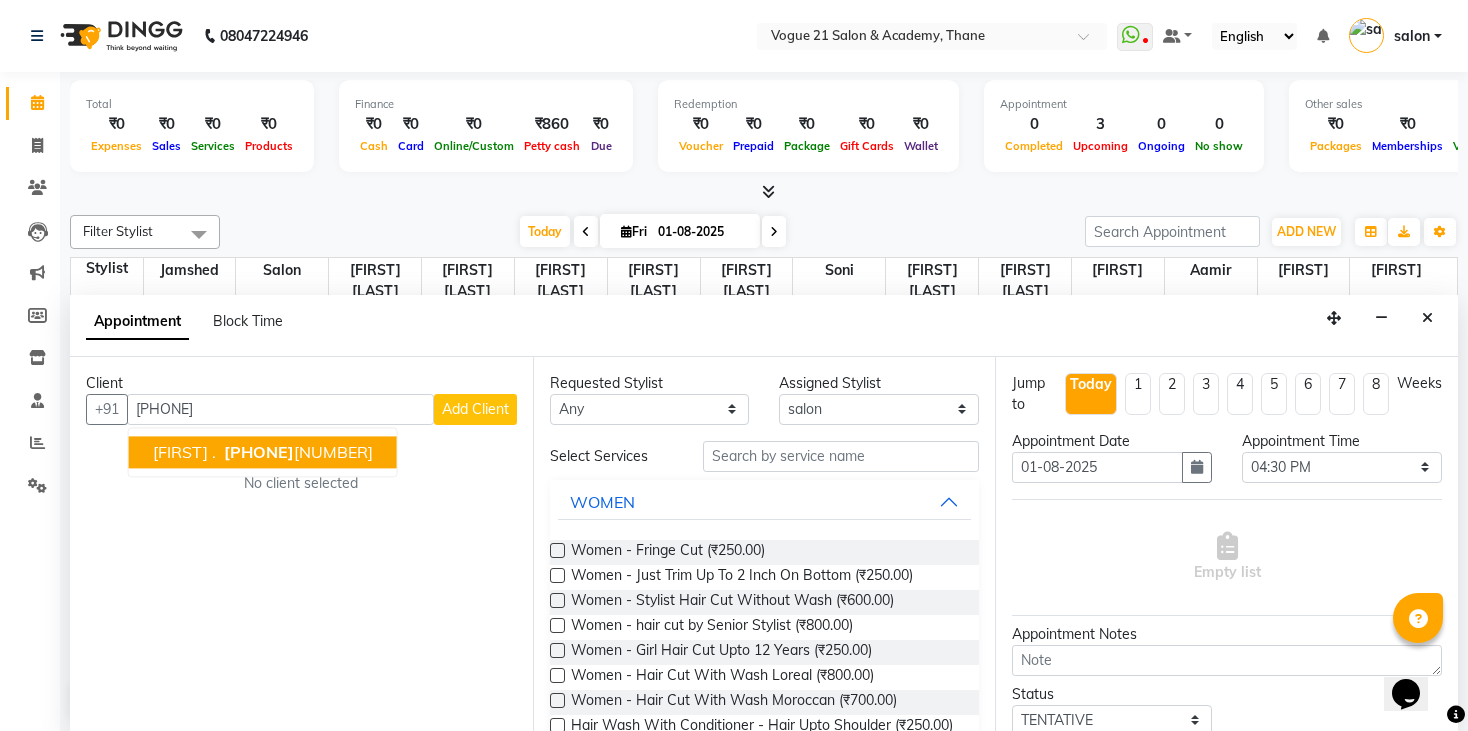 click on "[PHONE]" at bounding box center [296, 452] 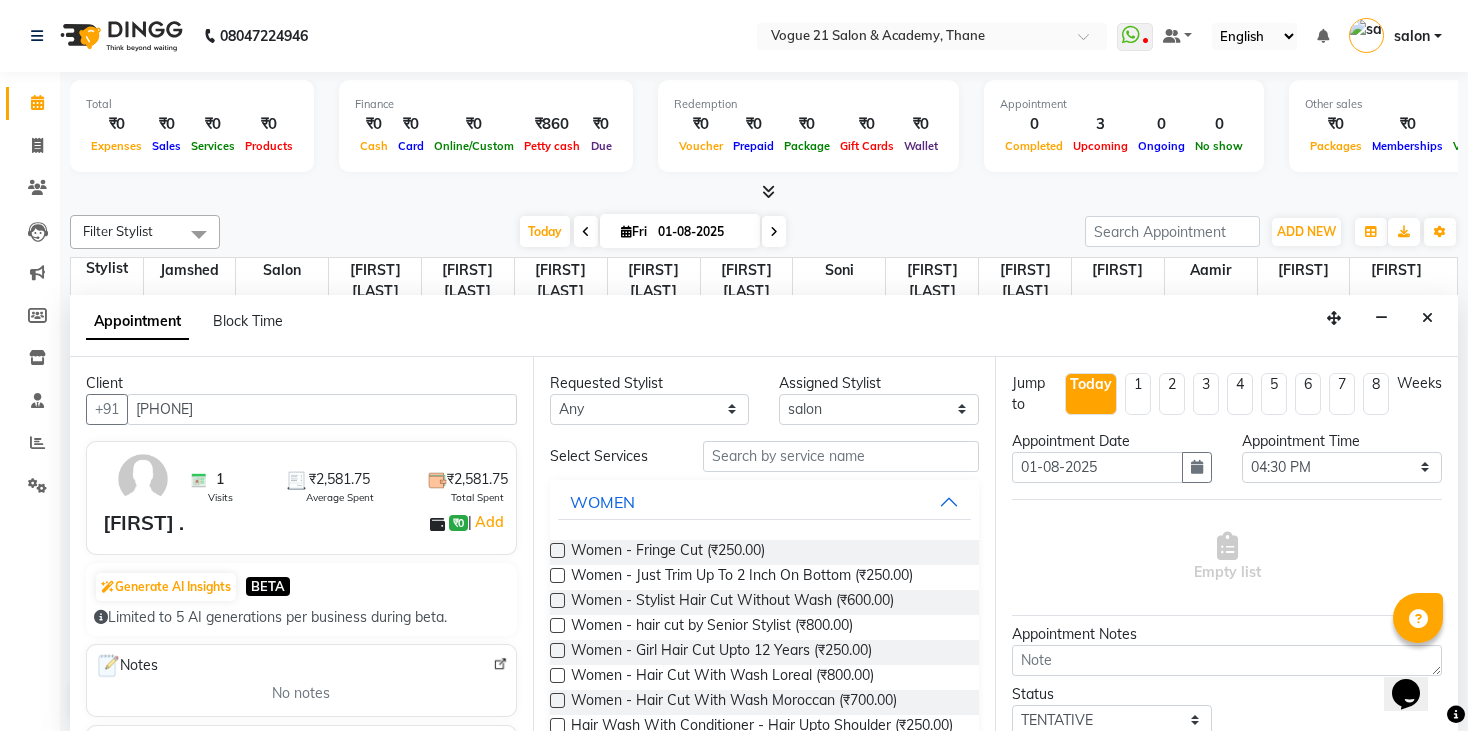 type on "[PHONE]" 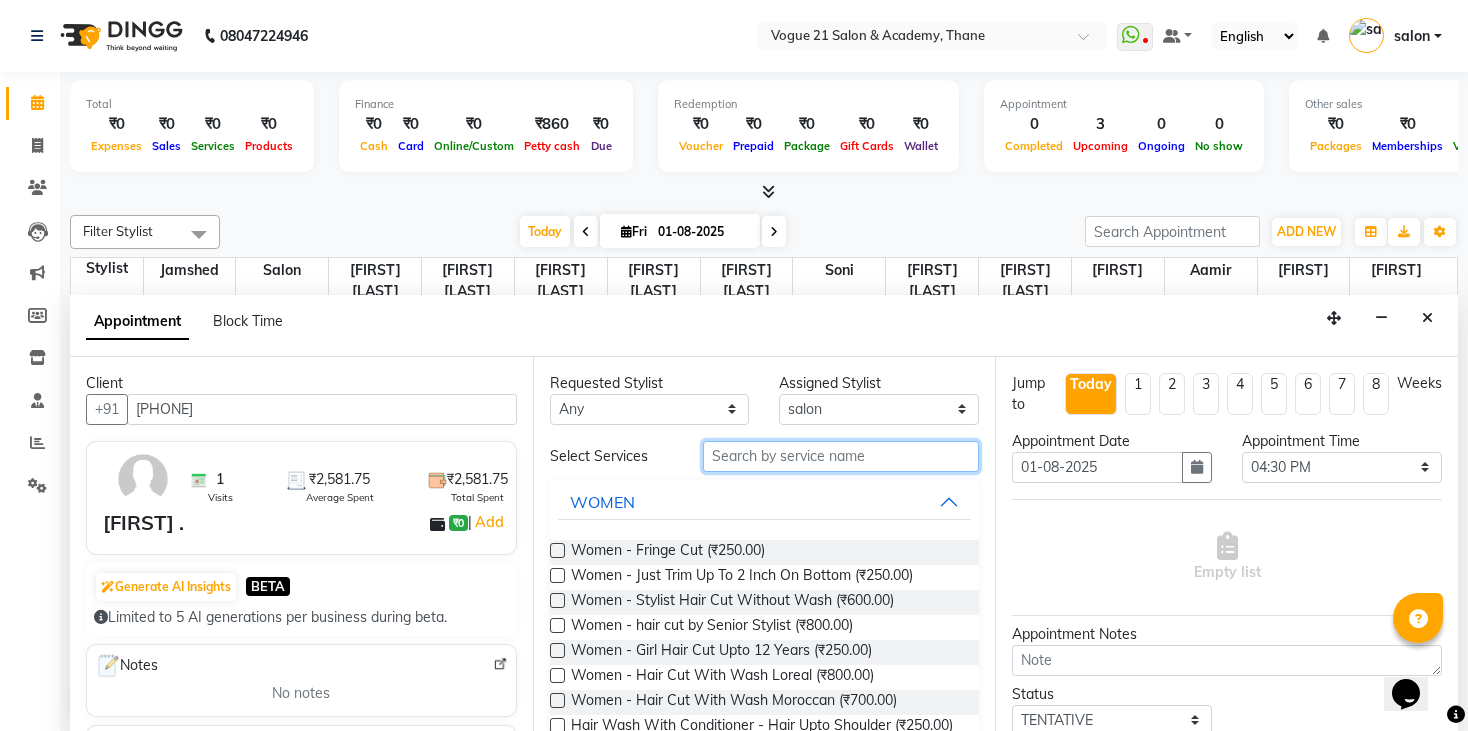 click at bounding box center [841, 456] 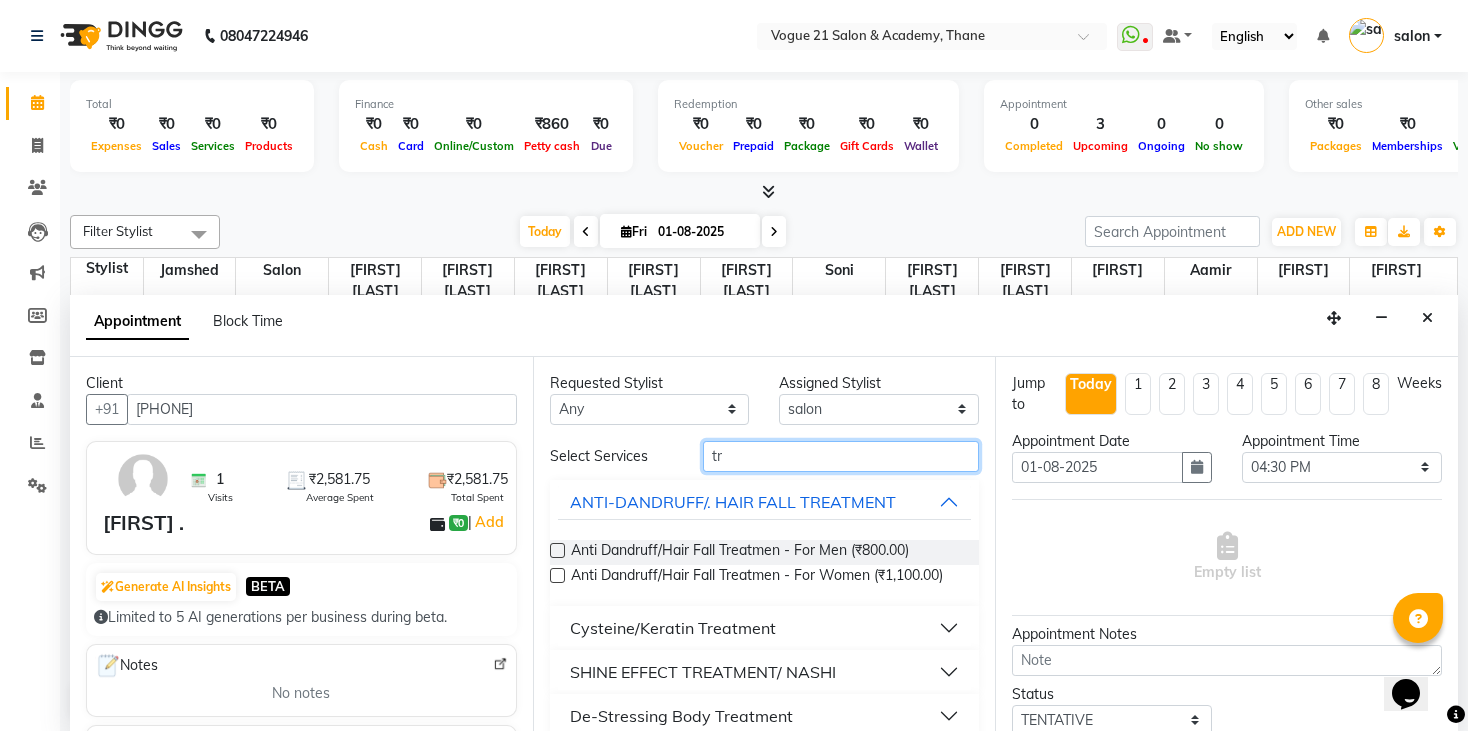 type on "t" 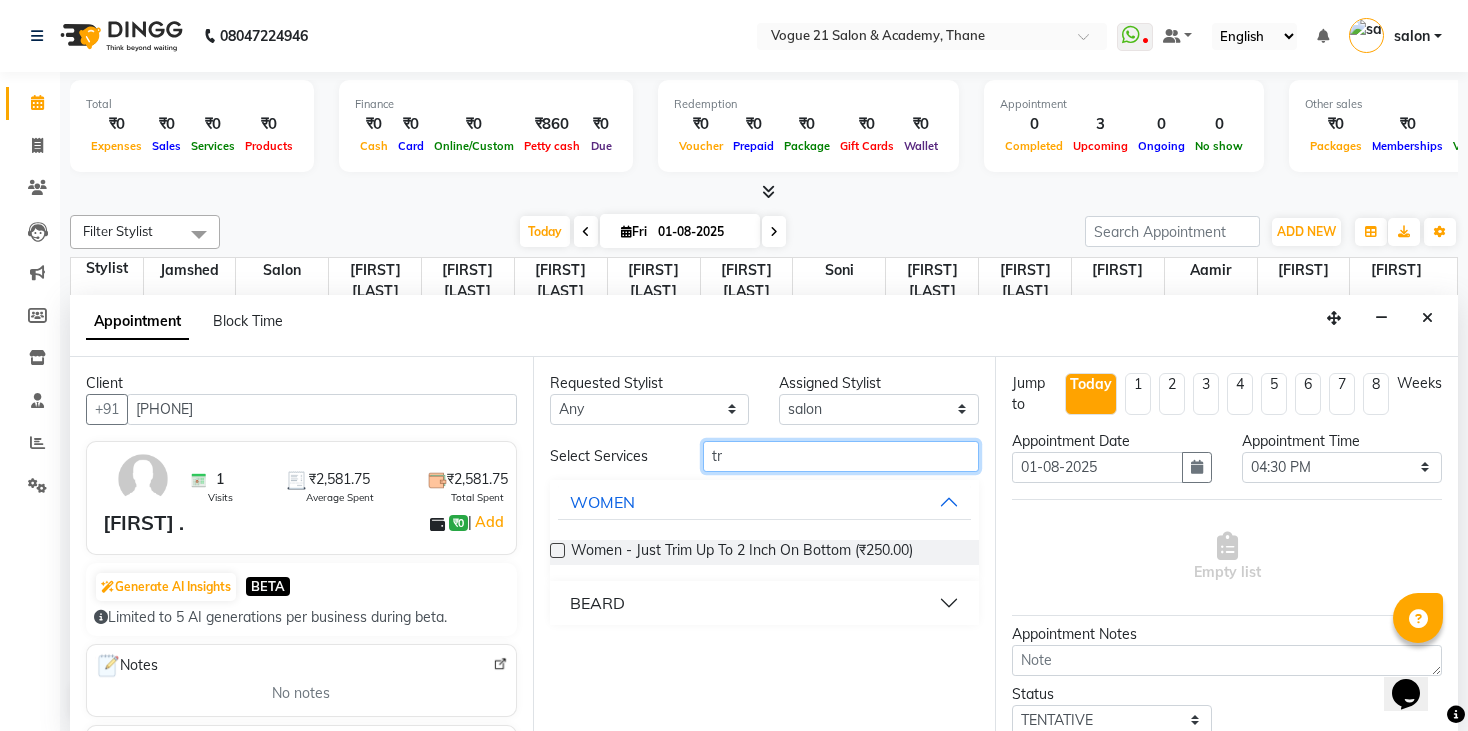 type on "t" 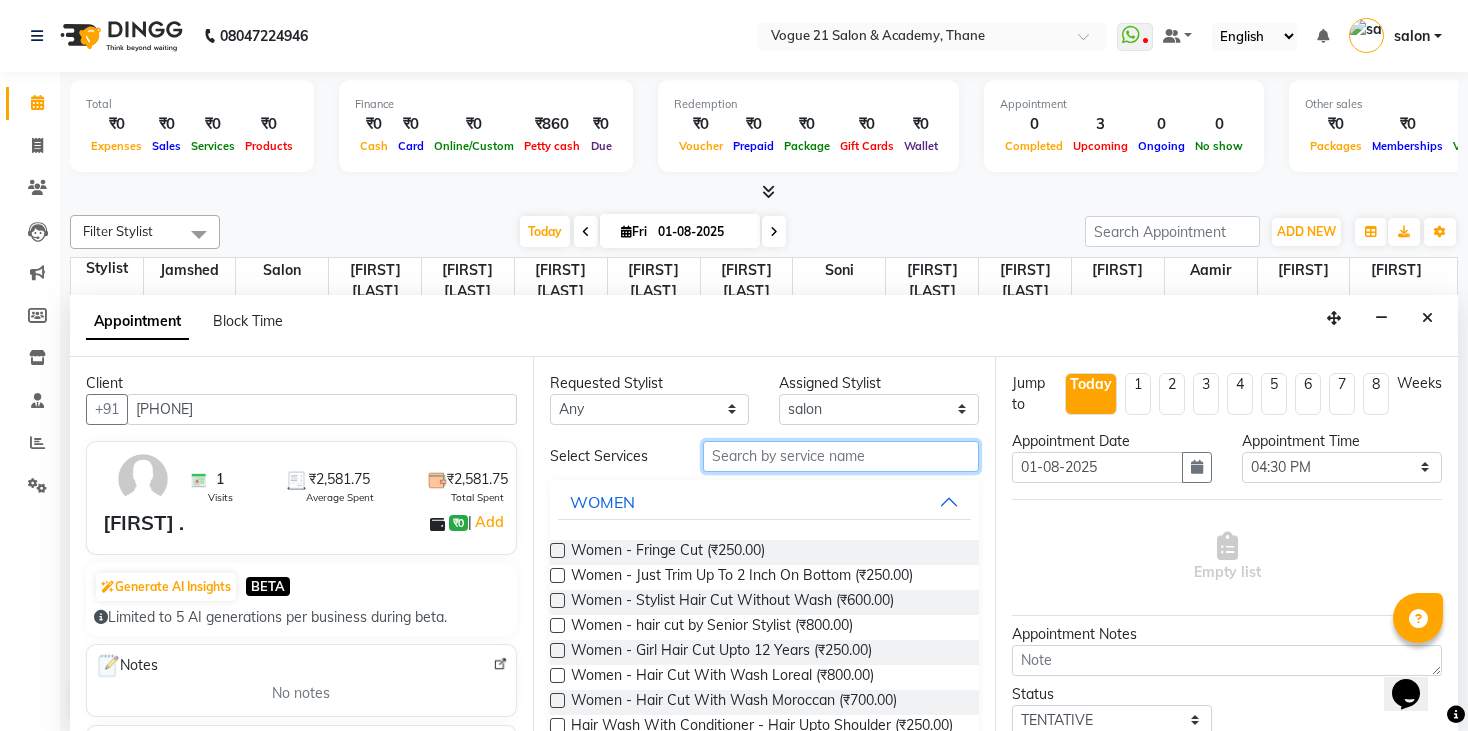 type on "t" 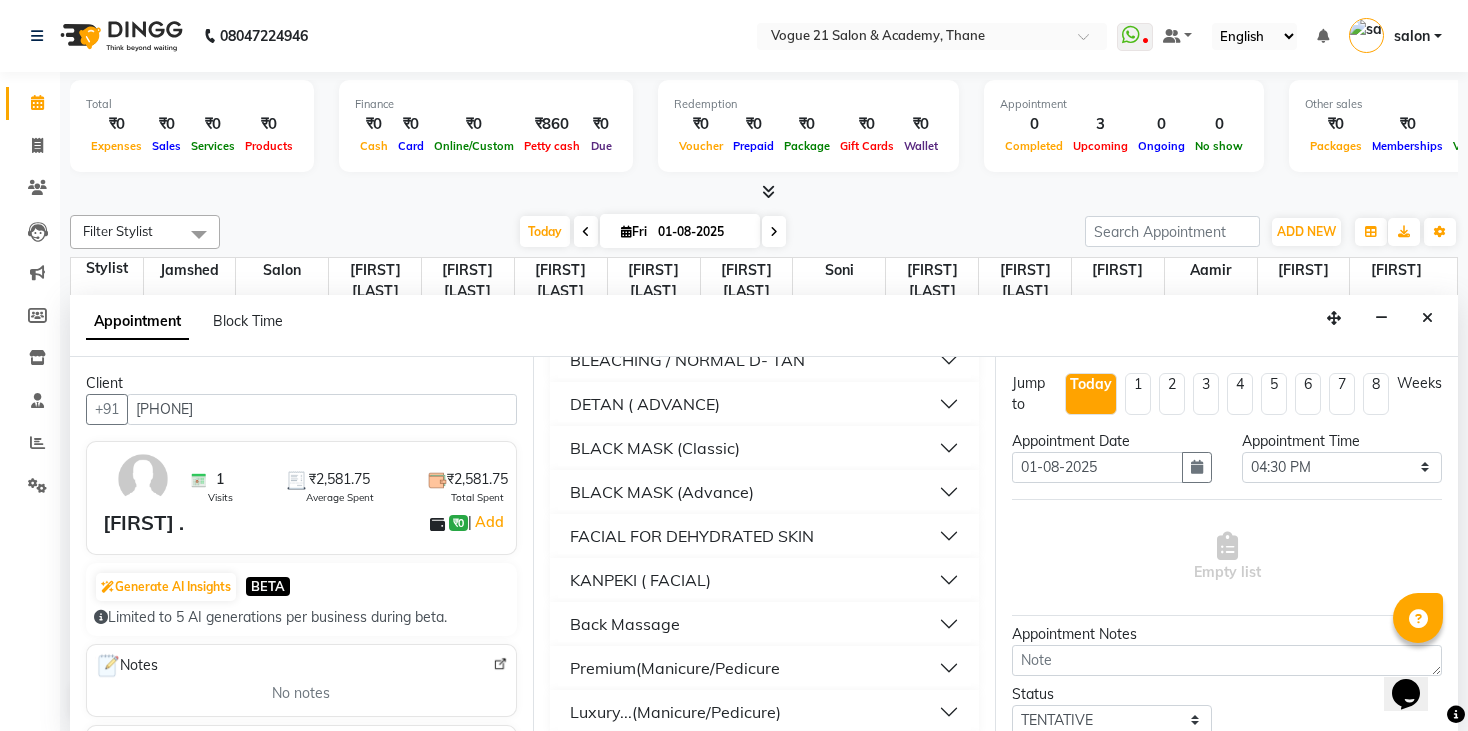 scroll, scrollTop: 0, scrollLeft: 0, axis: both 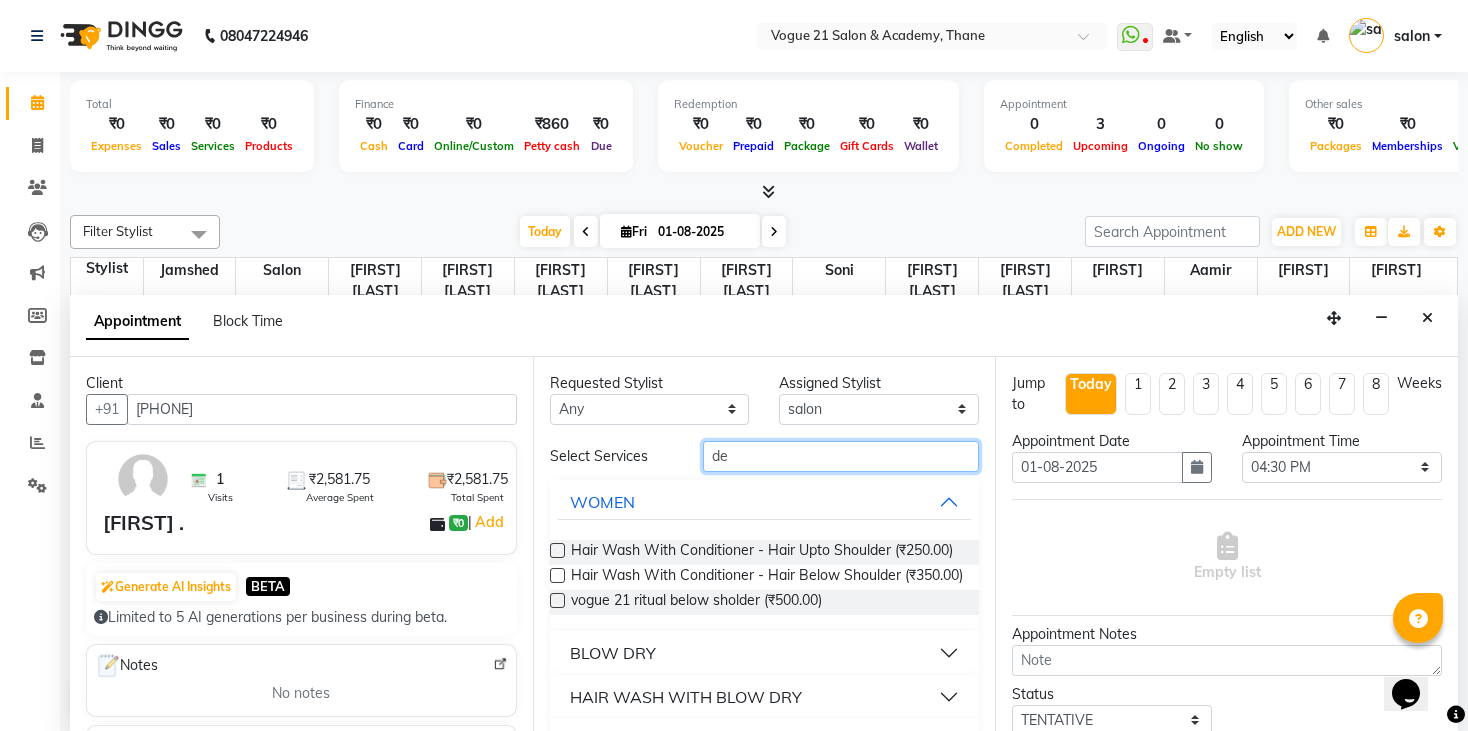 type on "d" 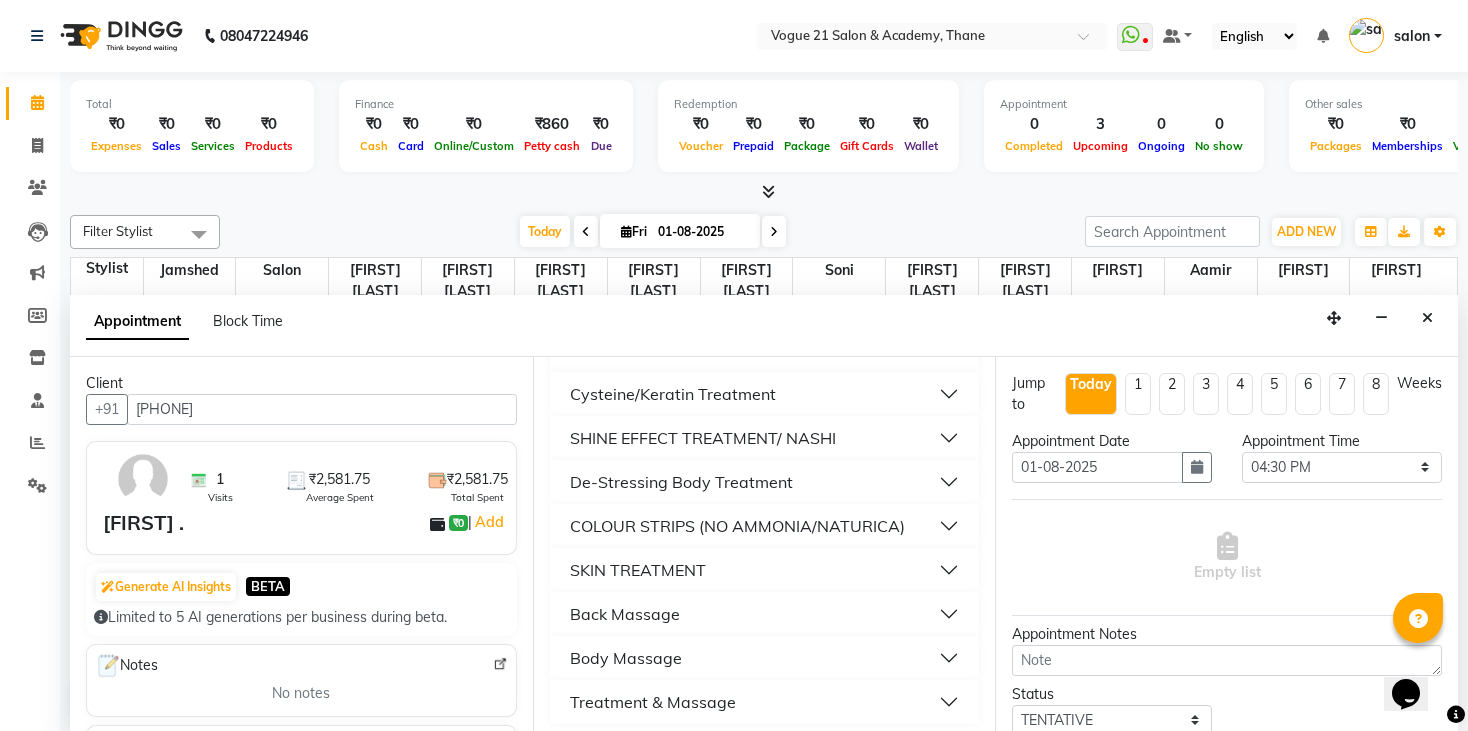 scroll, scrollTop: 240, scrollLeft: 0, axis: vertical 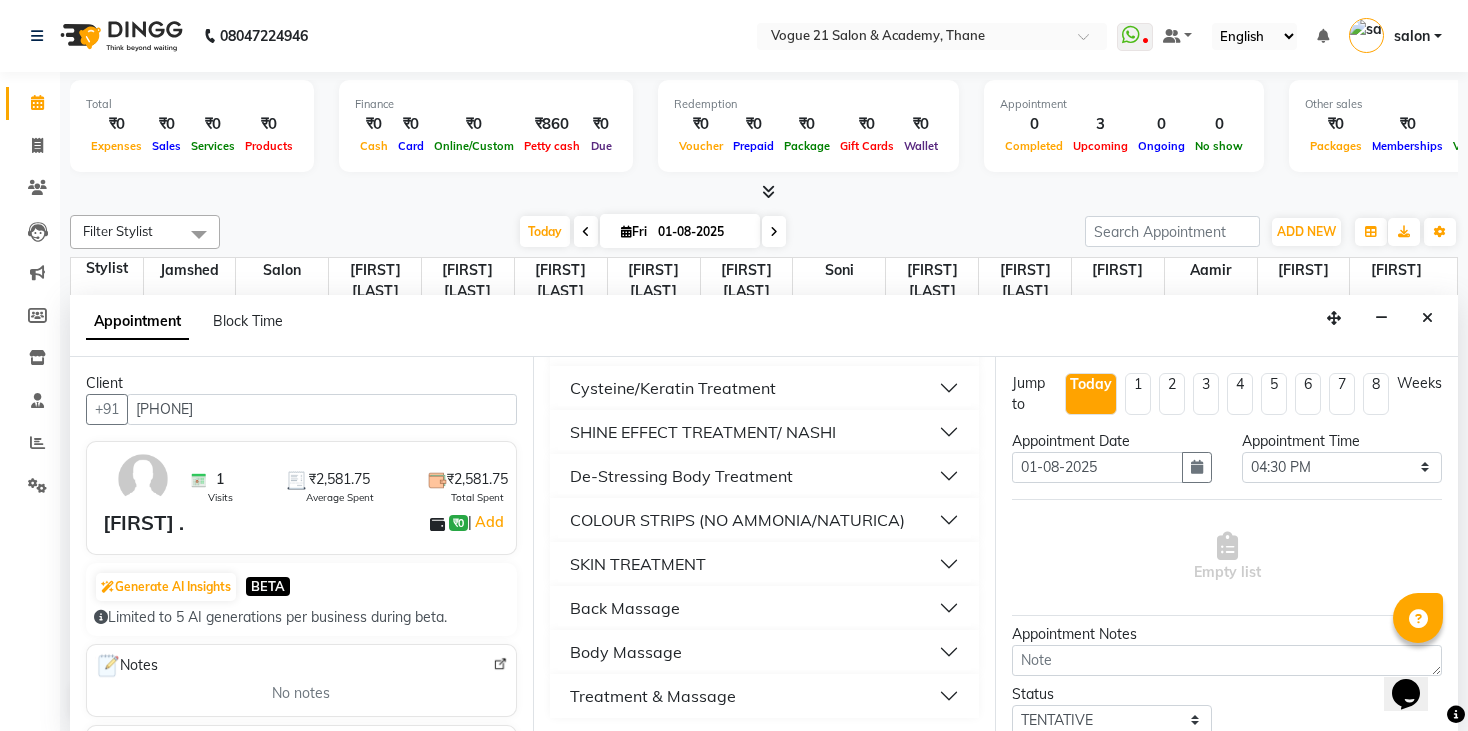 type on "tre" 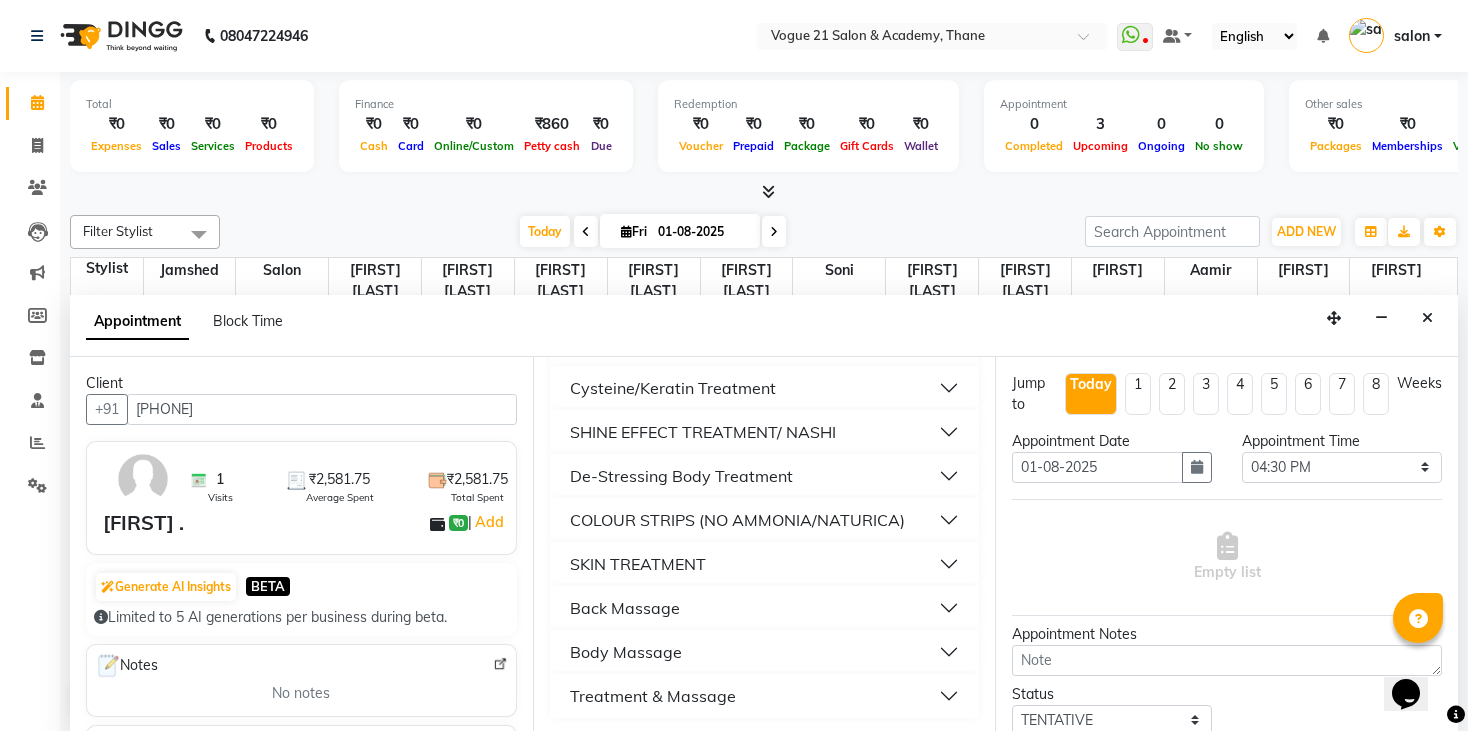 click on "Treatment & Massage" at bounding box center [765, 696] 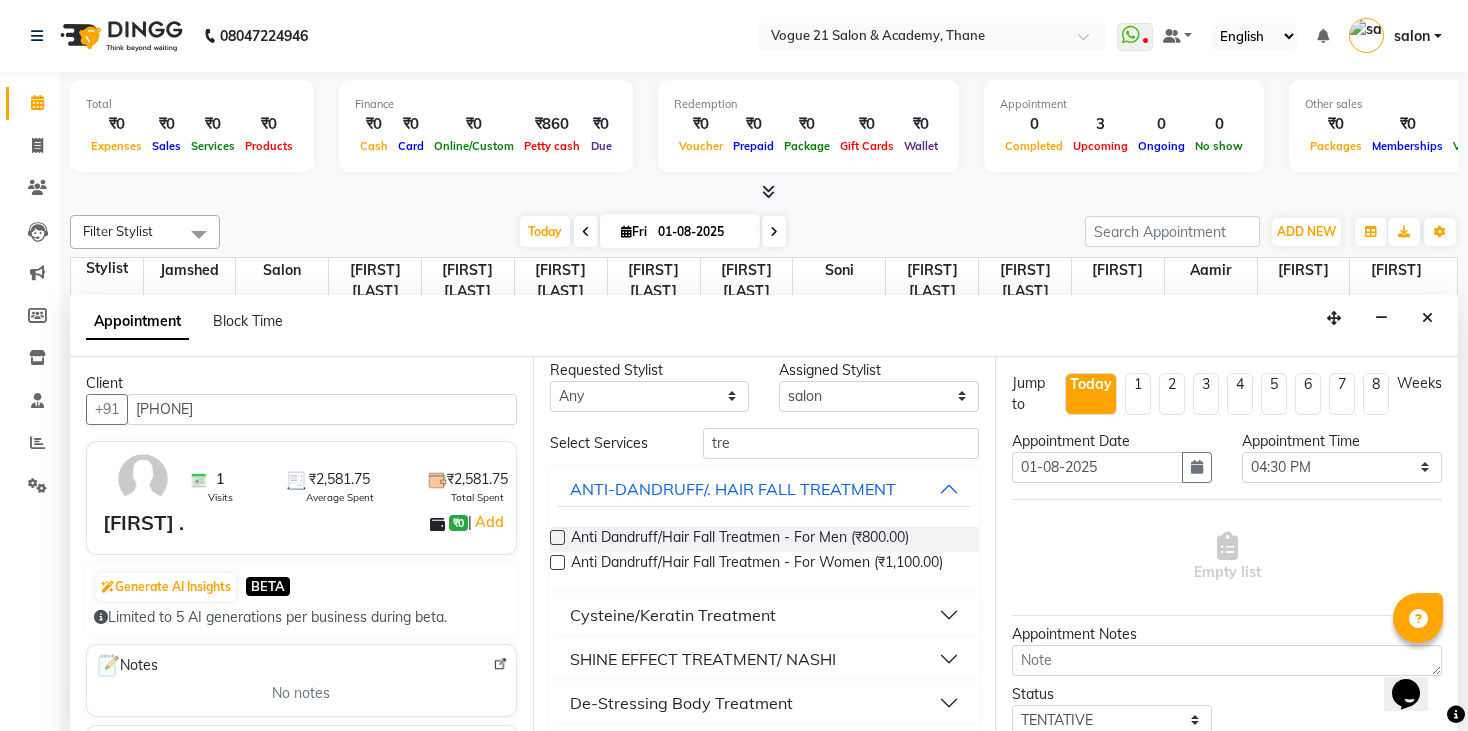 scroll, scrollTop: 6, scrollLeft: 0, axis: vertical 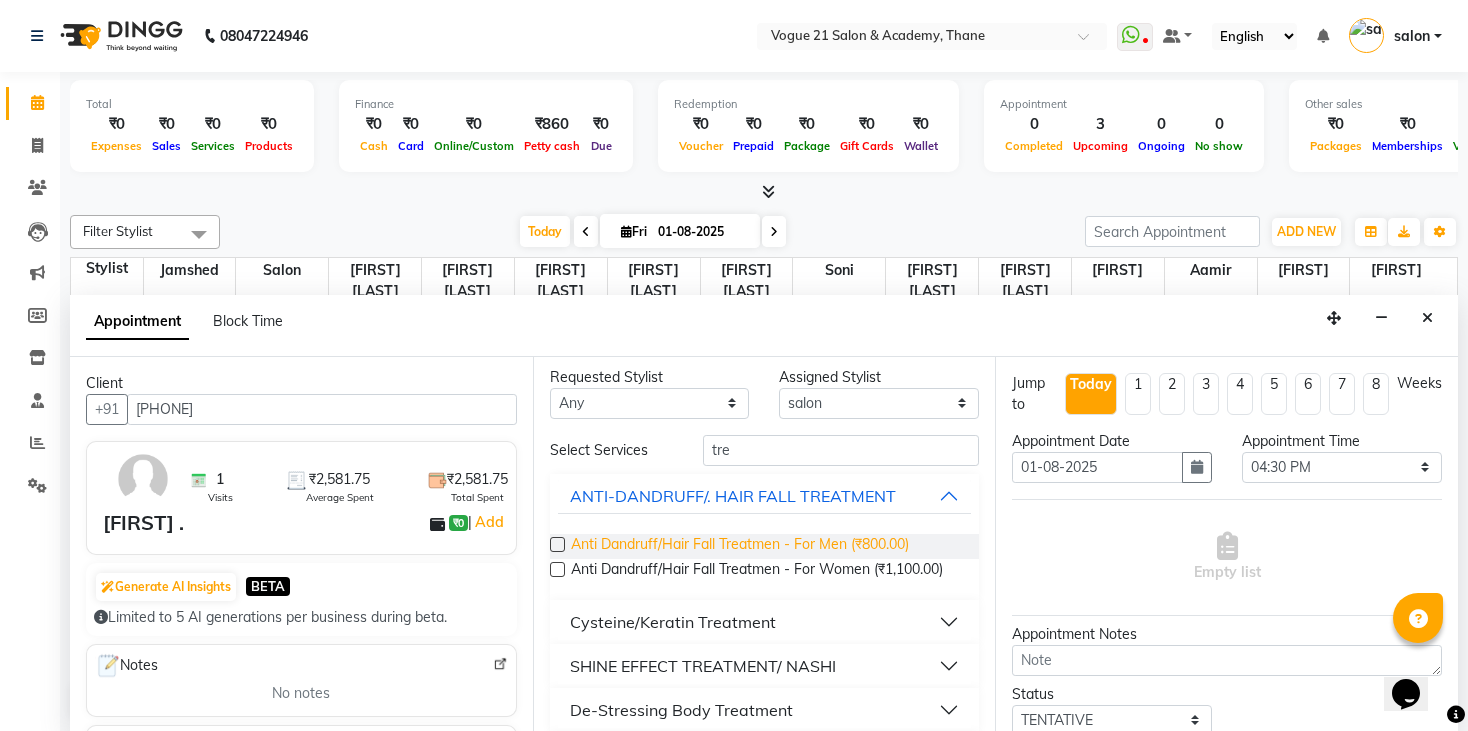 click on "Anti Dandruff/Hair Fall Treatmen   -   For Men (₹800.00)" at bounding box center (740, 546) 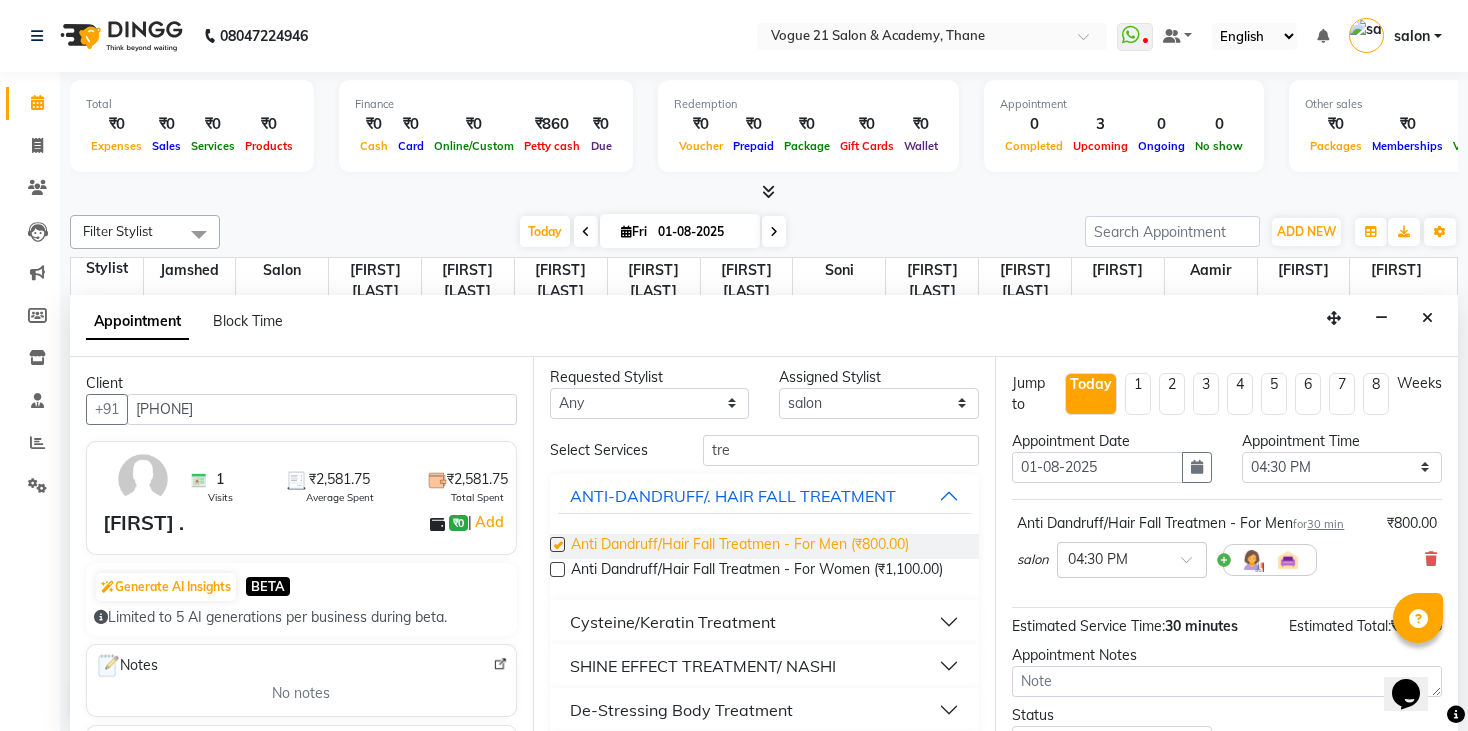checkbox on "false" 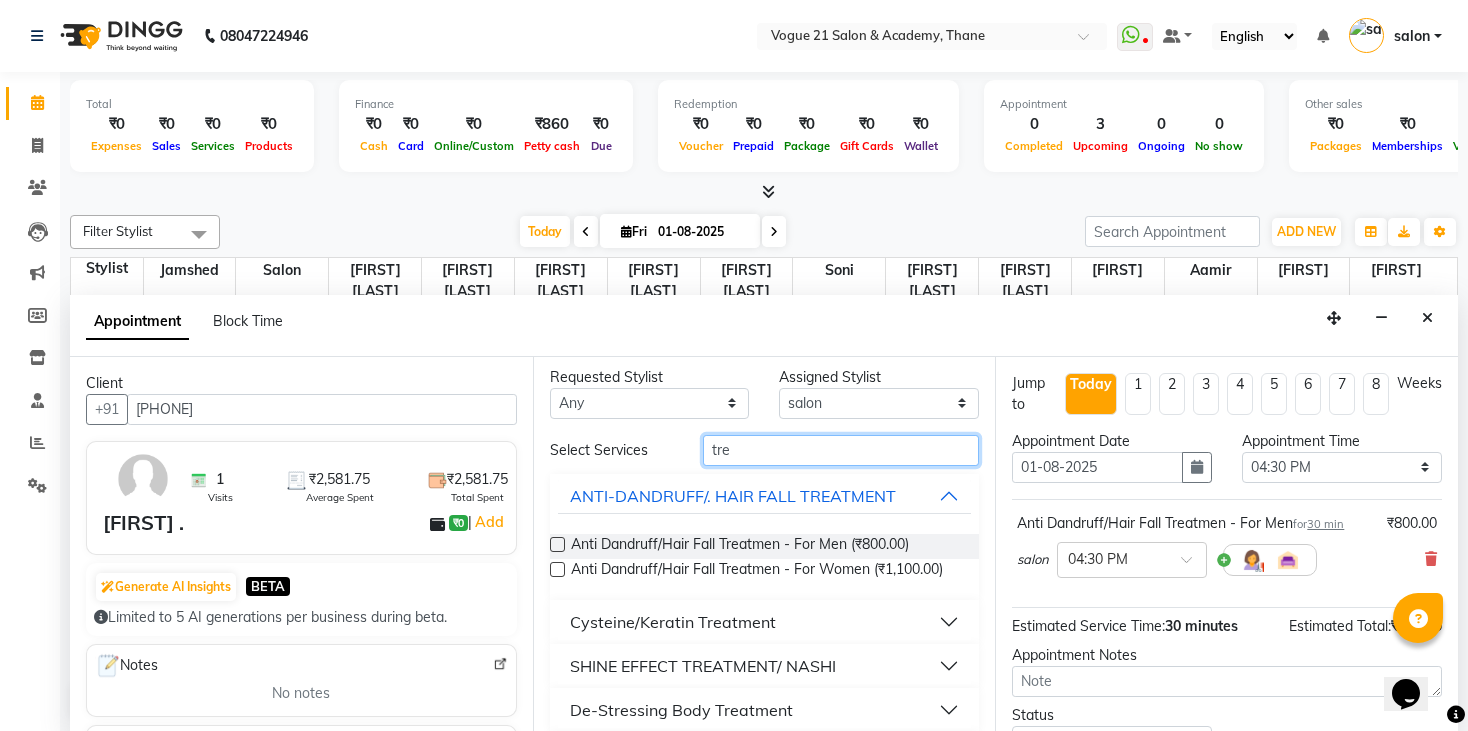 click on "tre" at bounding box center (841, 450) 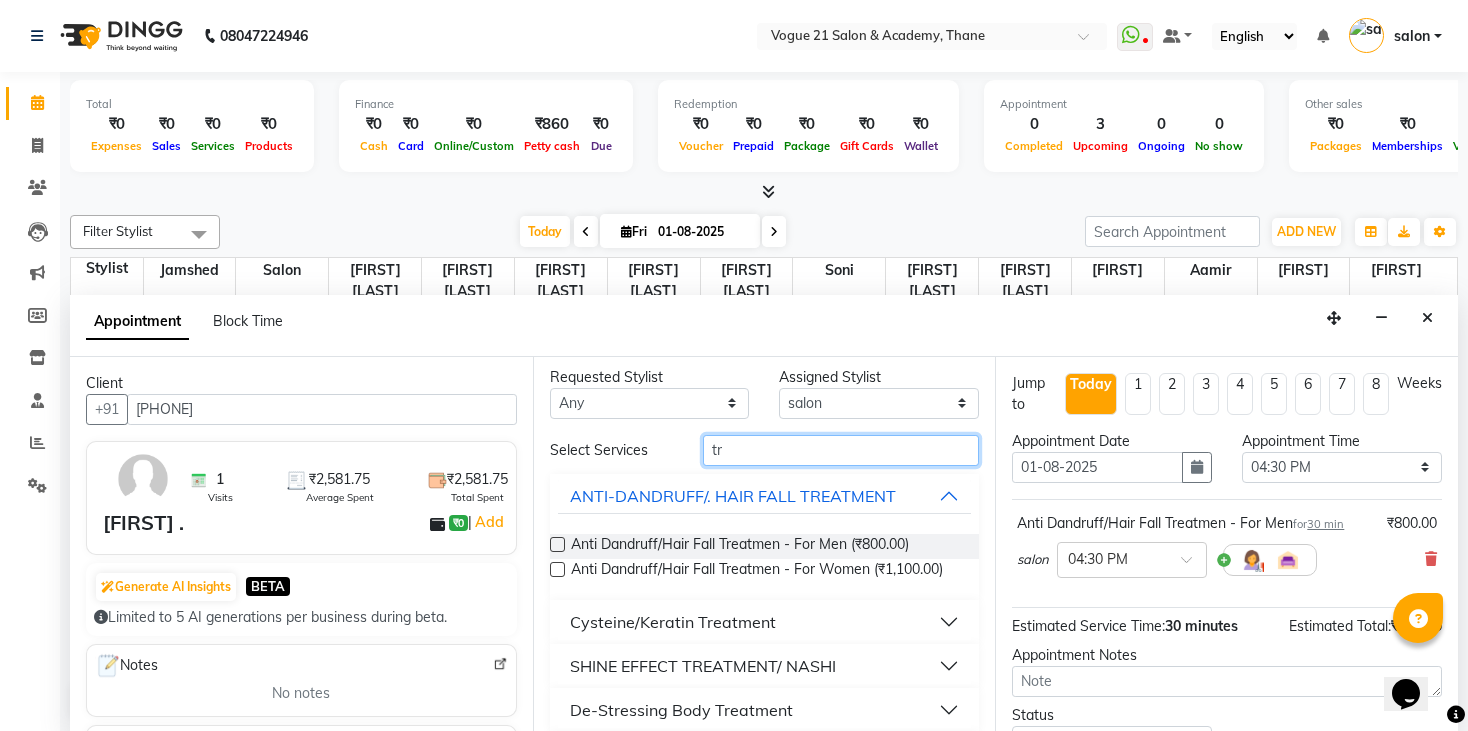 type on "t" 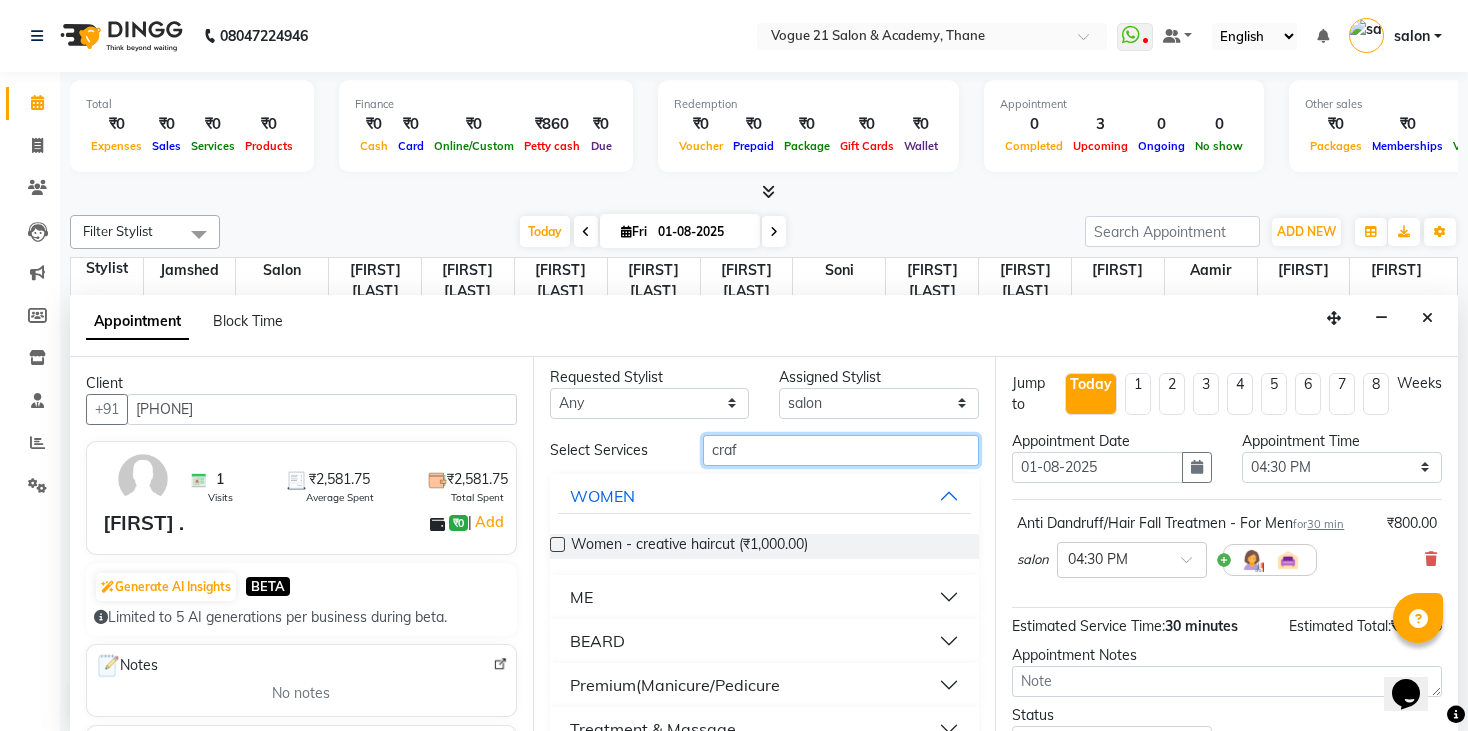 scroll, scrollTop: 0, scrollLeft: 0, axis: both 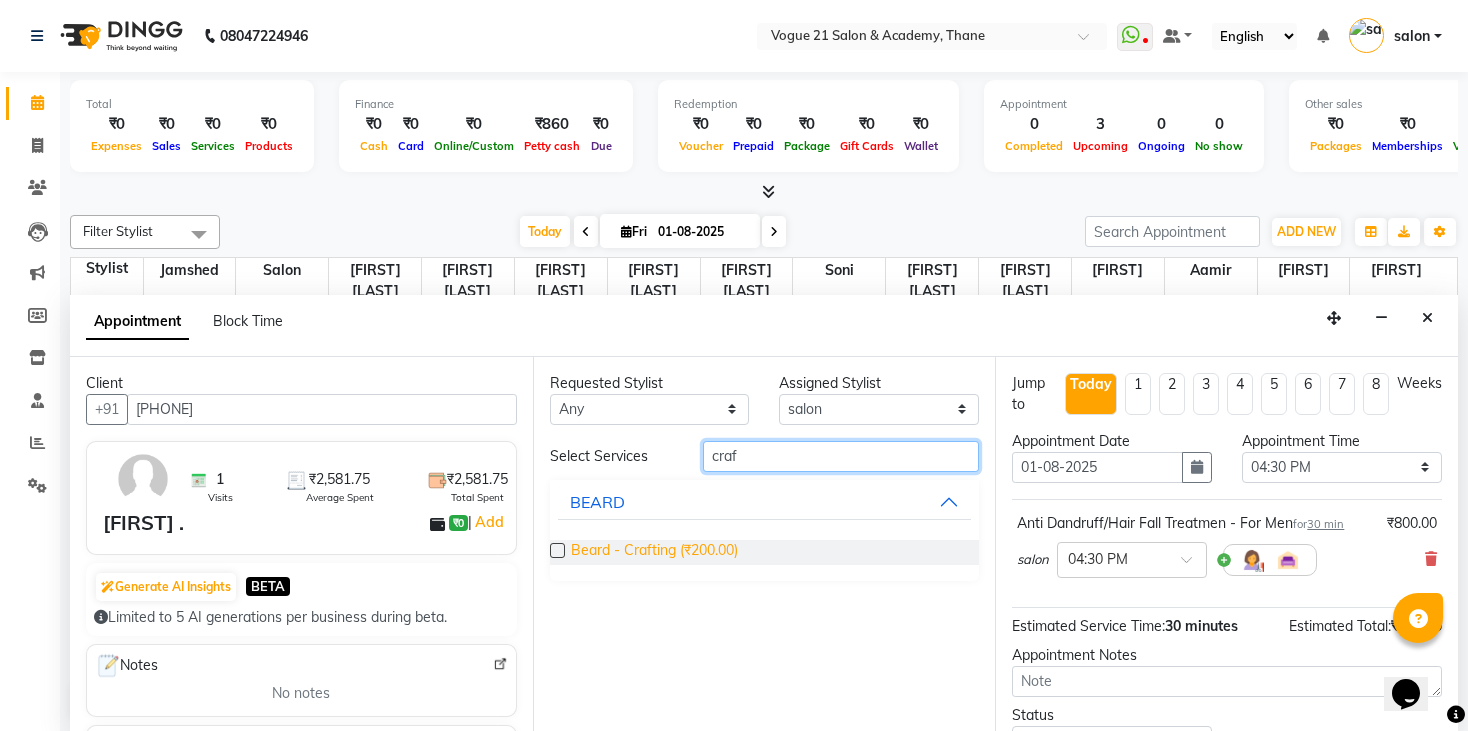 type on "craf" 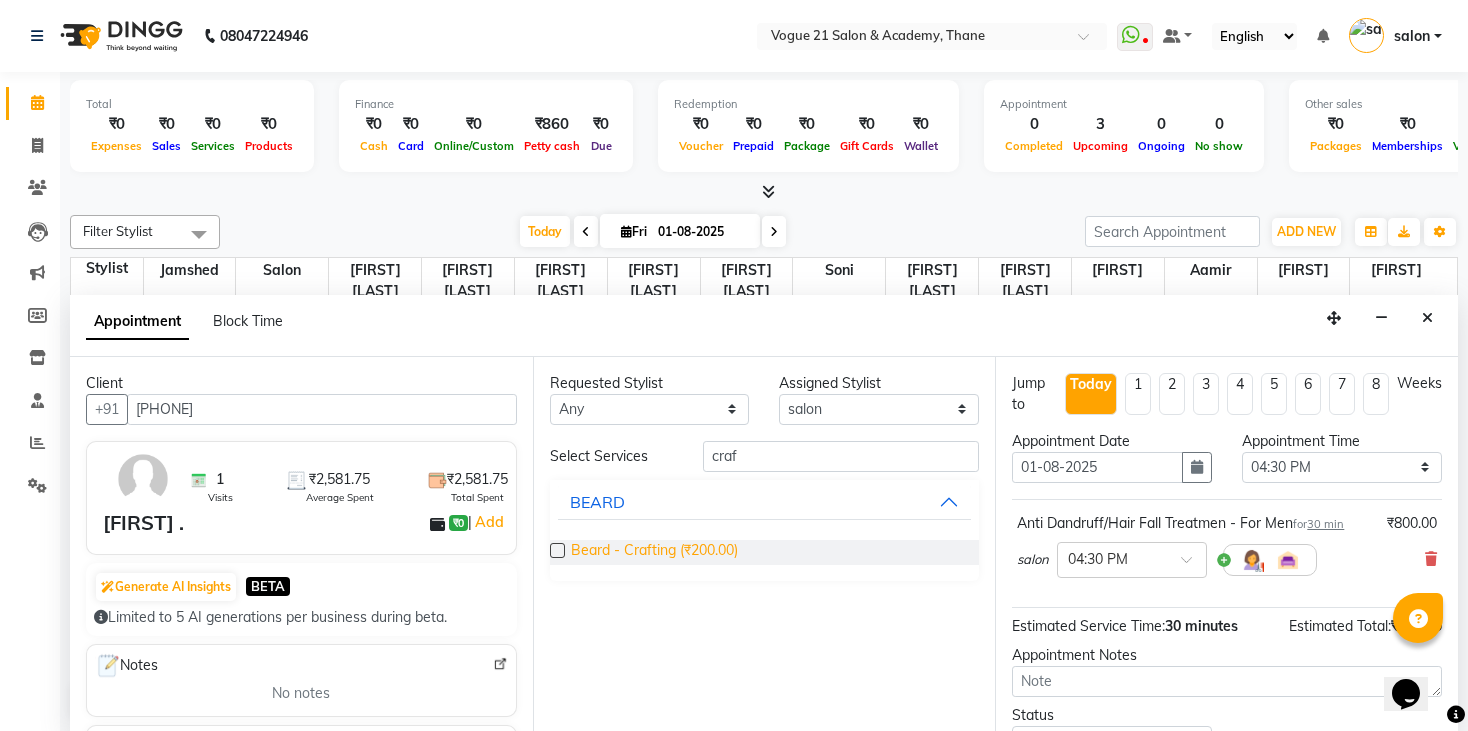 click on "Beard   -   Crafting (₹200.00)" at bounding box center (654, 552) 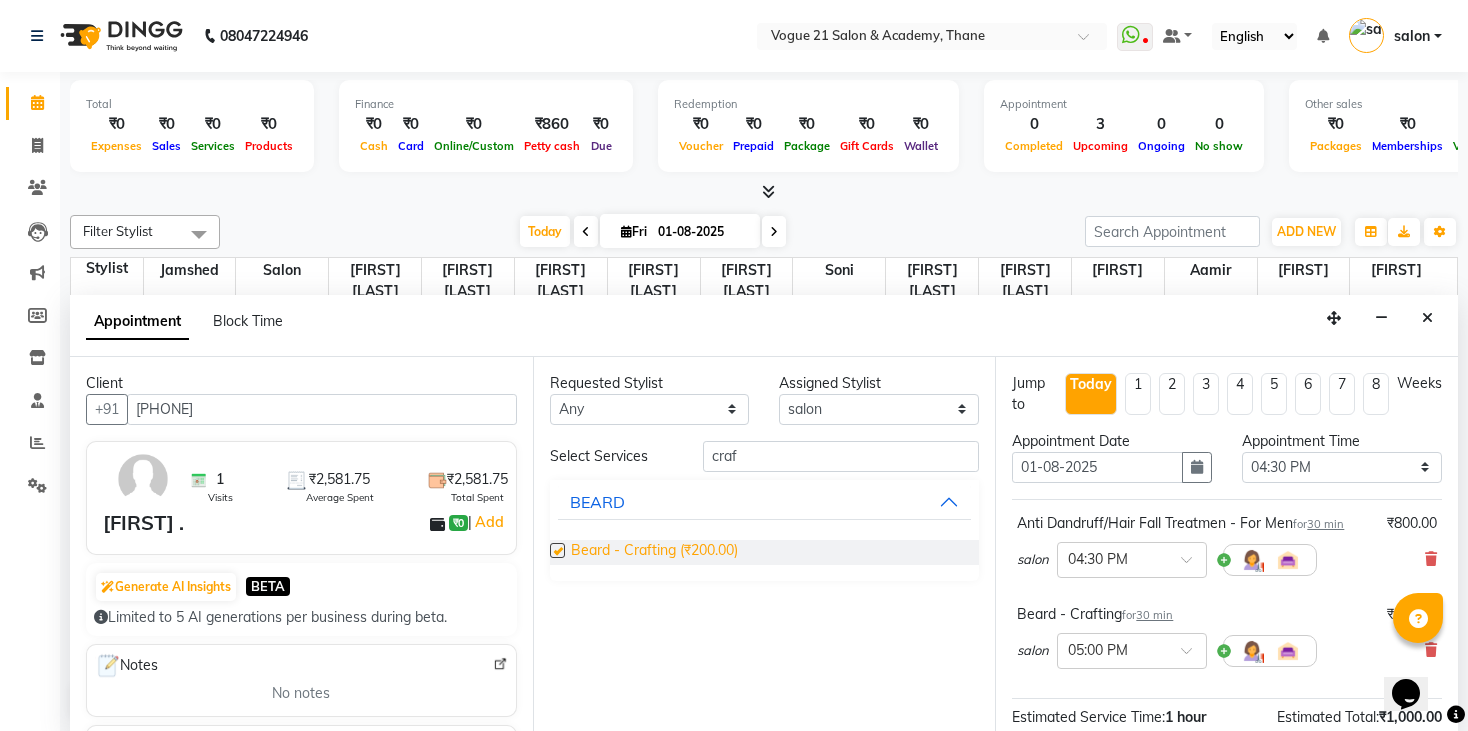 checkbox on "false" 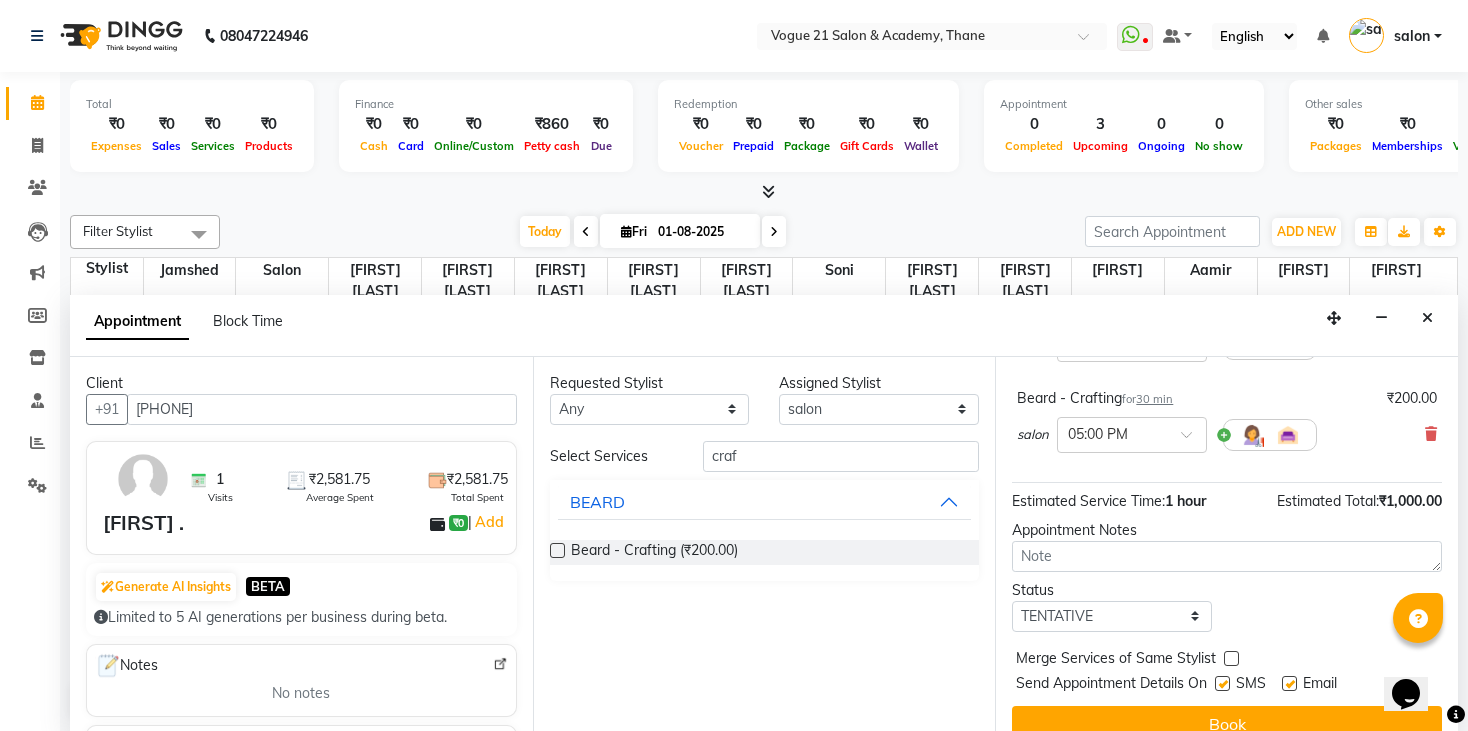 scroll, scrollTop: 240, scrollLeft: 0, axis: vertical 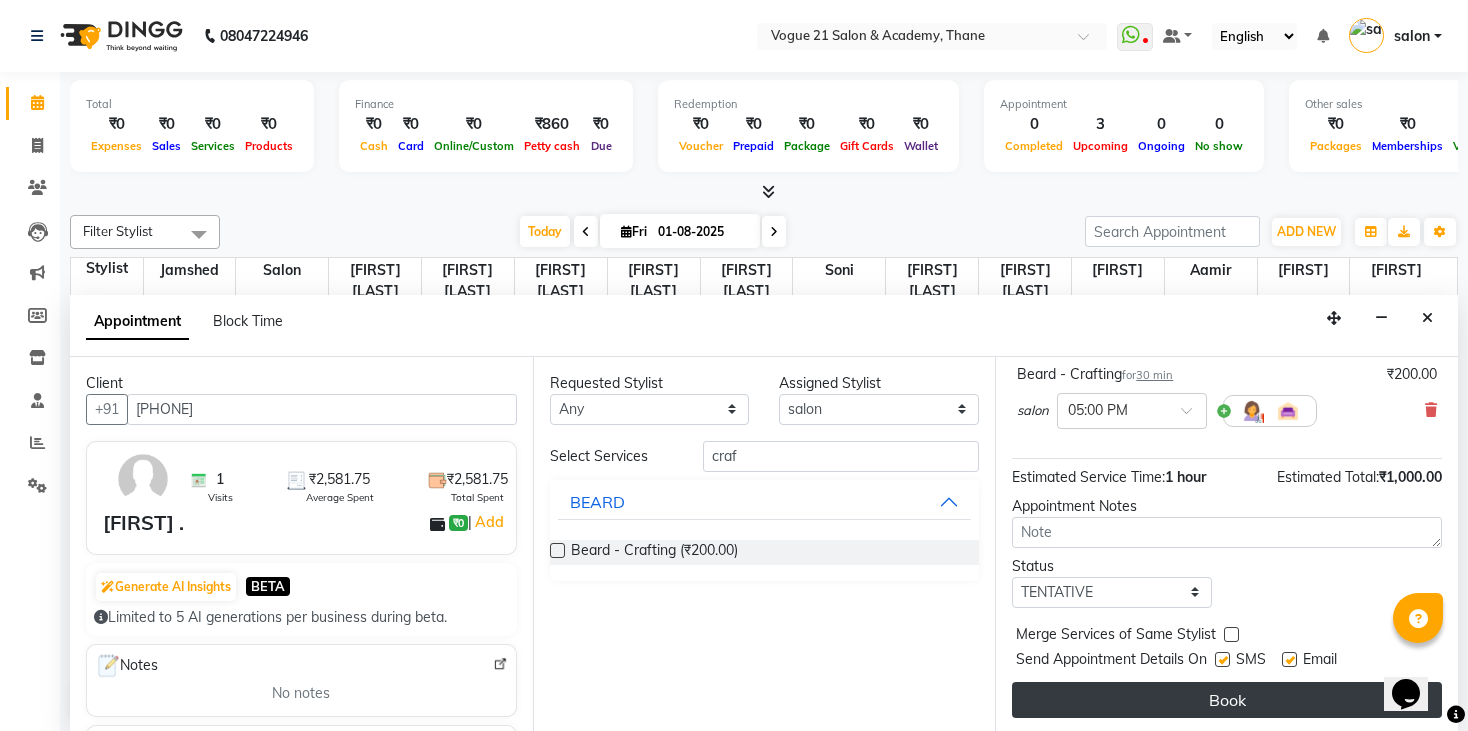 click on "Book" at bounding box center [1227, 700] 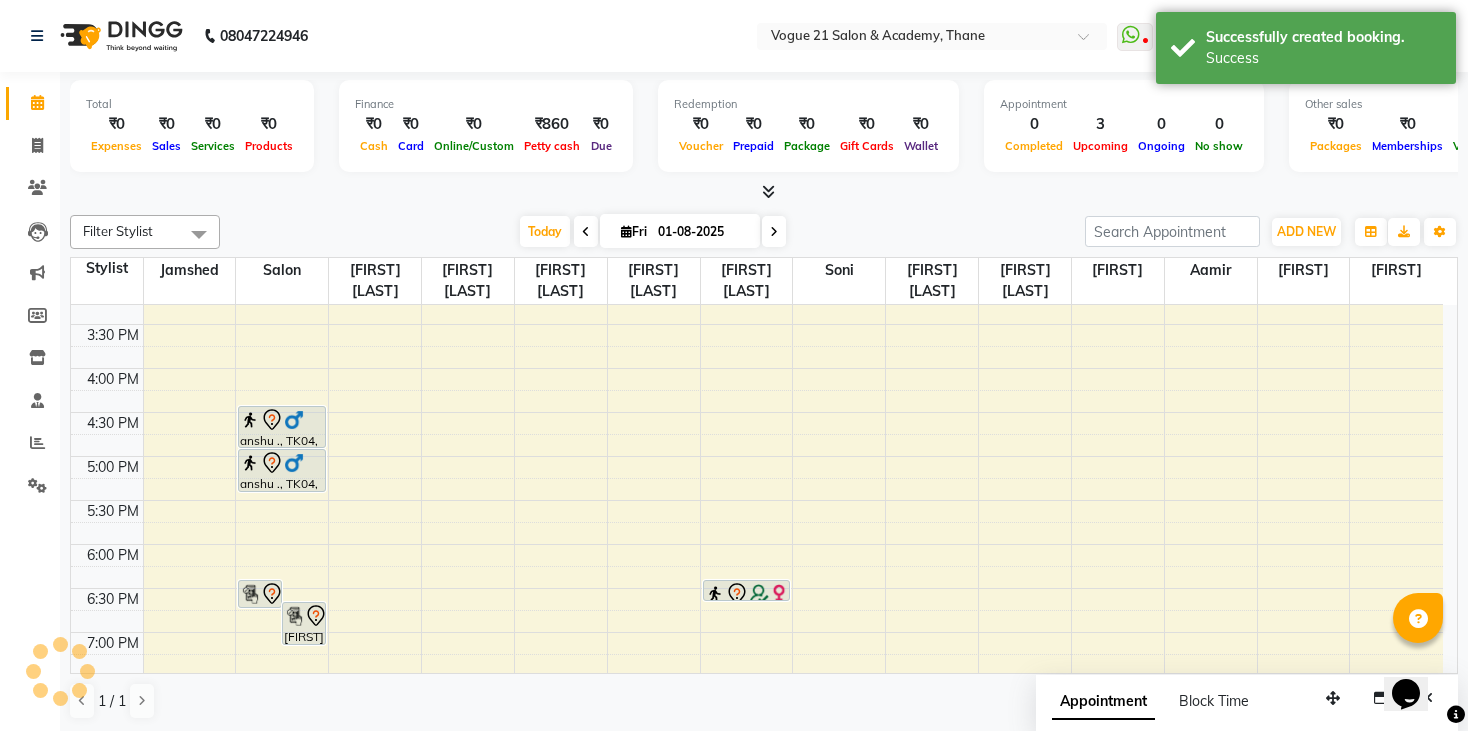 scroll, scrollTop: 0, scrollLeft: 0, axis: both 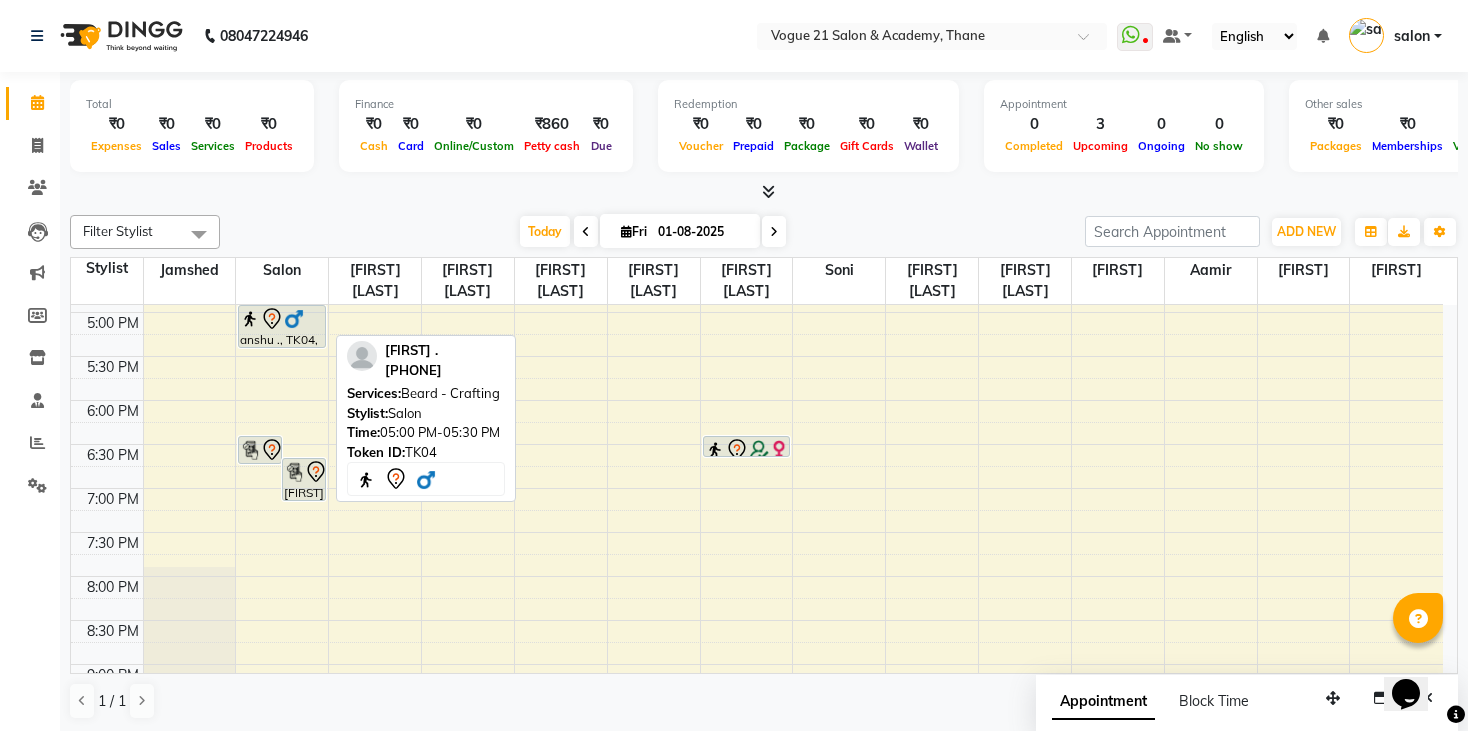 click at bounding box center [294, 319] 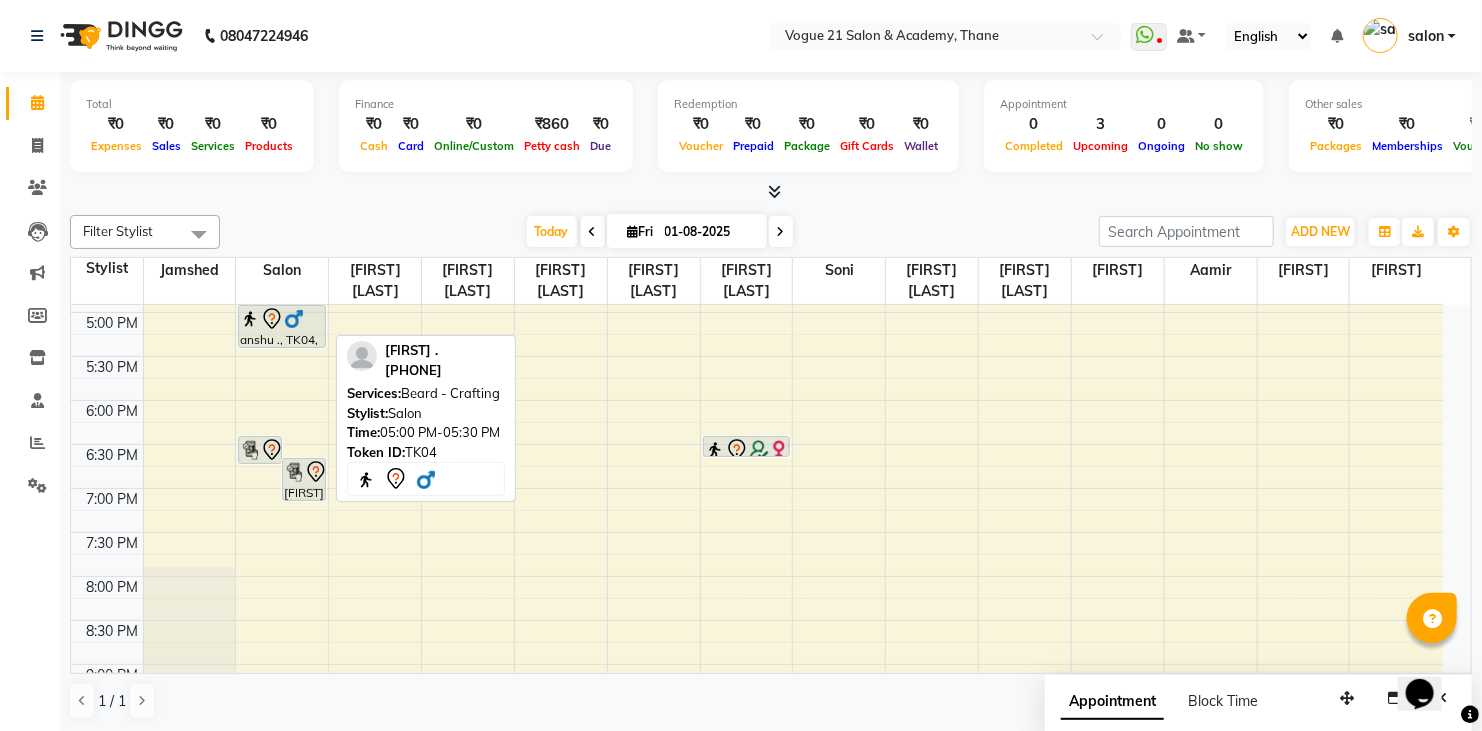 select on "7" 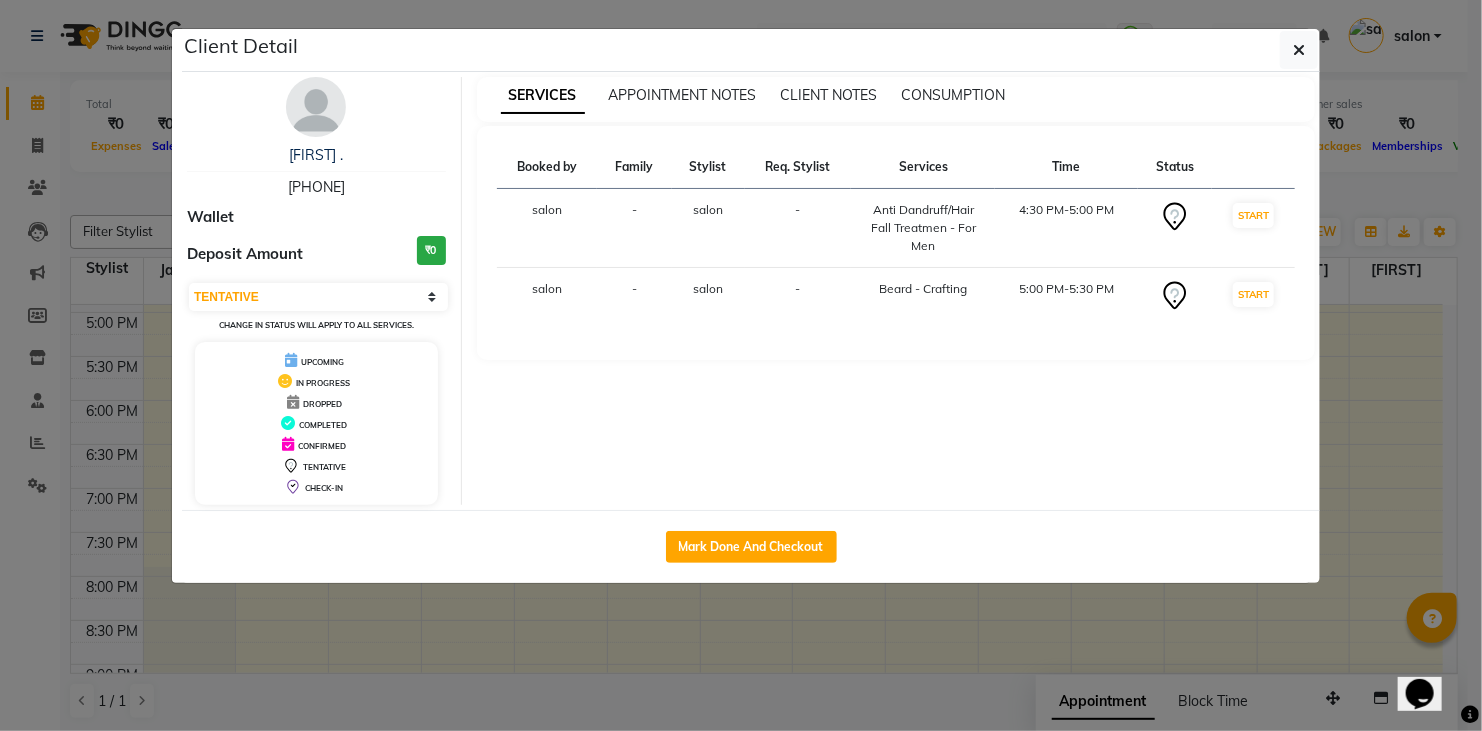 click on "Client Detail  [FIRST] .   [PHONE] Wallet Deposit Amount  ₹0  Select IN SERVICE CONFIRMED TENTATIVE CHECK IN MARK DONE DROPPED UPCOMING Change in status will apply to all services. UPCOMING IN PROGRESS DROPPED COMPLETED CONFIRMED TENTATIVE CHECK-IN SERVICES APPOINTMENT NOTES CLIENT NOTES CONSUMPTION Booked by Family Stylist Req. Stylist Services Time Status  salon  - salon -  Anti Dandruff/Hair Fall Treatmen   -   For Men   4:30 PM-5:00 PM   START   salon  - salon -  Beard   -   Crafting   5:00 PM-5:30 PM   START   Mark Done And Checkout" 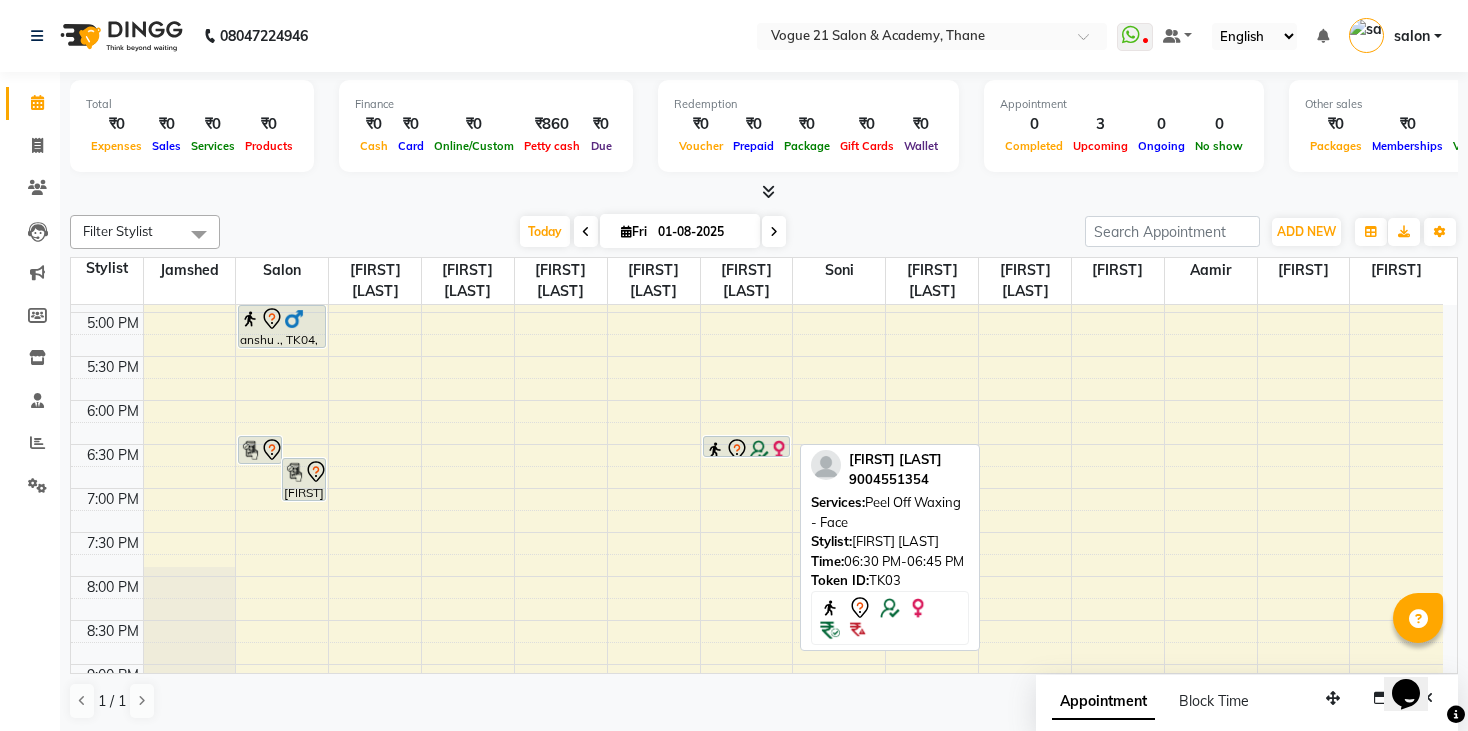 click at bounding box center (747, 450) 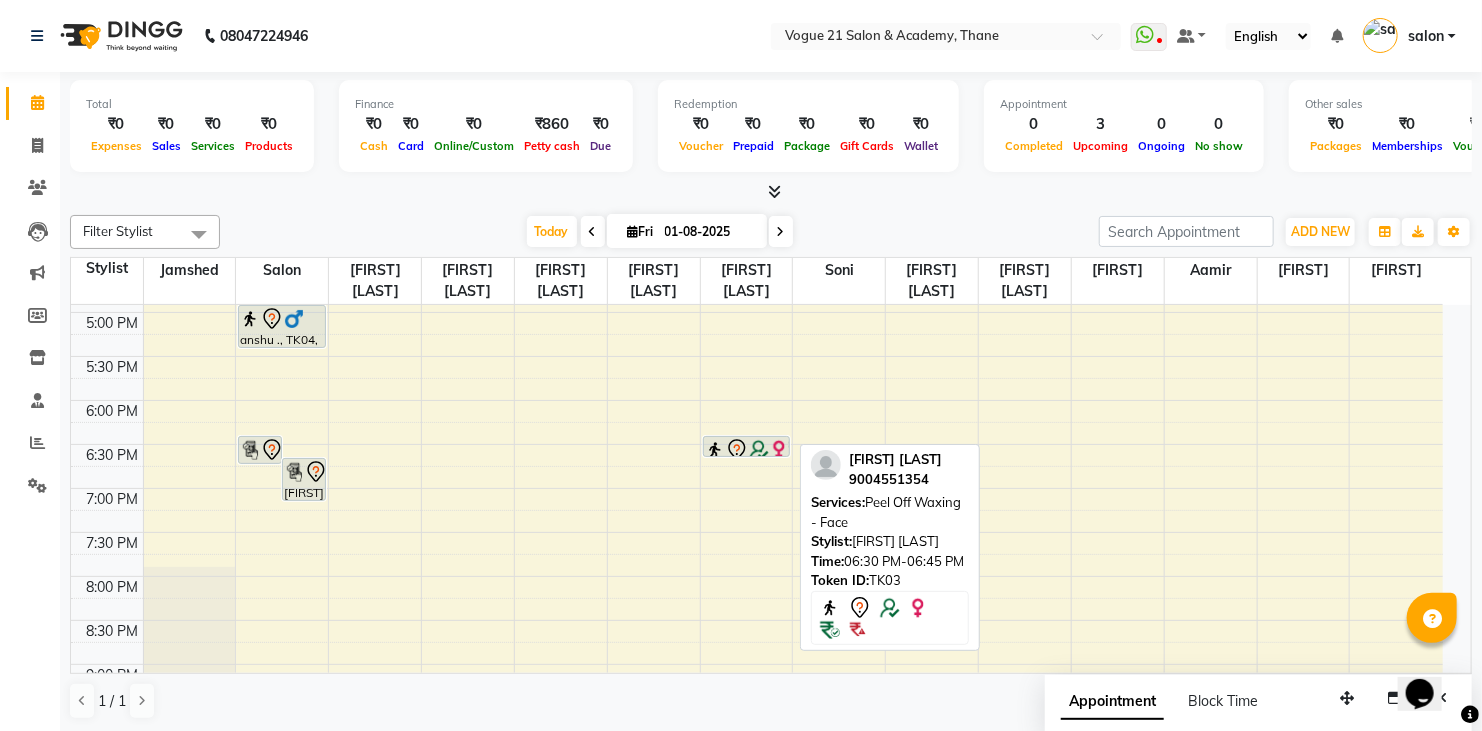 select on "7" 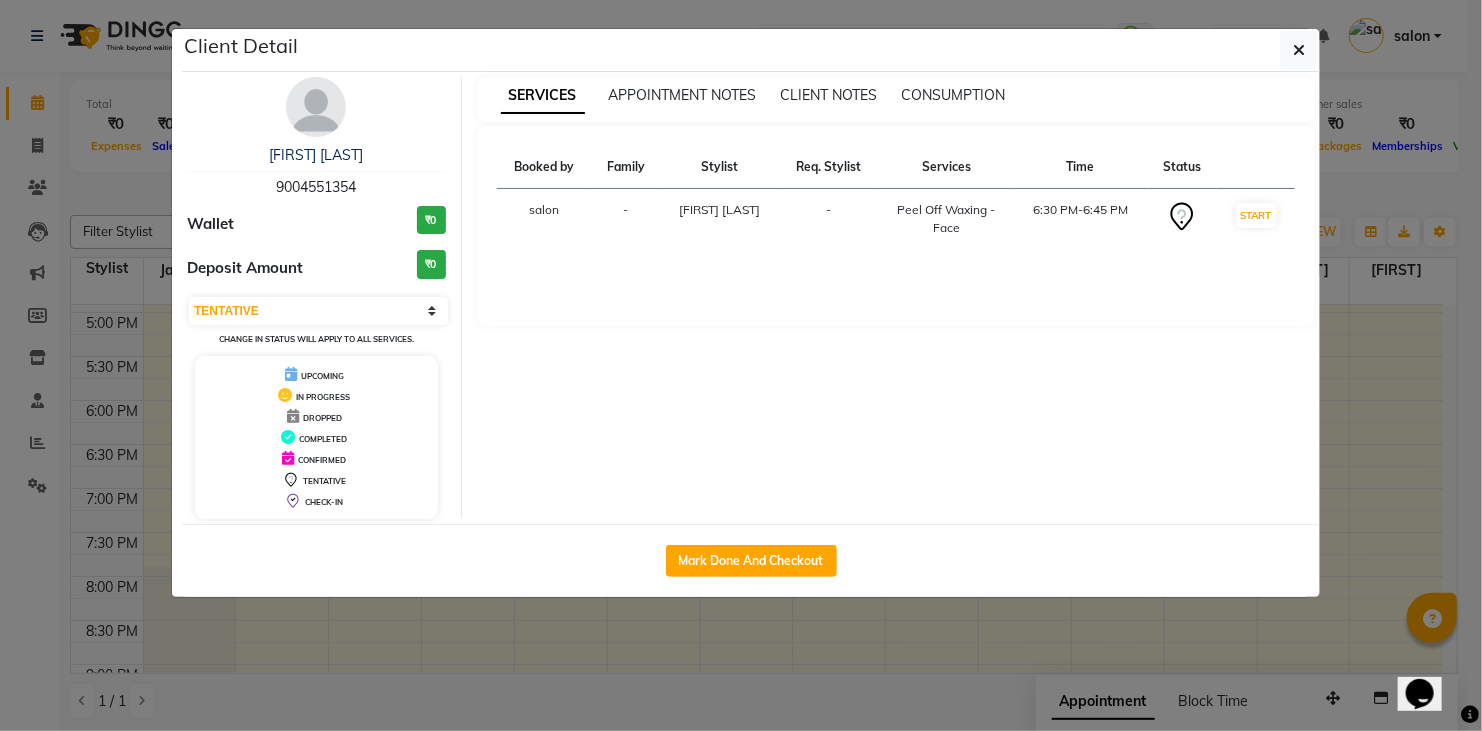 click on "Client Detail  [FIRST] [LAST]   [PHONE] Wallet ₹0 Deposit Amount  ₹0  Select IN SERVICE CONFIRMED TENTATIVE CHECK IN MARK DONE DROPPED UPCOMING Change in status will apply to all services. UPCOMING IN PROGRESS DROPPED COMPLETED CONFIRMED TENTATIVE CHECK-IN SERVICES APPOINTMENT NOTES CLIENT NOTES CONSUMPTION Booked by Family Stylist Req. Stylist Services Time Status  salon  - [FIRST] [LAST] -  Peel Off Waxing   -   Face   6:30 PM-6:45 PM   START   Mark Done And Checkout" 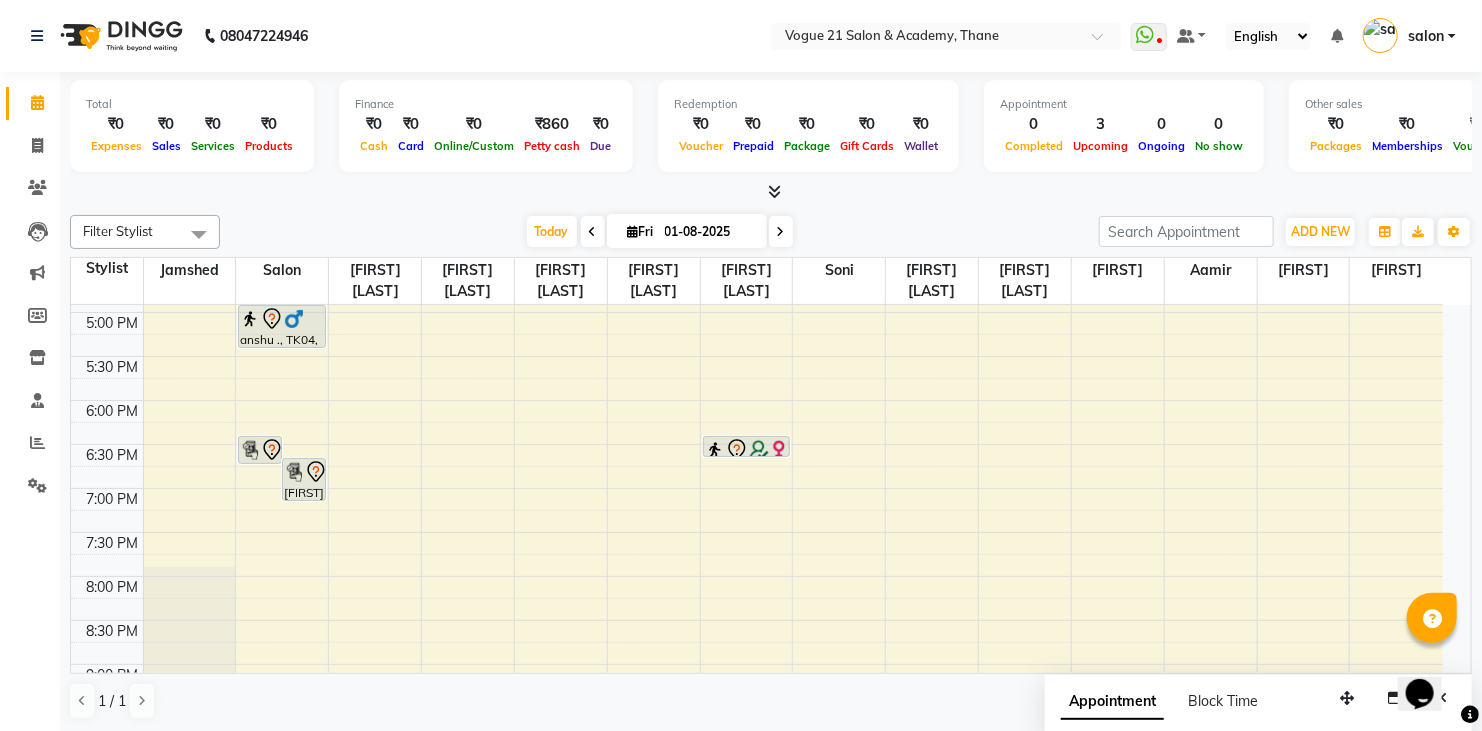 click on "8:00 AM 8:30 AM 9:00 AM 9:30 AM 10:00 AM 10:30 AM 11:00 AM 11:30 AM 12:00 PM 12:30 PM 1:00 PM 1:30 PM 2:00 PM 2:30 PM 3:00 PM 3:30 PM 4:00 PM 4:30 PM 5:00 PM 5:30 PM 6:00 PM 6:30 PM 7:00 PM 7:30 PM 8:00 PM 8:30 PM 9:00 PM 9:30 PM 10:00 PM 10:30 PM             [FIRST] [LAST], TK01, 06:30 PM-06:50 PM, Membership hair wash             [FIRST] [LAST], TK01, 06:45 PM-07:15 PM,  Facial   -   Classic             [FIRST] ., TK04, 04:30 PM-05:00 PM, Anti Dandruff/Hair Fall Treatmen   -   For Men             [FIRST] ., TK04, 05:00 PM-05:30 PM, Beard   -   Crafting             [FIRST] [LAST], TK03, 06:30 PM-06:45 PM, Peel Off Waxing   -   Face             [FIRST] [LAST], TK02, 02:30 PM-03:15 PM, Hair Spa   -   Hair Below Shoulde" at bounding box center [757, 180] 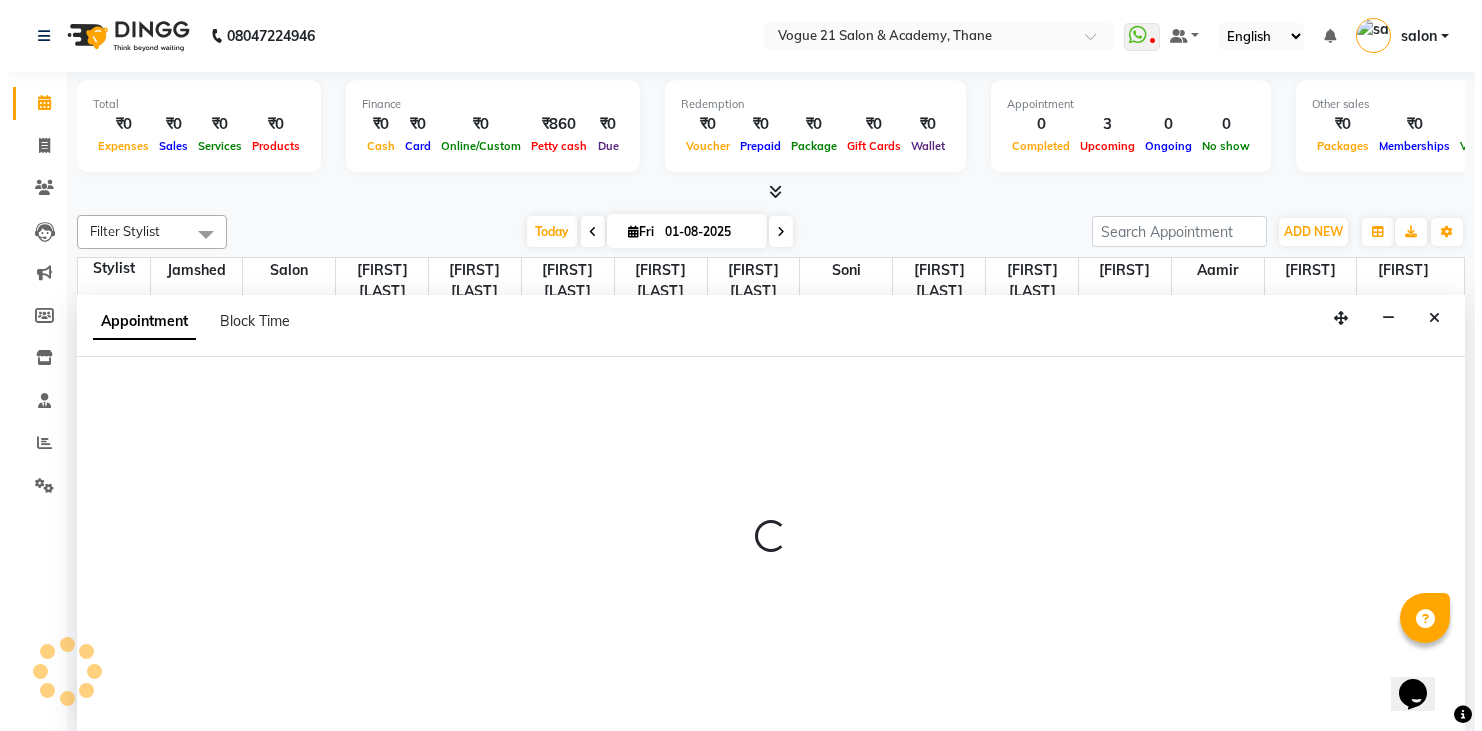 scroll, scrollTop: 0, scrollLeft: 0, axis: both 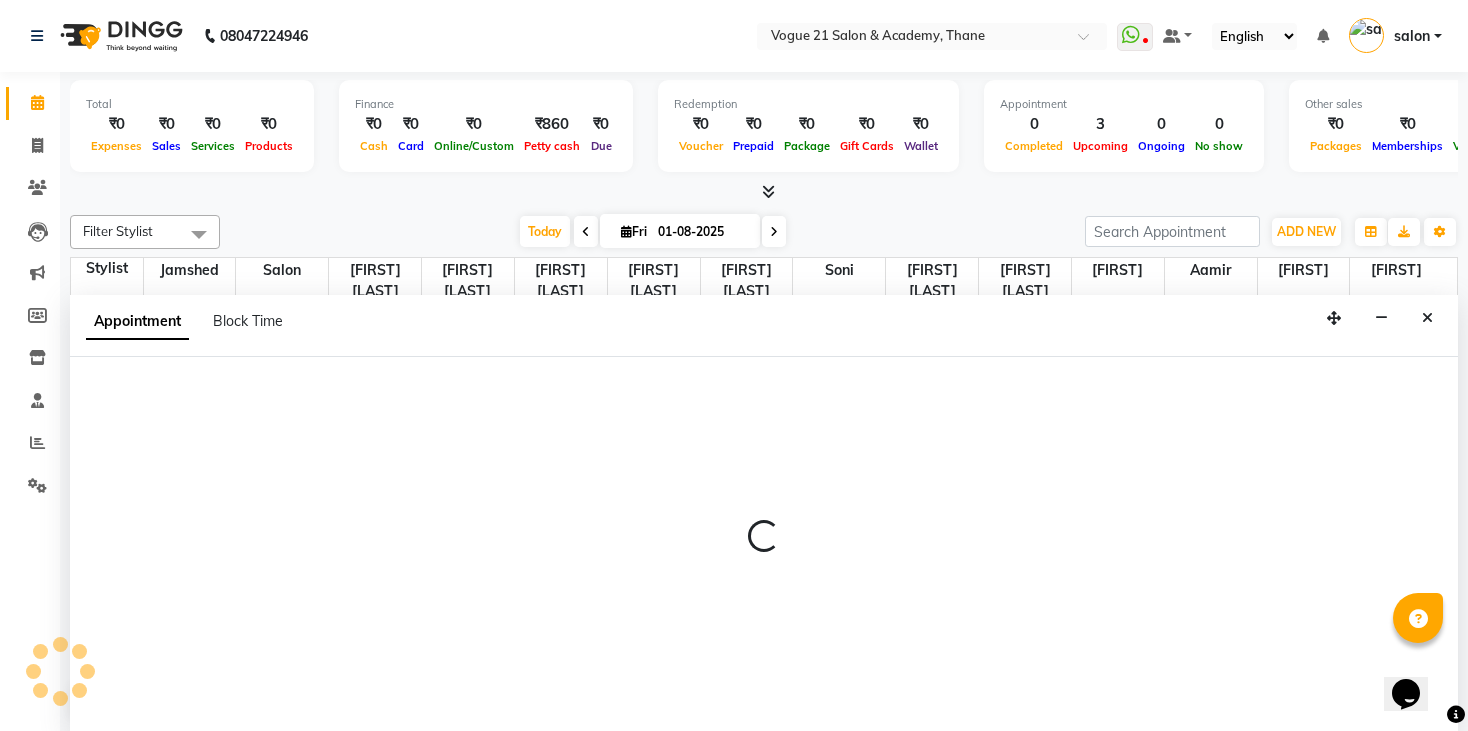 select on "[NUMBER]" 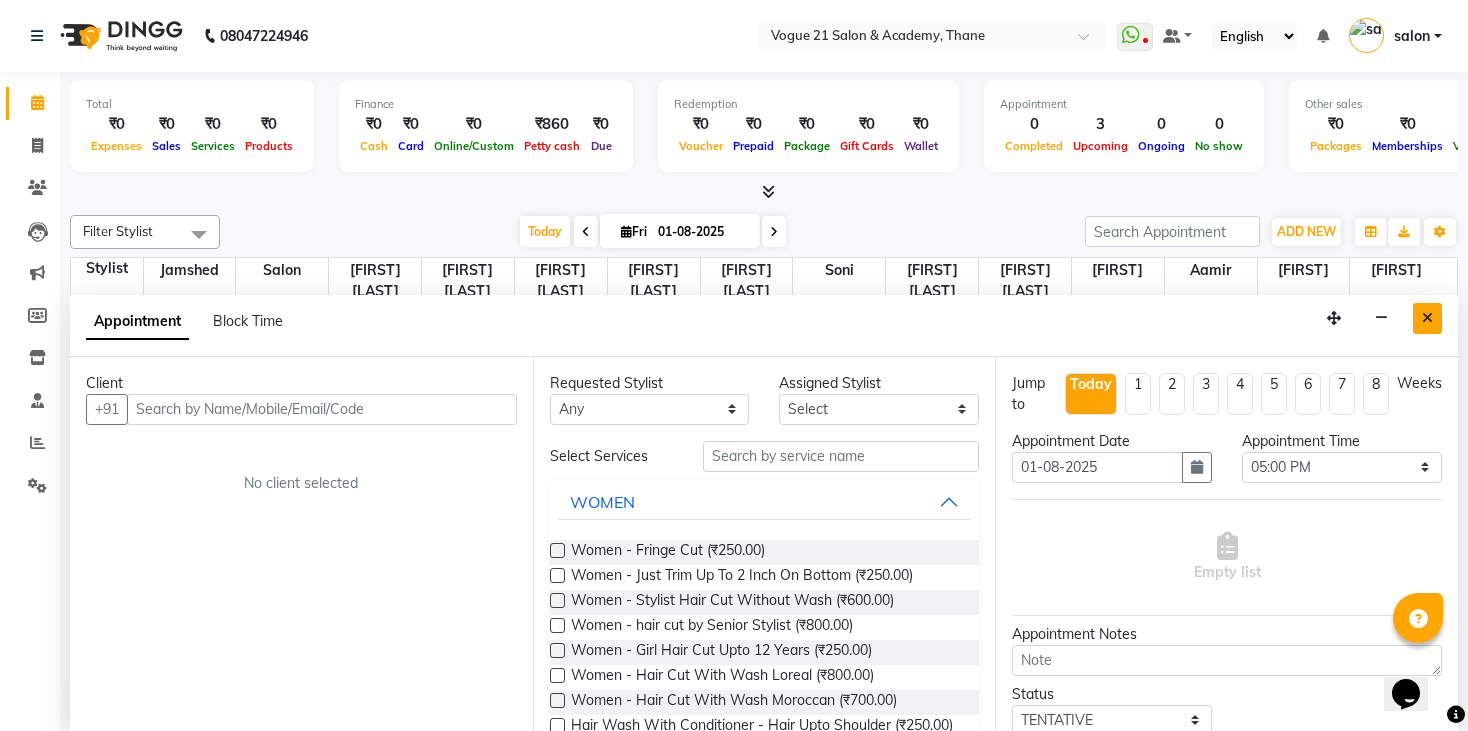 click at bounding box center [1427, 318] 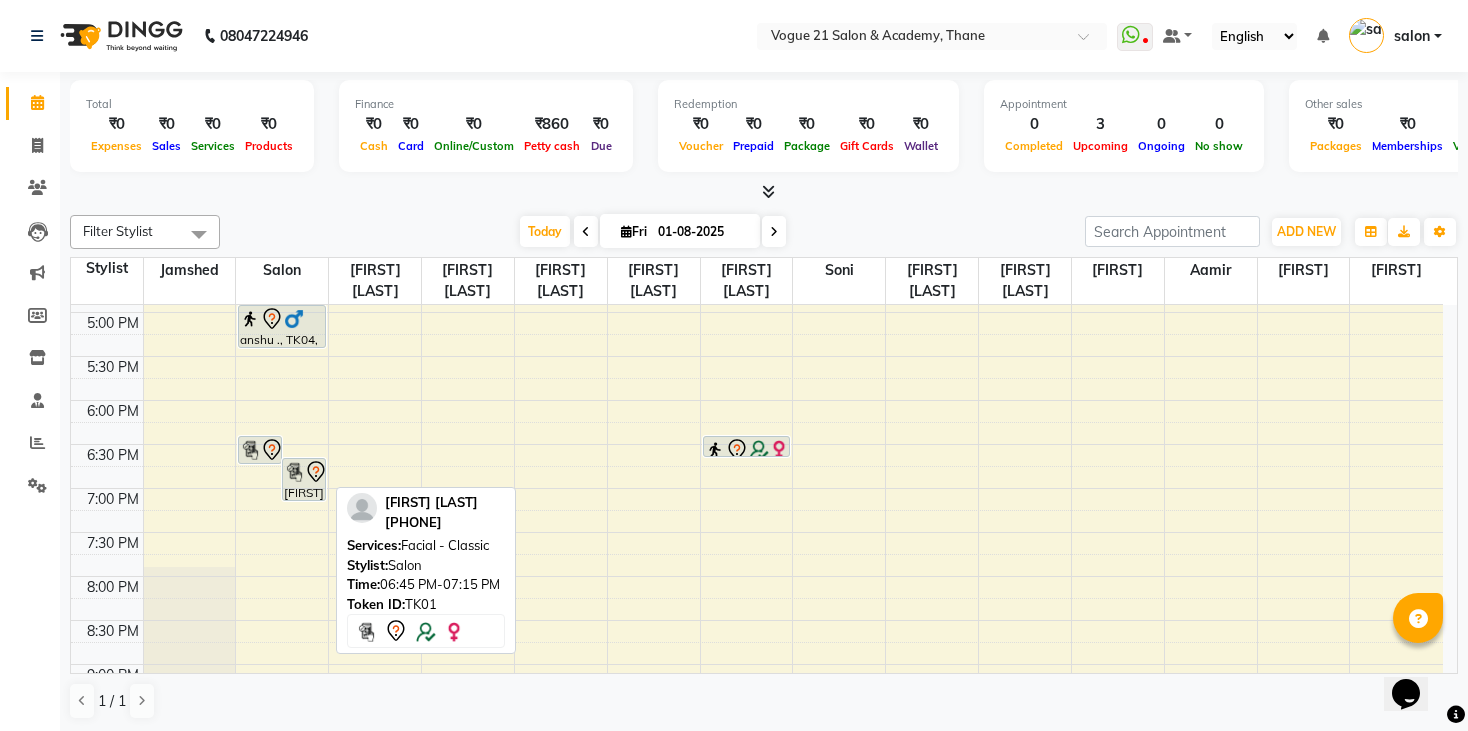 click on "[FIRST] [LAST], TK01, 06:45 PM-07:15 PM,  Facial   -   Classic" at bounding box center [304, 479] 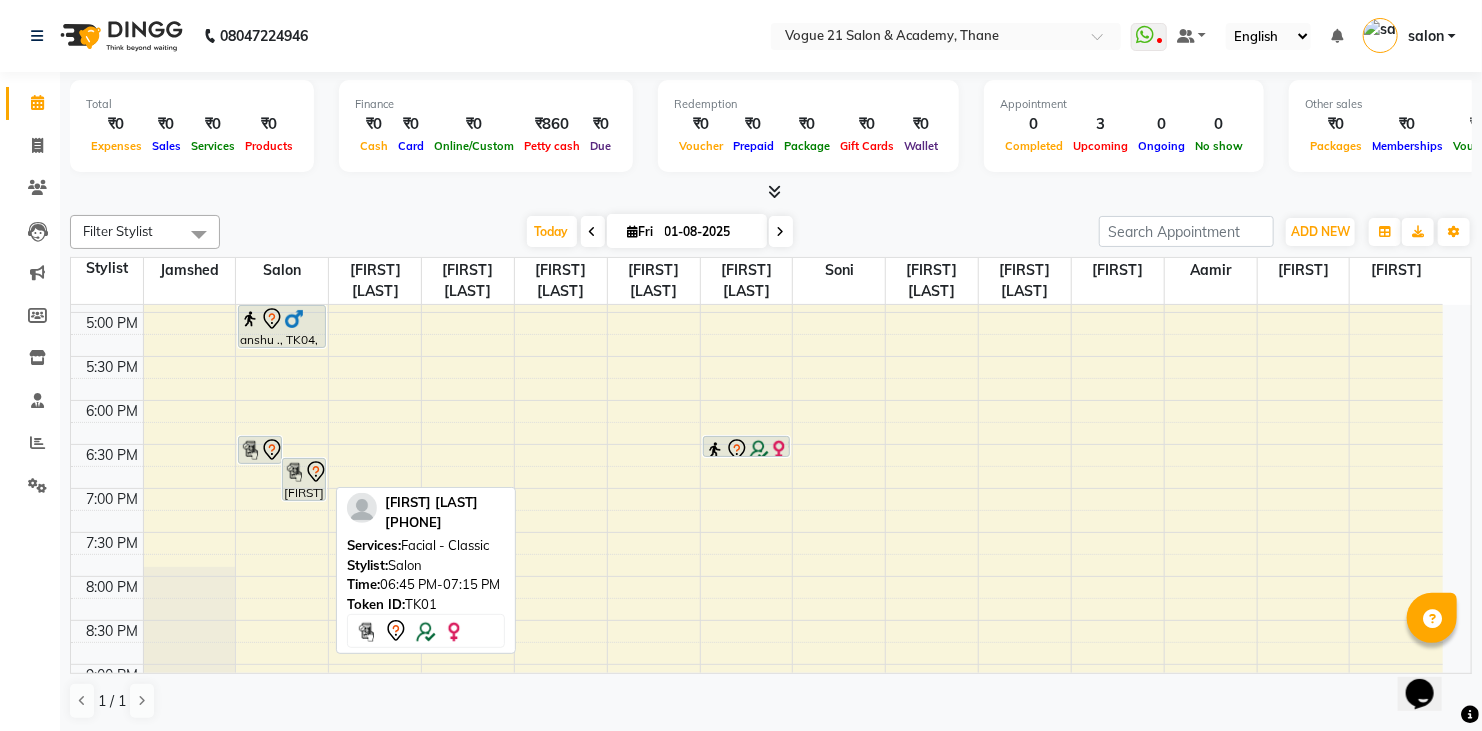 select on "7" 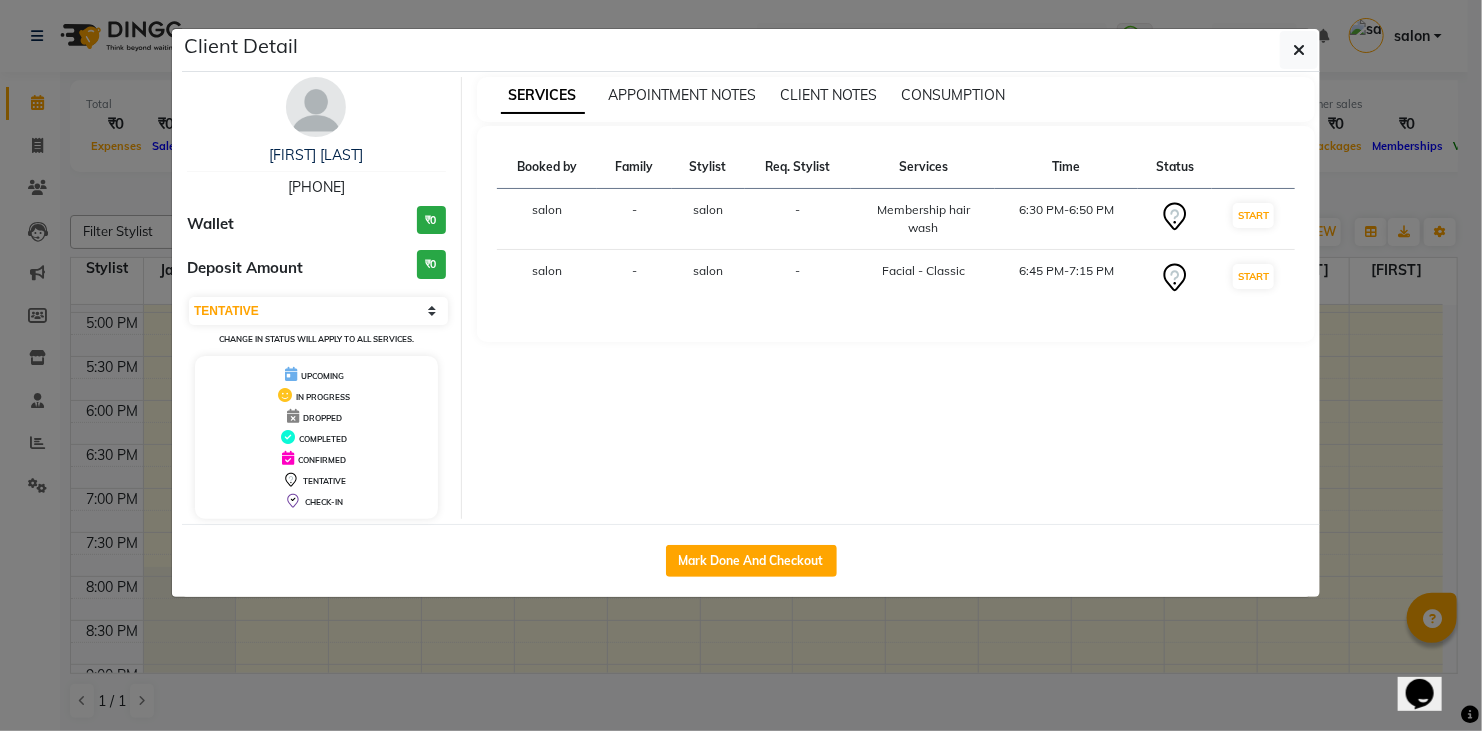 click on "TENTATIVE" at bounding box center (324, 481) 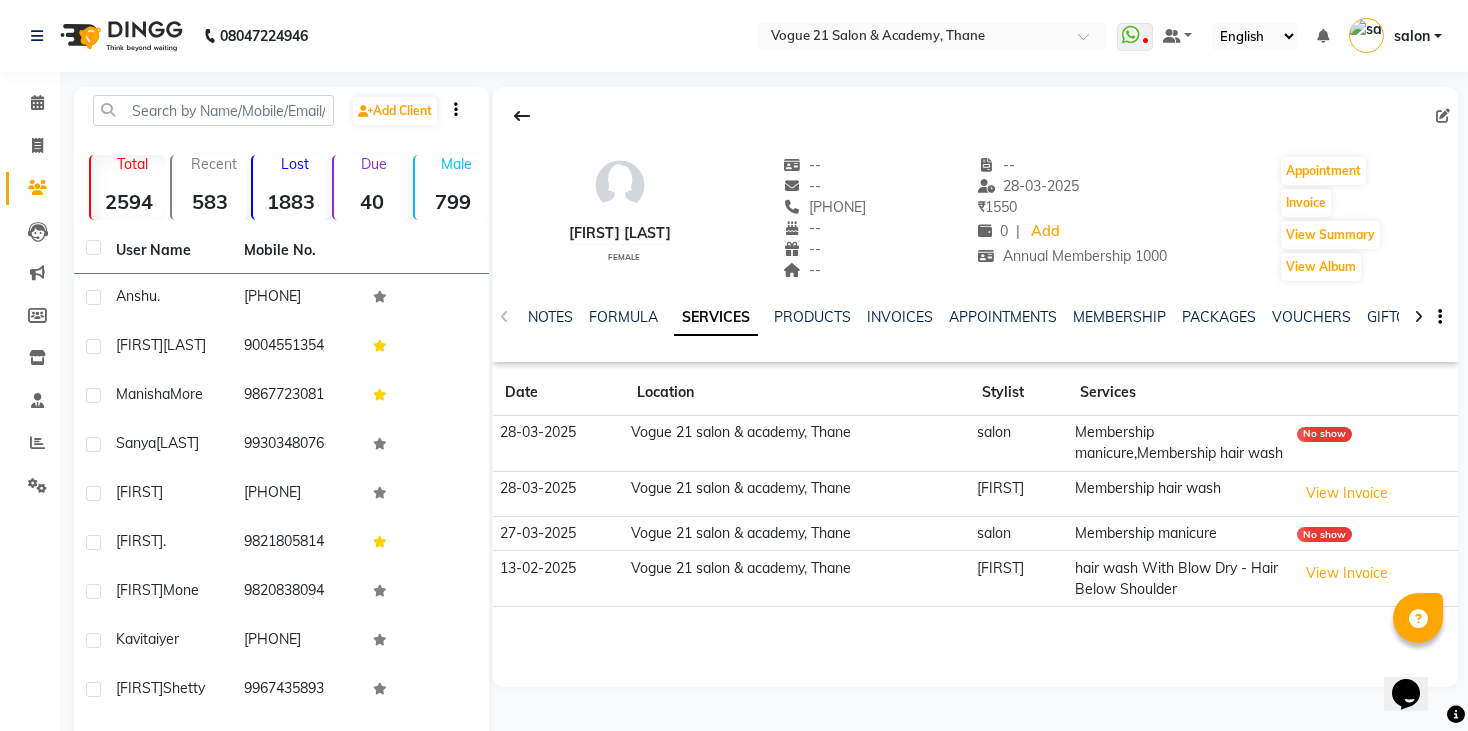 click on "NOTES FORMULA SERVICES PRODUCTS INVOICES APPOINTMENTS MEMBERSHIP PACKAGES VOUCHERS GIFTCARDS POINTS FORMS FAMILY CARDS WALLET" 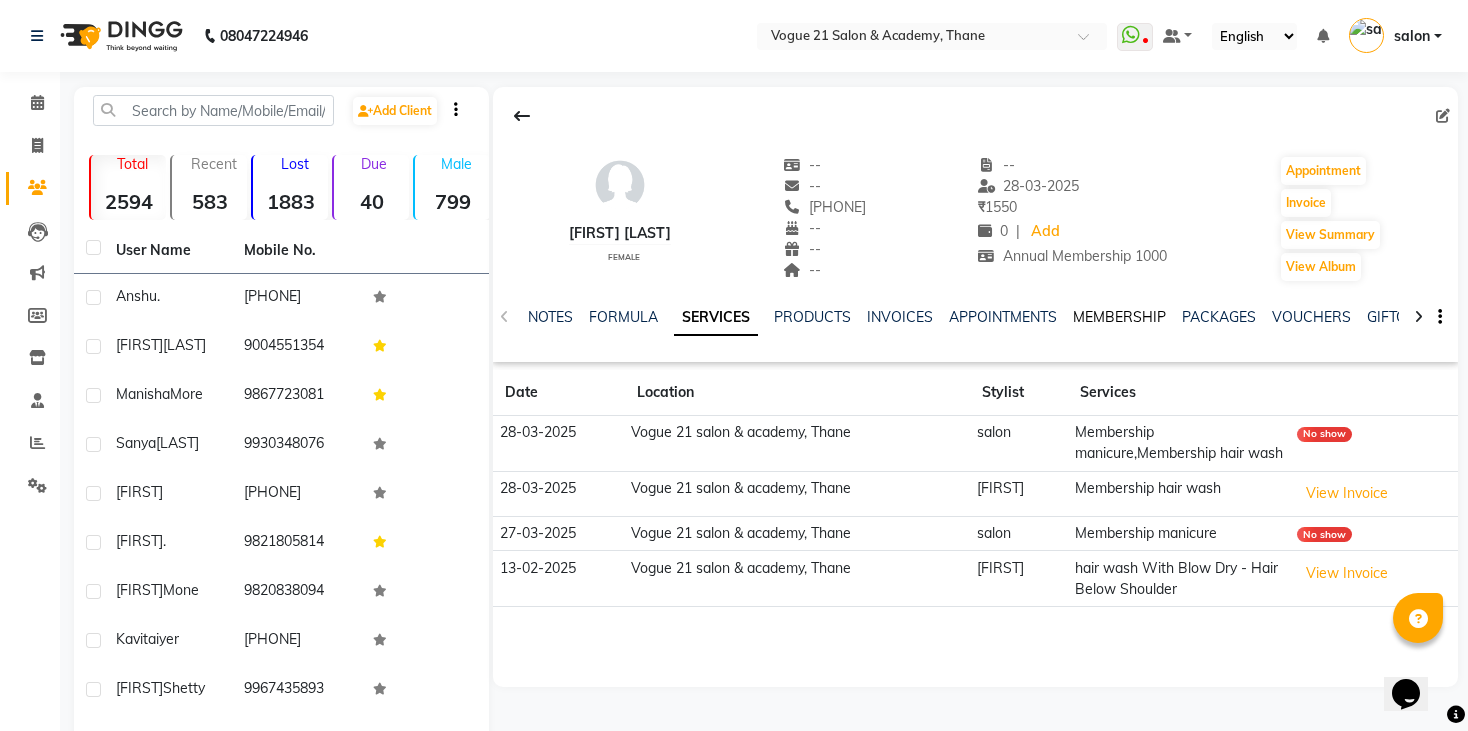 click on "MEMBERSHIP" 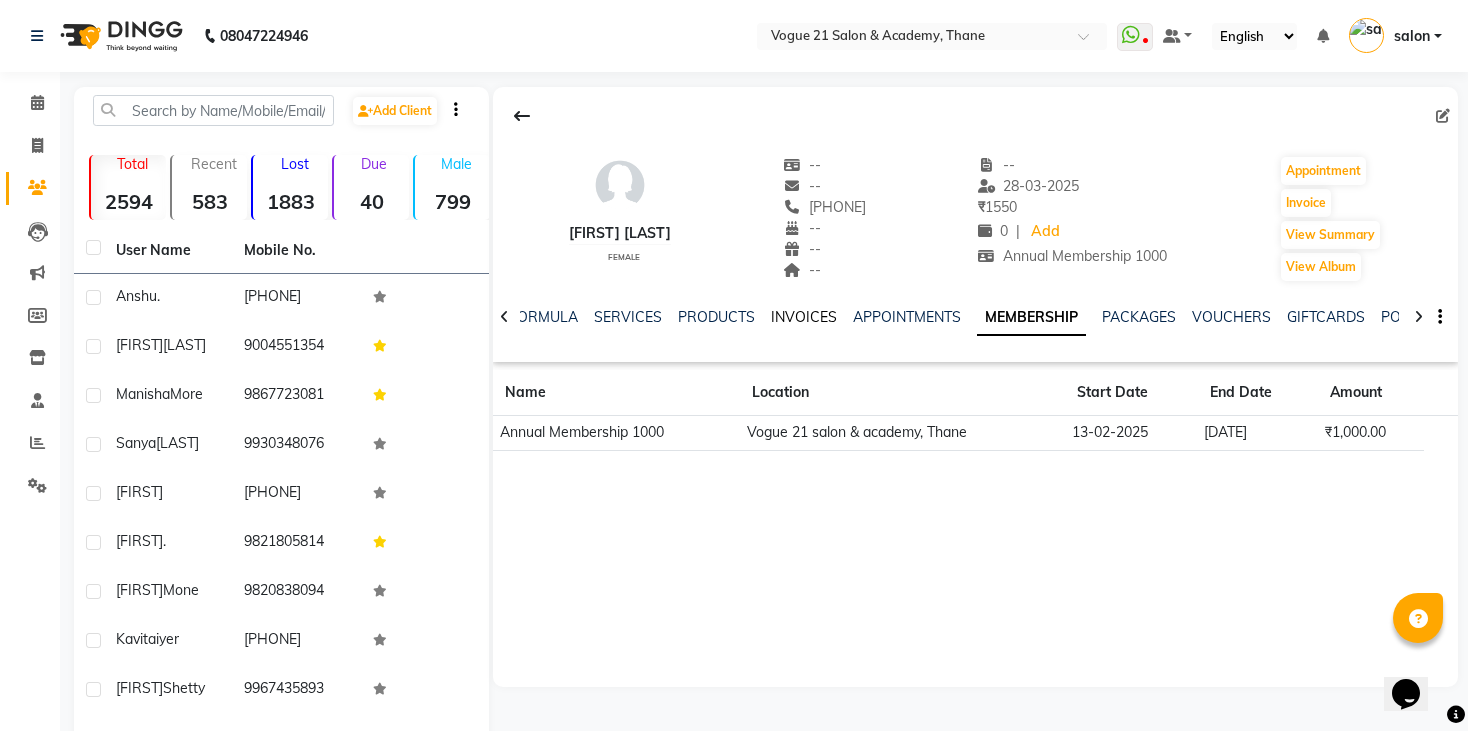 click on "INVOICES" 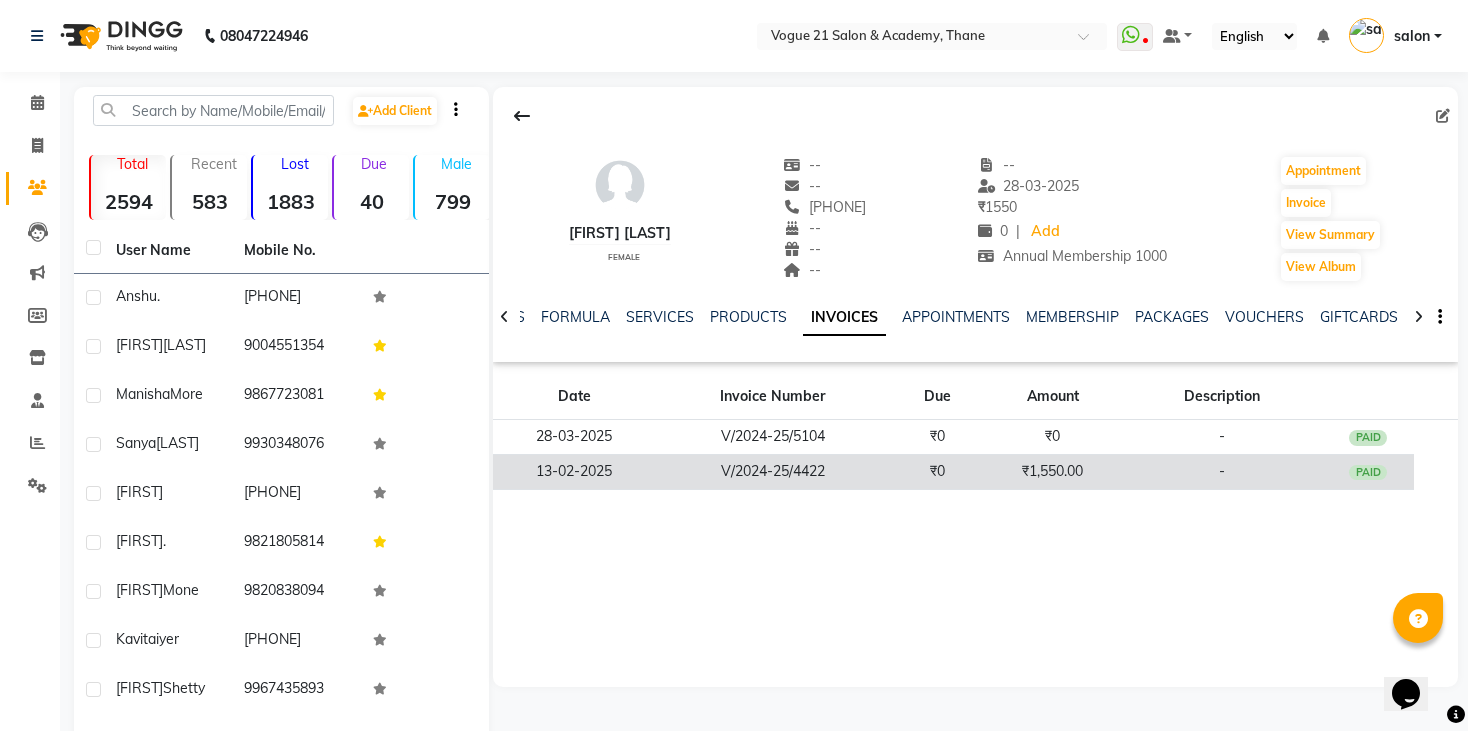 click on "V/2024-25/4422" 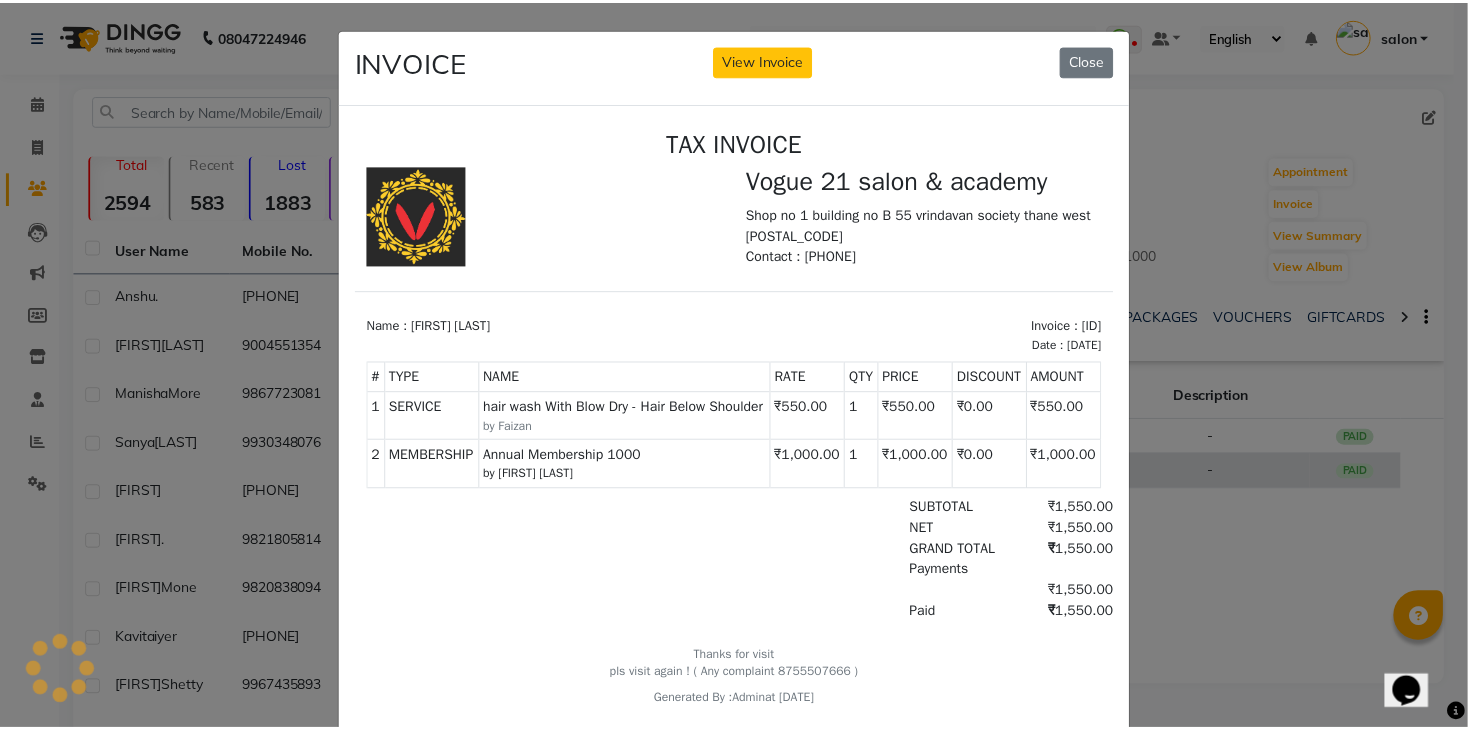 scroll, scrollTop: 0, scrollLeft: 0, axis: both 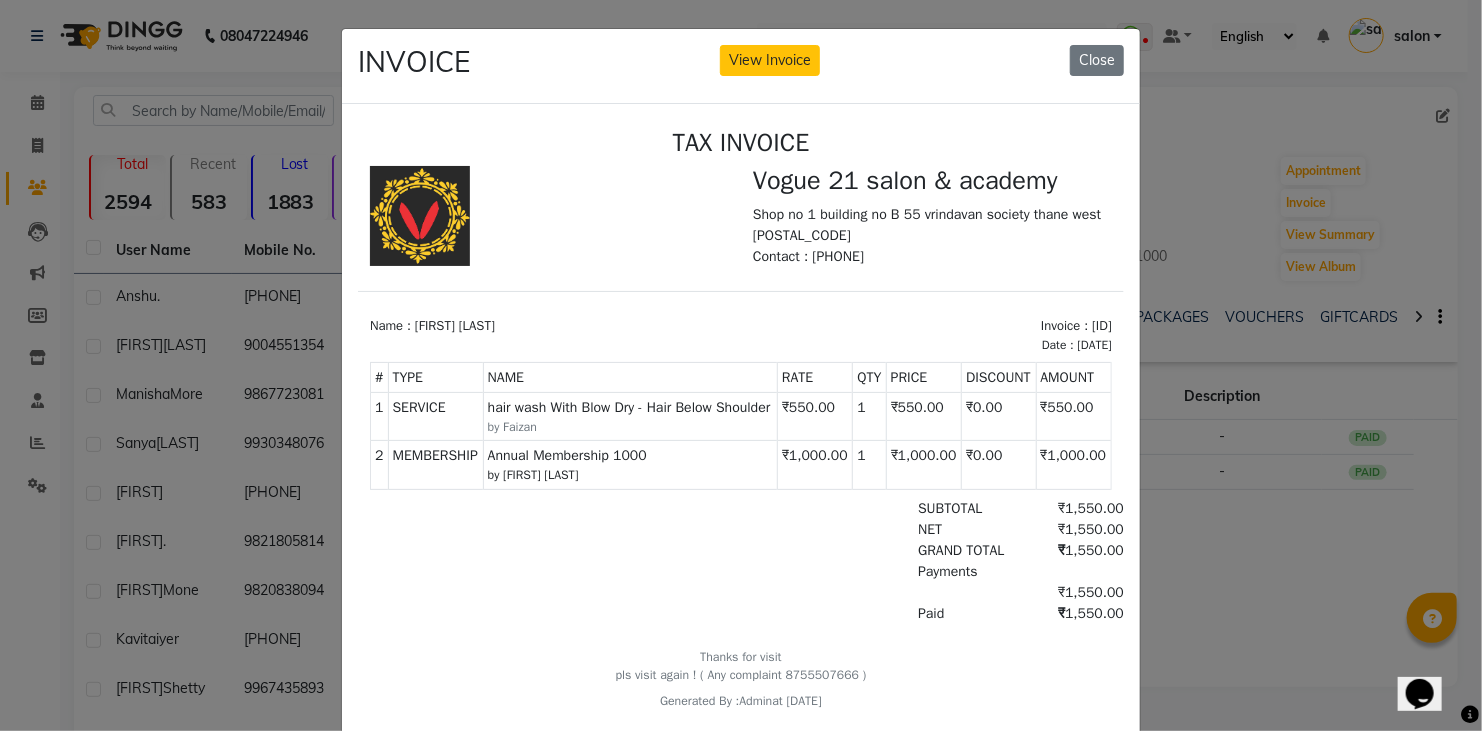 click on "INVOICE View Invoice Close" 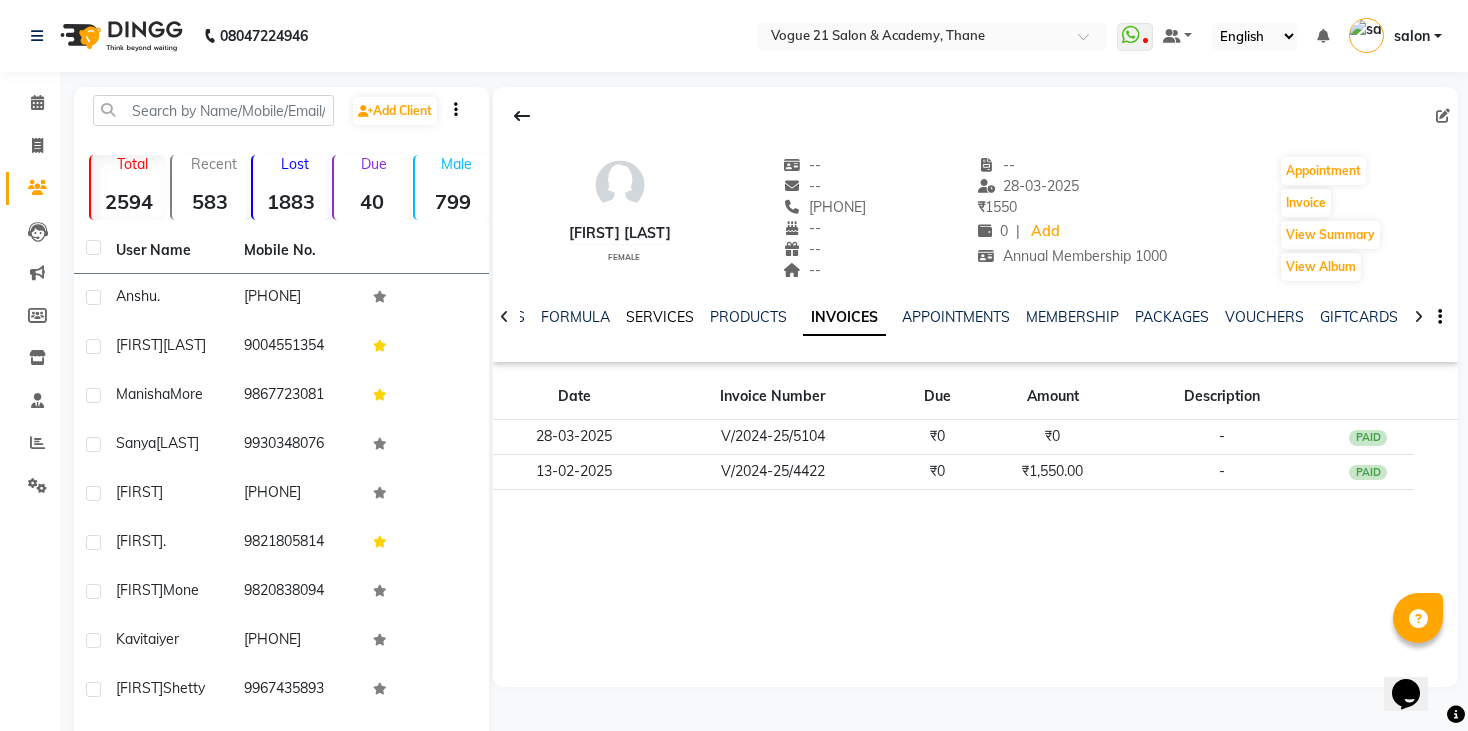 click on "SERVICES" 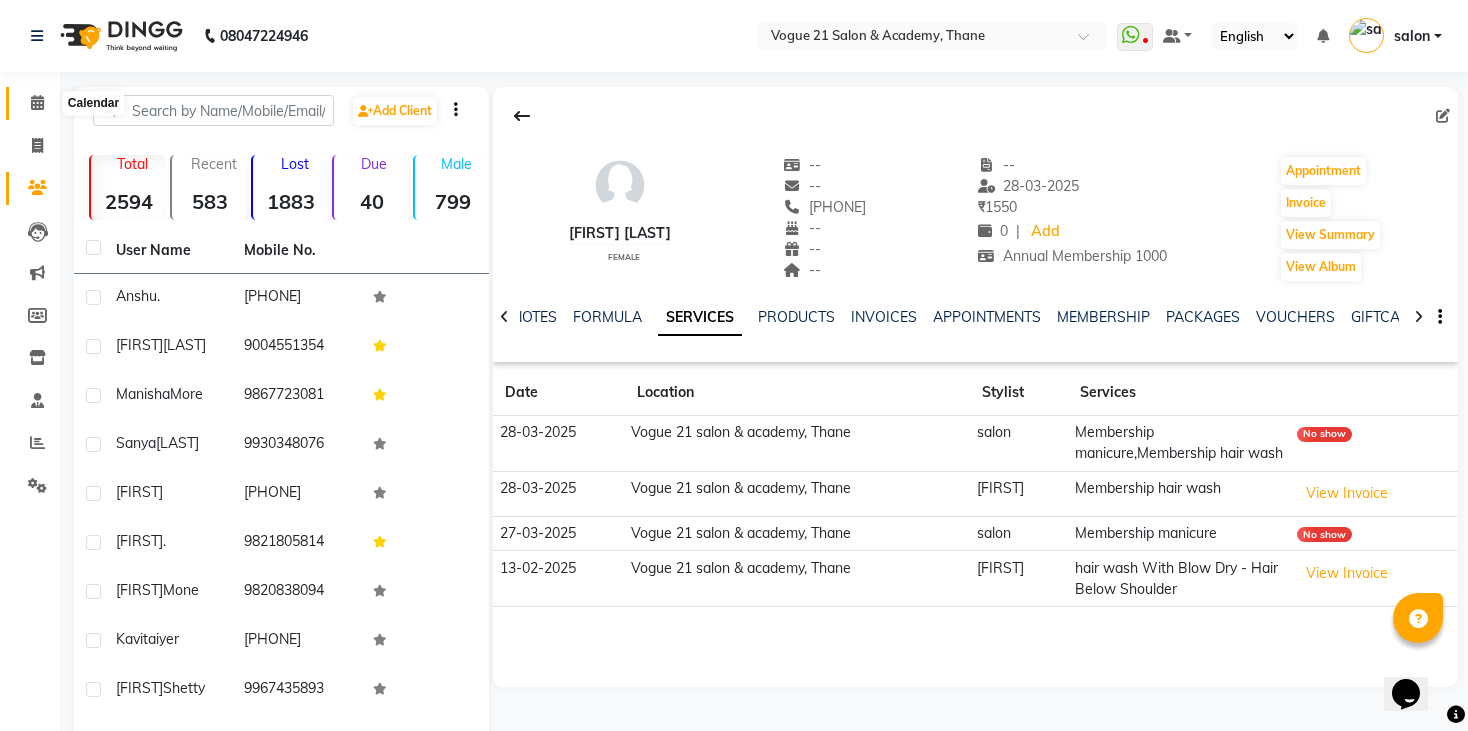 click 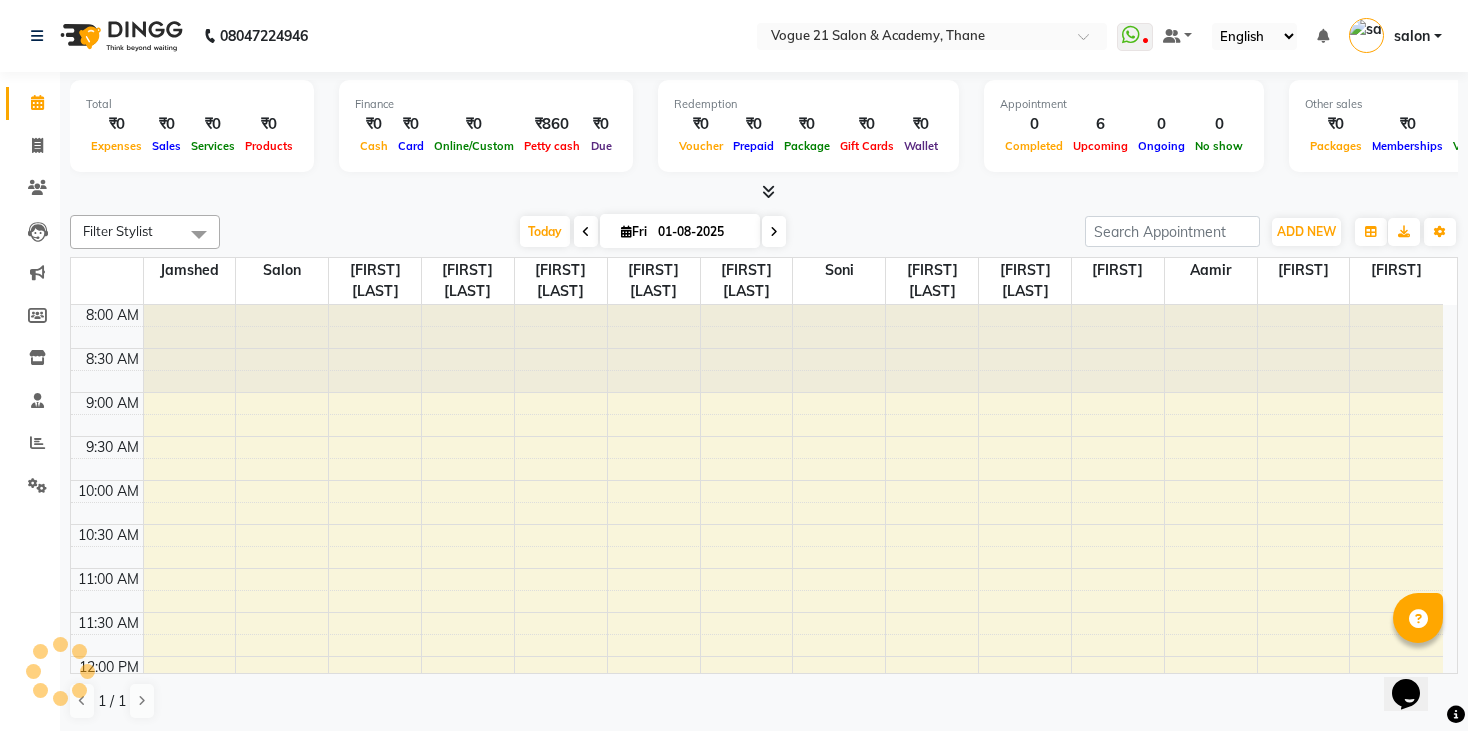 scroll, scrollTop: 0, scrollLeft: 0, axis: both 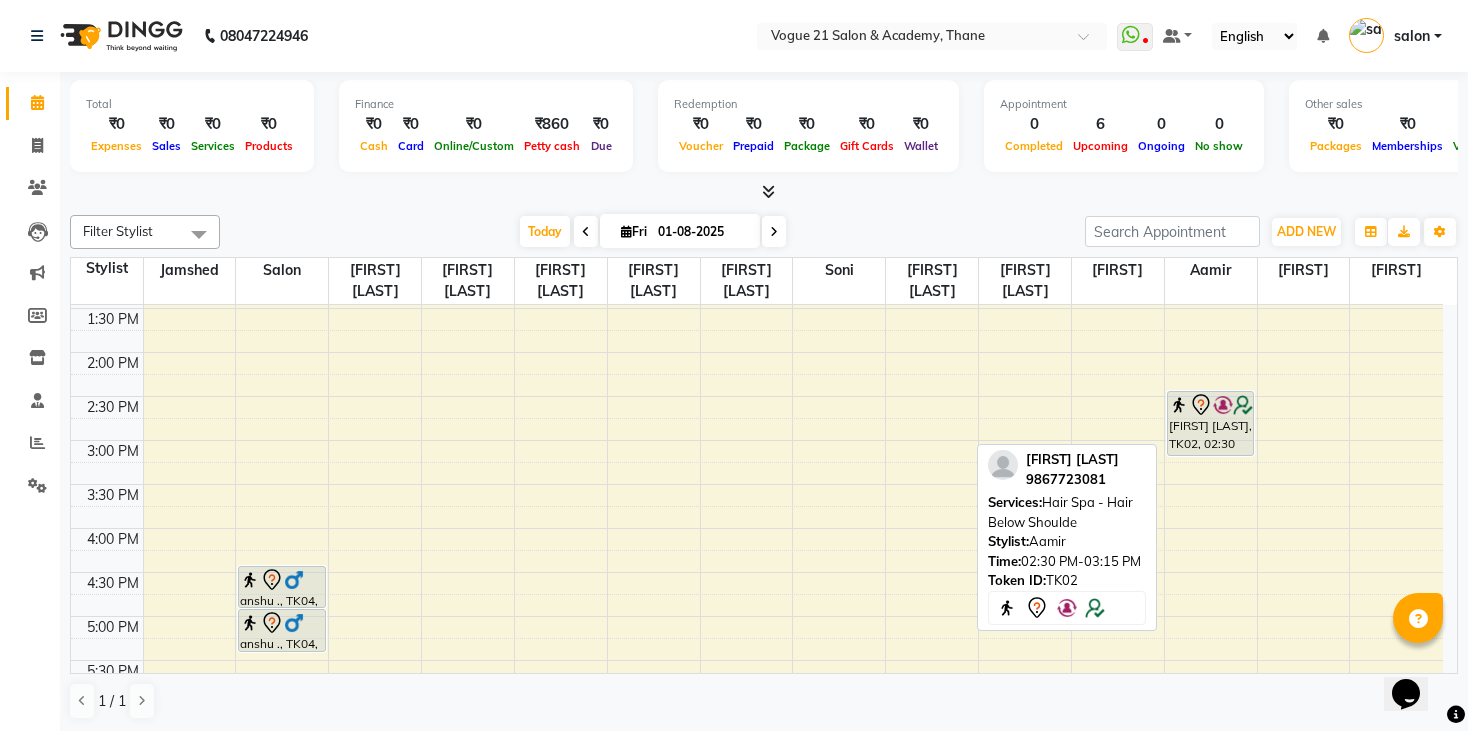click at bounding box center (1243, 405) 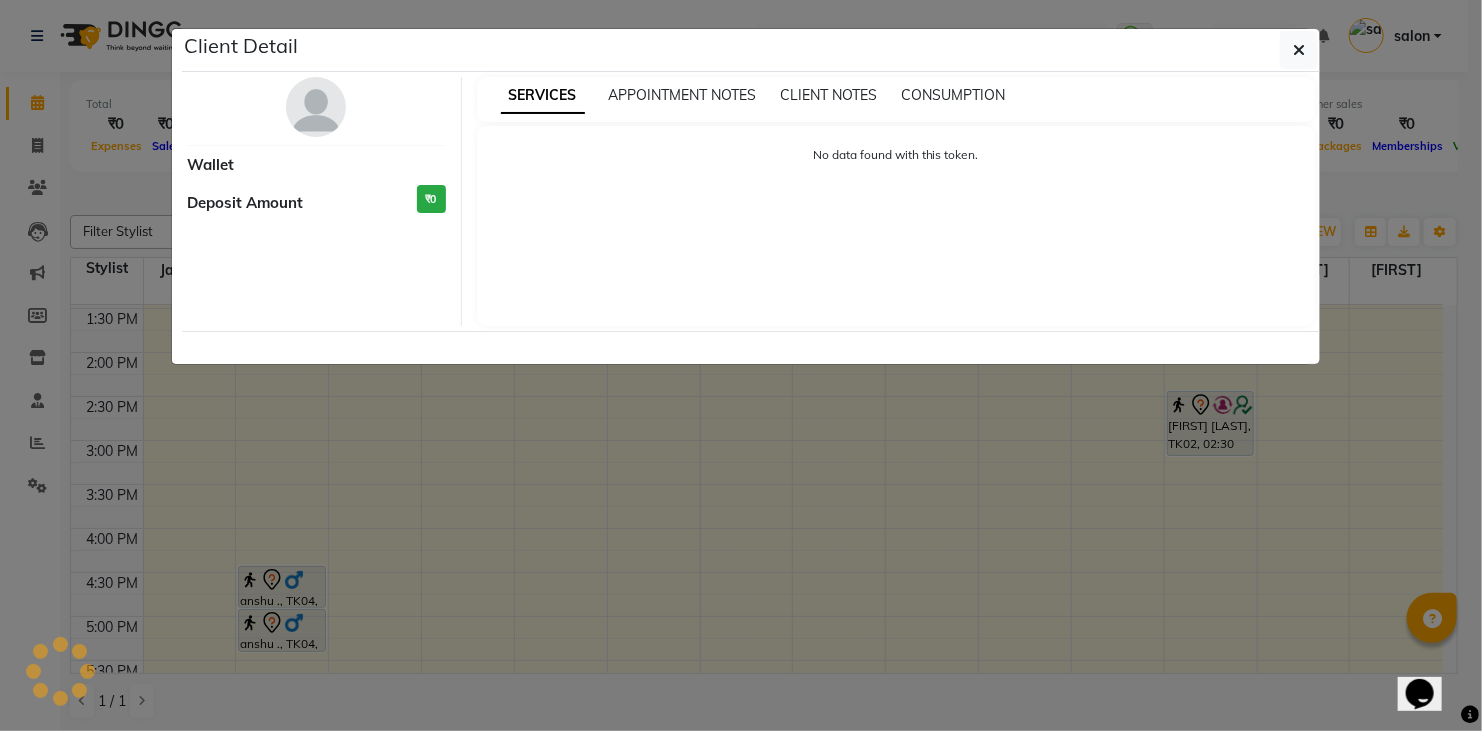 select on "7" 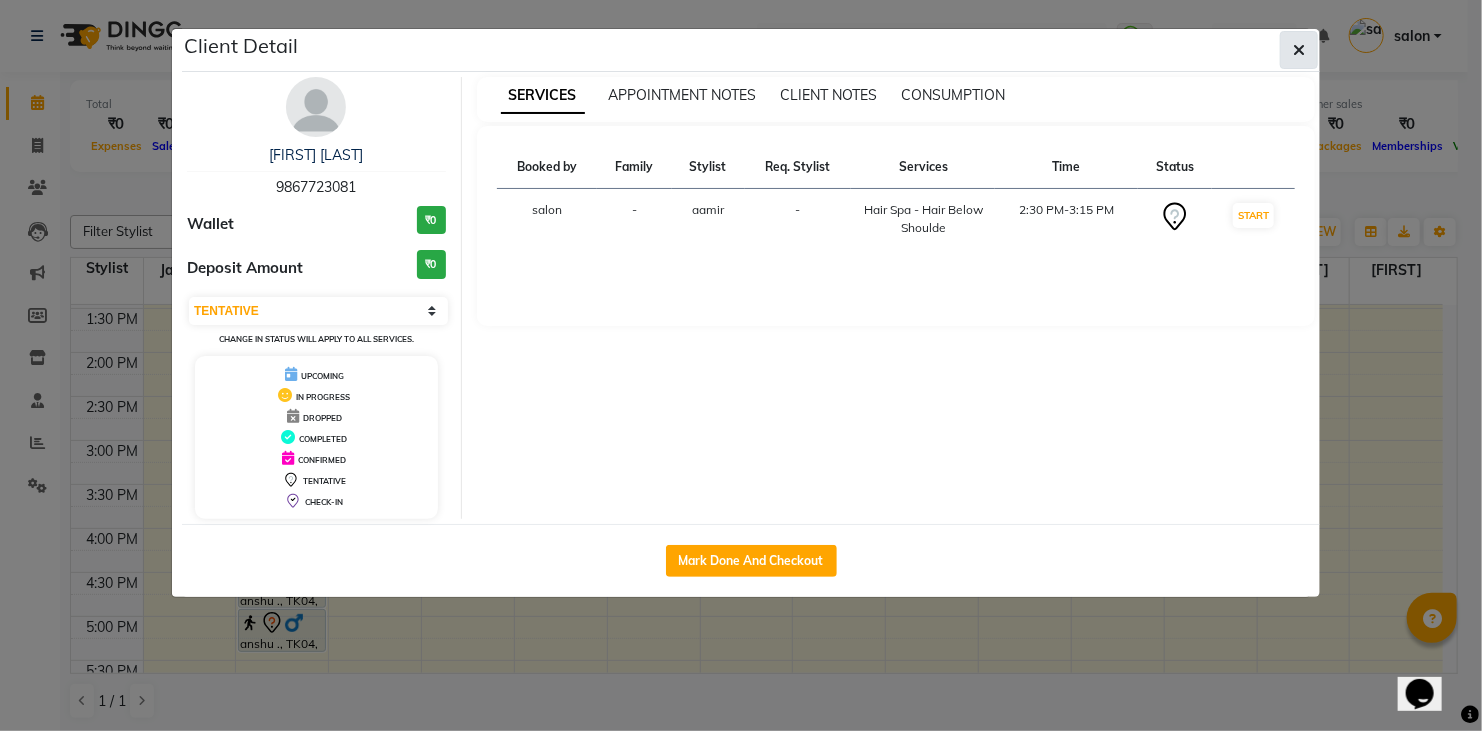 click 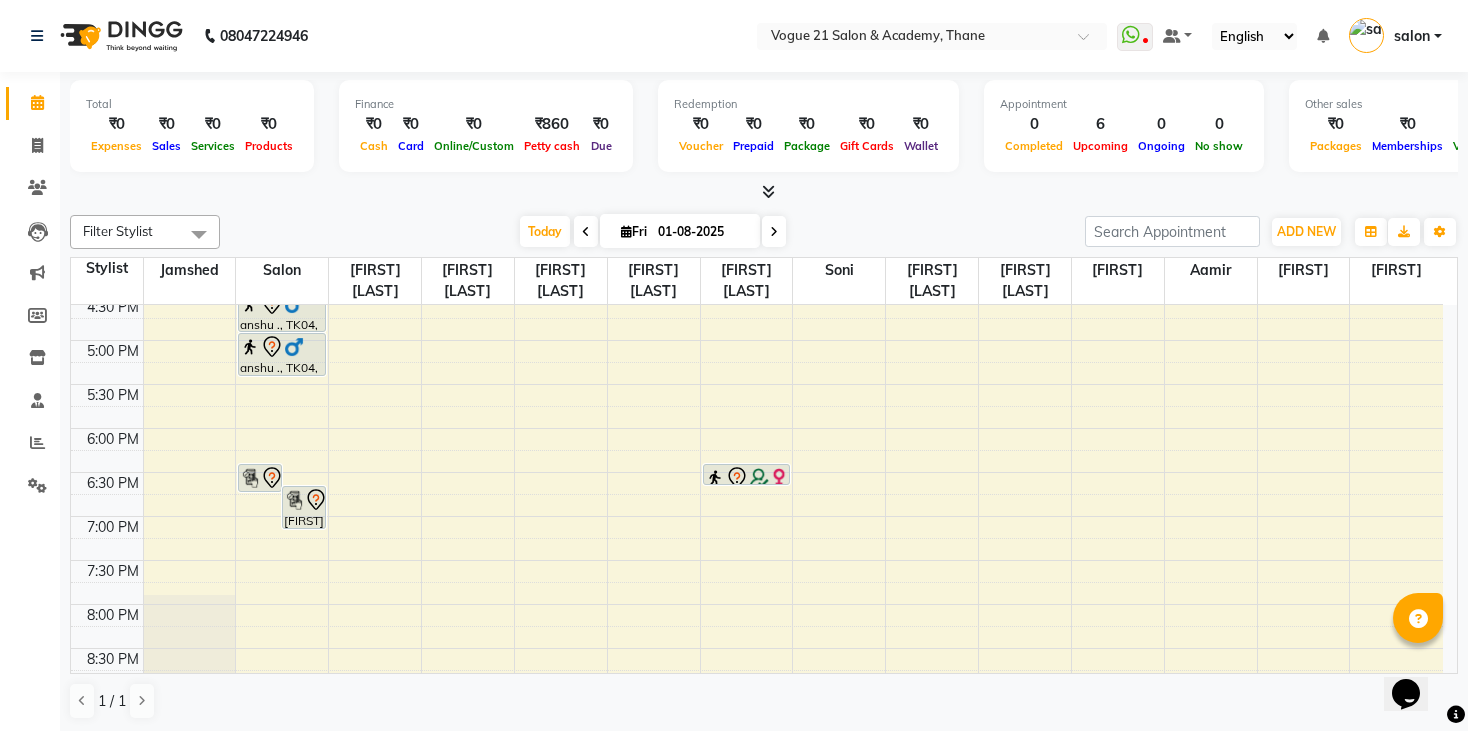 scroll, scrollTop: 780, scrollLeft: 0, axis: vertical 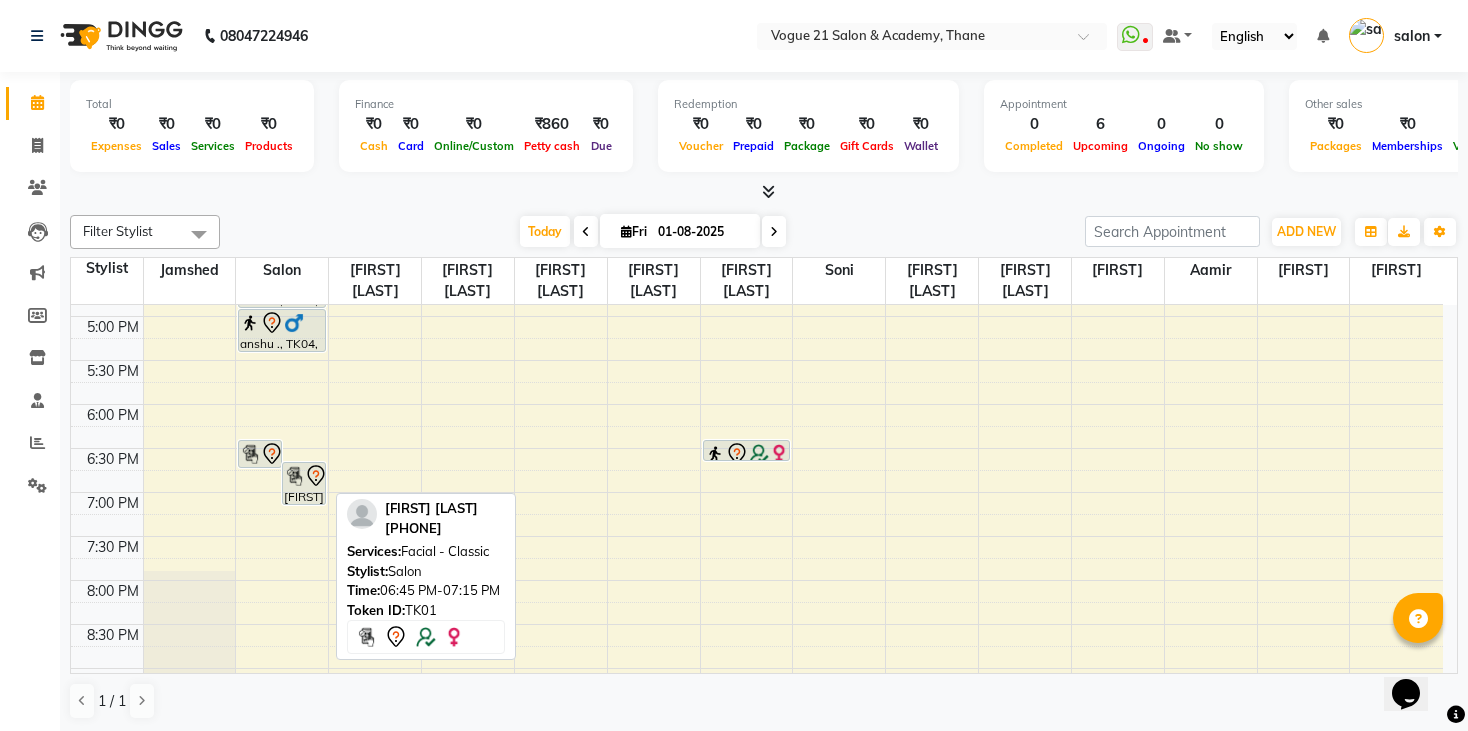 click at bounding box center (294, 476) 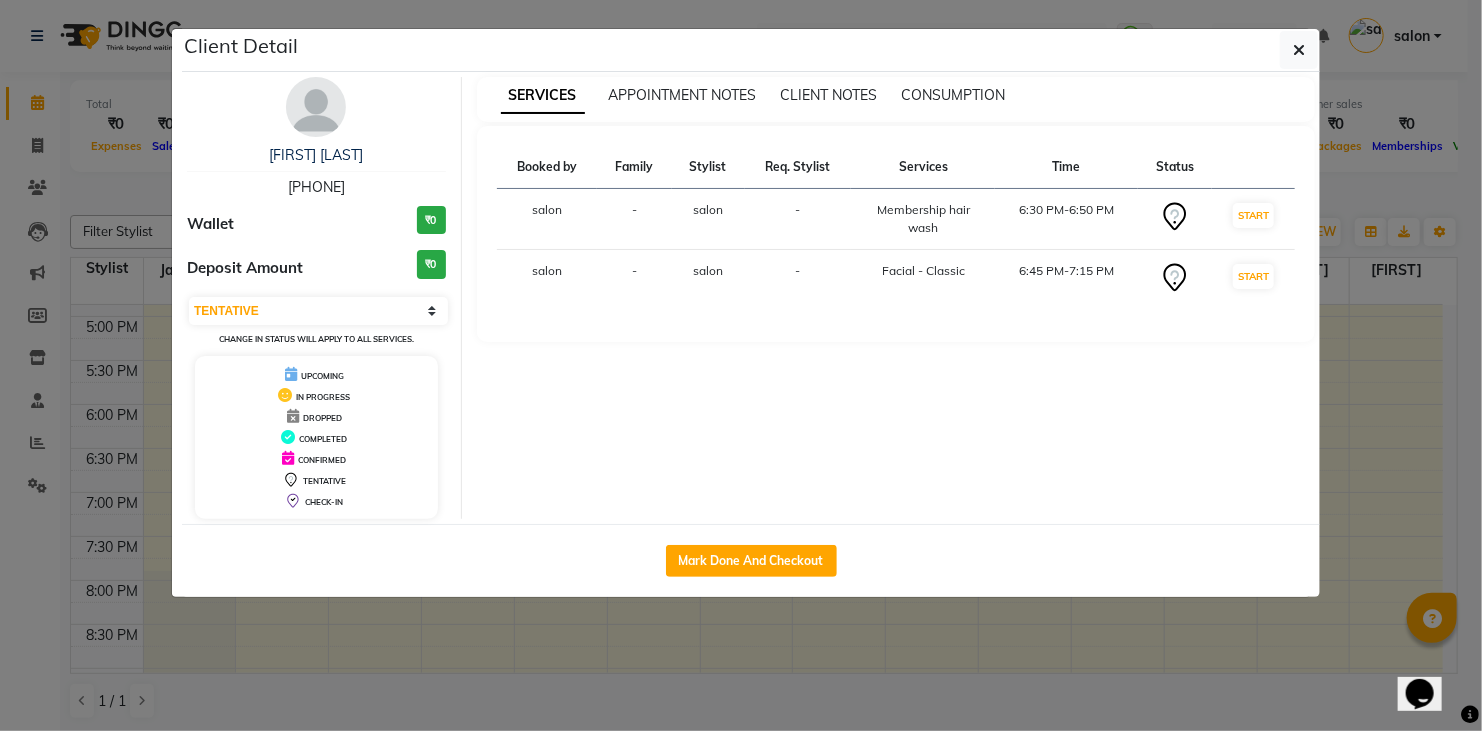 click at bounding box center (316, 107) 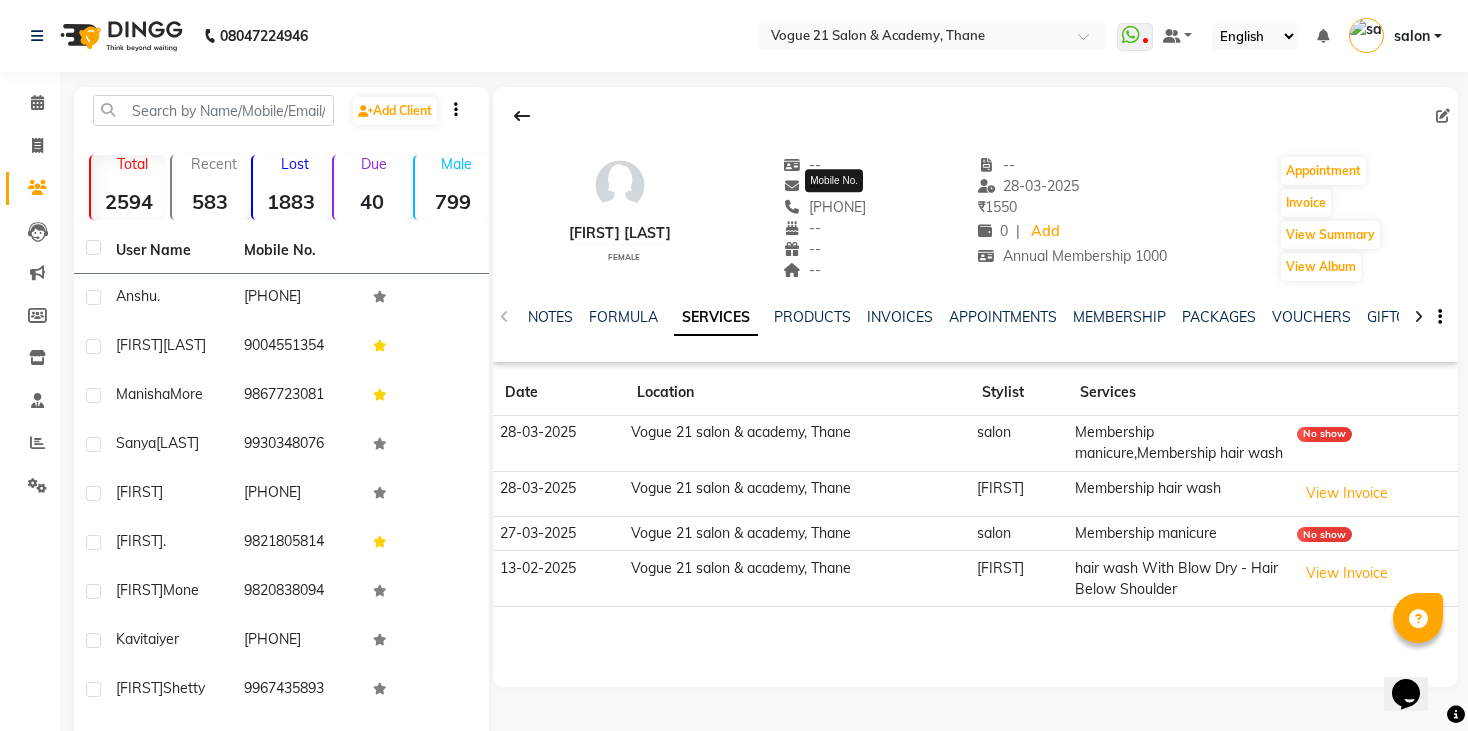 click on "[PHONE]" 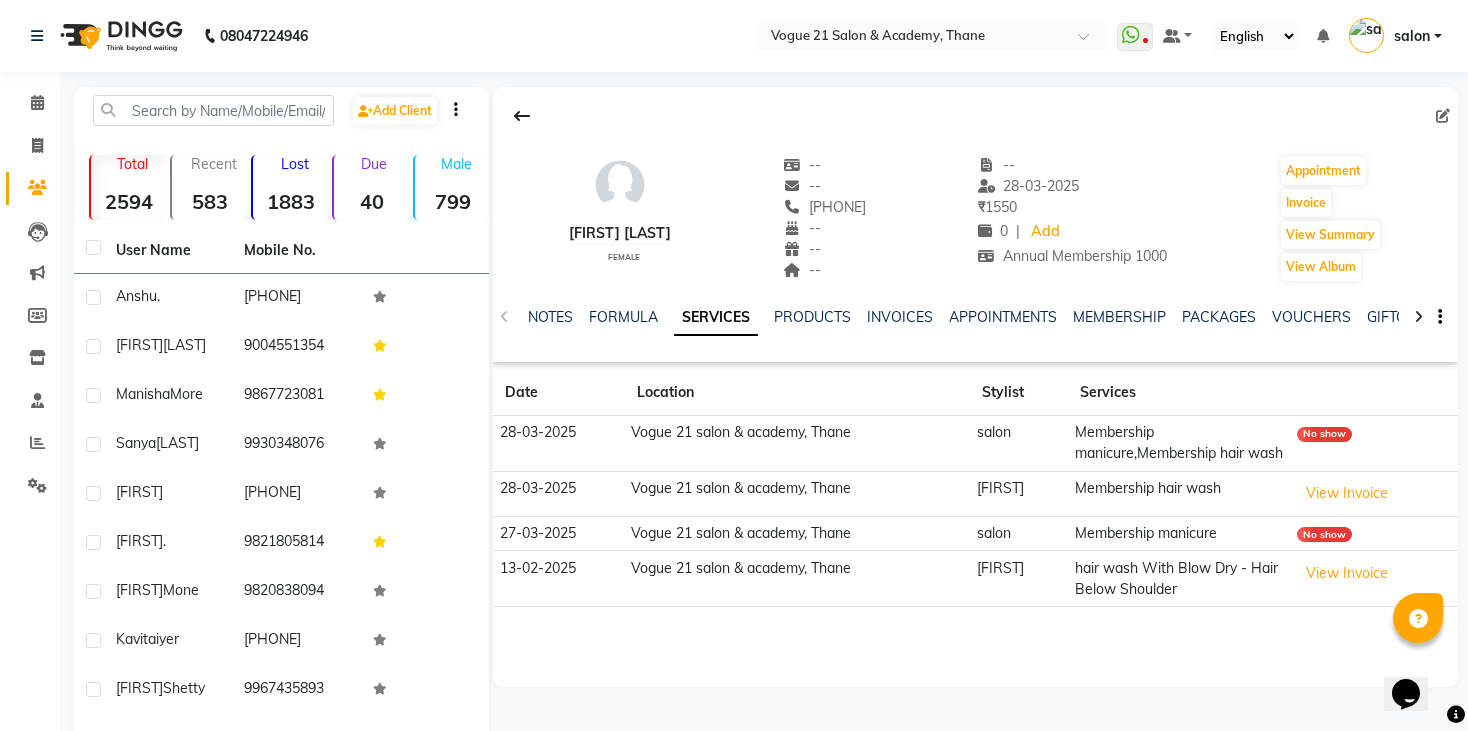 click on "[PHONE]" 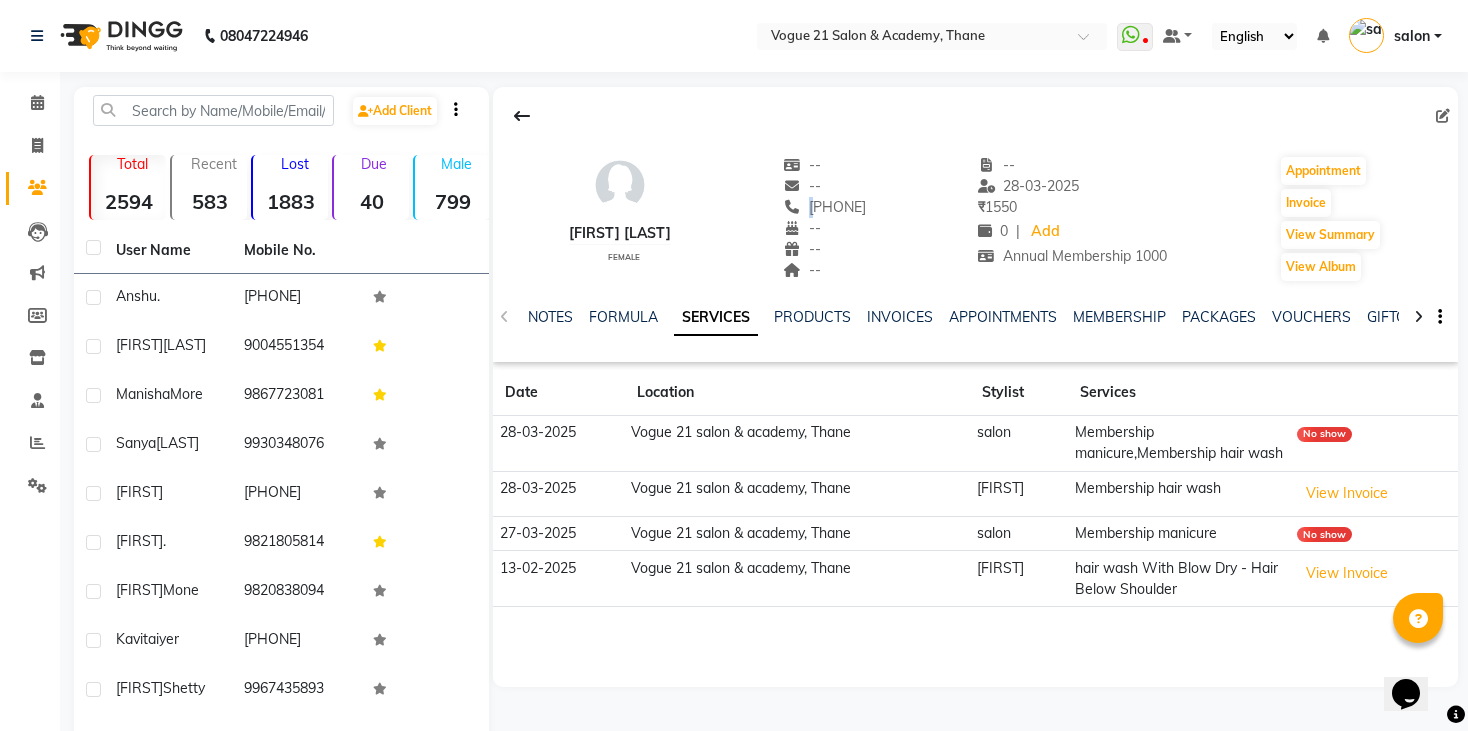 click on "[PHONE]" 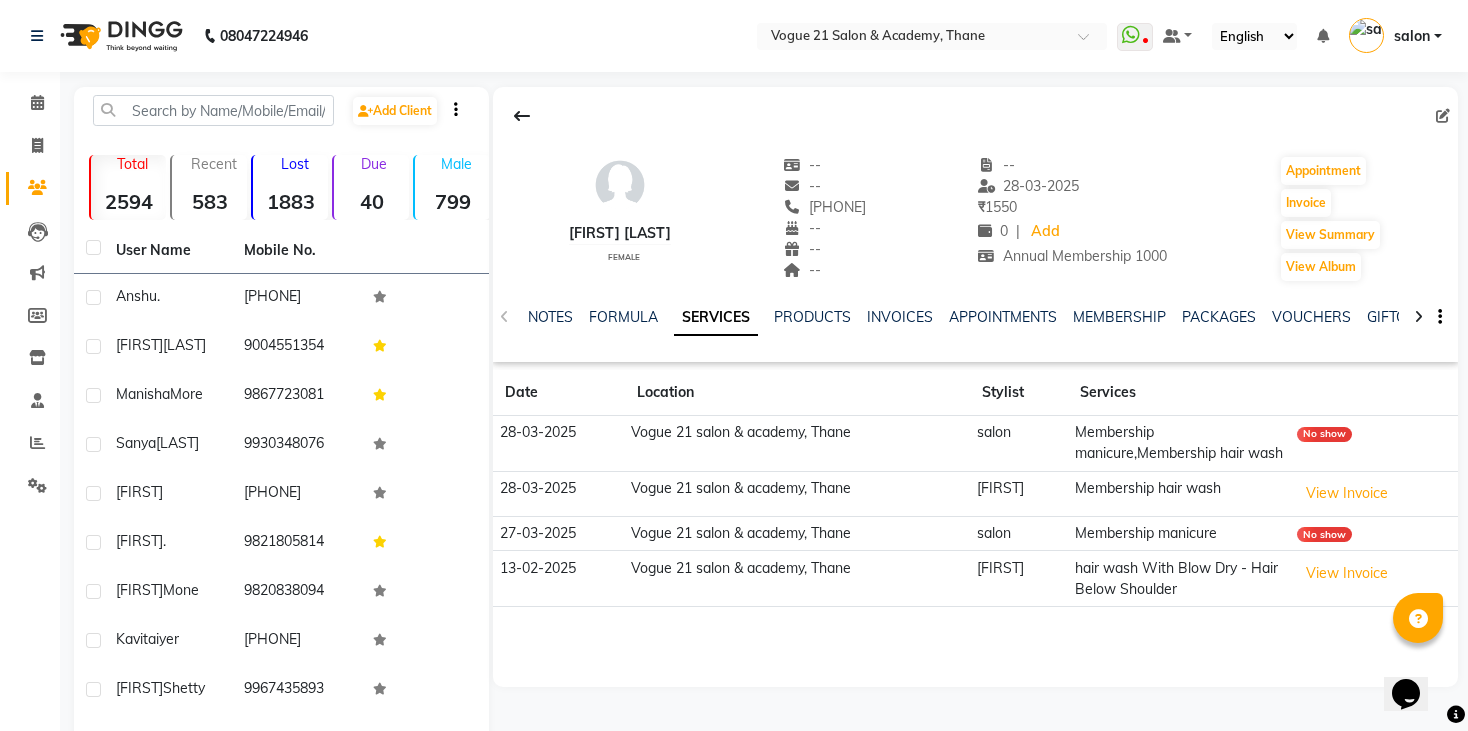click on "[PHONE]" 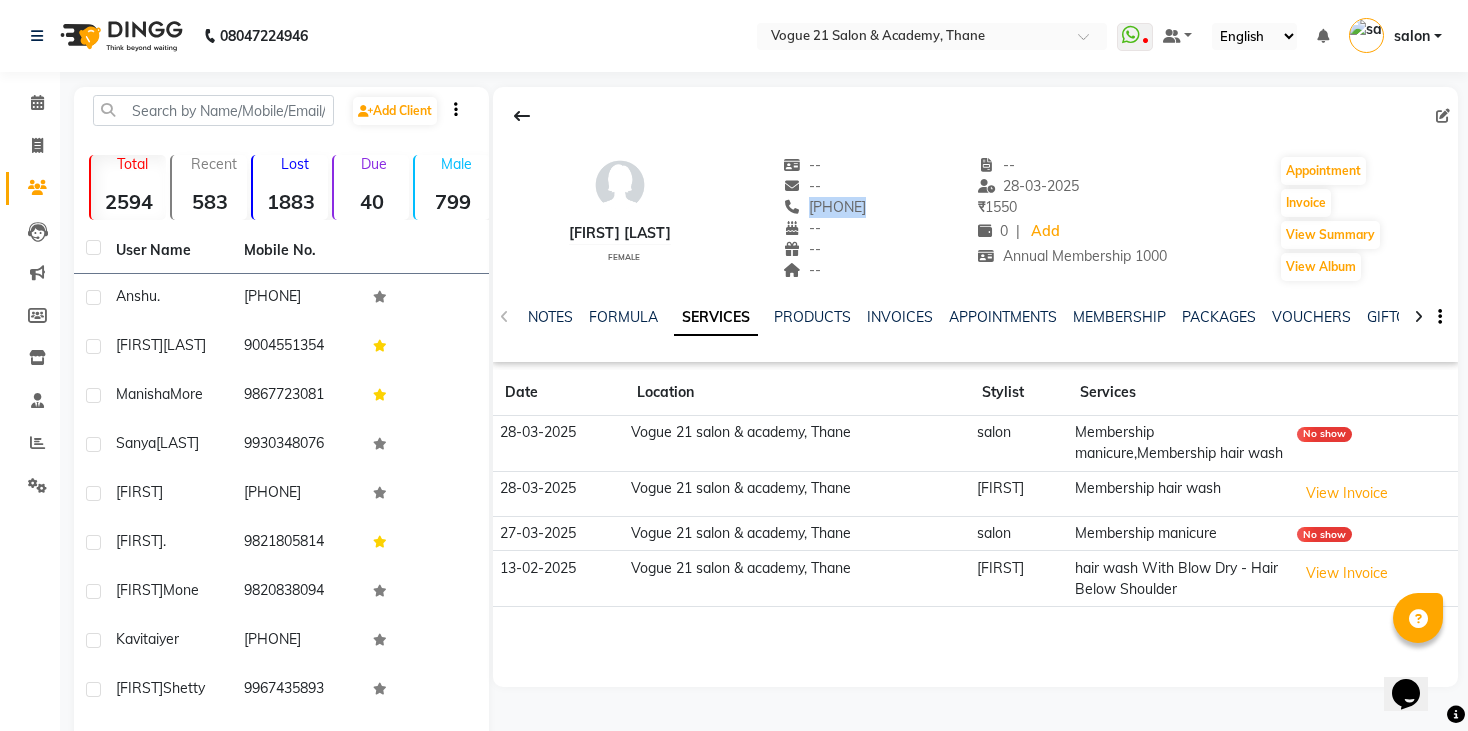 click on "[PHONE]" 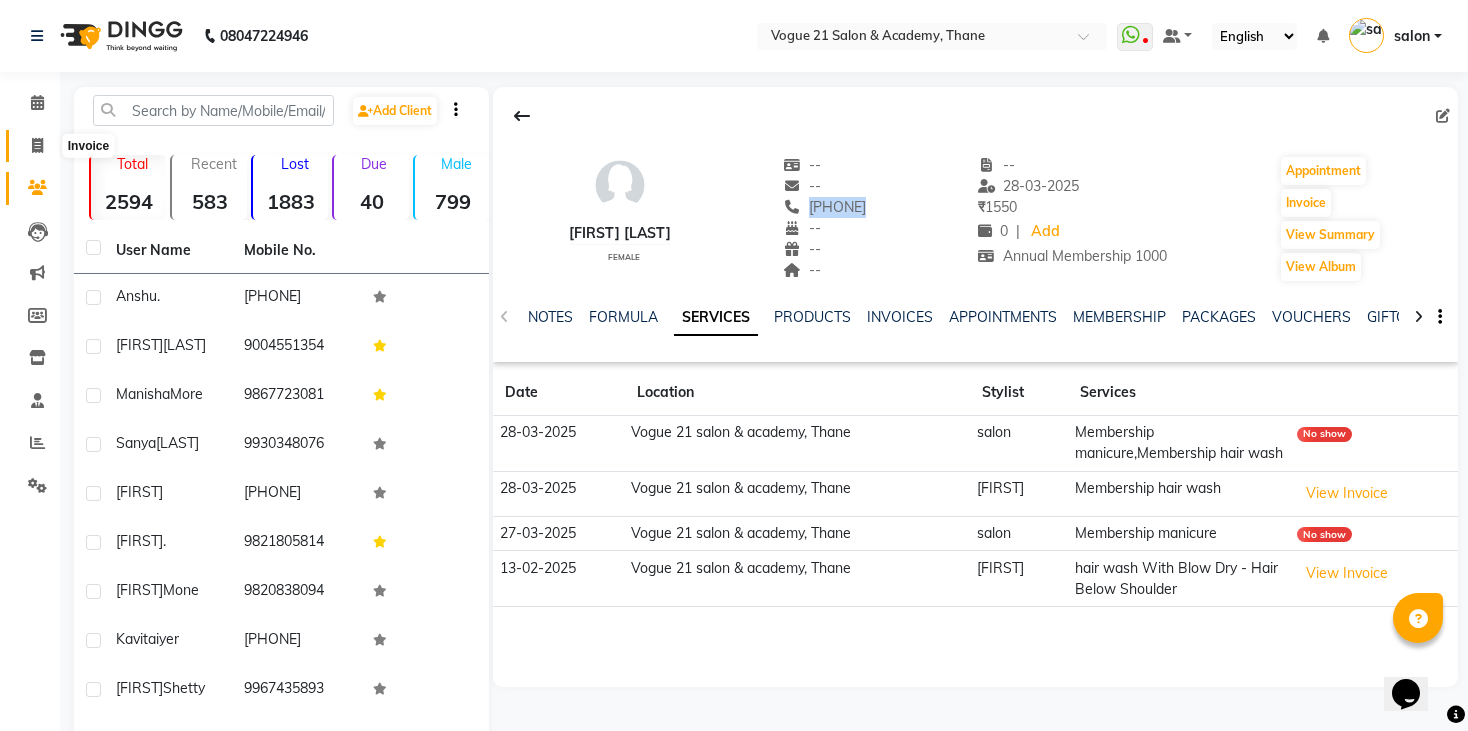 click 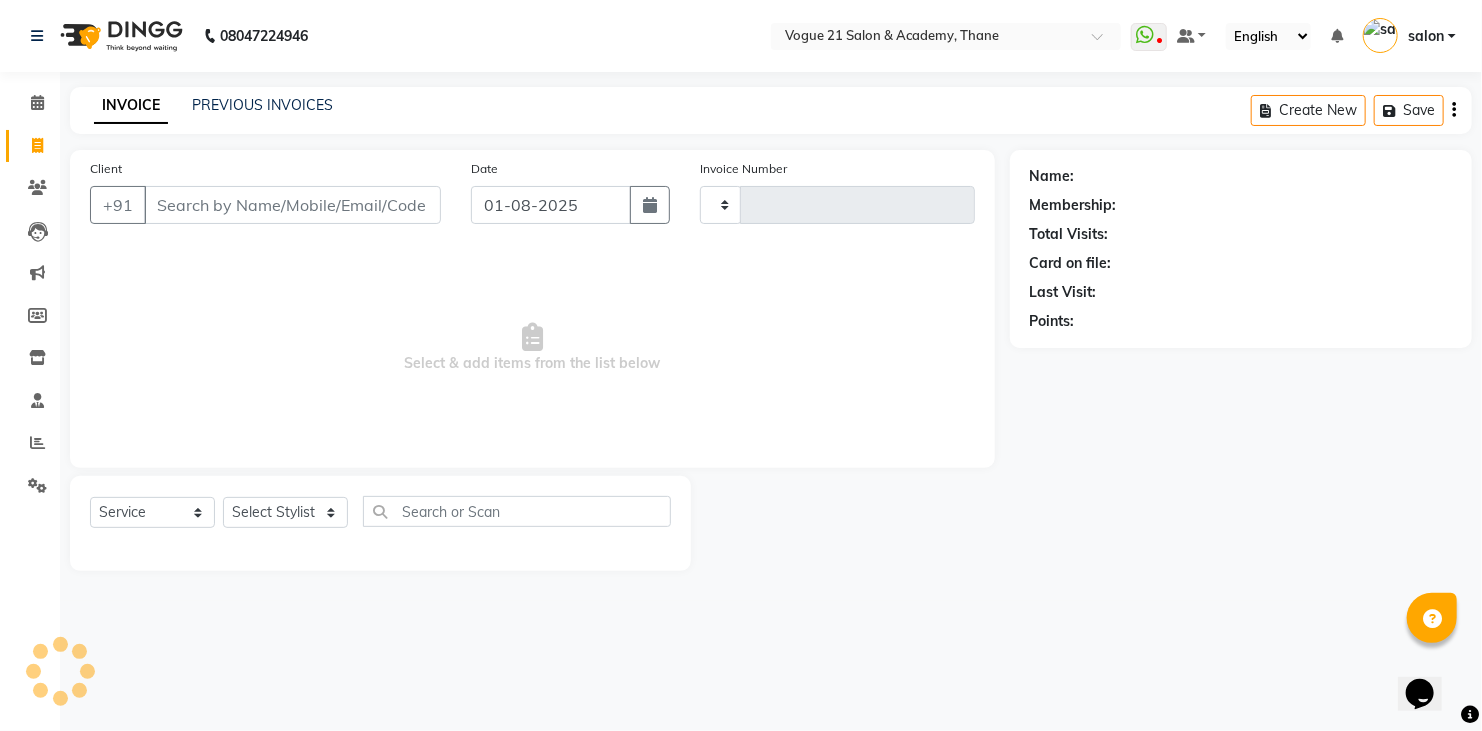 type on "2149" 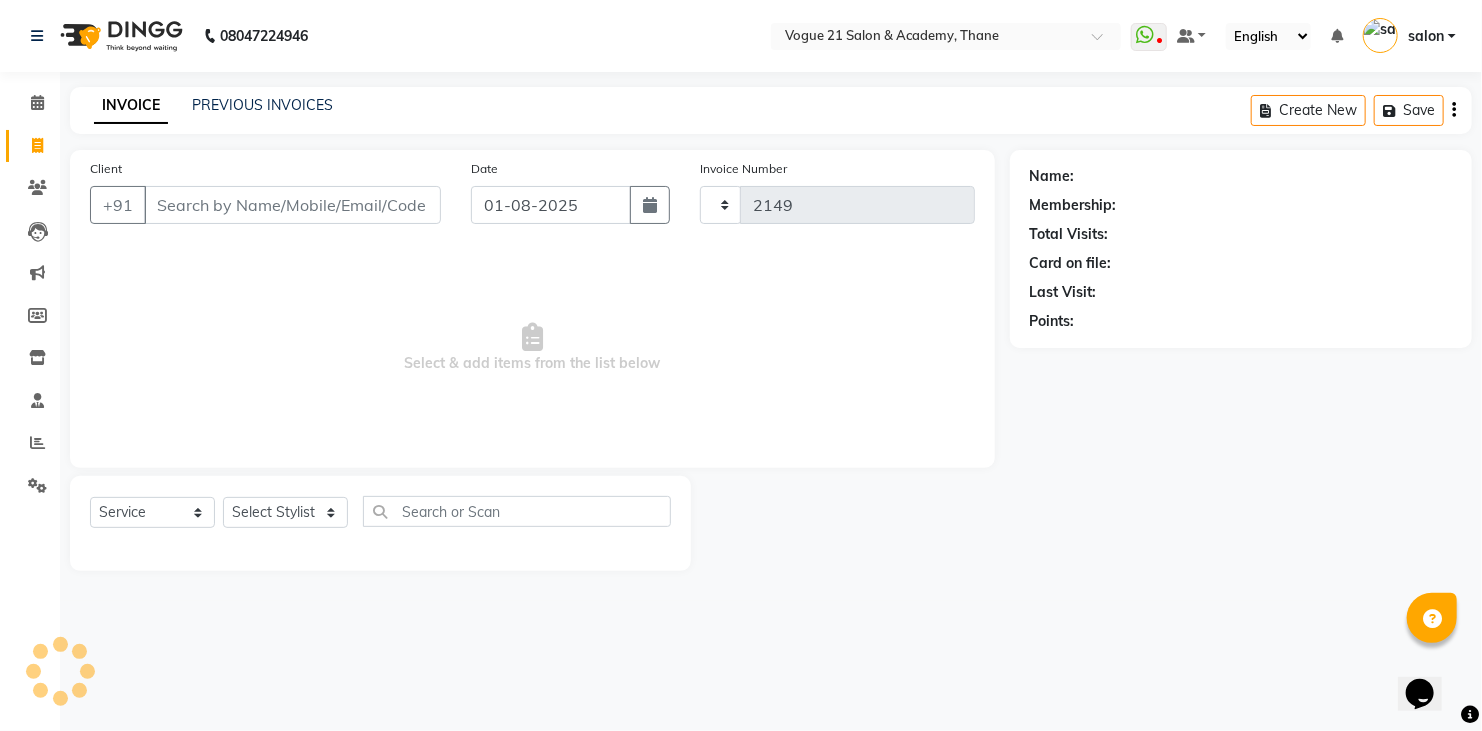 select on "4433" 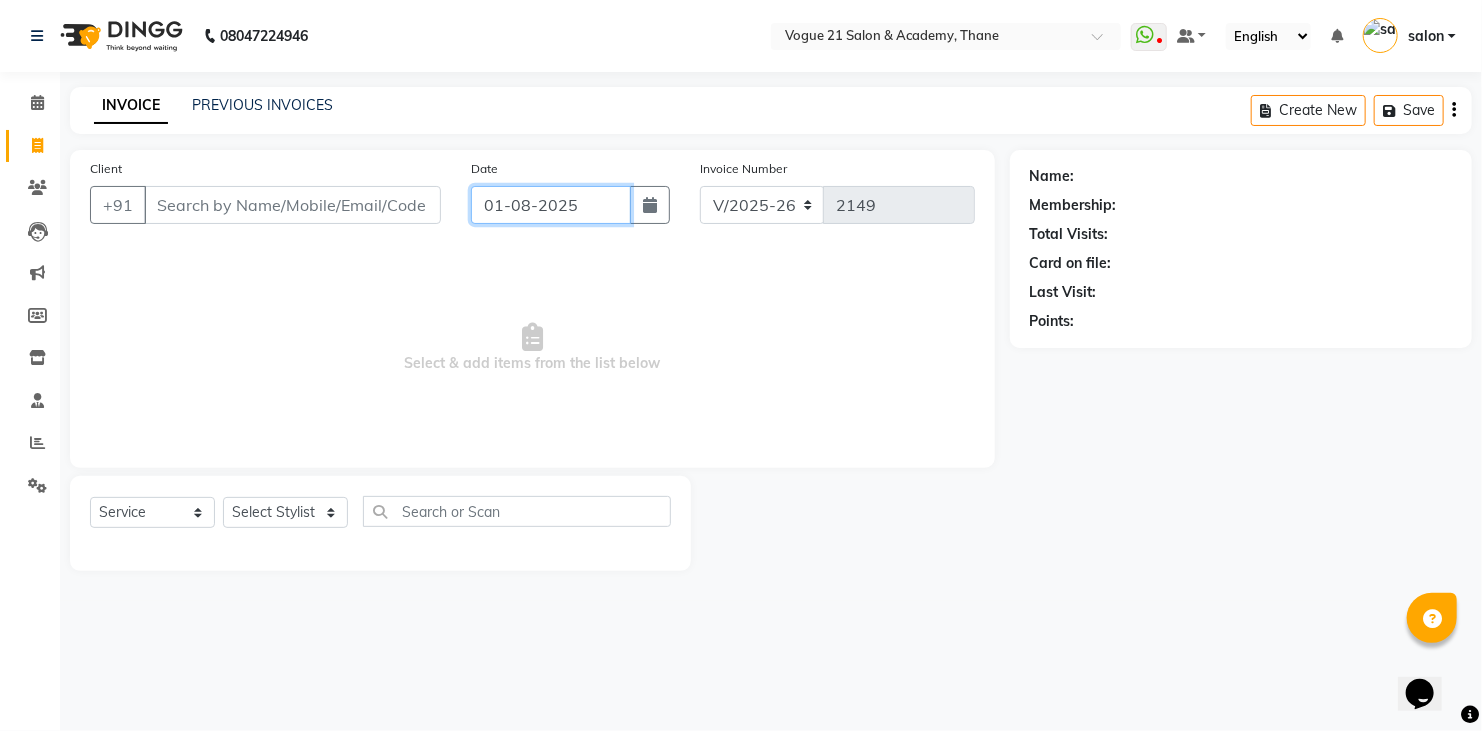 click on "01-08-2025" 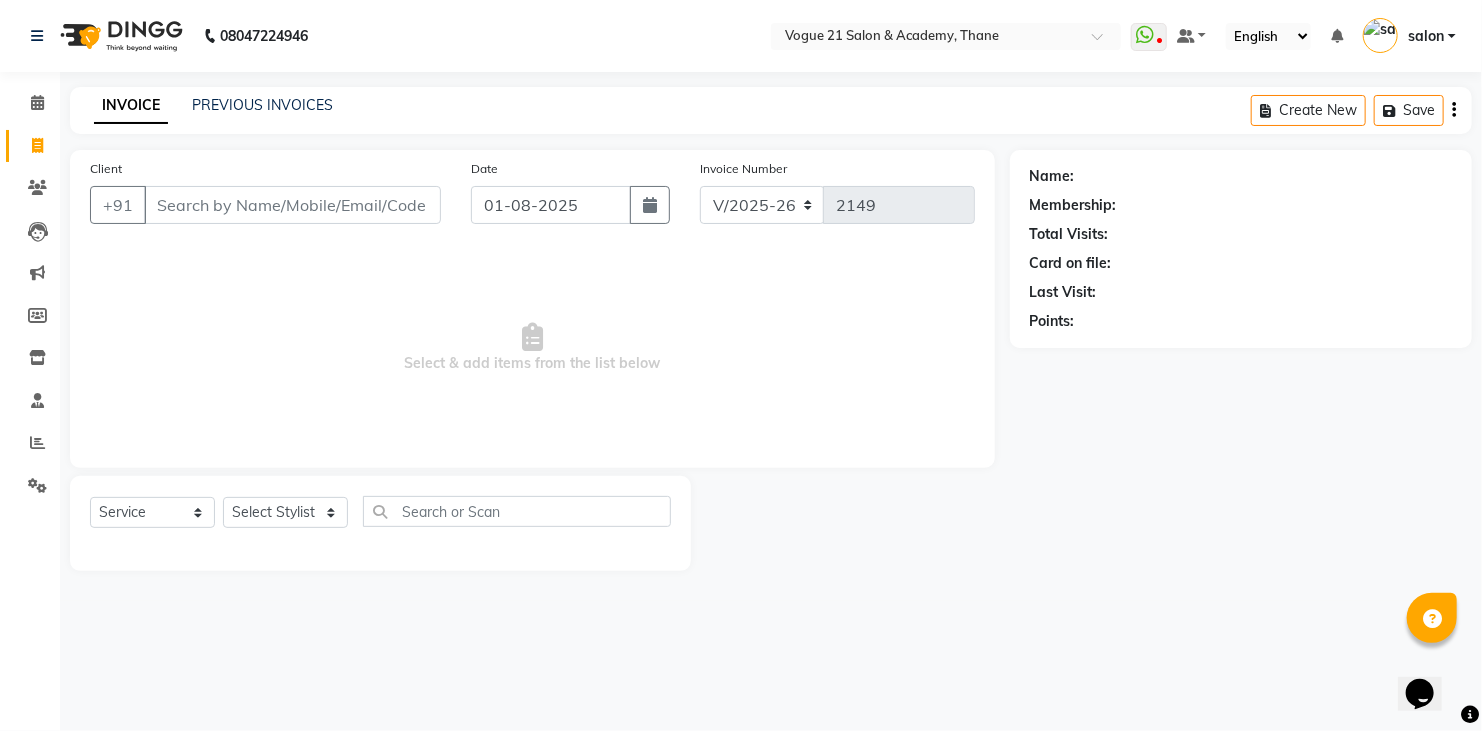 select on "8" 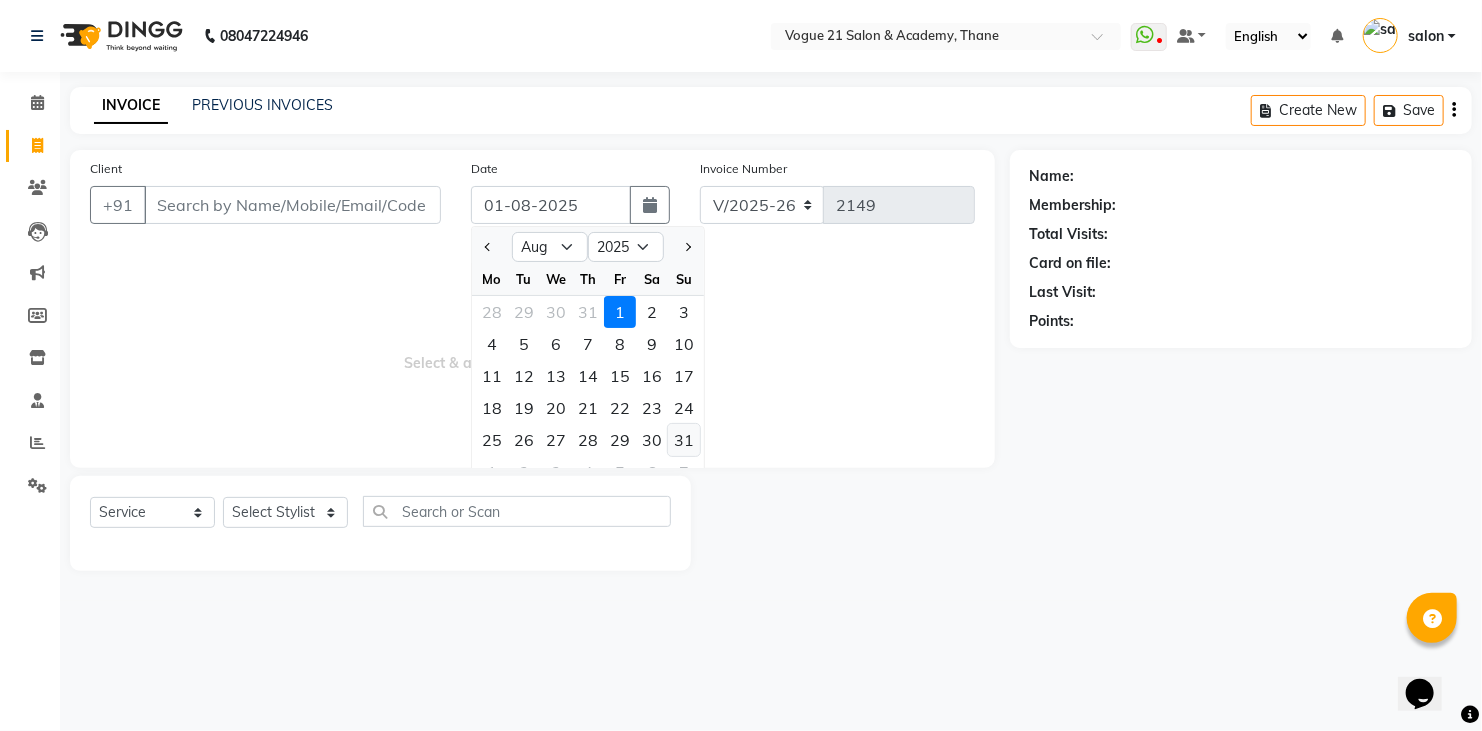 click on "31" 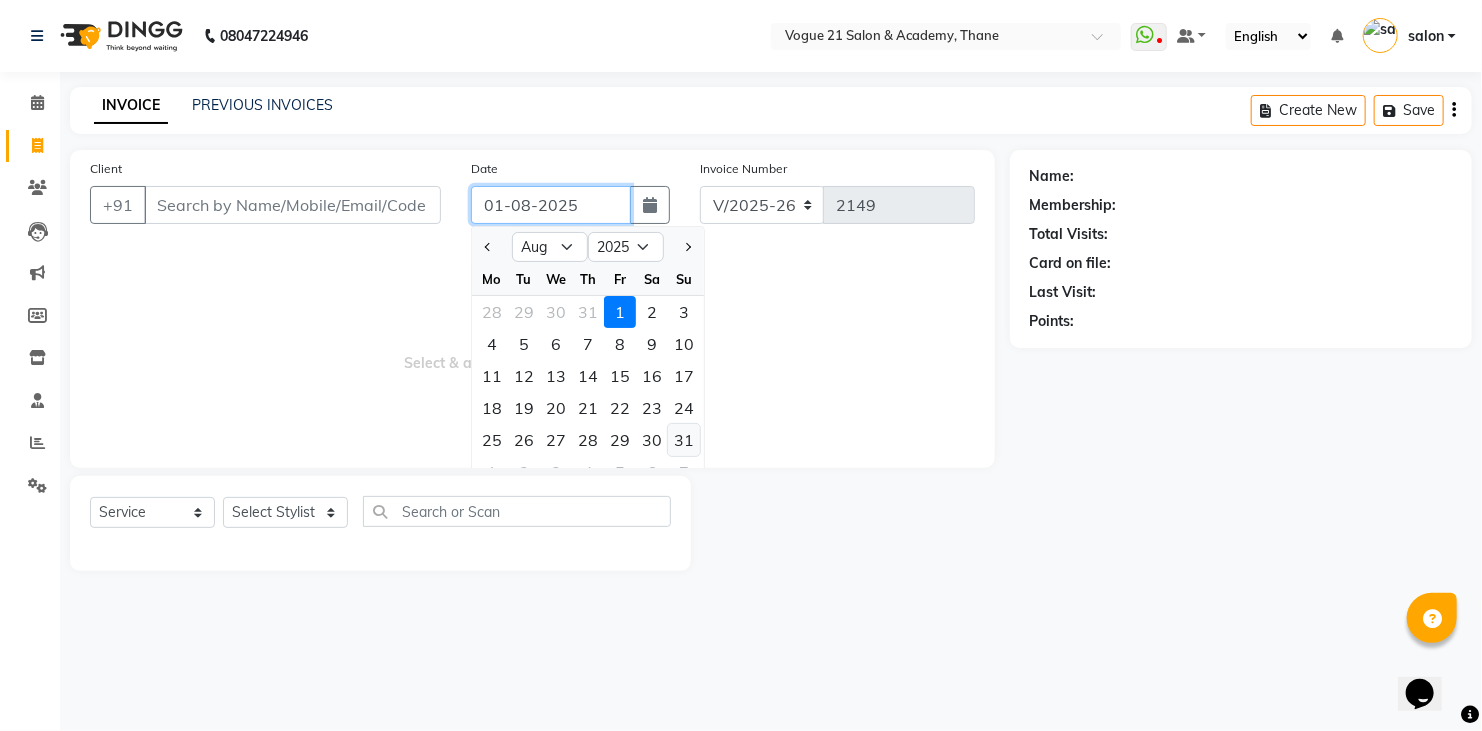 type on "31-08-2025" 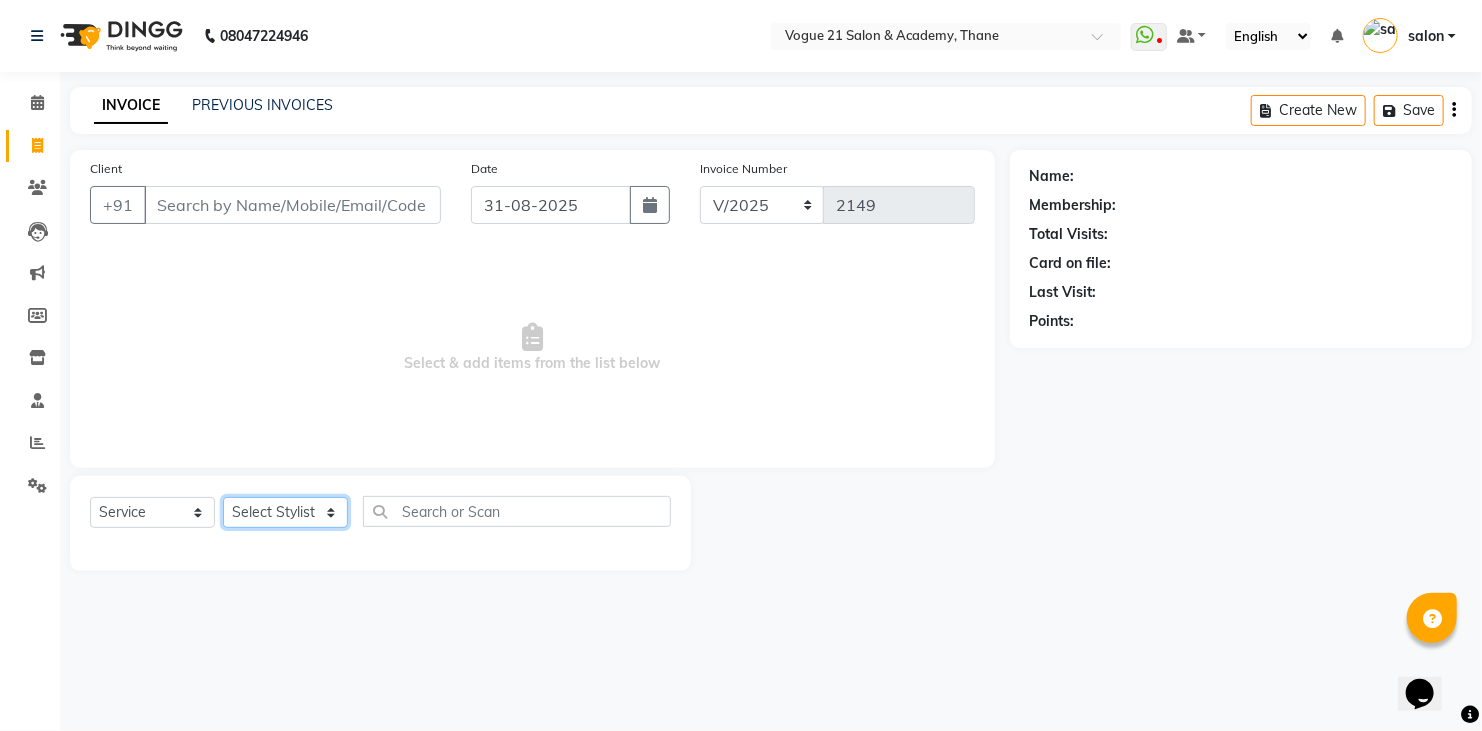 click on "Select Stylist [FIRST] [LAST]  [FIRST] [LAST]  [FIRST] [LAST] [FIRST] [LAST] [FIRST] [LAST] [FIRST] [LAST] [FIRST] [LAST] [FIRST] [LAST] [FIRST] [LAST] [FIRST] [LAST] [FIRST] [LAST]" 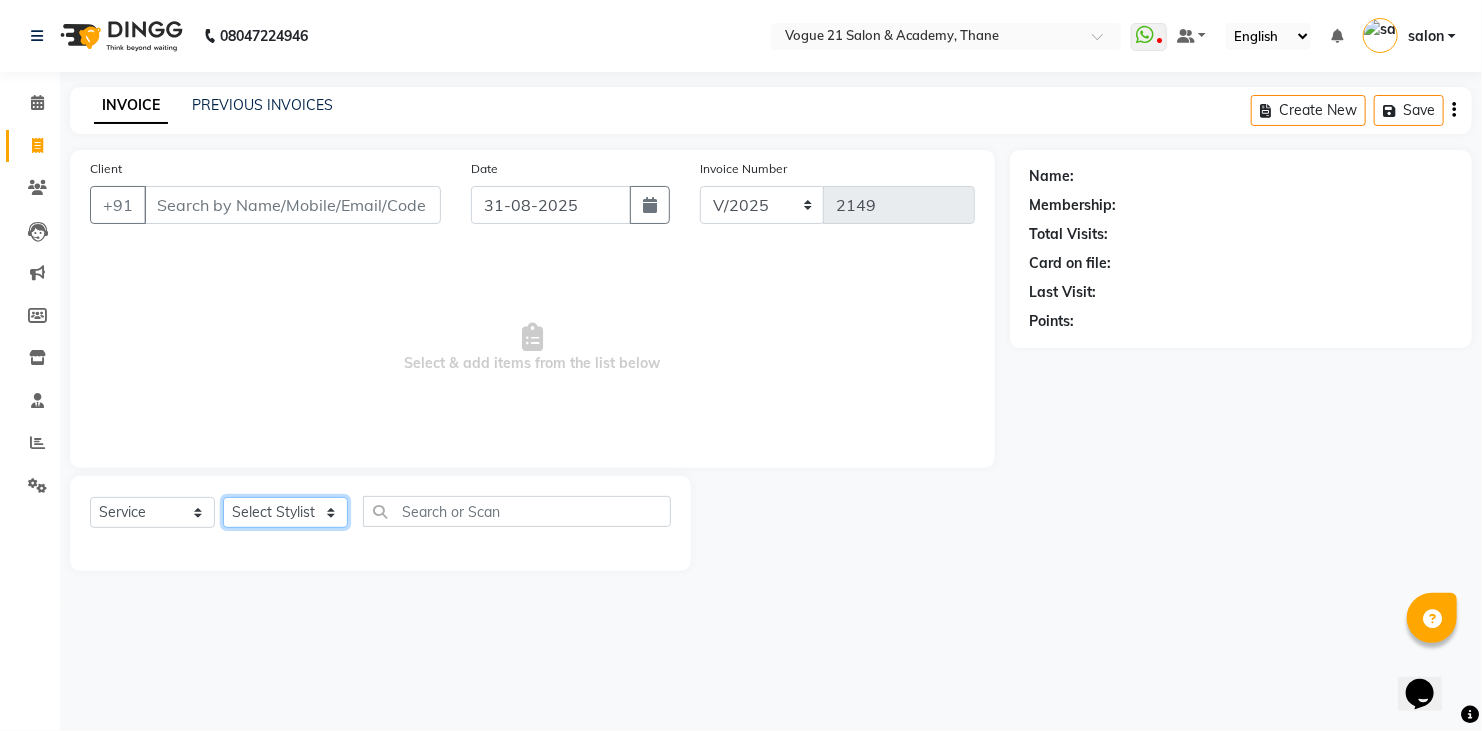 select on "66609" 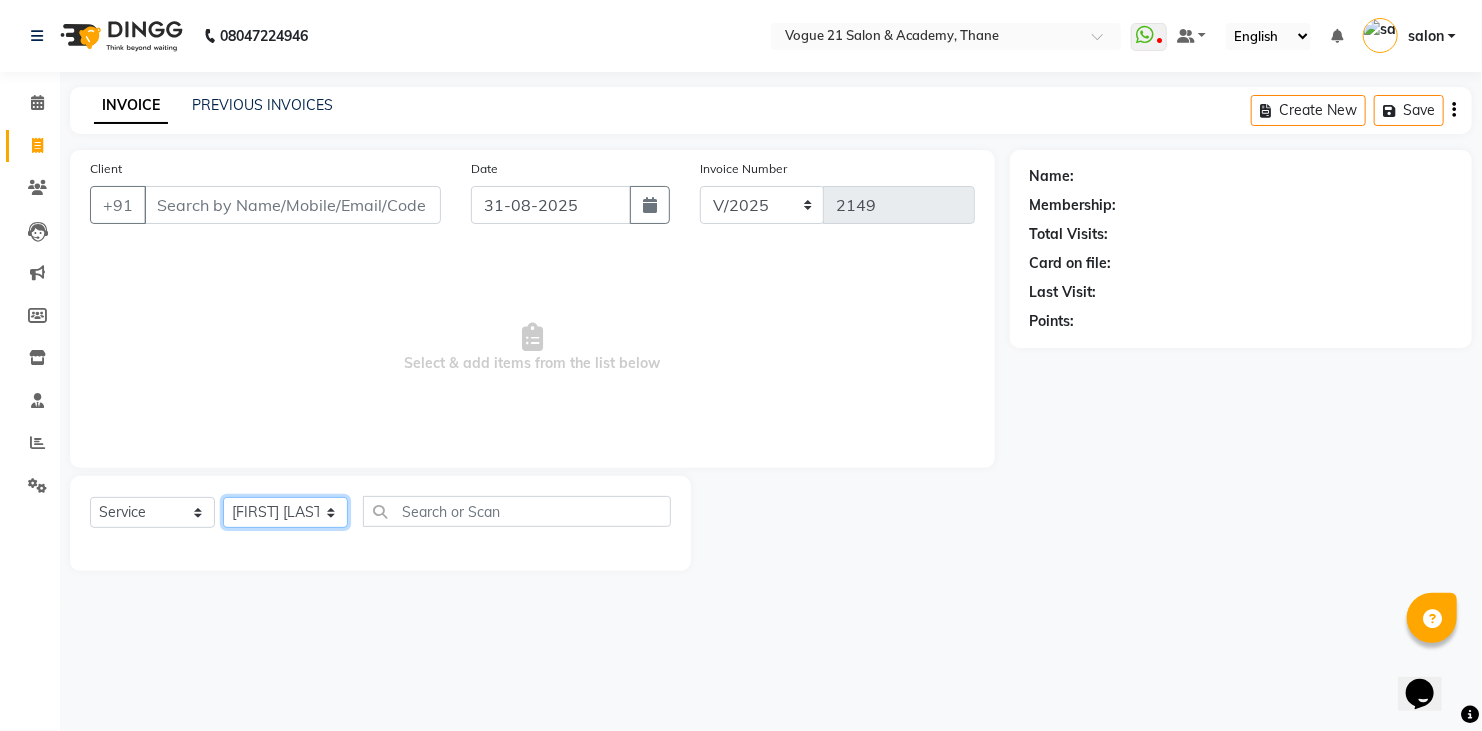 click on "Select Stylist [FIRST] [LAST]  [FIRST] [LAST]  [FIRST] [LAST] [FIRST] [LAST] [FIRST] [LAST] [FIRST] [LAST] [FIRST] [LAST] [FIRST] [LAST] [FIRST] [LAST] [FIRST] [LAST] [FIRST] [LAST]" 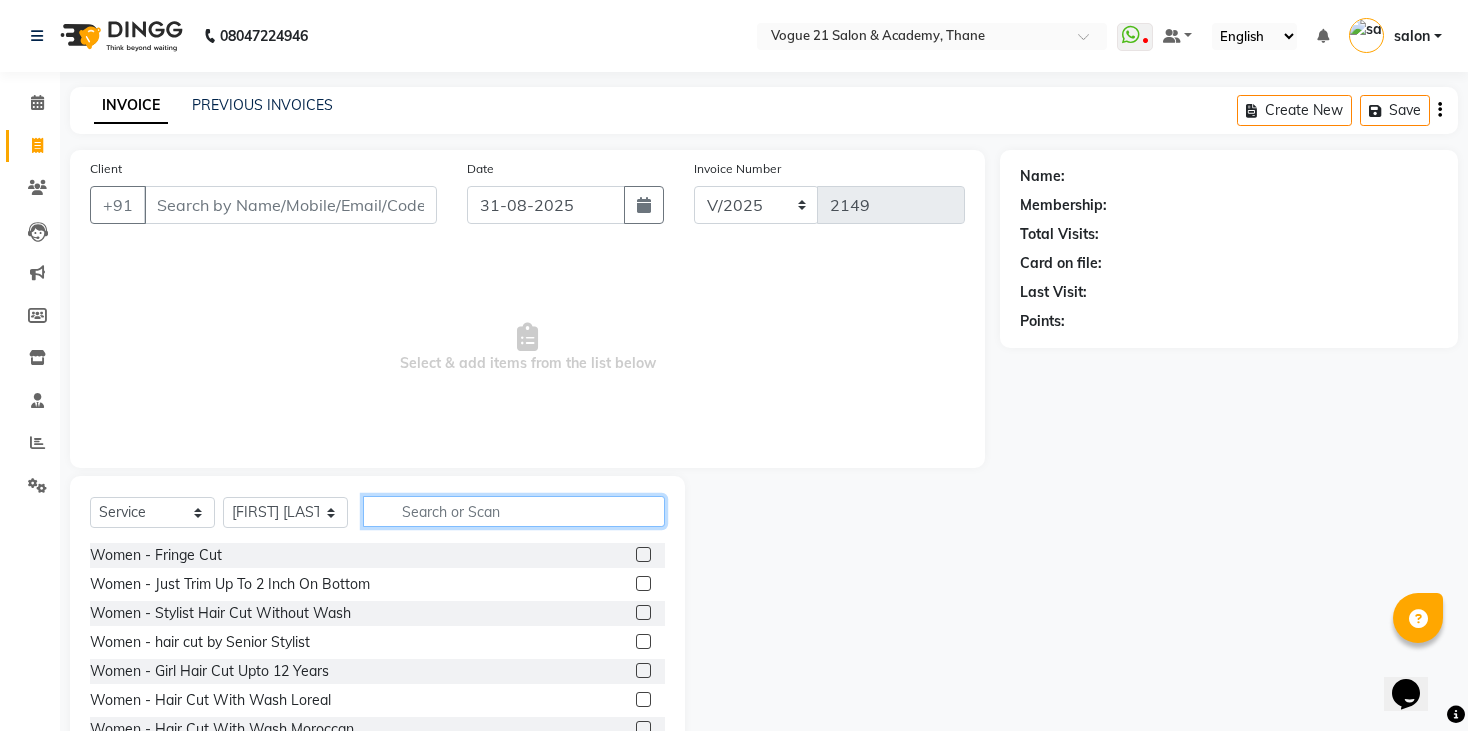 click 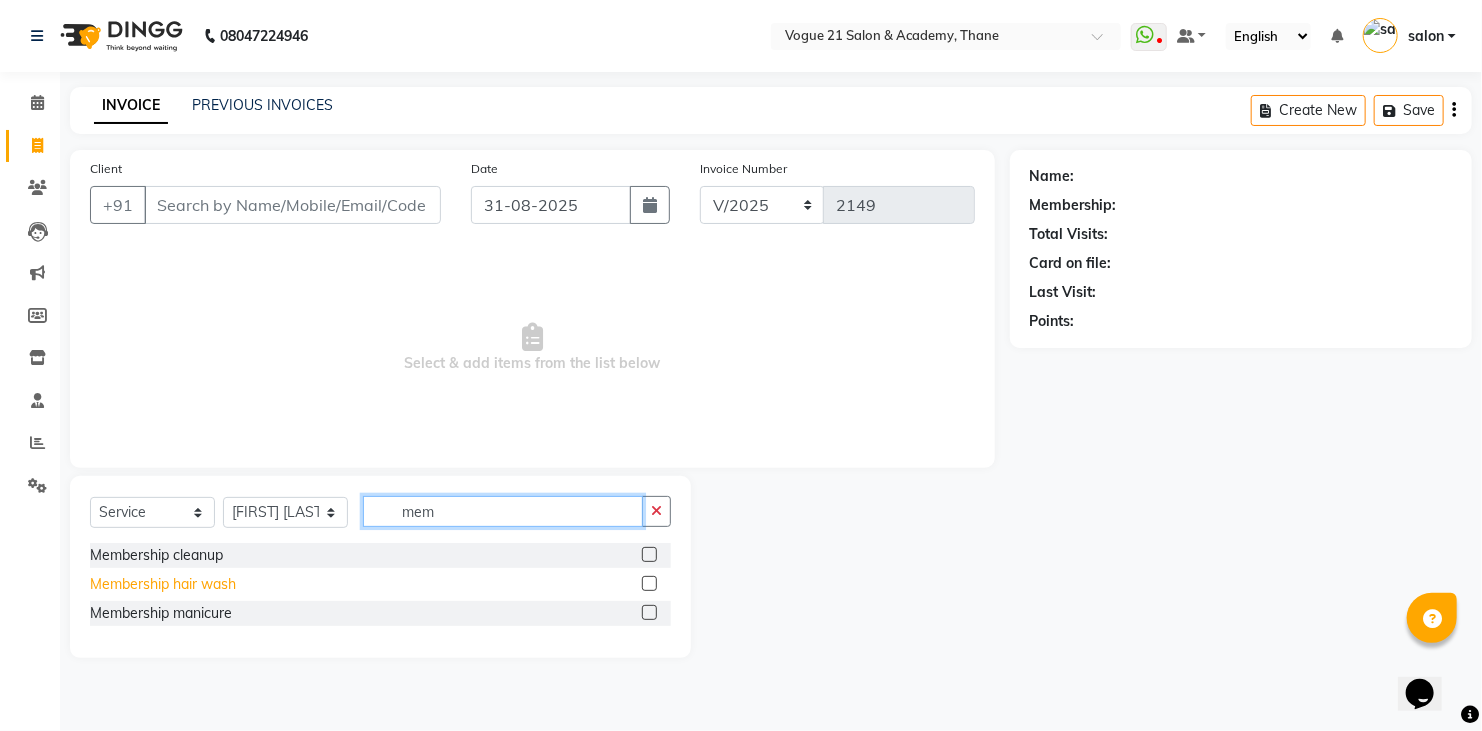 type on "mem" 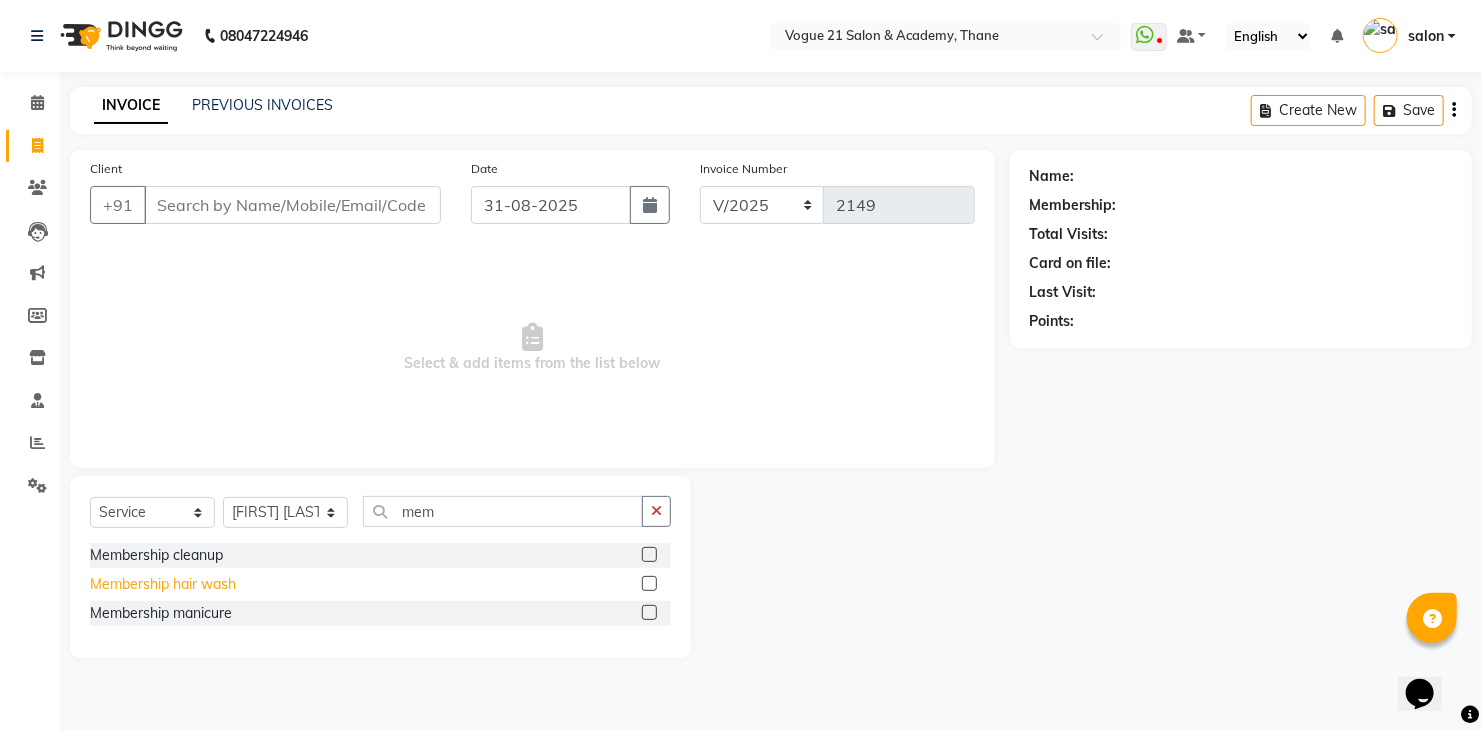 click on "Membership hair wash" 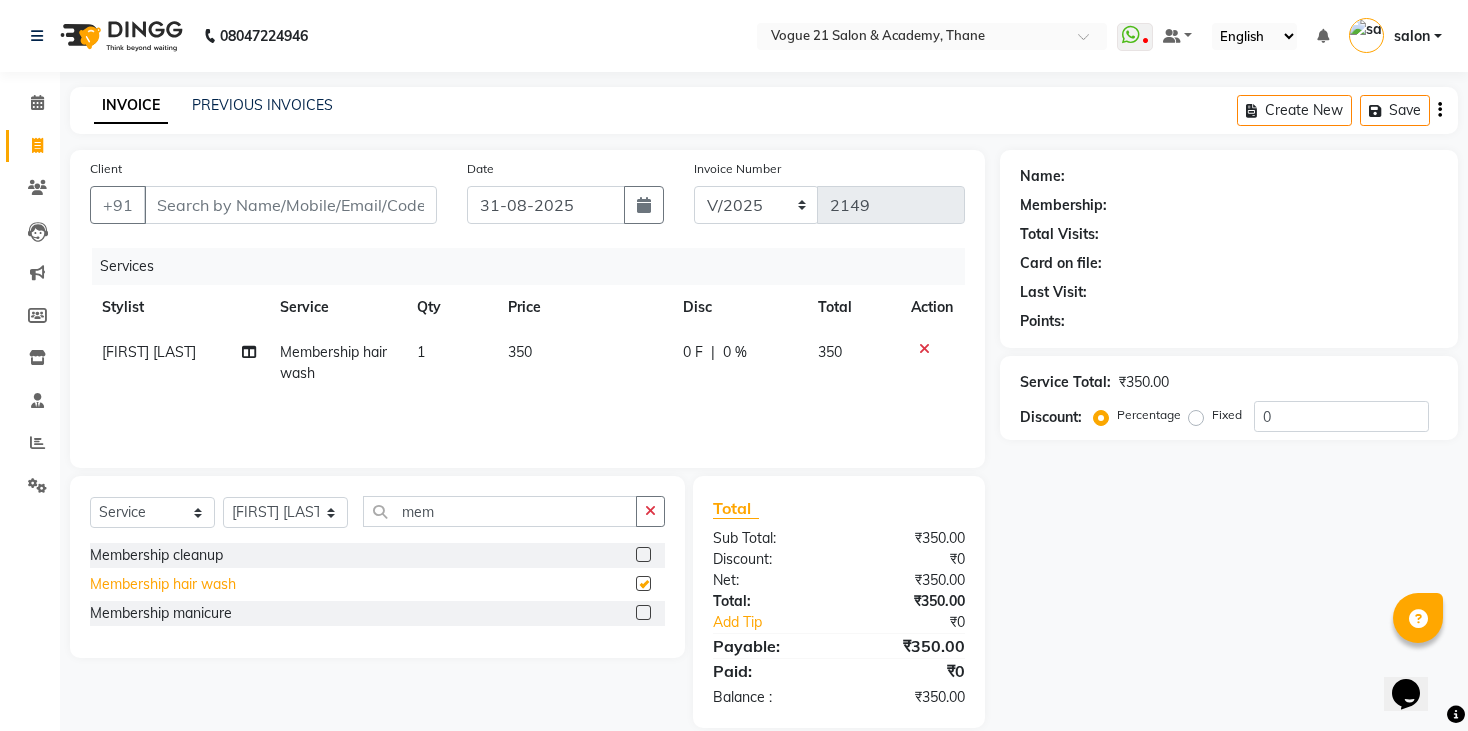 checkbox on "false" 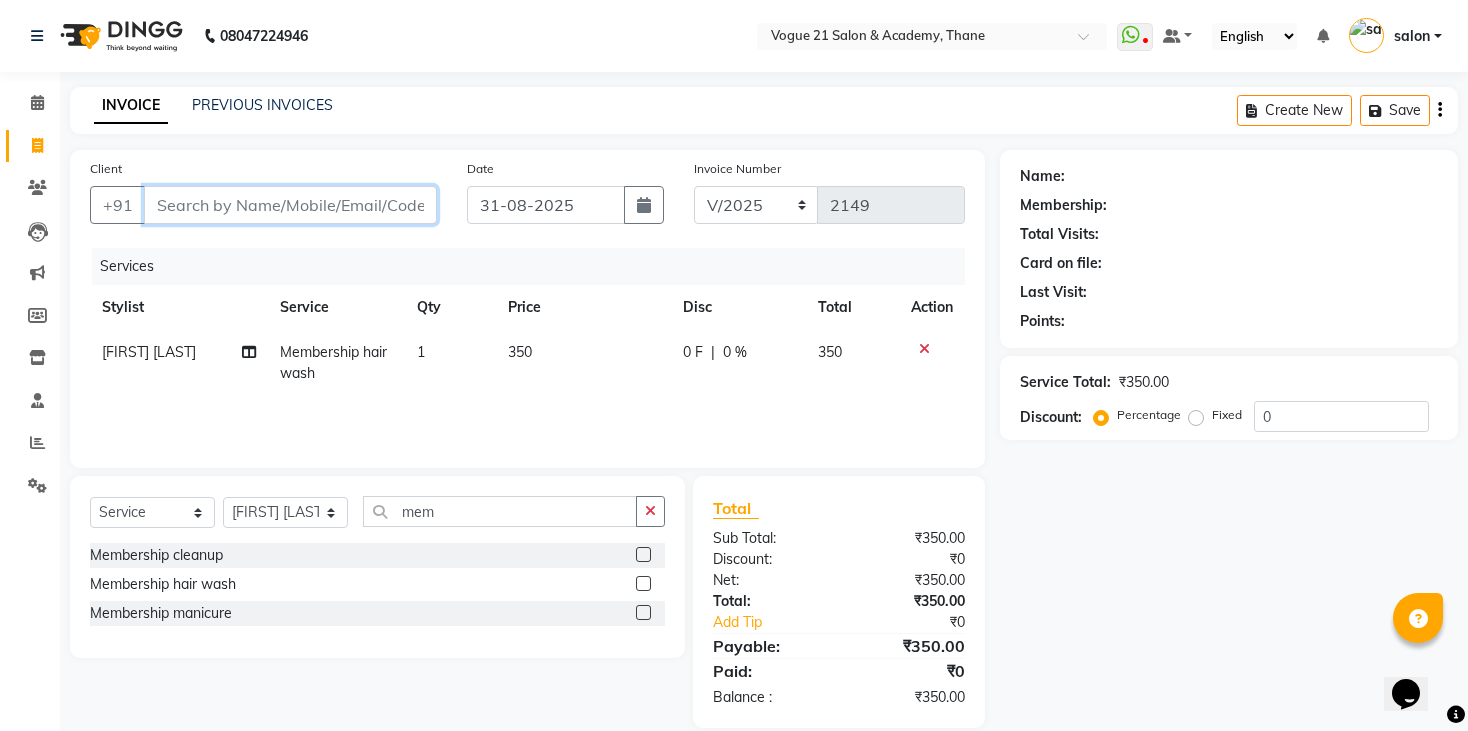 click on "Client" at bounding box center [290, 205] 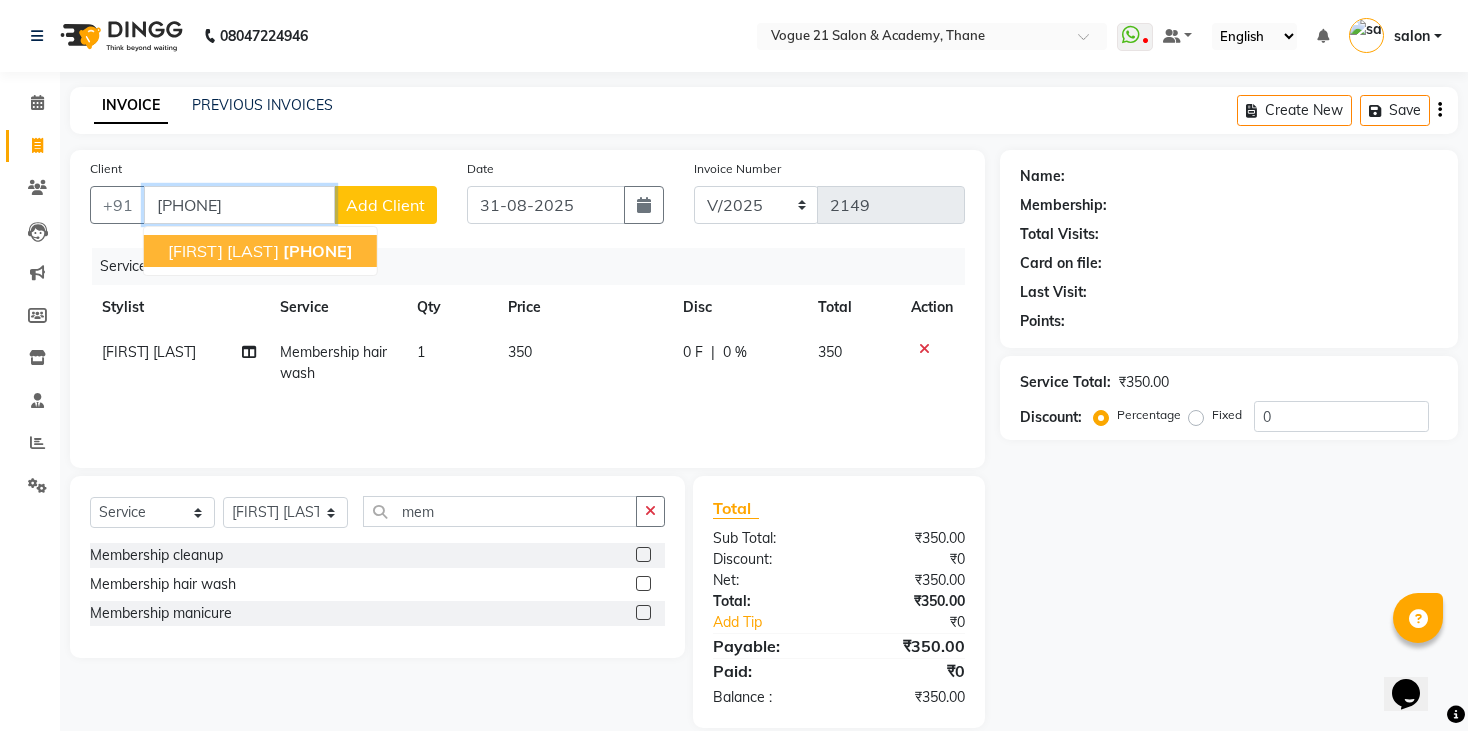 click on "[PHONE]" 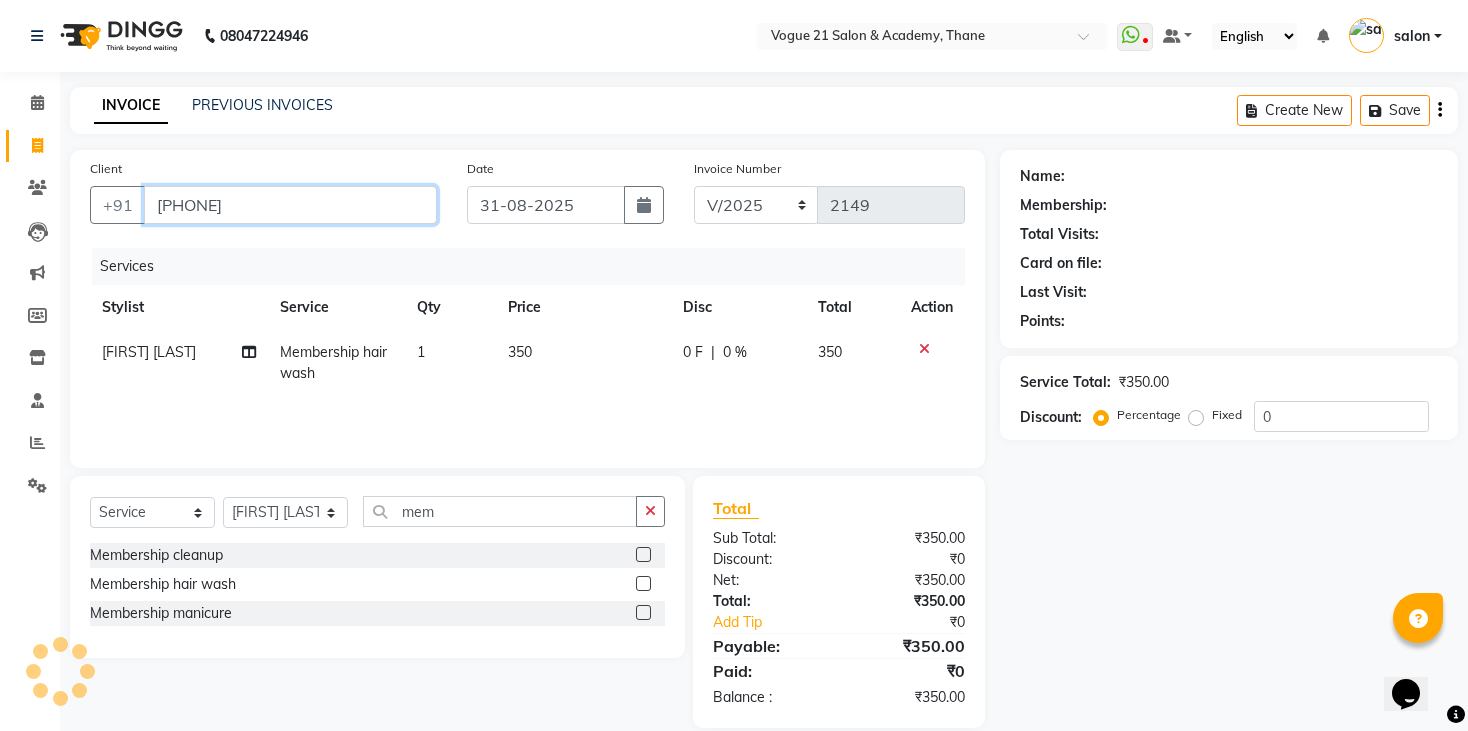 type on "[PHONE]" 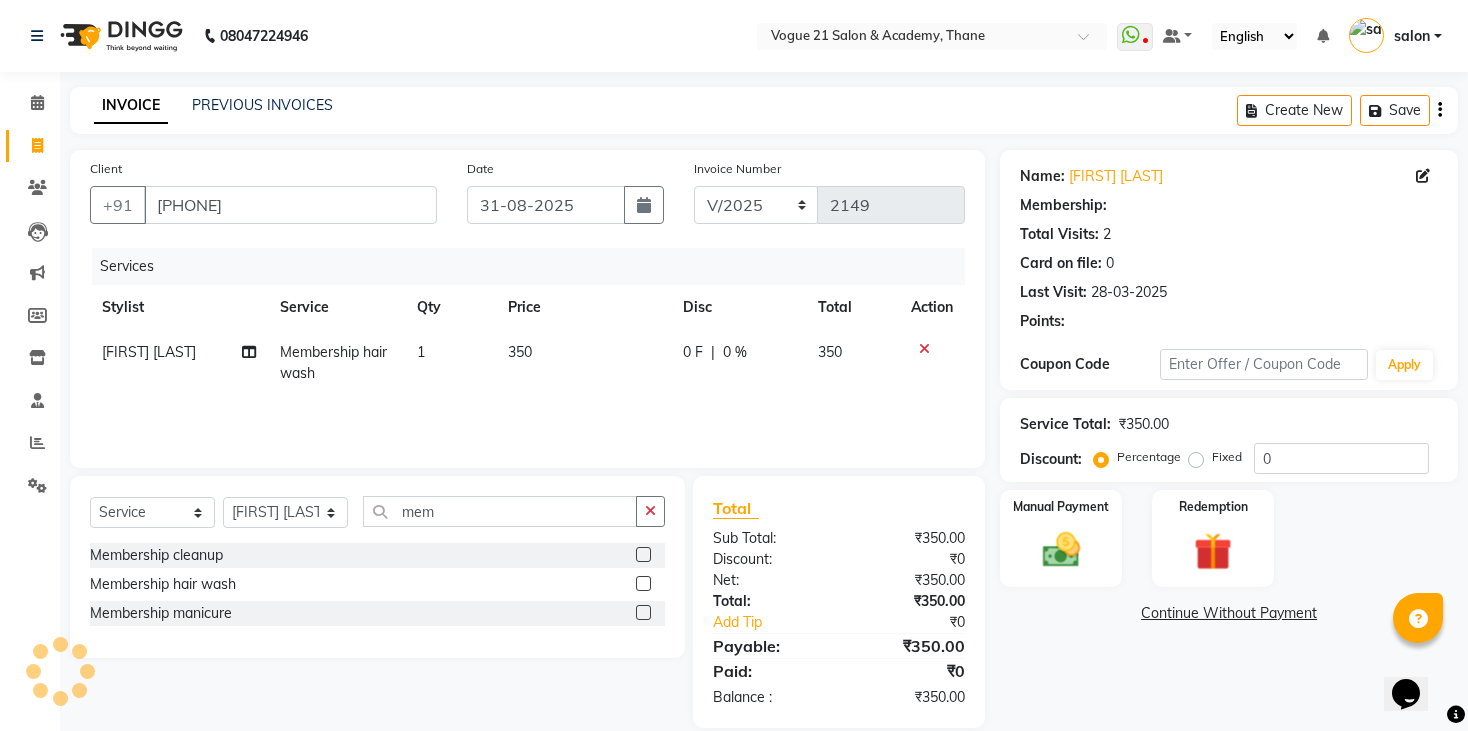 type on "20" 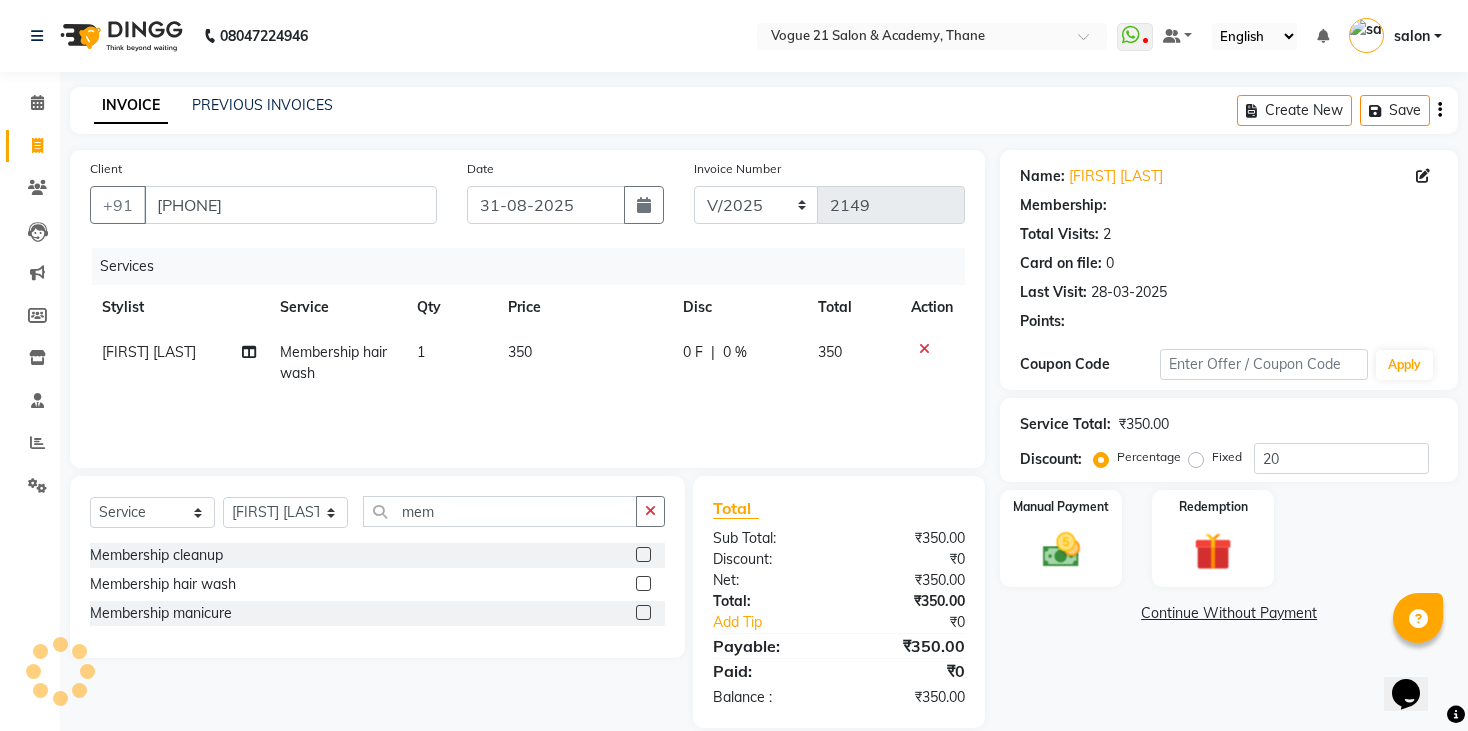 select on "1: Object" 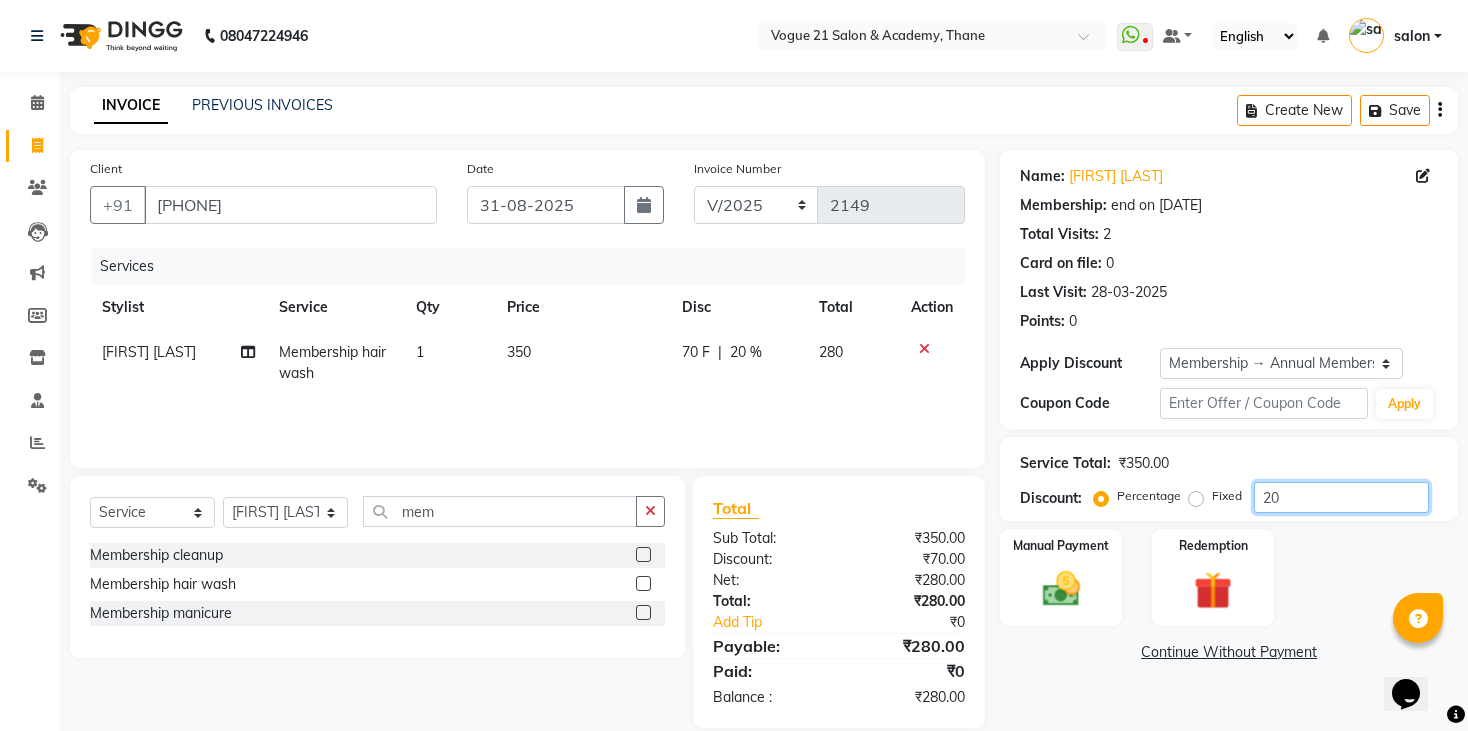 click on "20" 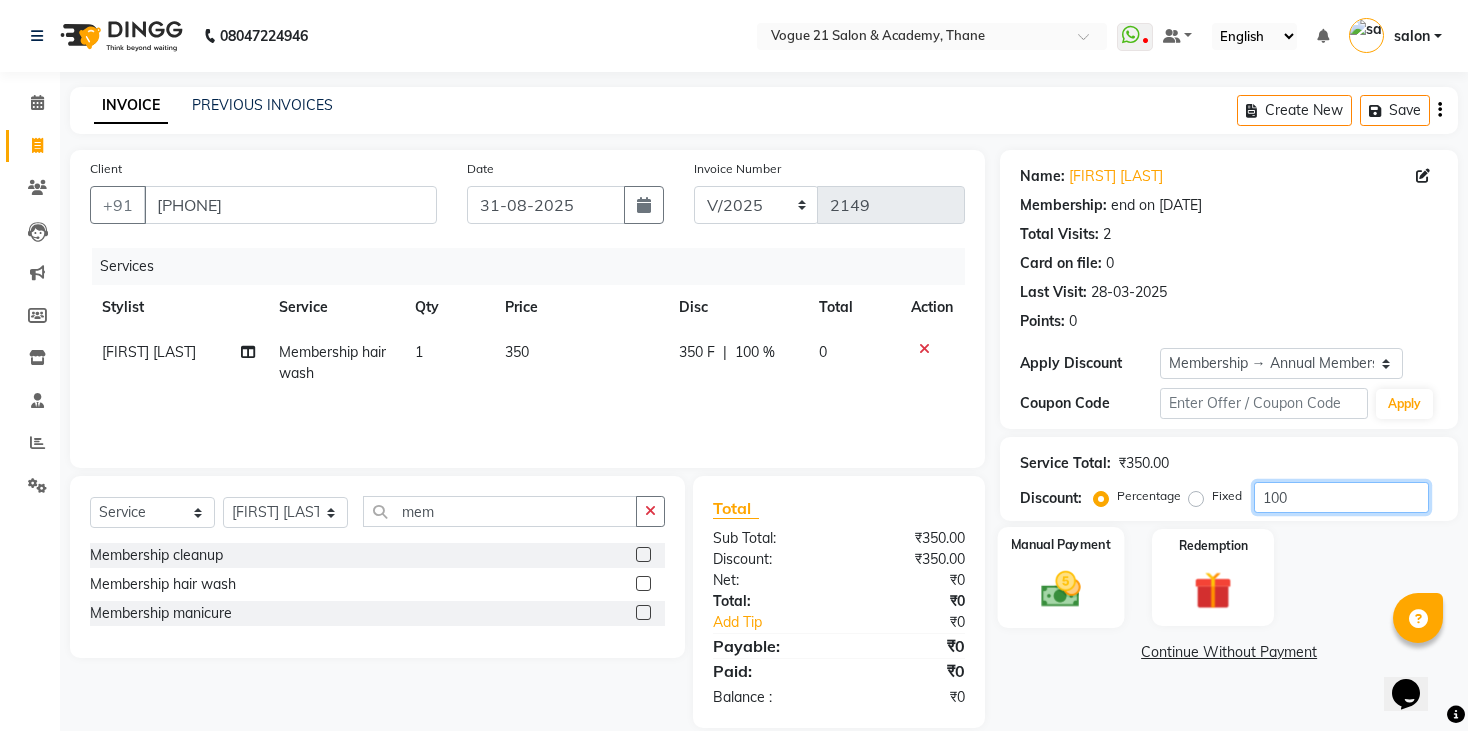 scroll, scrollTop: 27, scrollLeft: 0, axis: vertical 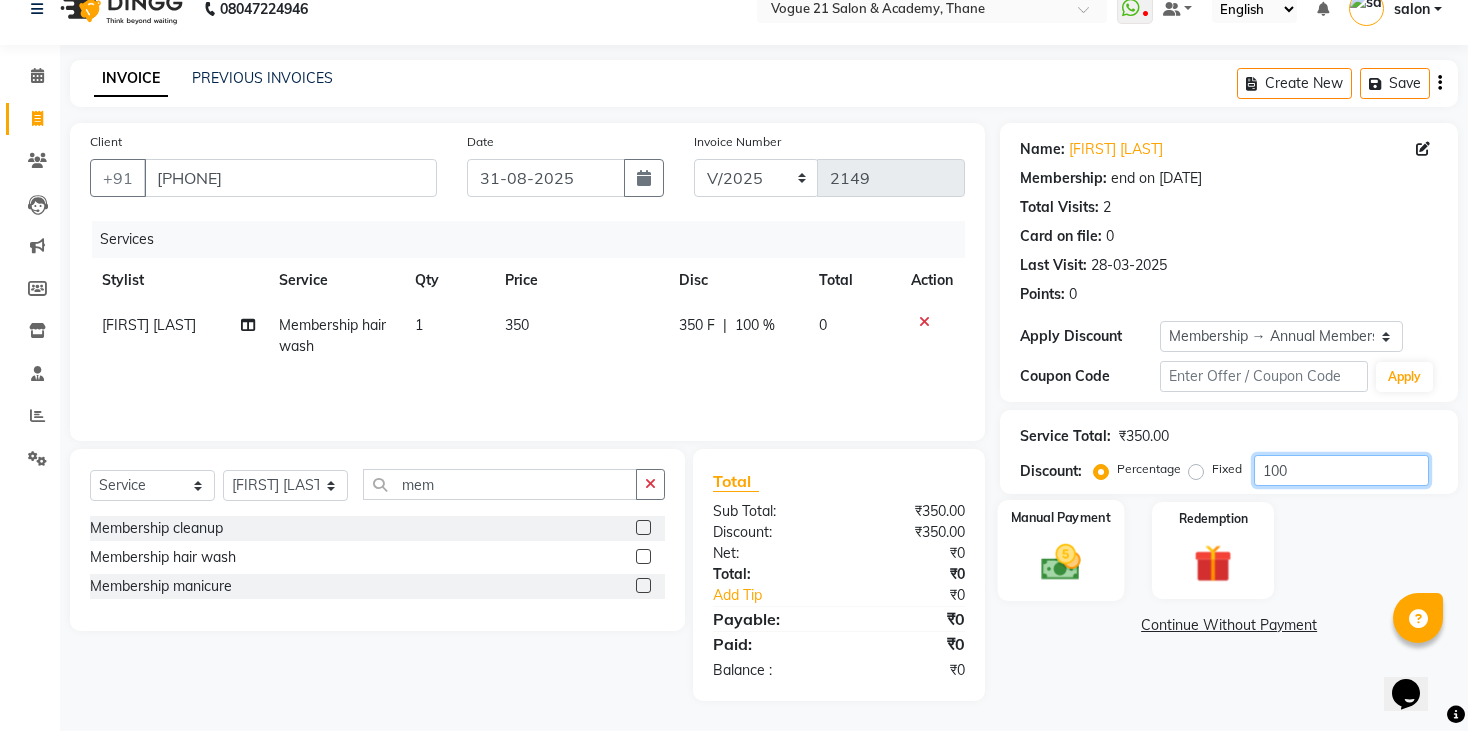 type on "100" 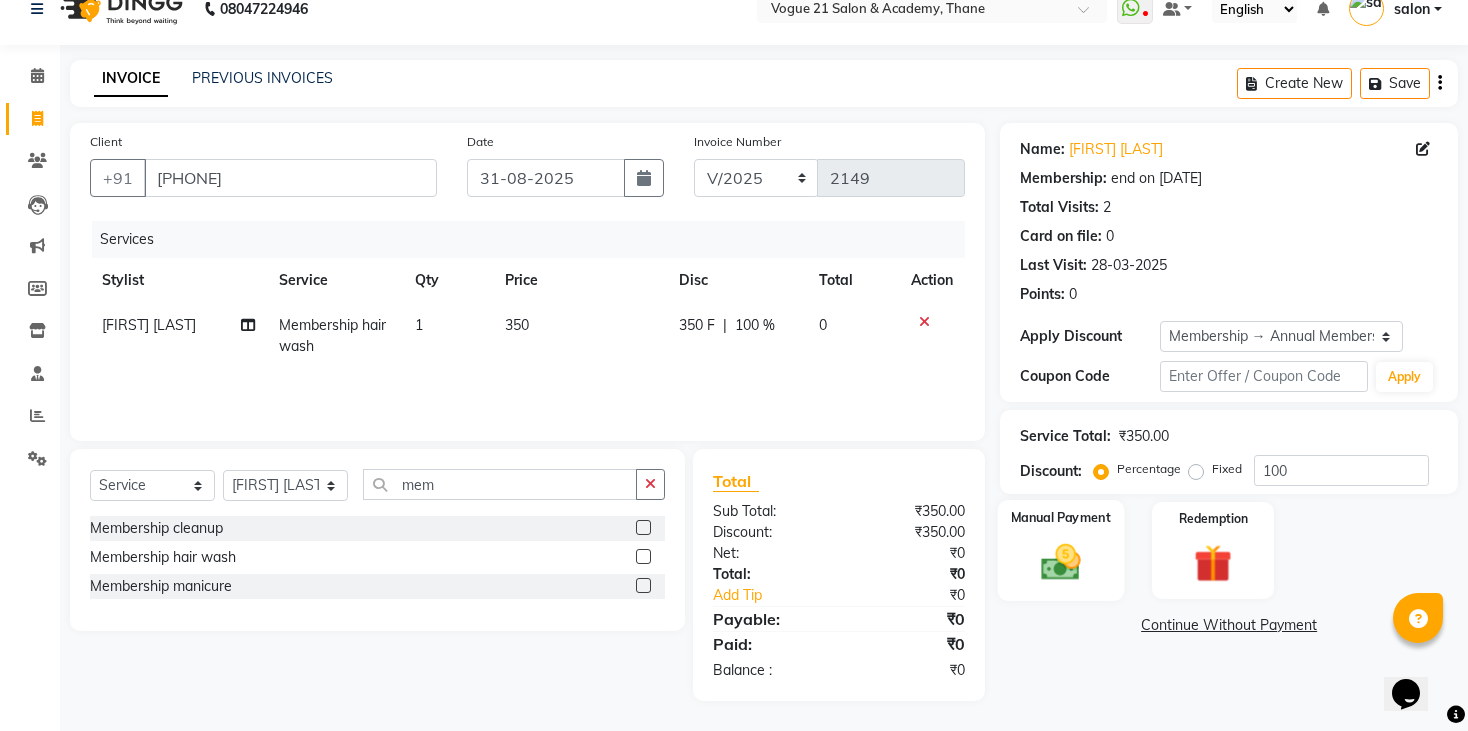 click 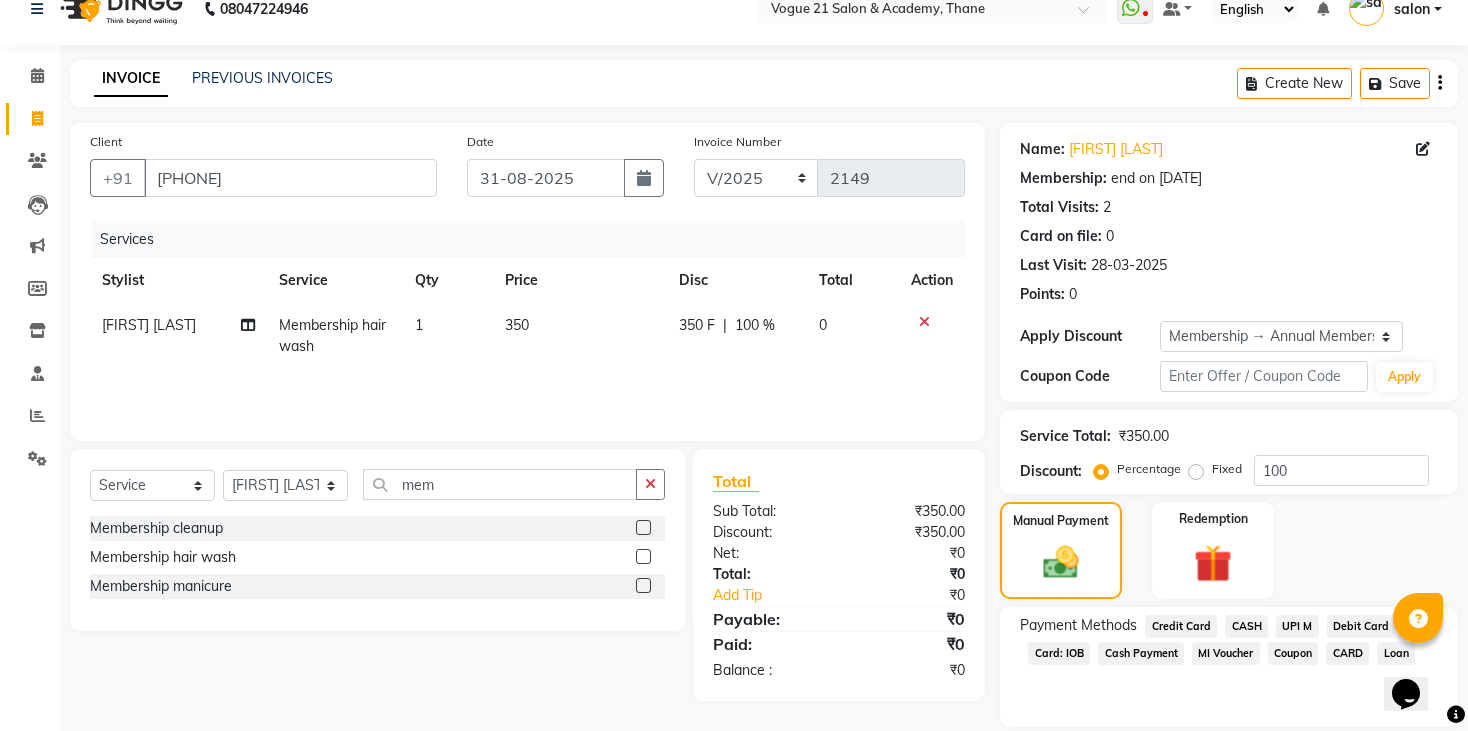 click on "UPI M" 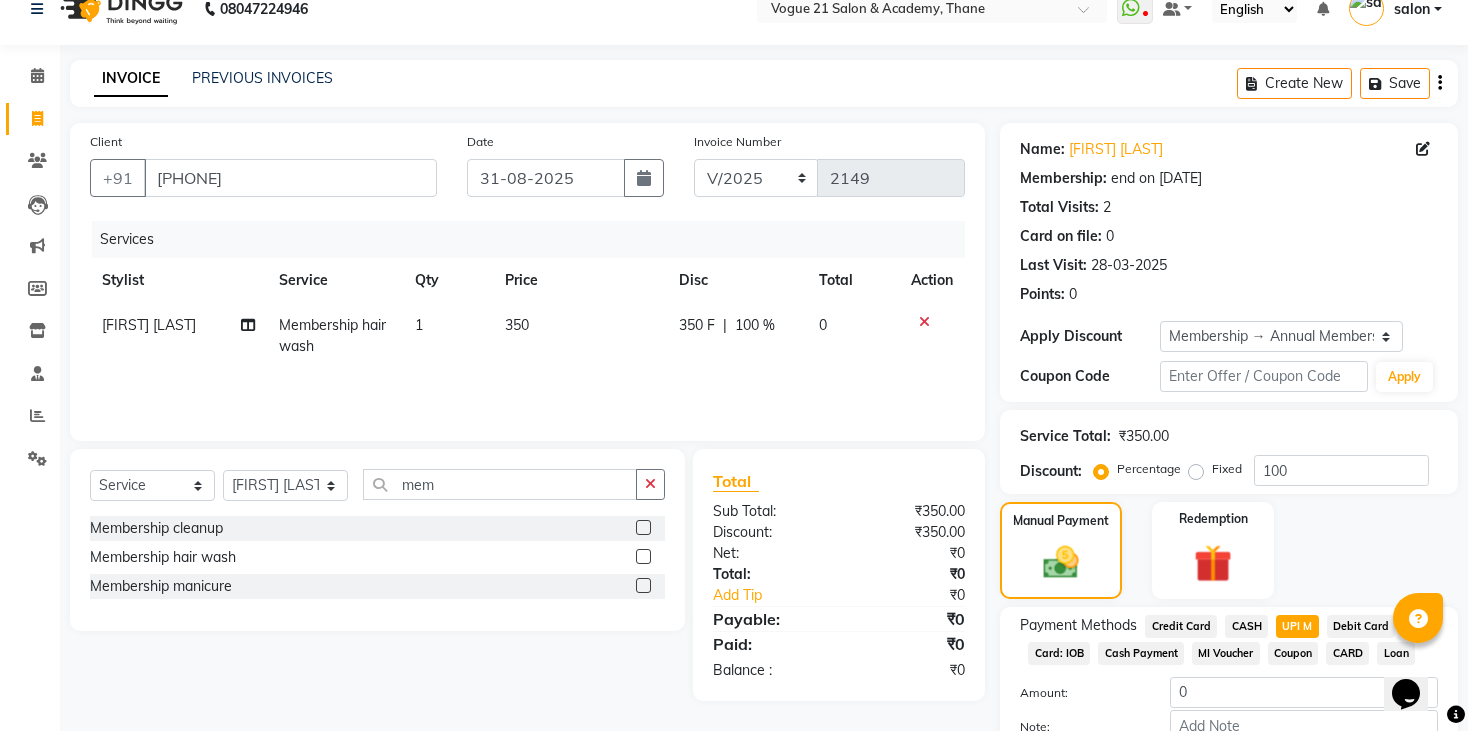 scroll, scrollTop: 152, scrollLeft: 0, axis: vertical 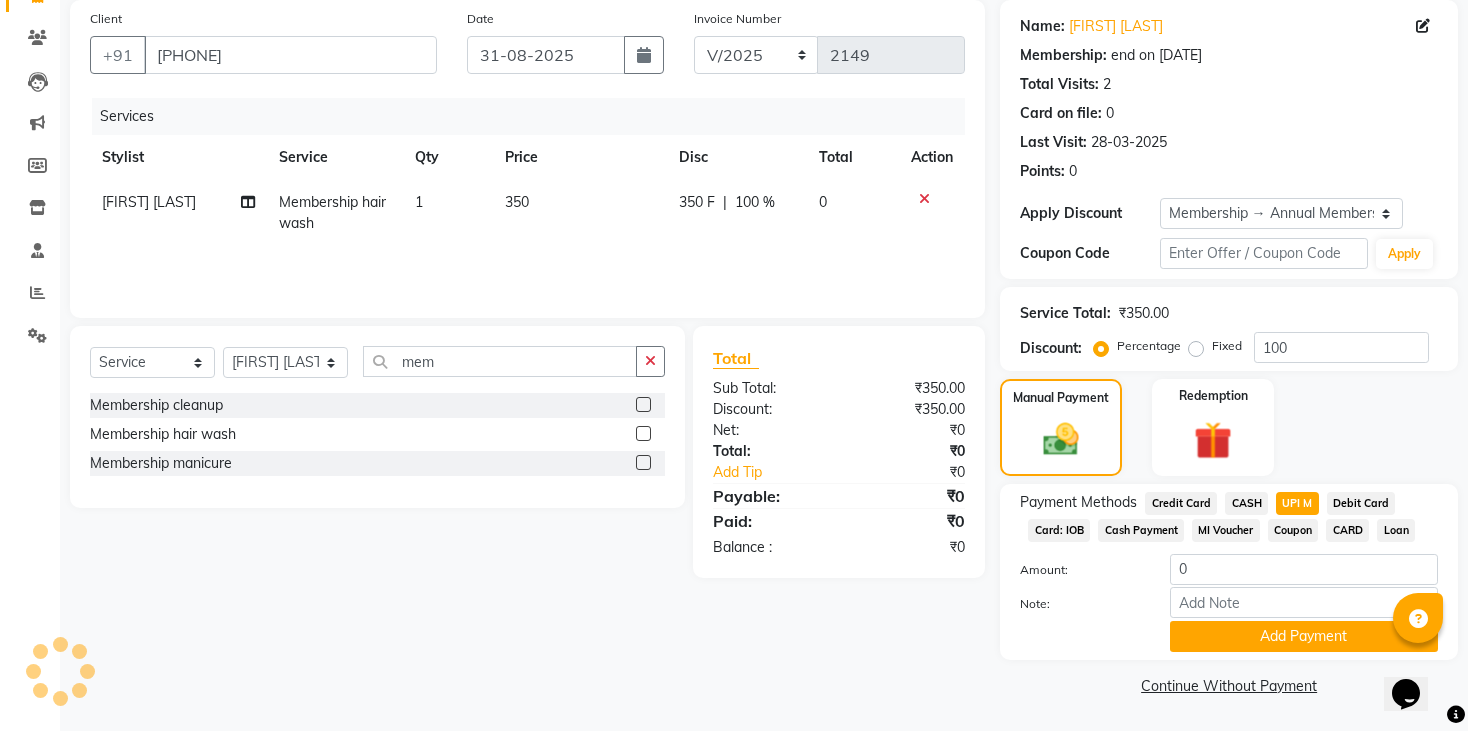 click on "Add Payment" 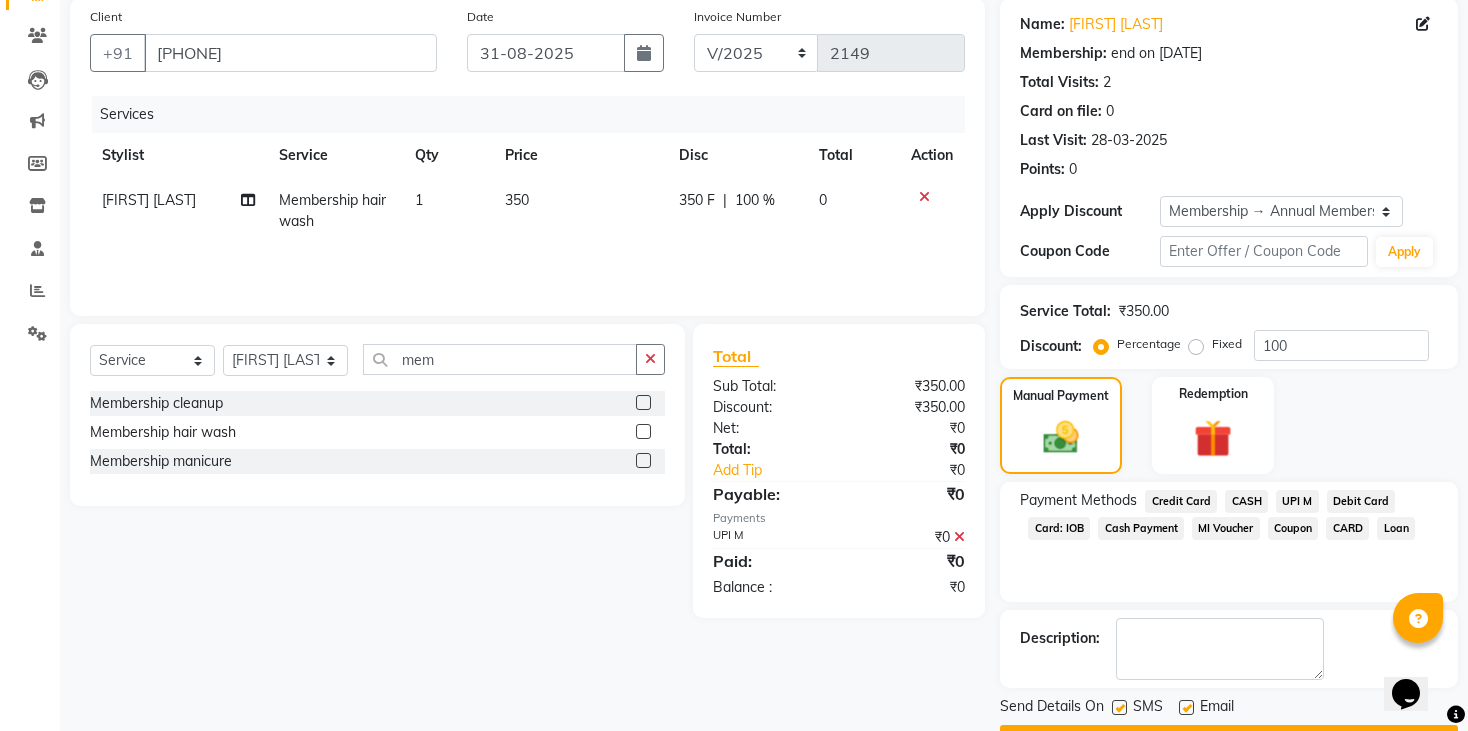 scroll, scrollTop: 205, scrollLeft: 0, axis: vertical 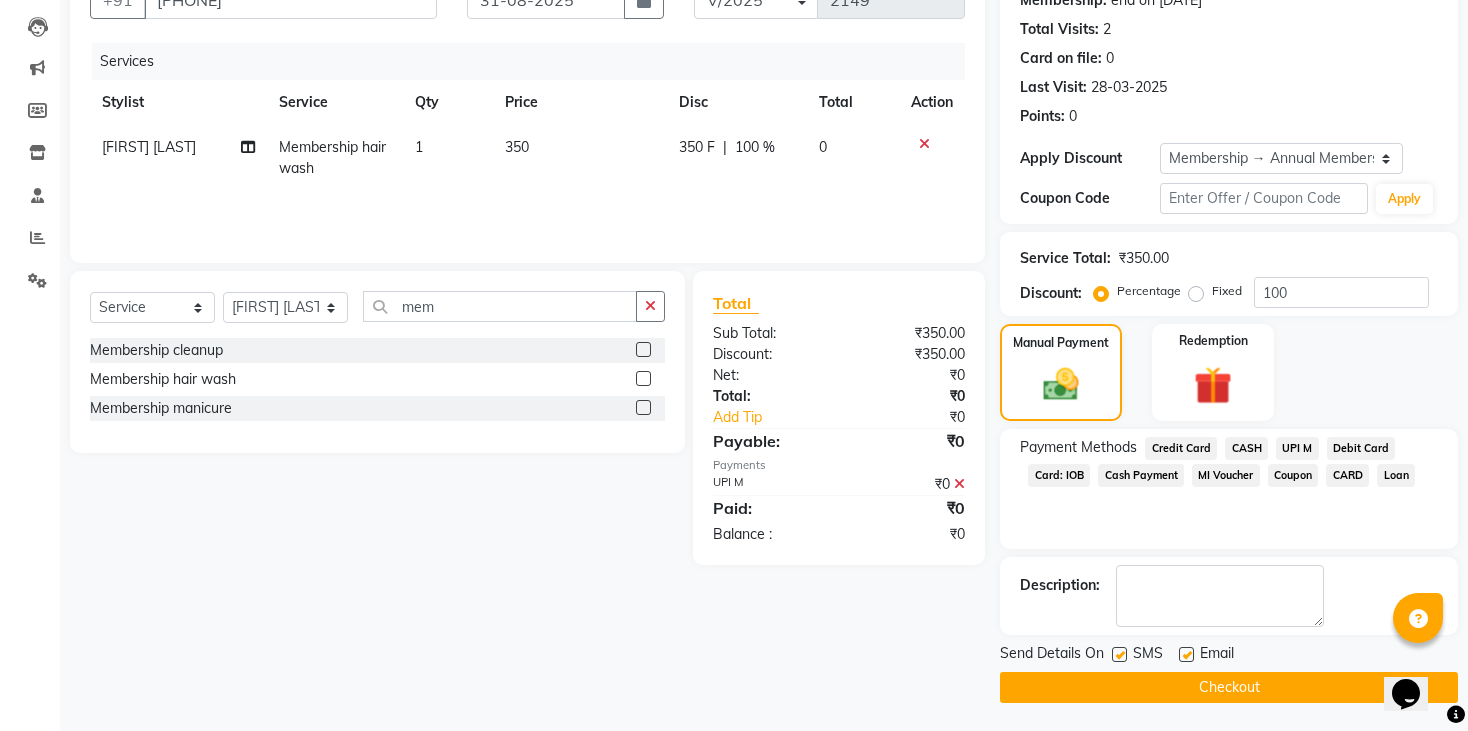 click on "Checkout" 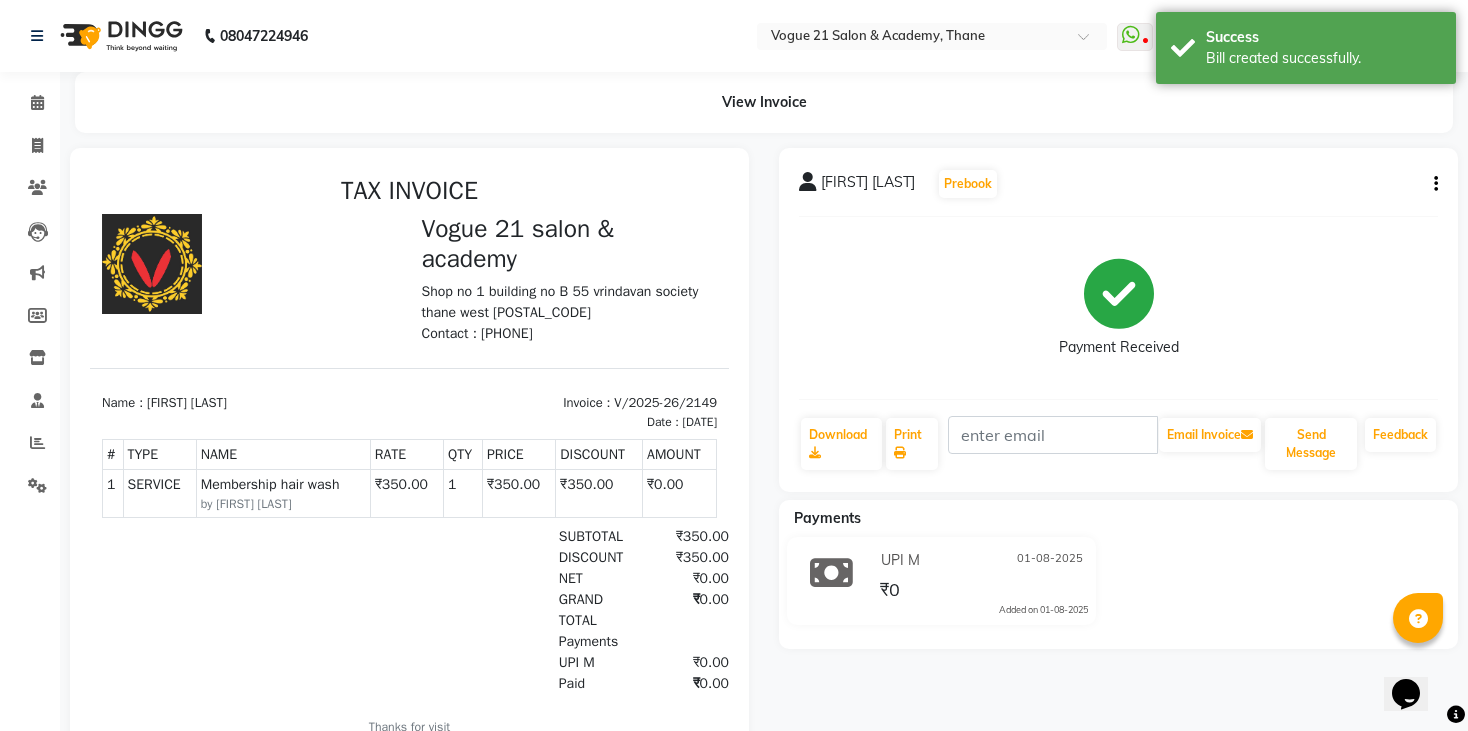 scroll, scrollTop: 0, scrollLeft: 0, axis: both 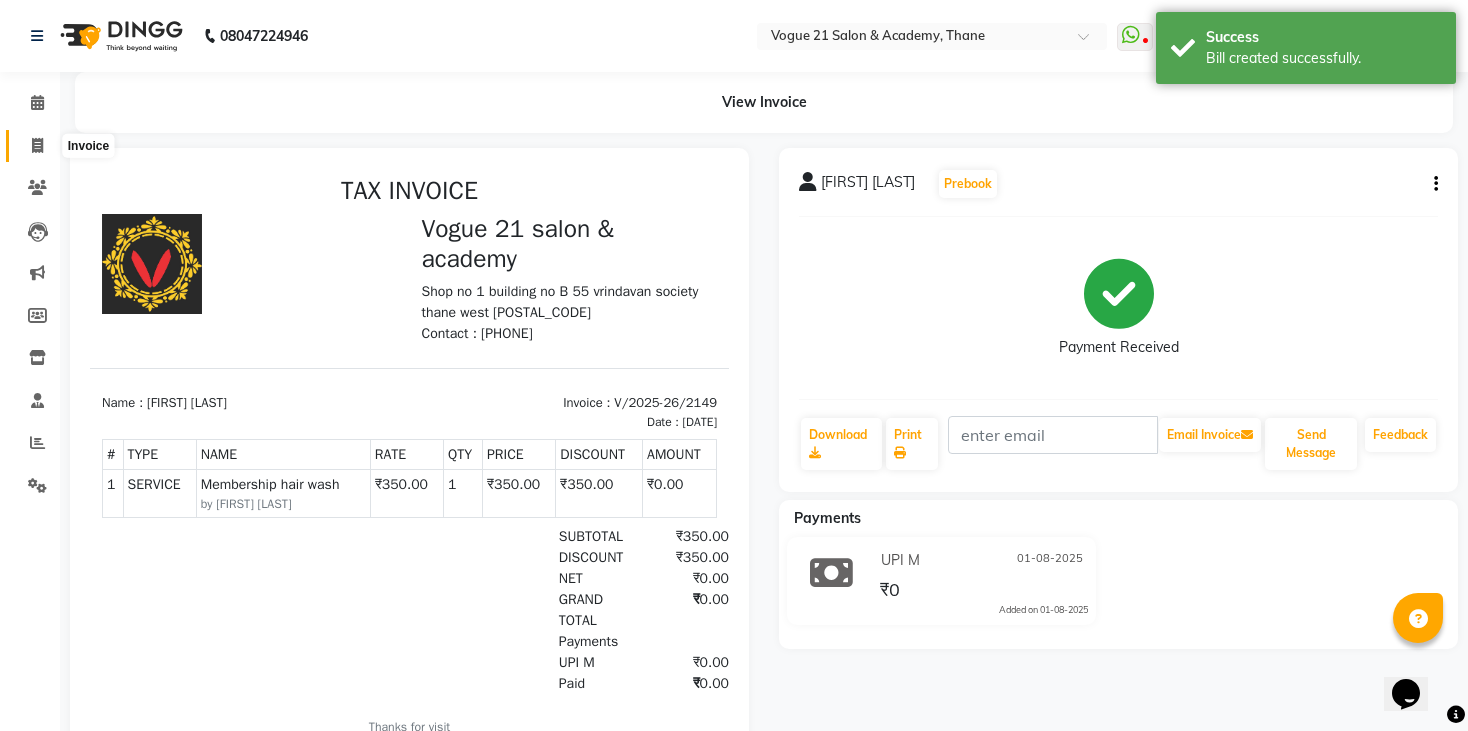 click 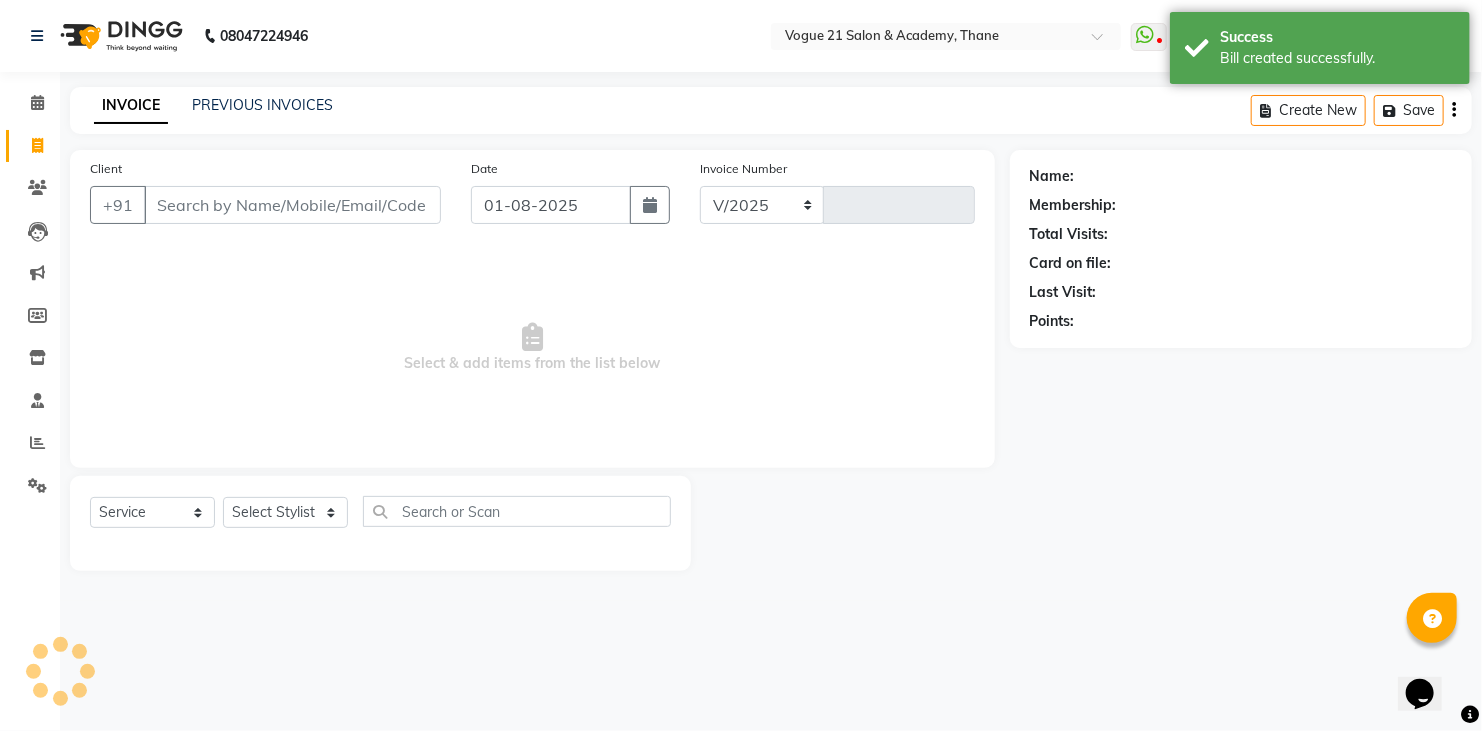 select on "4433" 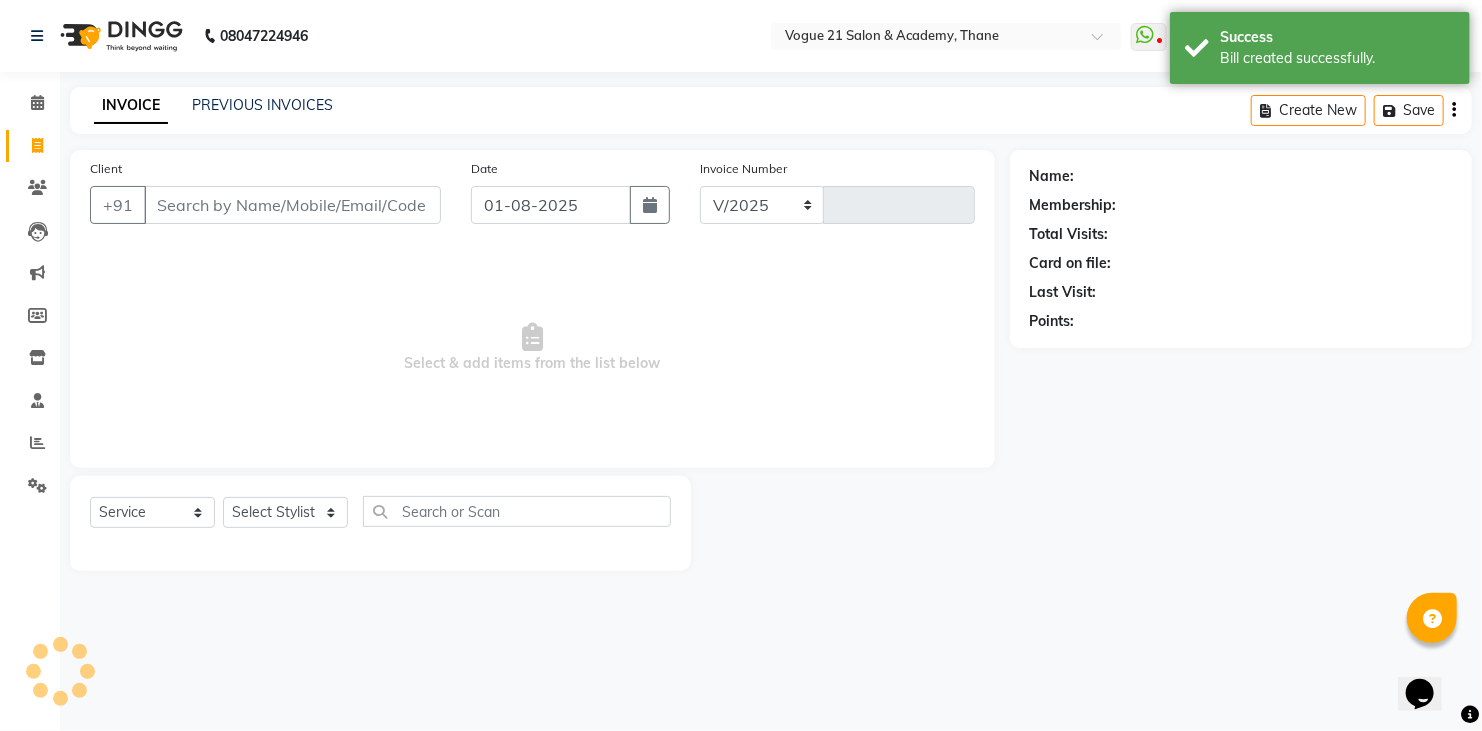 type on "2150" 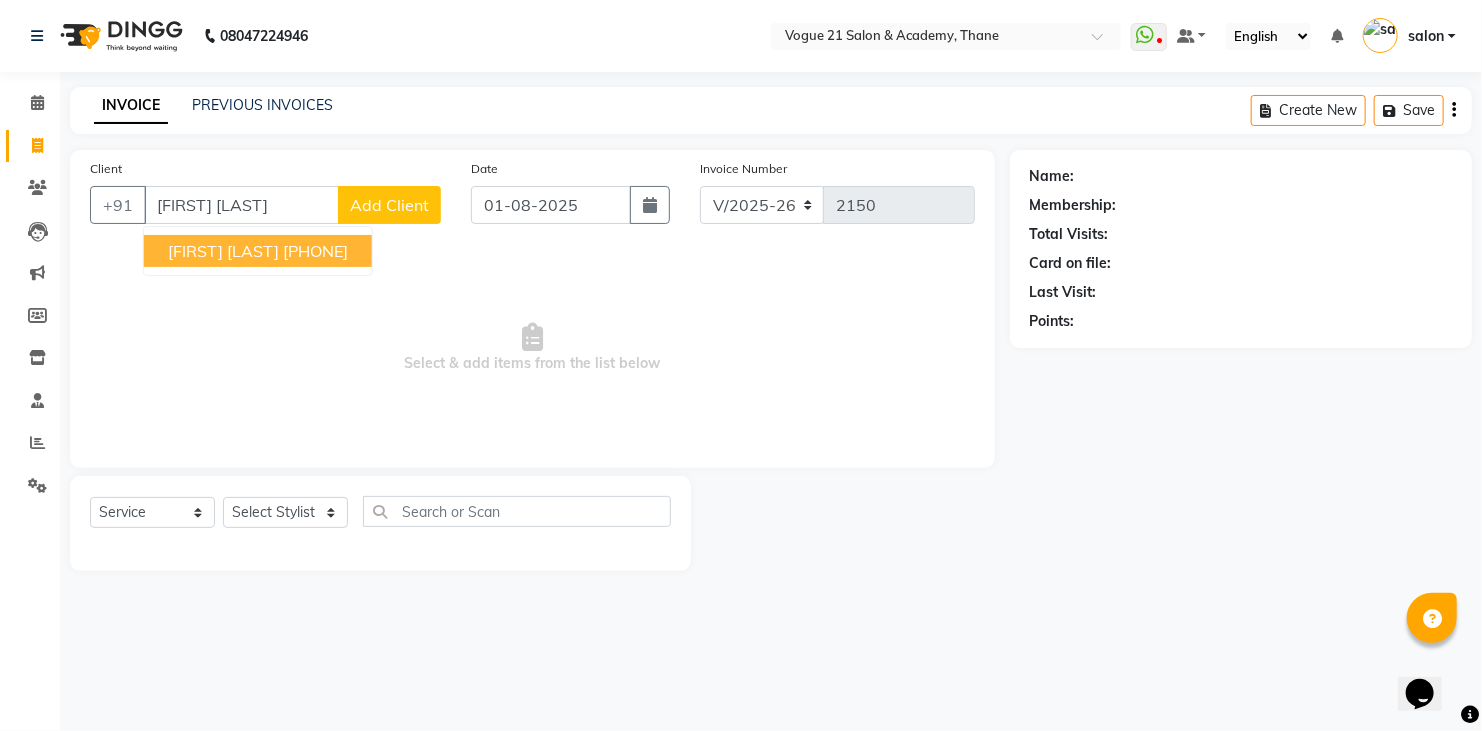 click on "[FIRST] [LAST]" at bounding box center [223, 251] 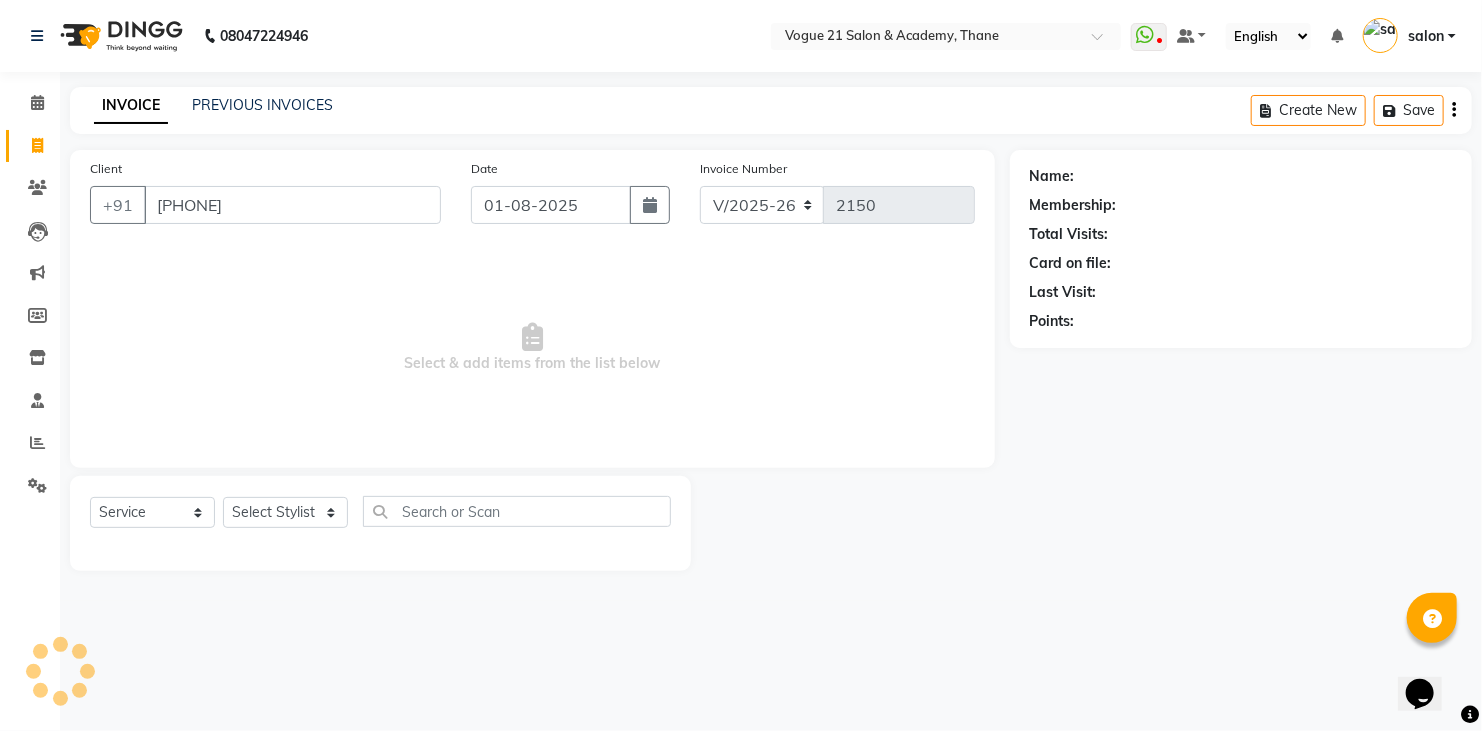 type on "[PHONE]" 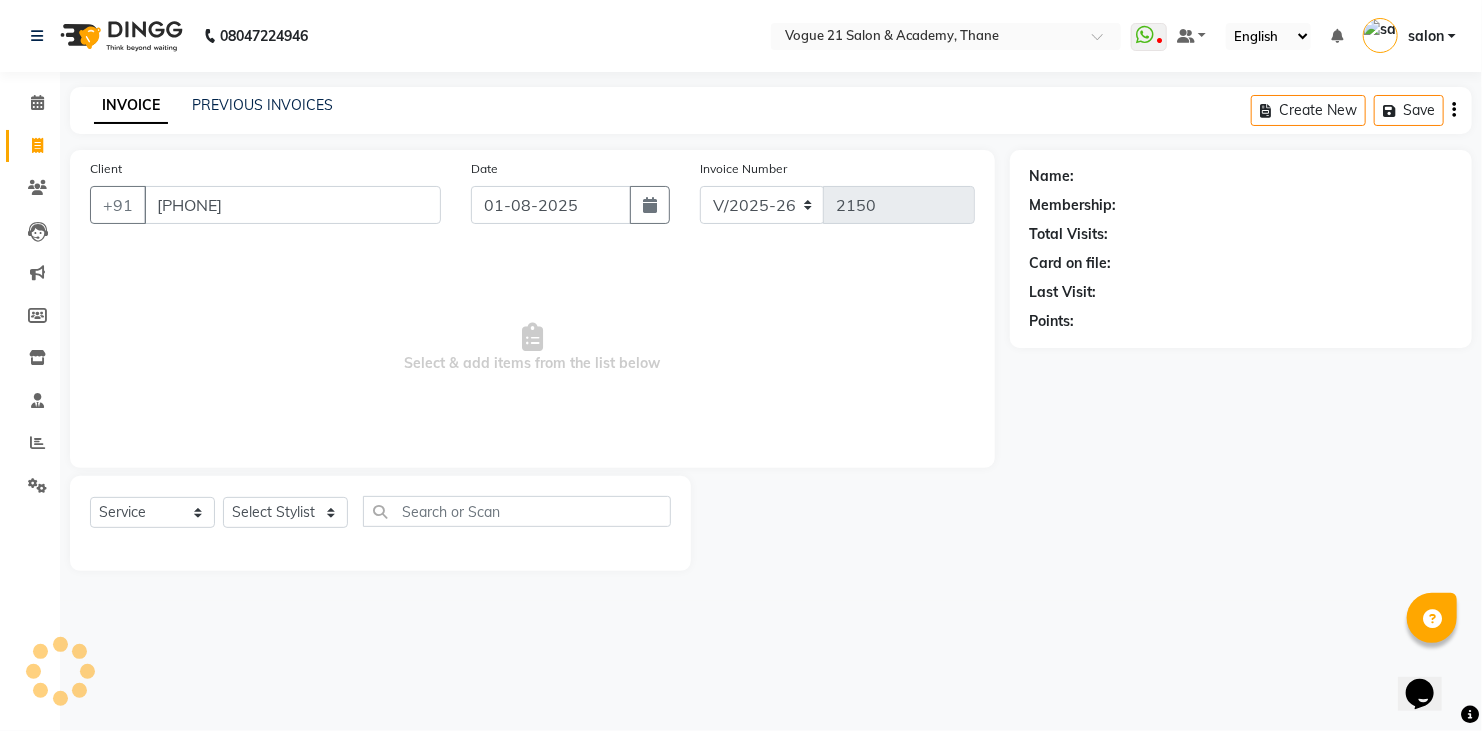 select on "1: Object" 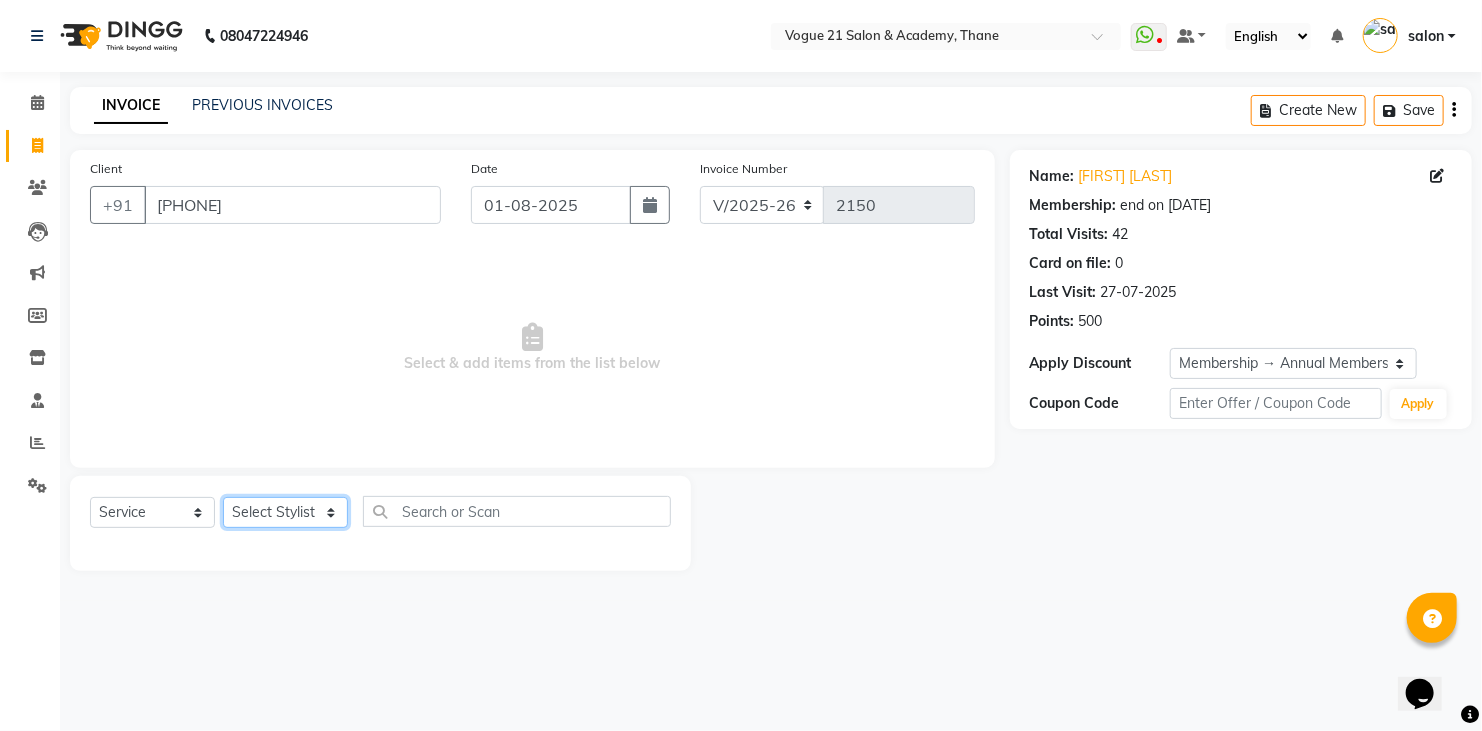 click on "Select Stylist [FIRST] [LAST]  [FIRST] [LAST]  [FIRST] [LAST] [FIRST] [LAST] [FIRST] [LAST] [FIRST] [LAST] [FIRST] [LAST] [FIRST] [LAST] [FIRST] [LAST] [FIRST] [LAST] [FIRST] [LAST]" 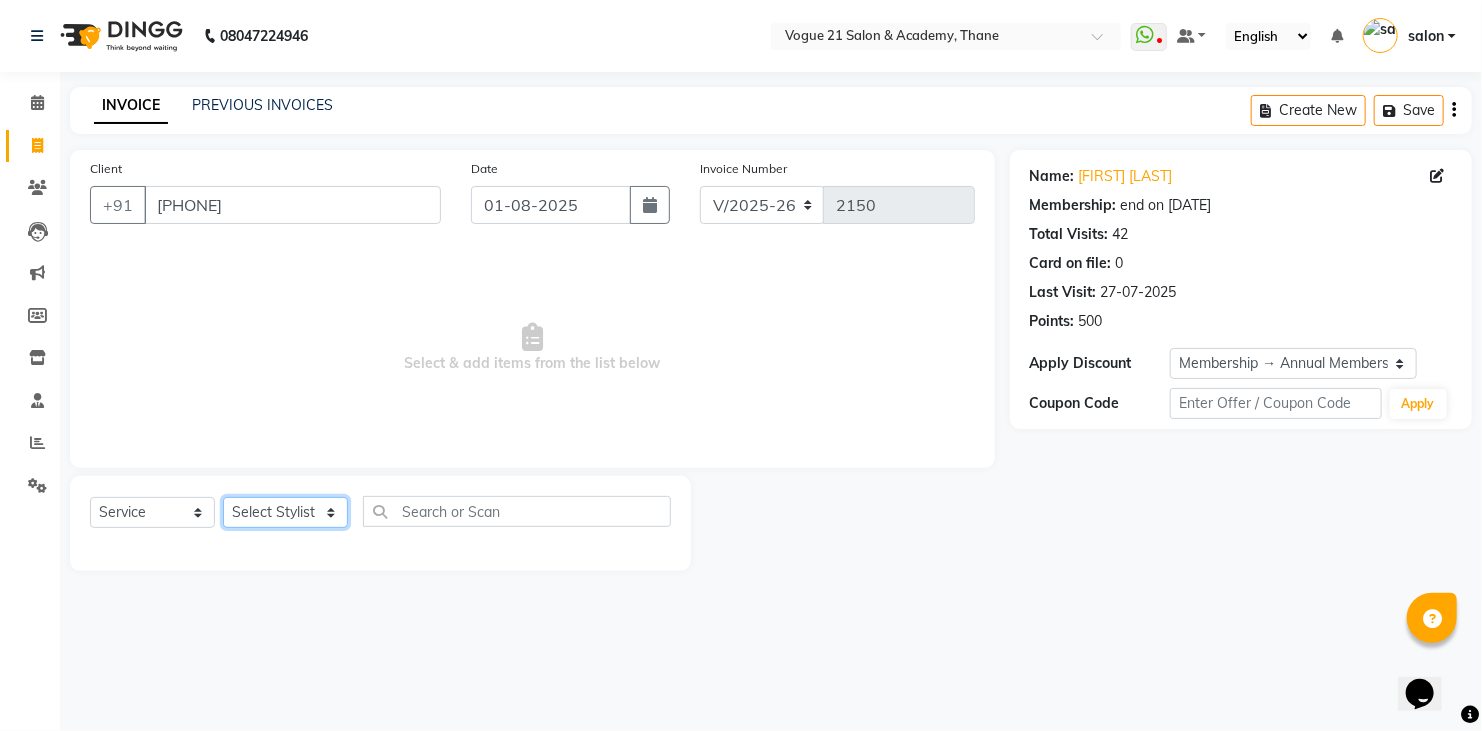 select on "52038" 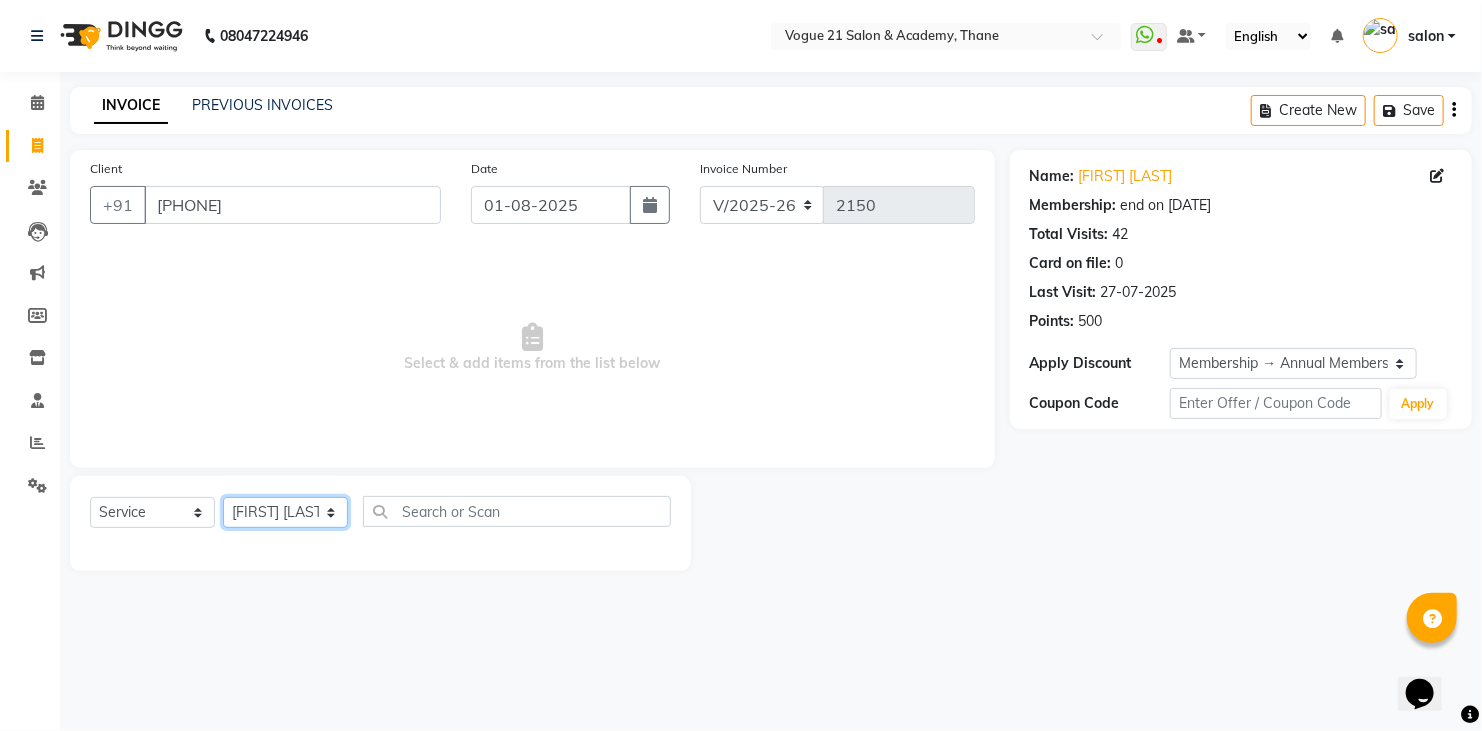 click on "Select Stylist [FIRST] [LAST]  [FIRST] [LAST]  [FIRST] [LAST] [FIRST] [LAST] [FIRST] [LAST] [FIRST] [LAST] [FIRST] [LAST] [FIRST] [LAST] [FIRST] [LAST] [FIRST] [LAST] [FIRST] [LAST]" 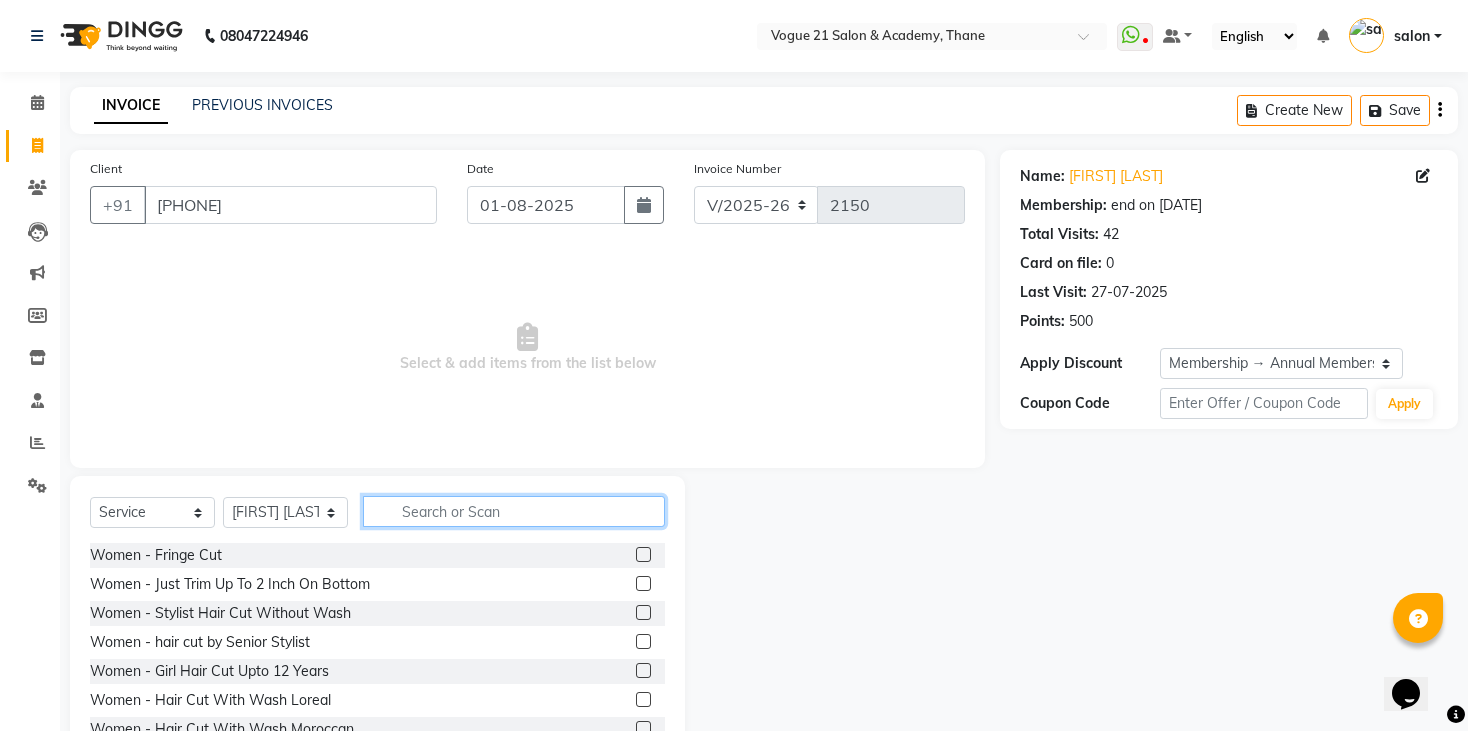 click 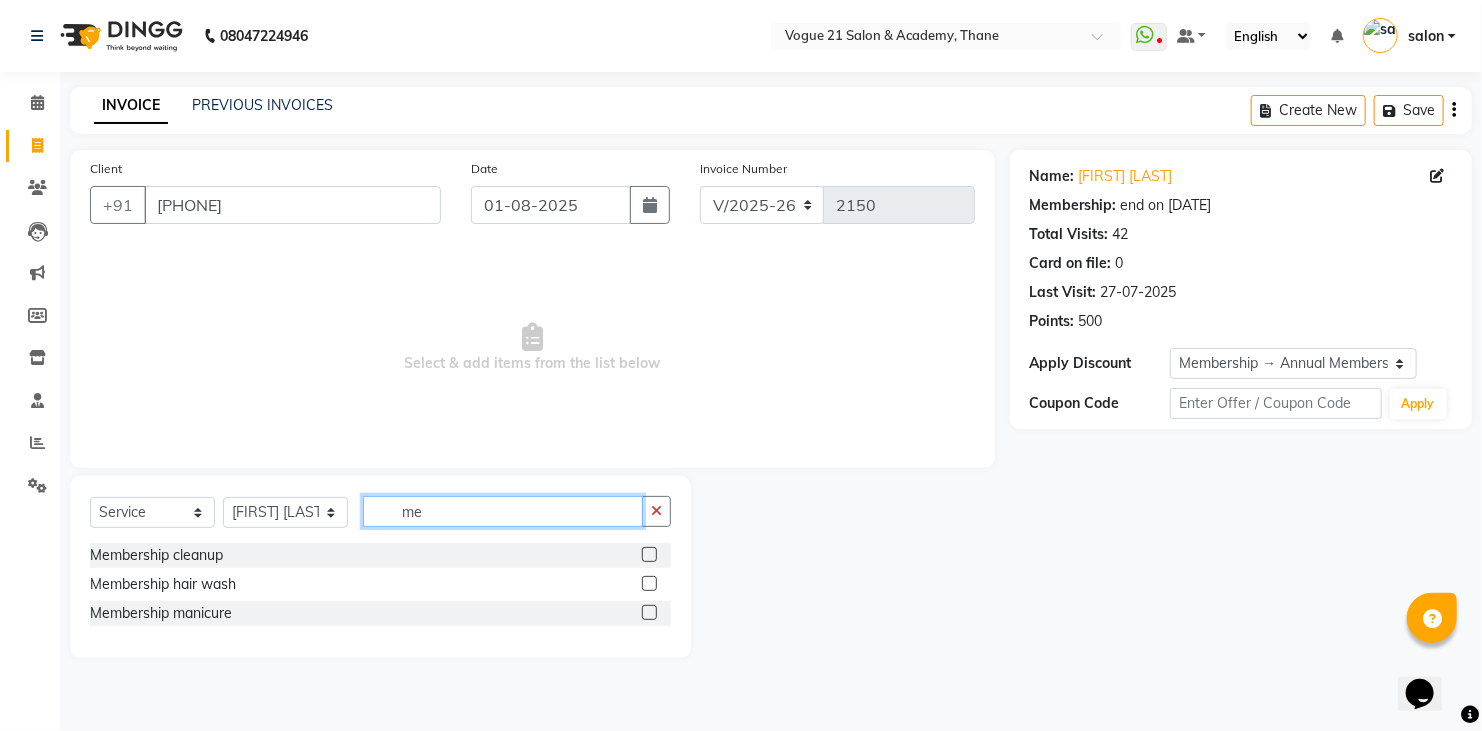 type on "m" 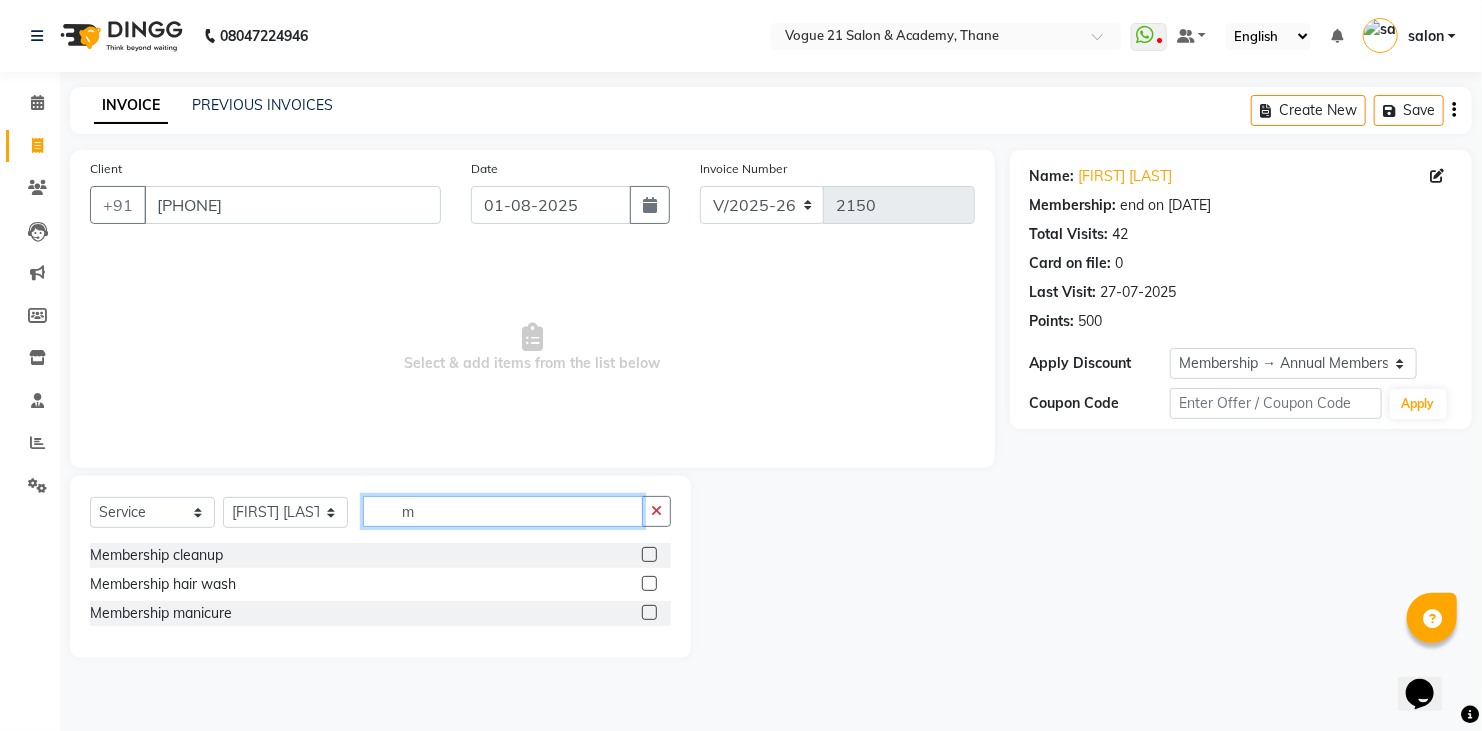 type 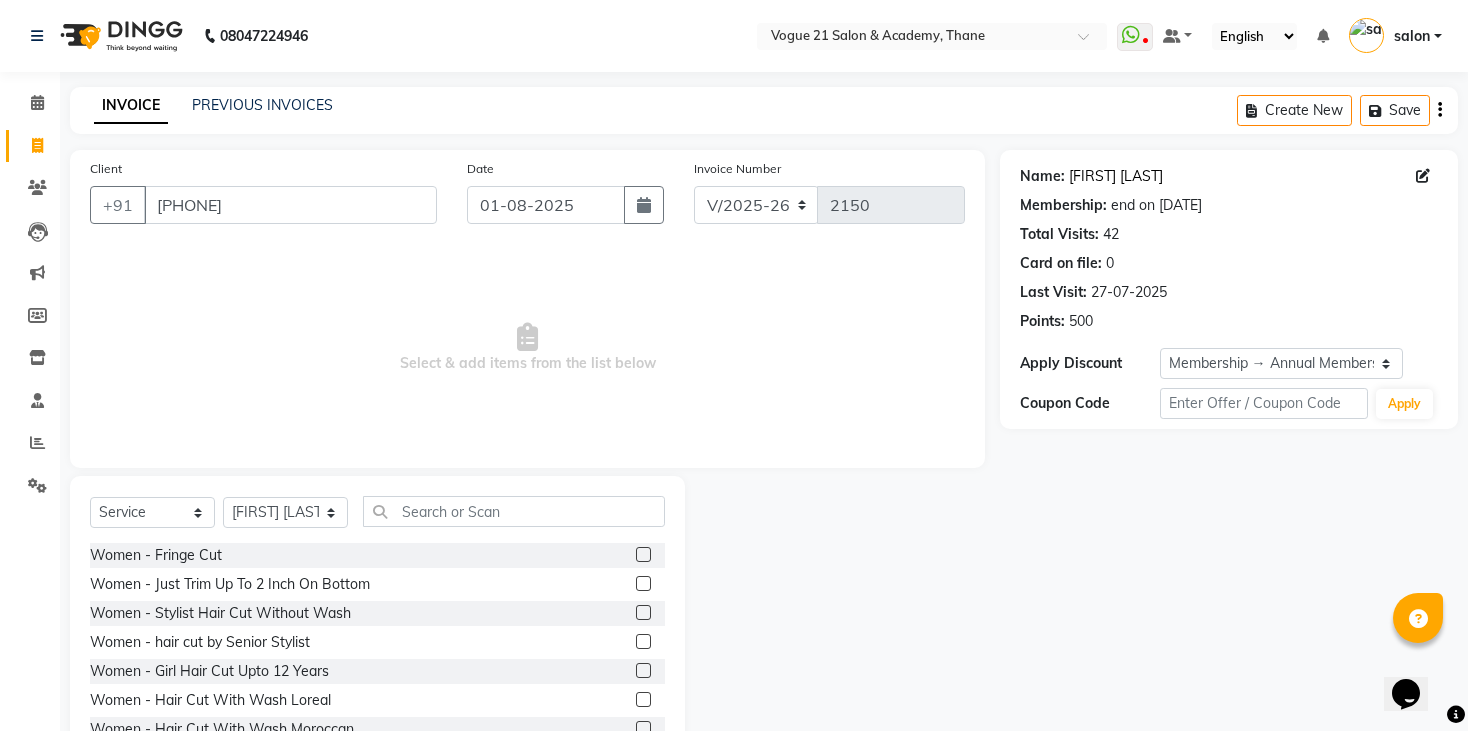 click on "[FIRST] [LAST]" 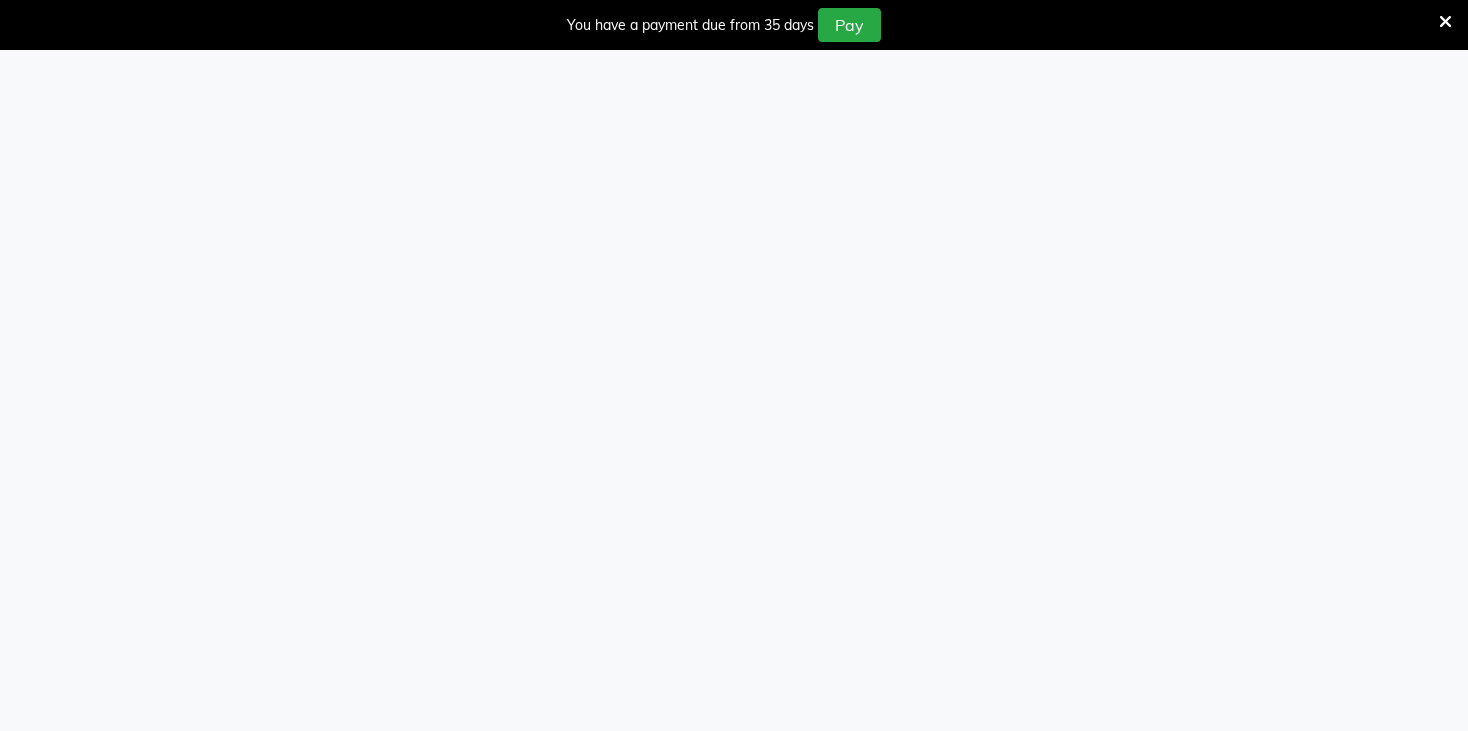 scroll, scrollTop: 0, scrollLeft: 0, axis: both 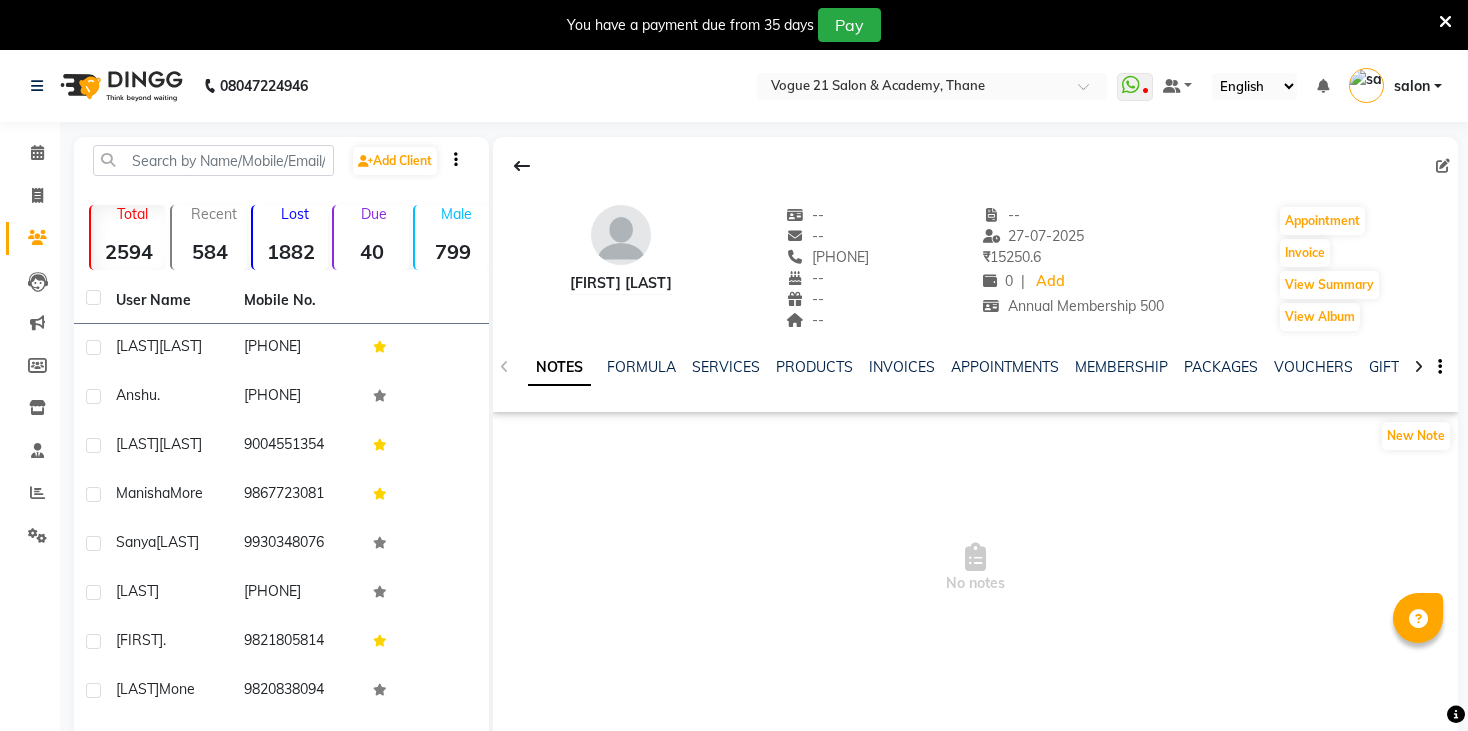 click at bounding box center [1445, 22] 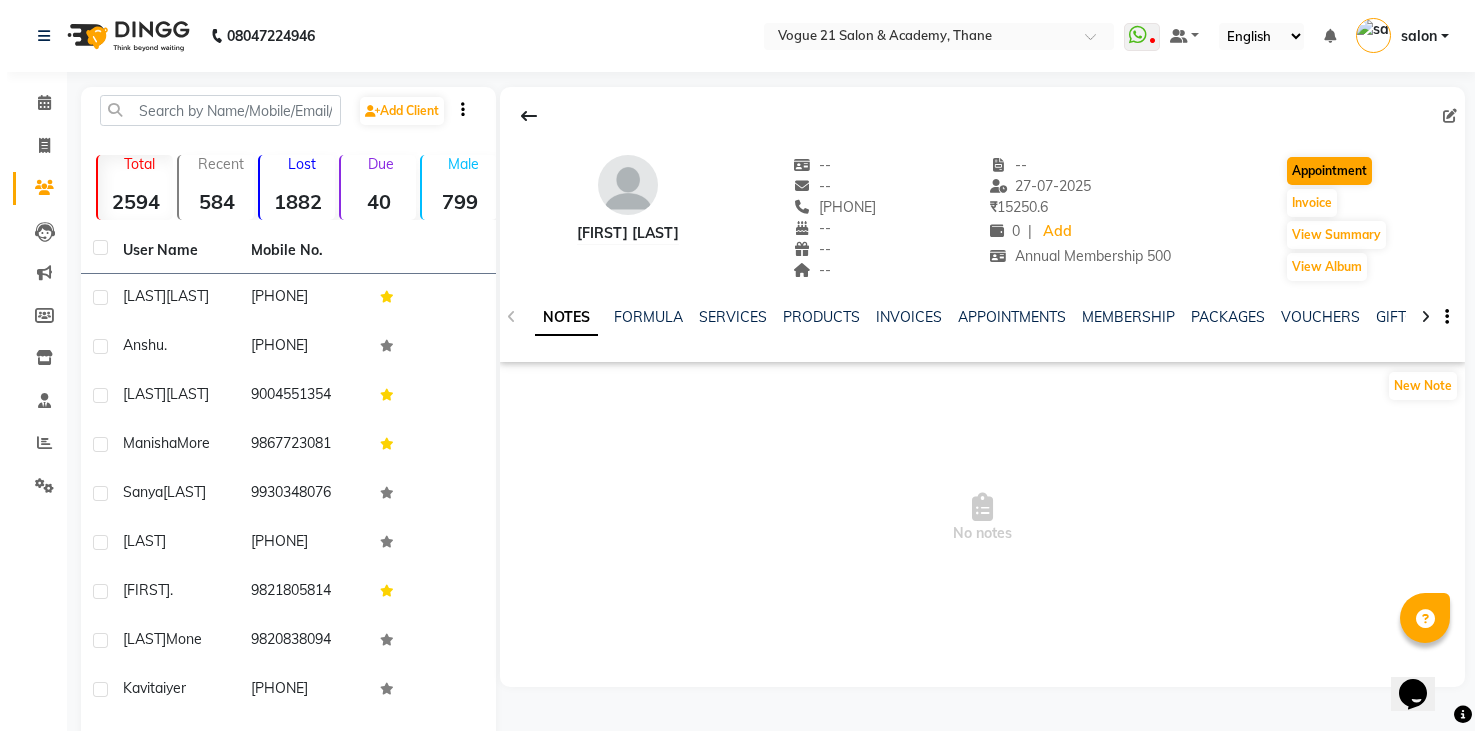 scroll, scrollTop: 0, scrollLeft: 0, axis: both 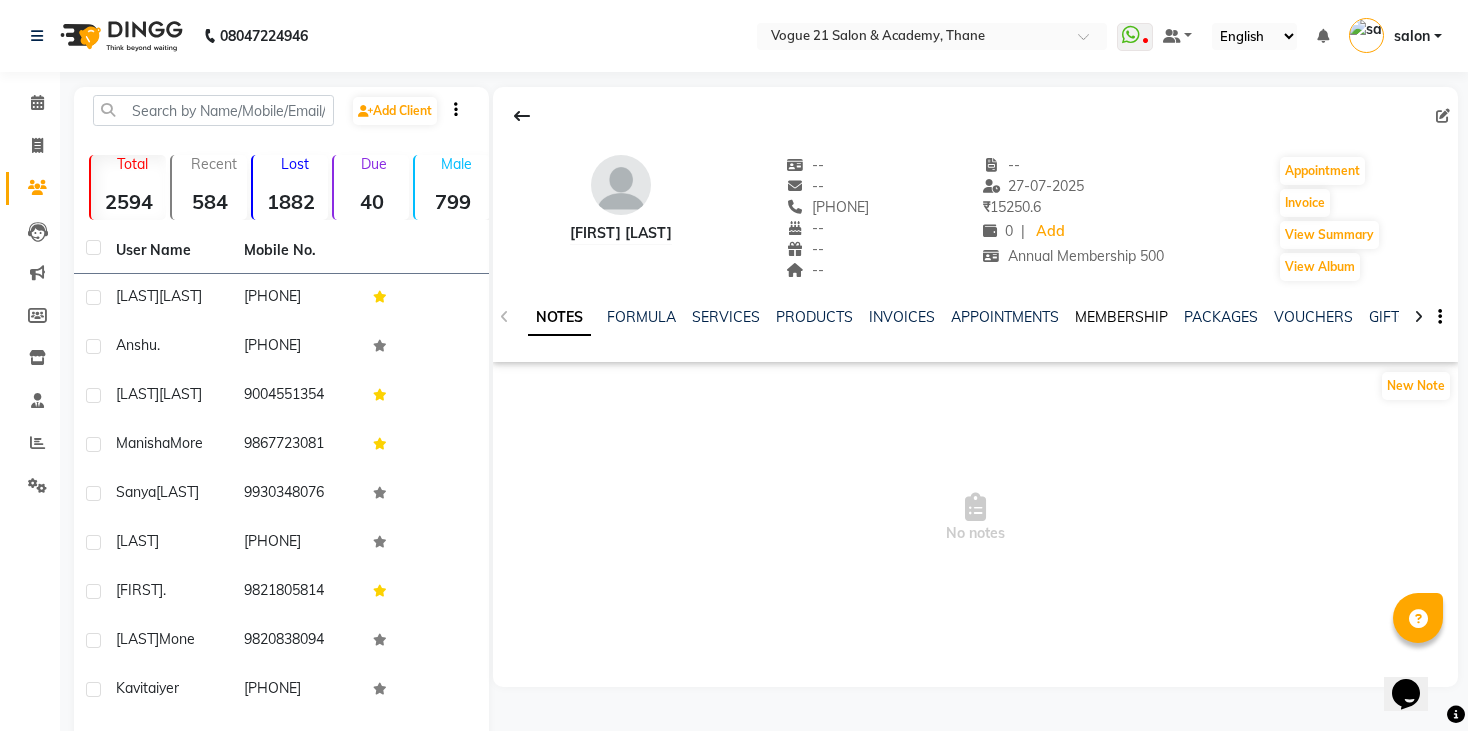 click on "MEMBERSHIP" 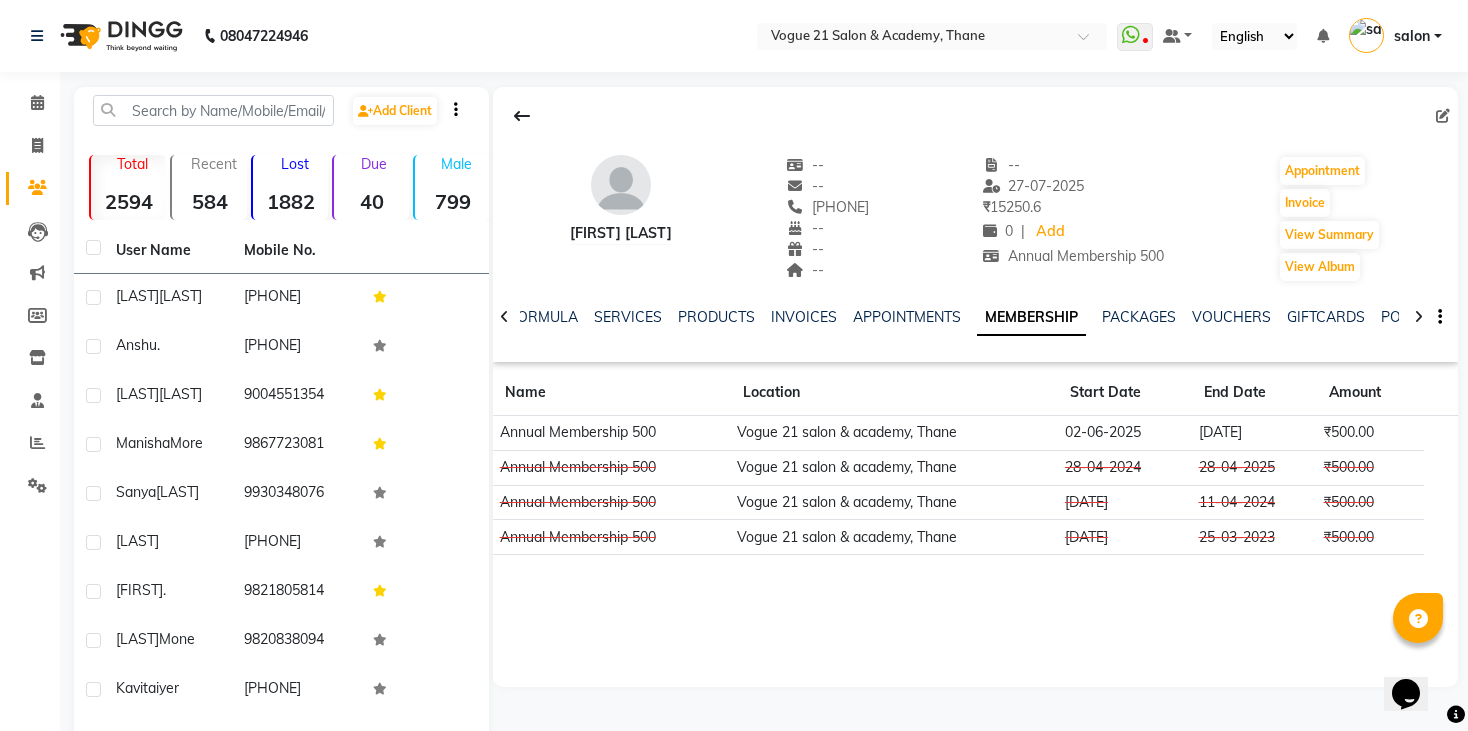 click on "[PHONE] Select Location × Vogue 21 Salon & Academy, [CITY]   WhatsApp Status  ✕ Status:  Disconnected Most Recent Message: [DATE]     03:07 PM Recent Service Activity: [DATE]     05:50 PM  [PHONE] Whatsapp Settings Default Panel My Panel English ENGLISH Español العربية मराठी हिंदी ગુજરાતી தமிழ் 中文 Notifications nothing to show salon Manage Profile Change Password Sign out  Version:3.15.11" 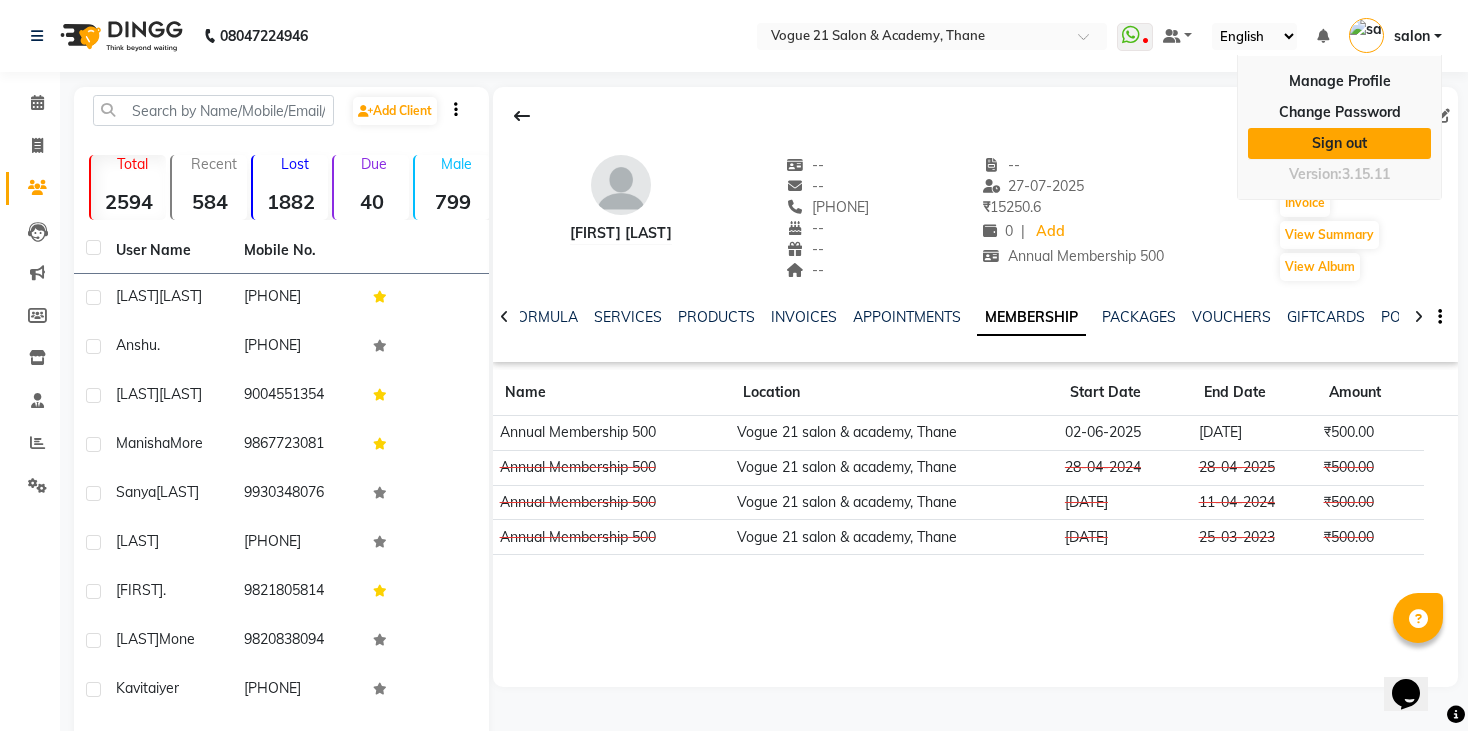 click on "Sign out" at bounding box center (1339, 143) 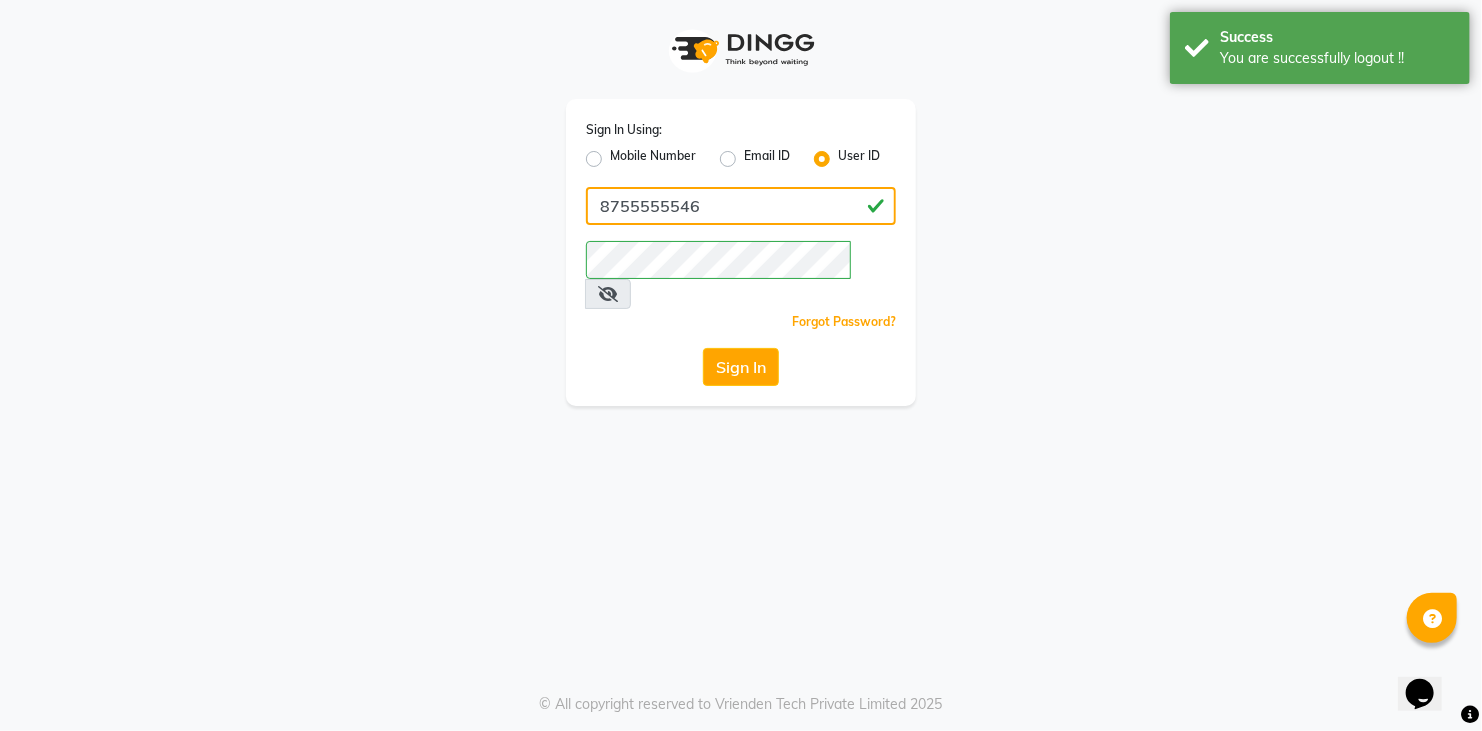 click on "8755555546" 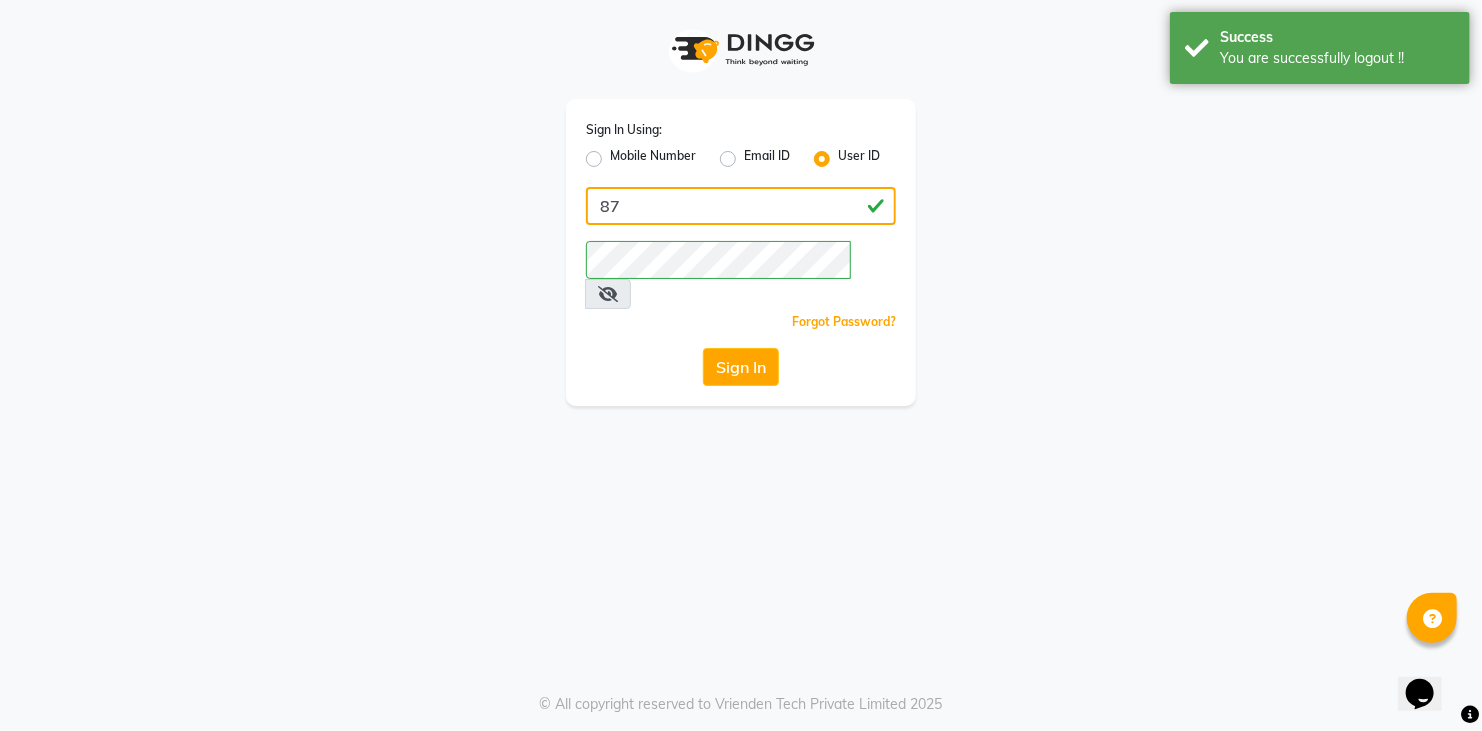 type on "8" 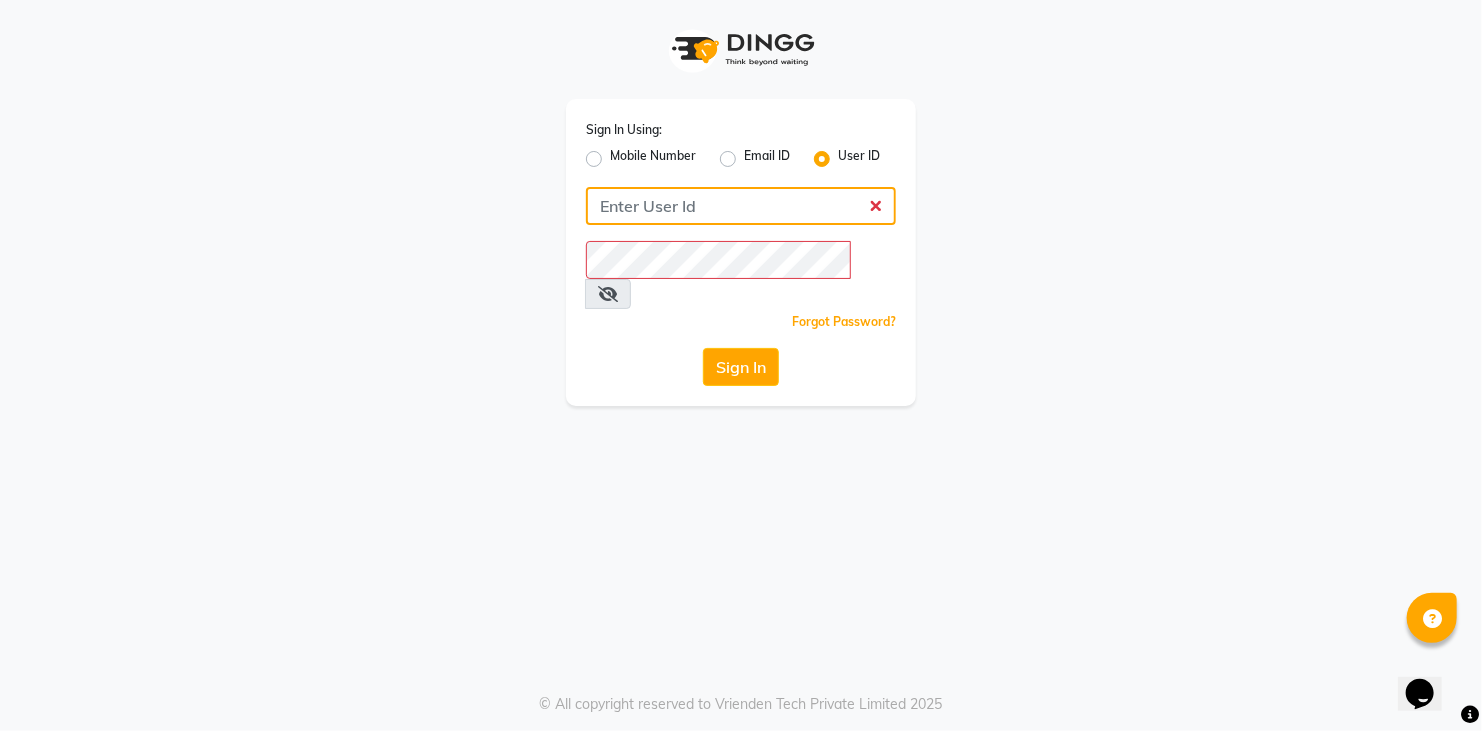 click 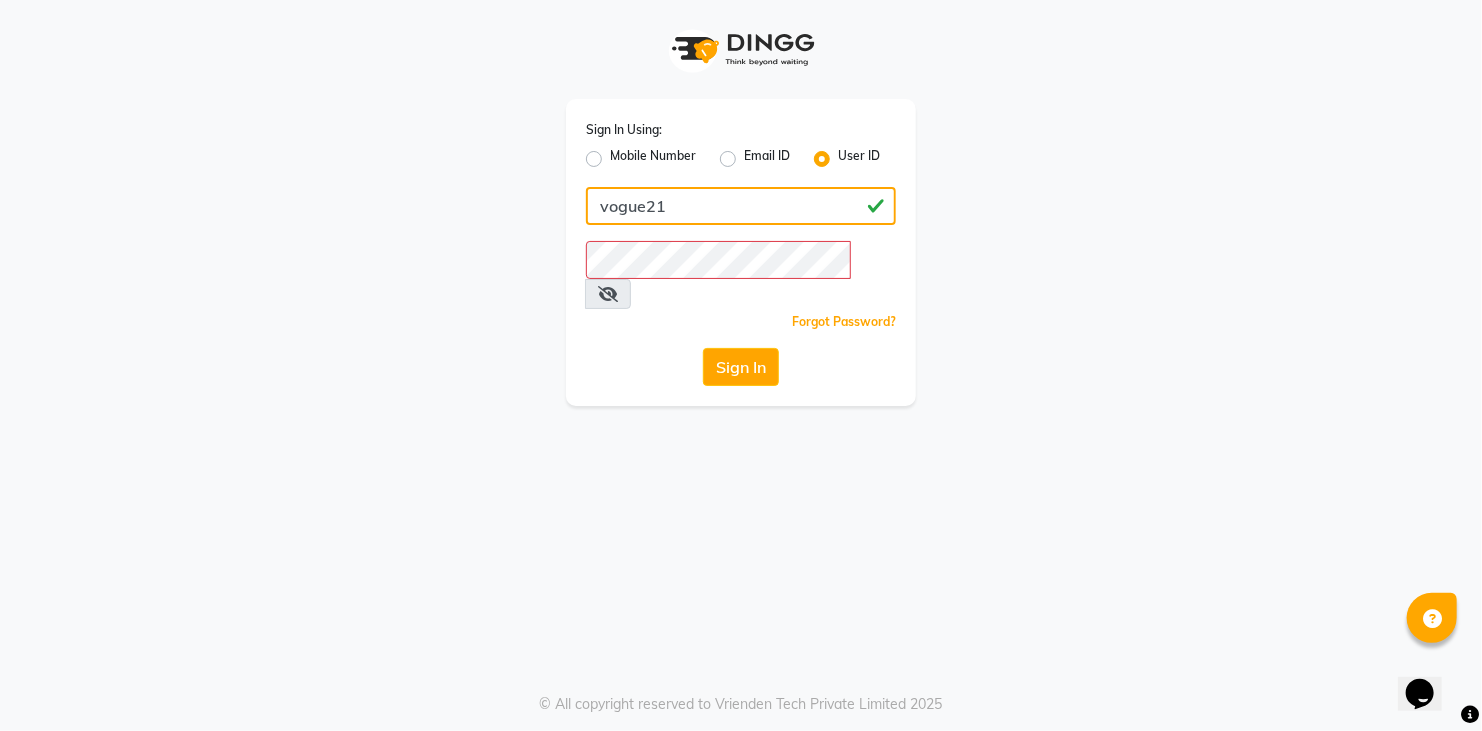 type on "vogue21" 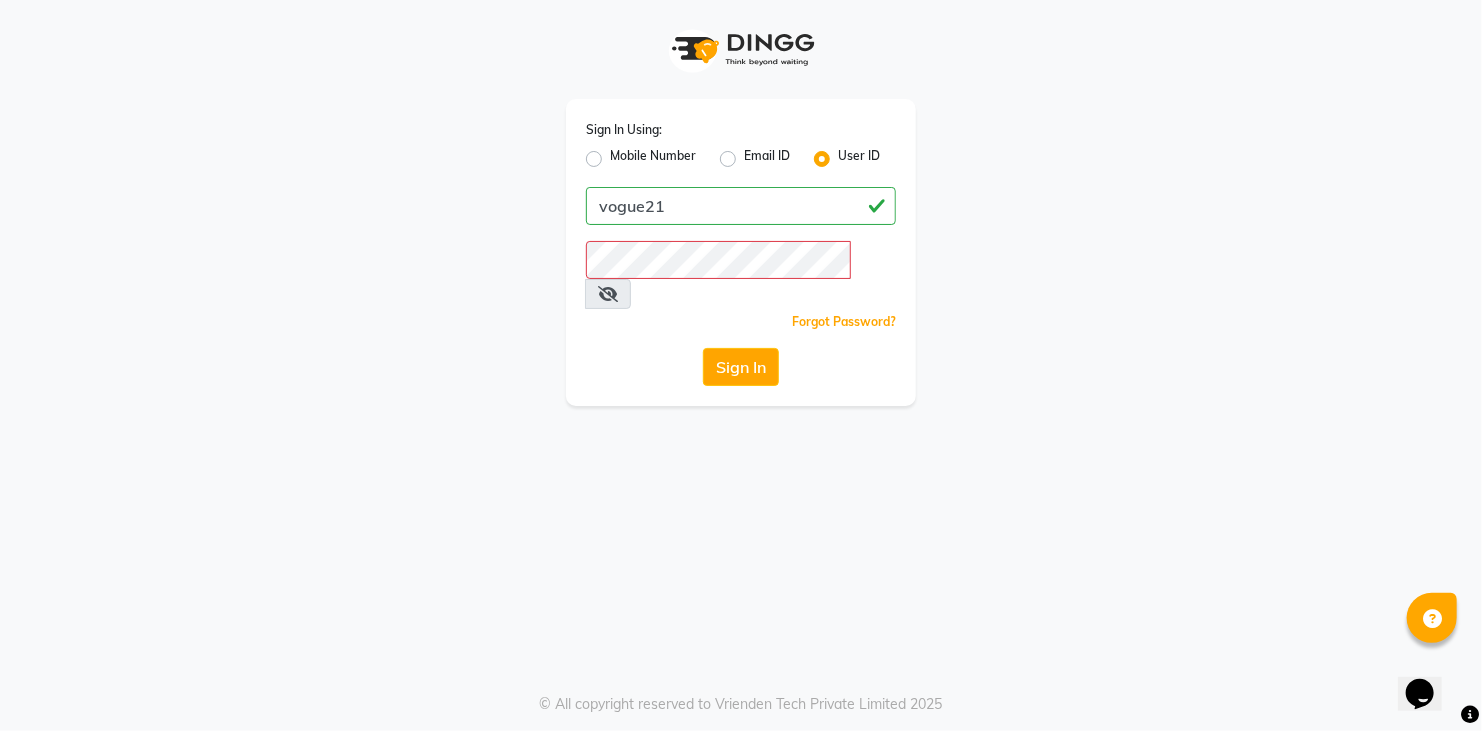 click on "Sign In Using: Mobile Number Email ID User ID vogue21  Remember me Forgot Password?  Sign In" 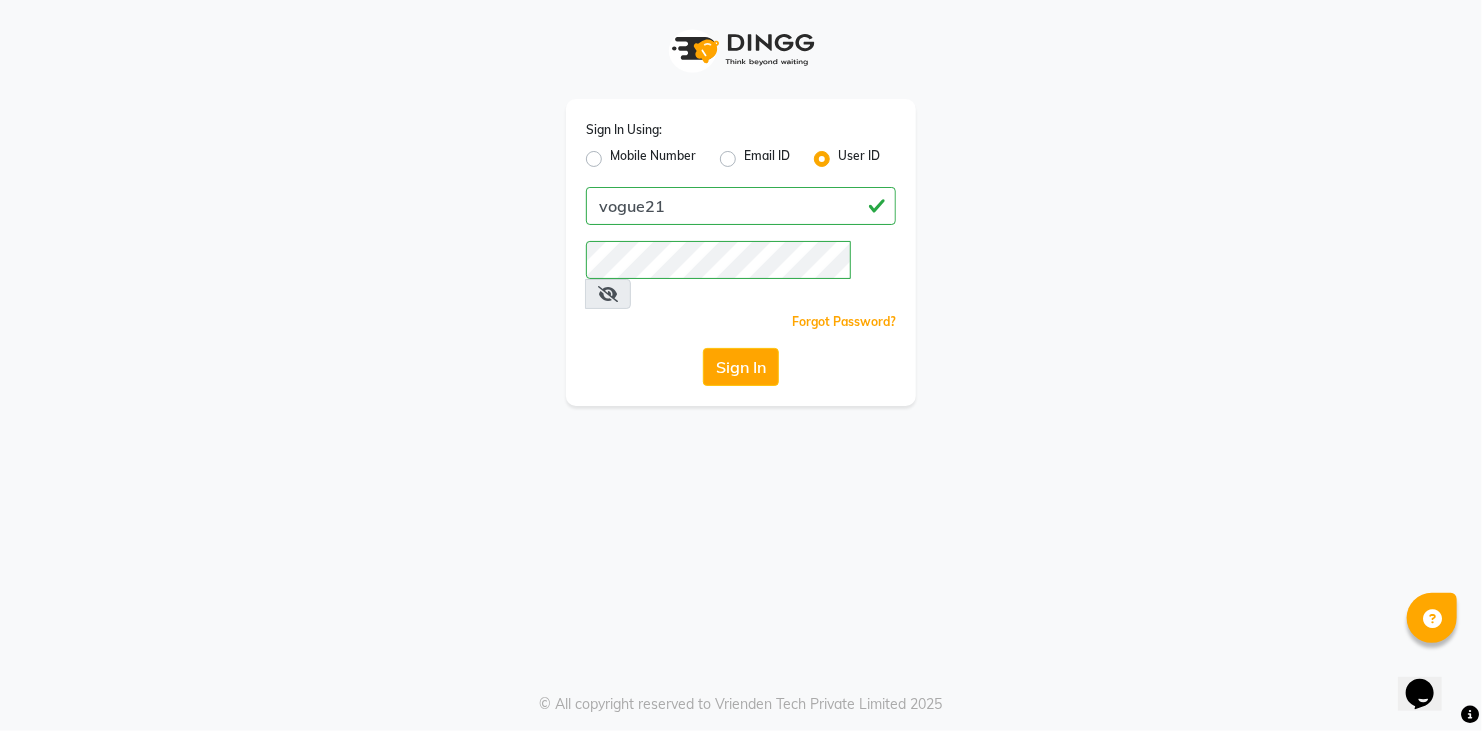 click at bounding box center [608, 294] 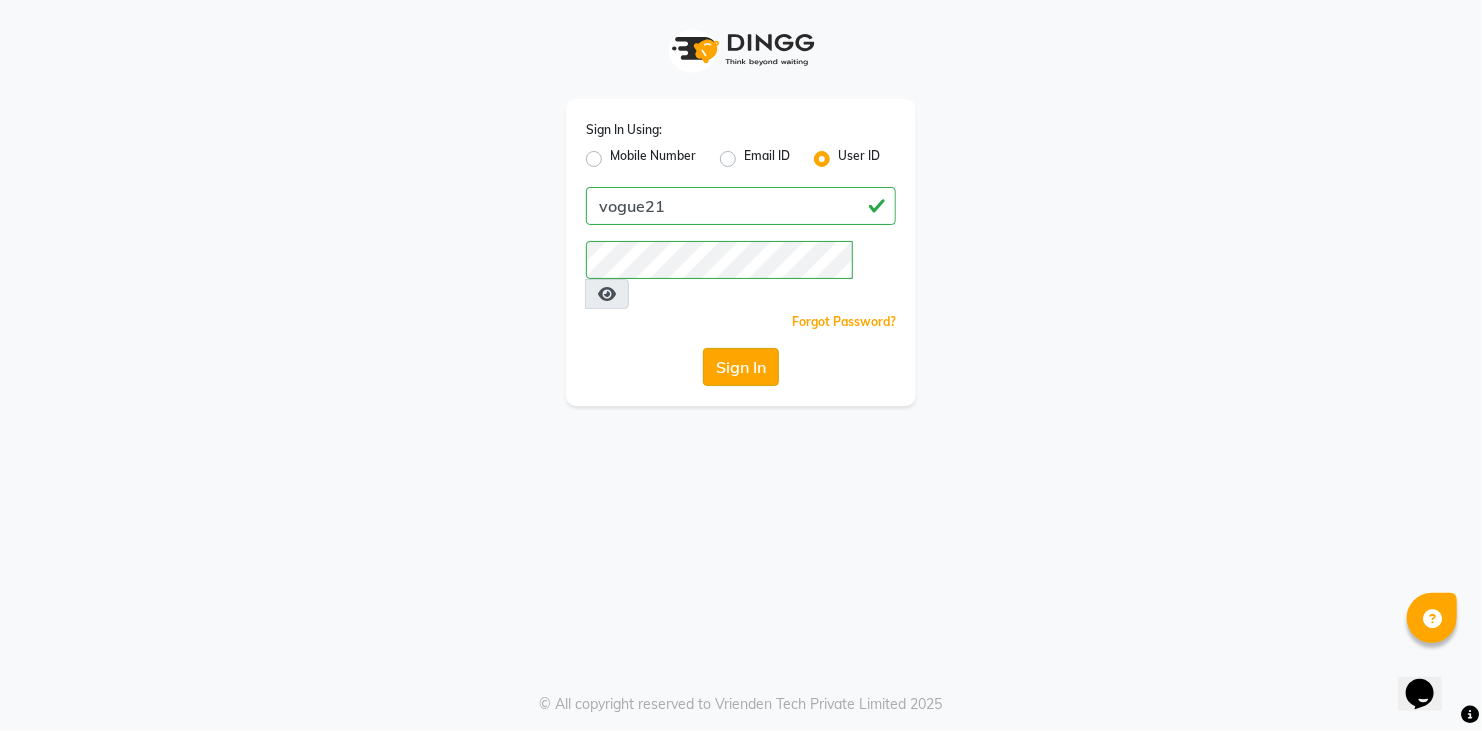 click on "Sign In" 